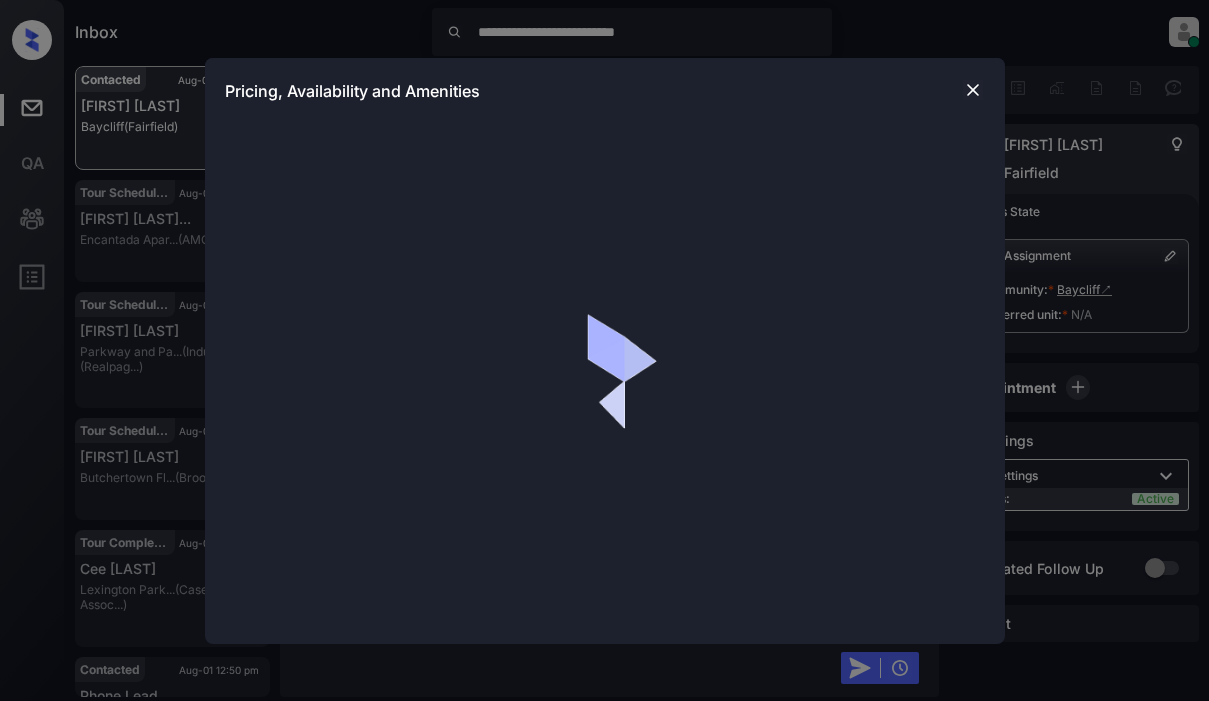 scroll, scrollTop: 0, scrollLeft: 0, axis: both 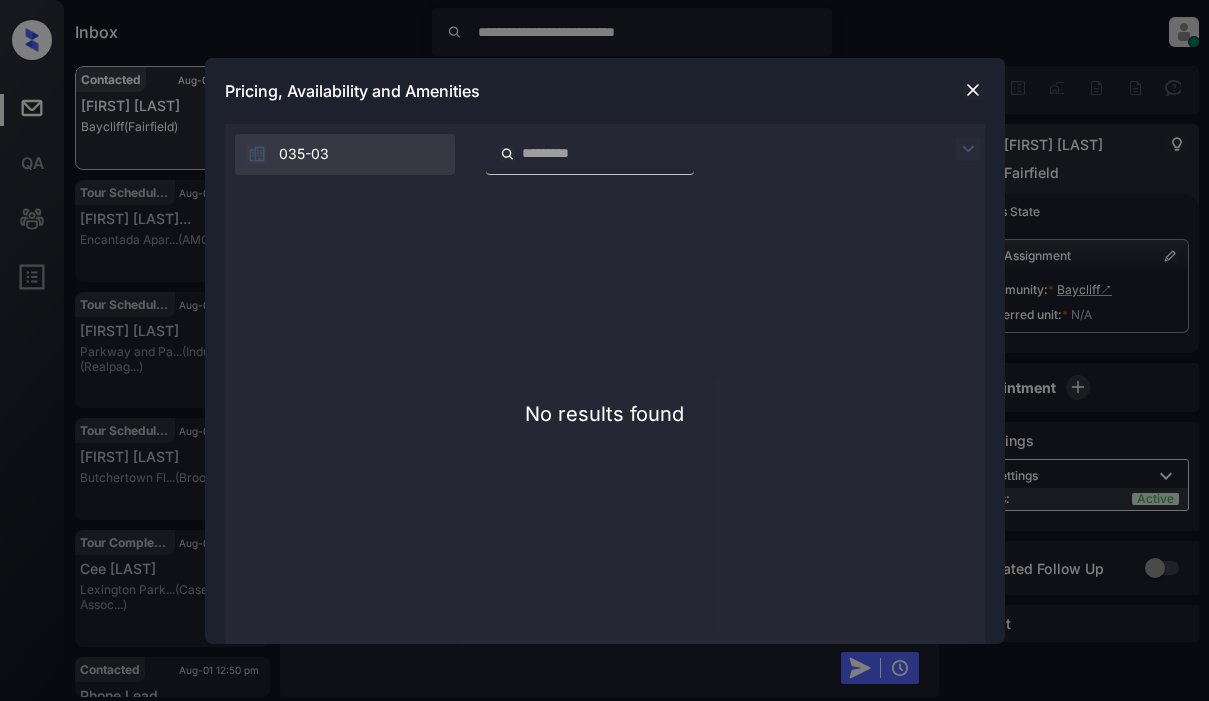 click on "035-03" at bounding box center (605, 149) 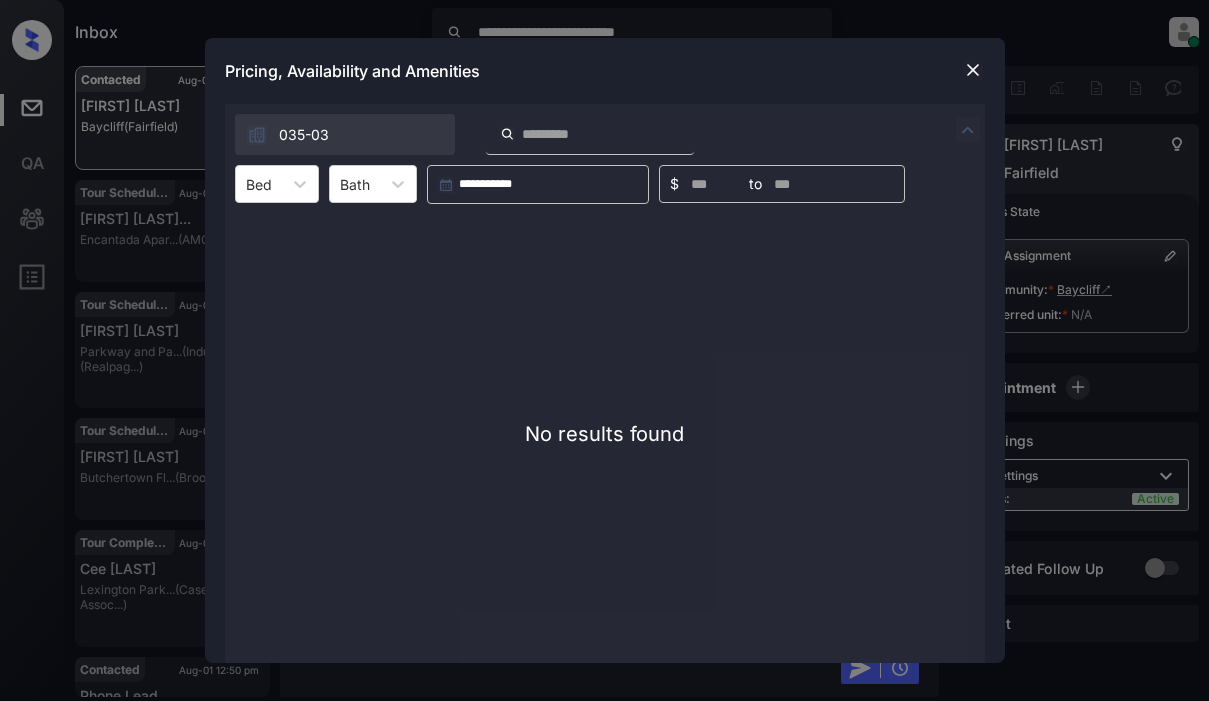 click at bounding box center [973, 70] 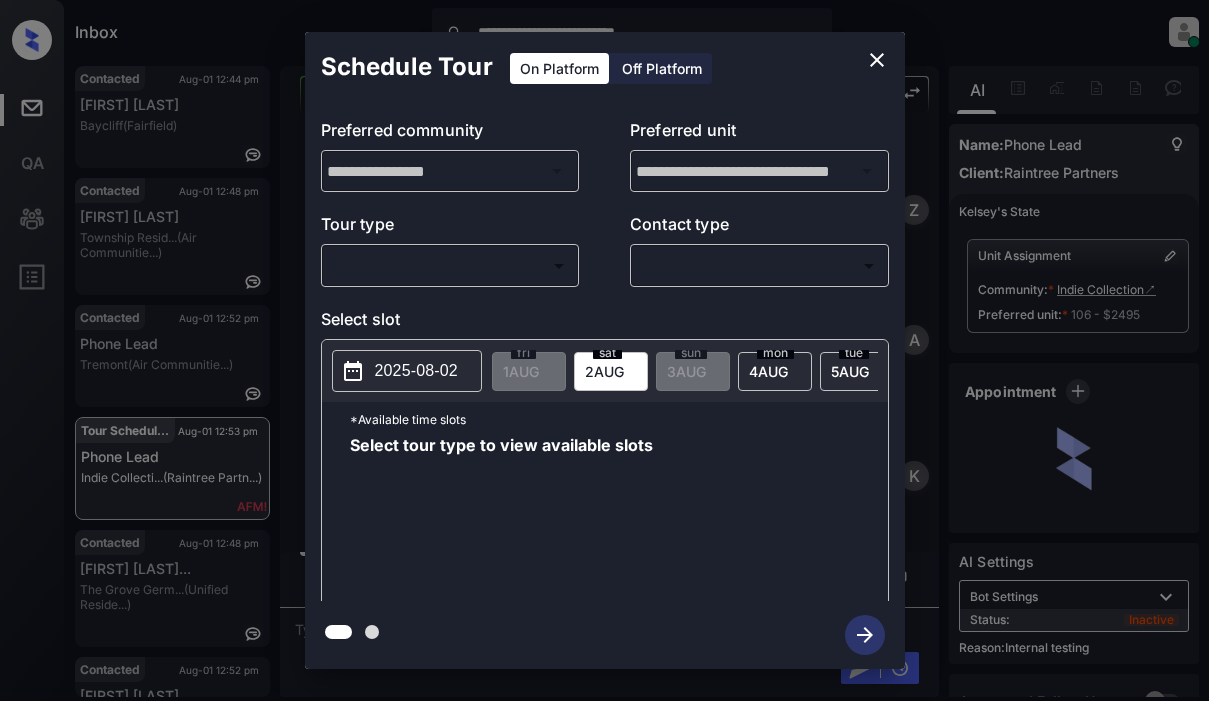 scroll, scrollTop: 0, scrollLeft: 0, axis: both 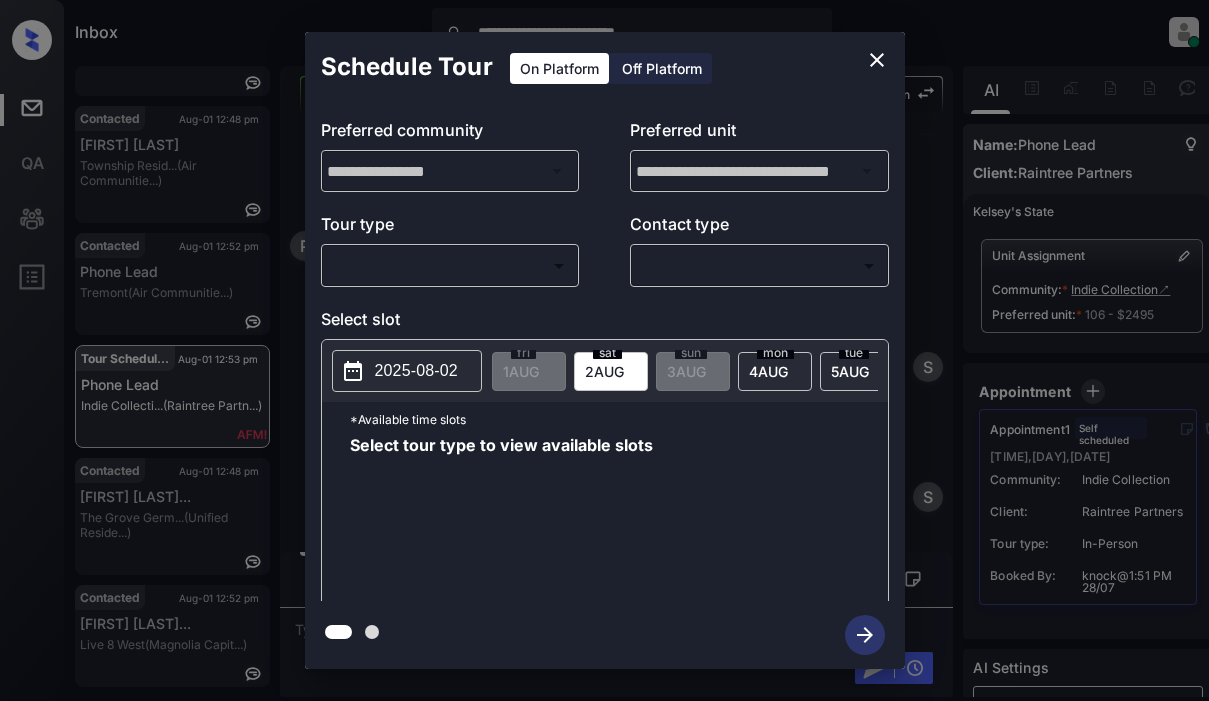click on "**********" at bounding box center [604, 350] 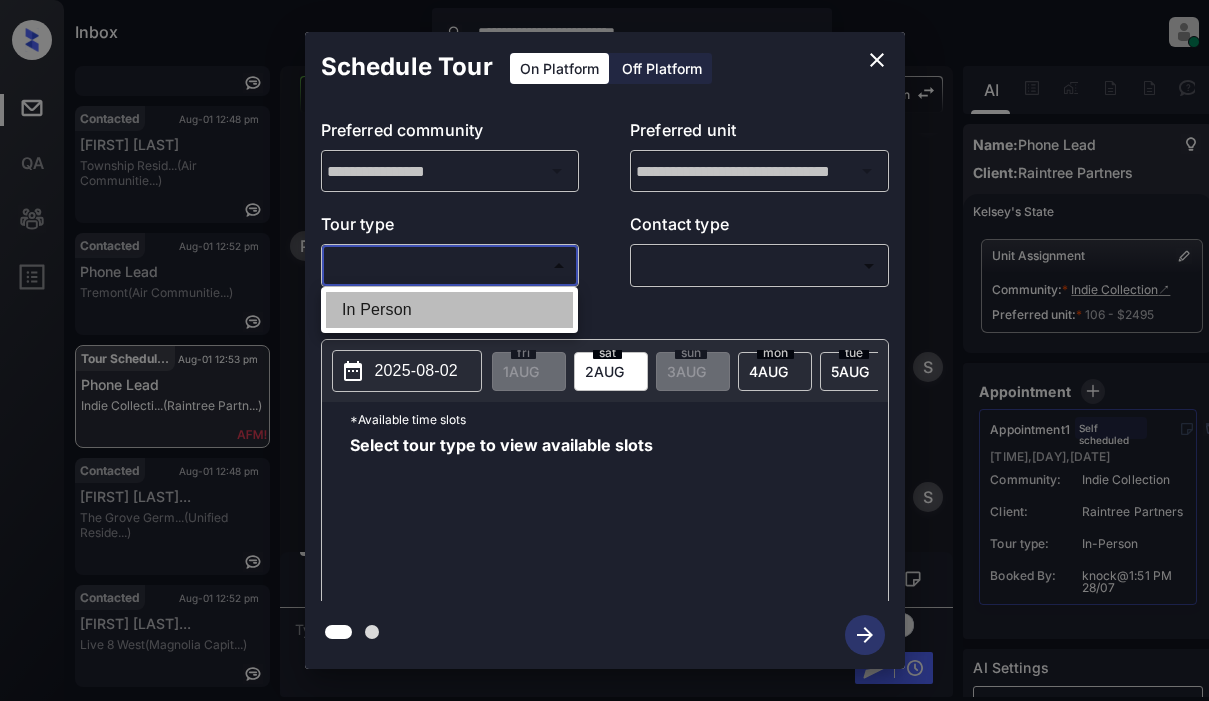 click on "In Person" at bounding box center [449, 310] 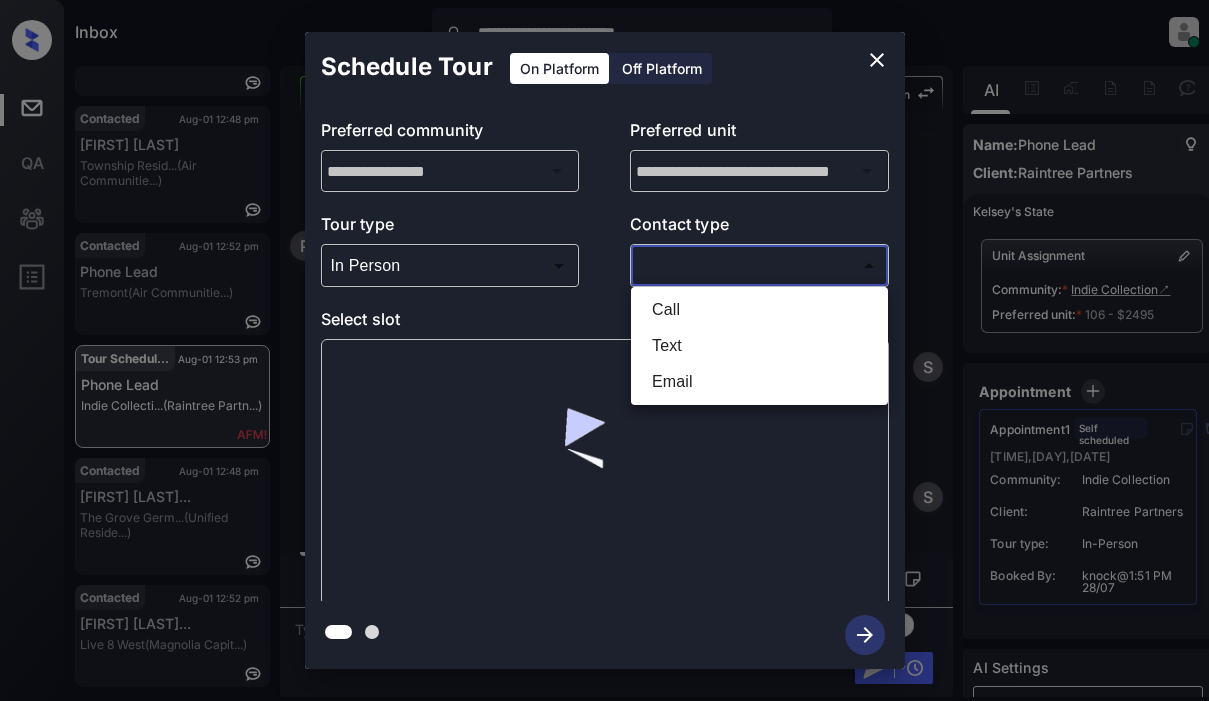 click on "**********" at bounding box center (604, 350) 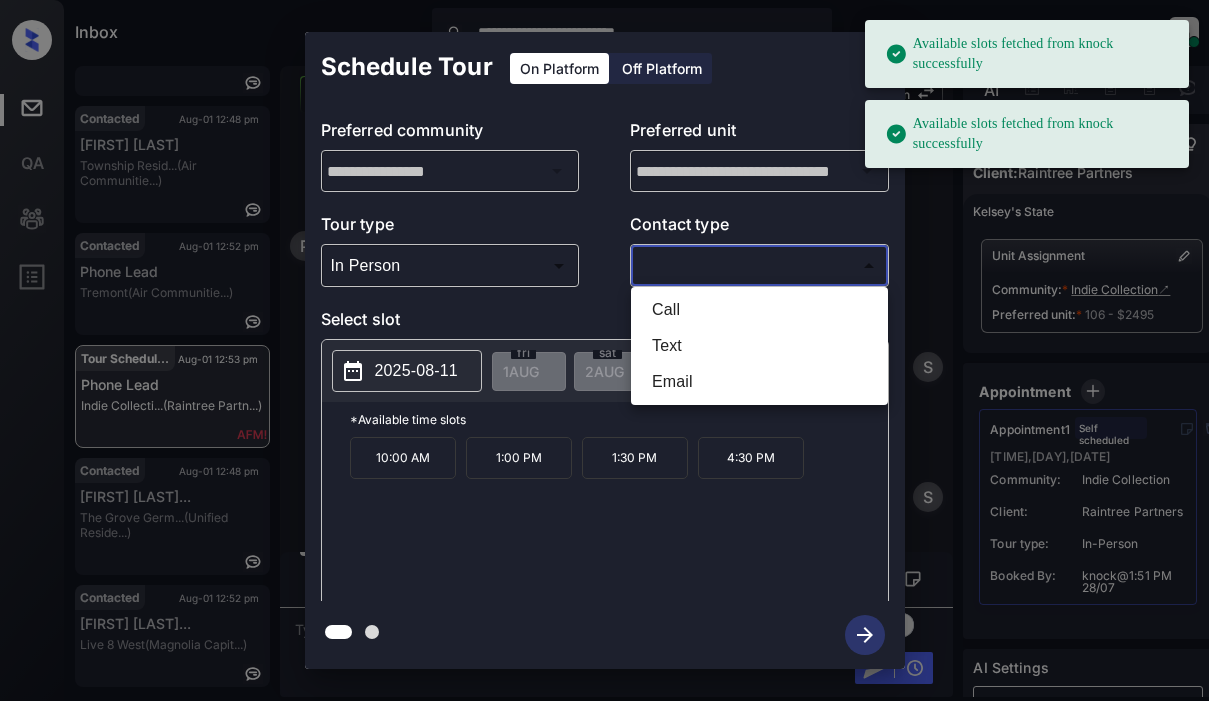 click on "Available slots fetched from knock successfully" at bounding box center (1027, 54) 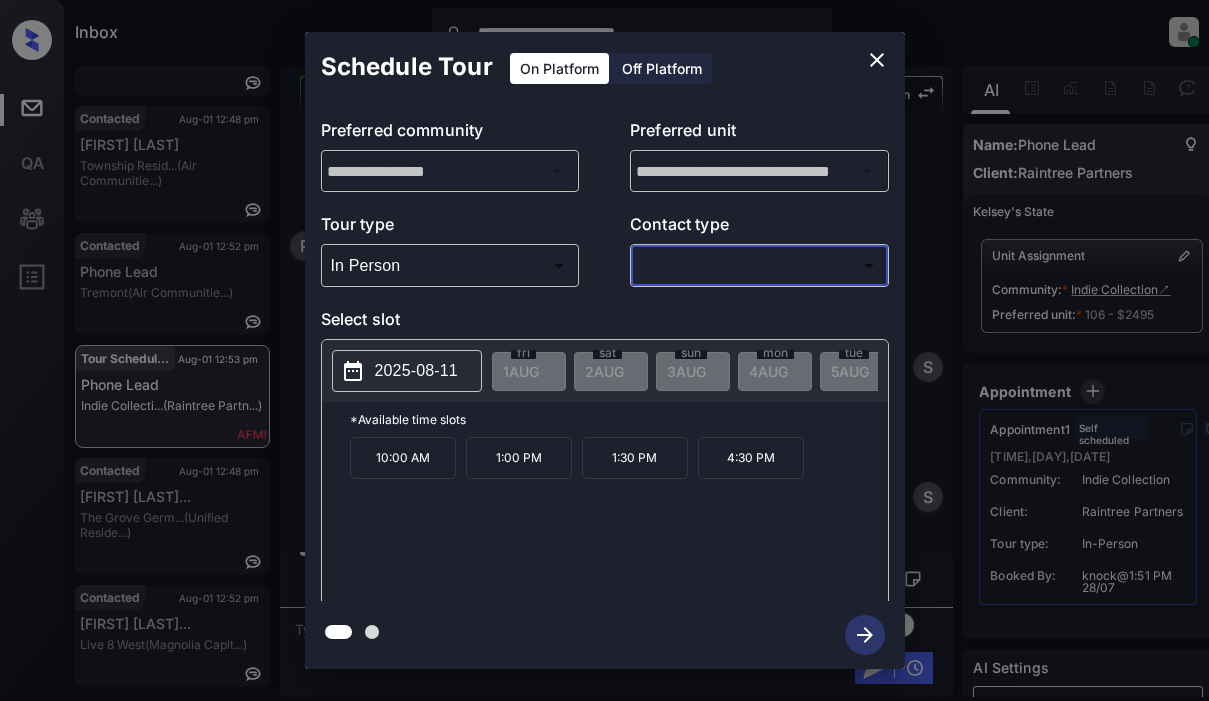 click 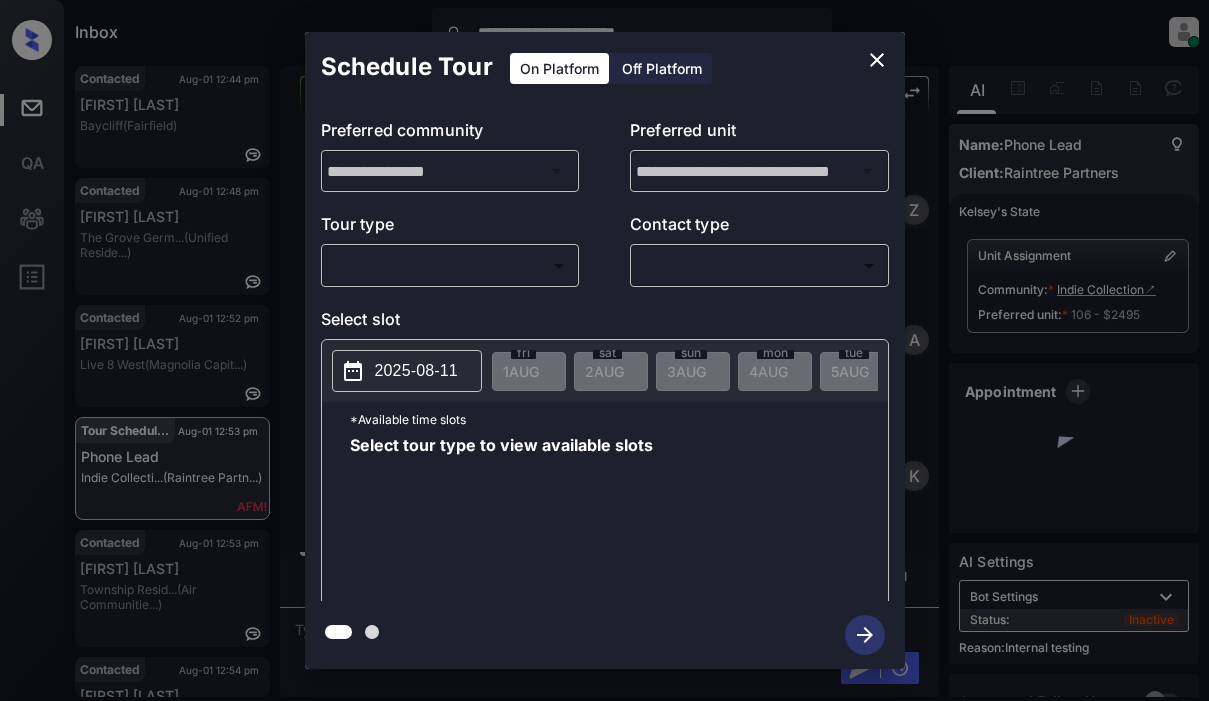 scroll, scrollTop: 0, scrollLeft: 0, axis: both 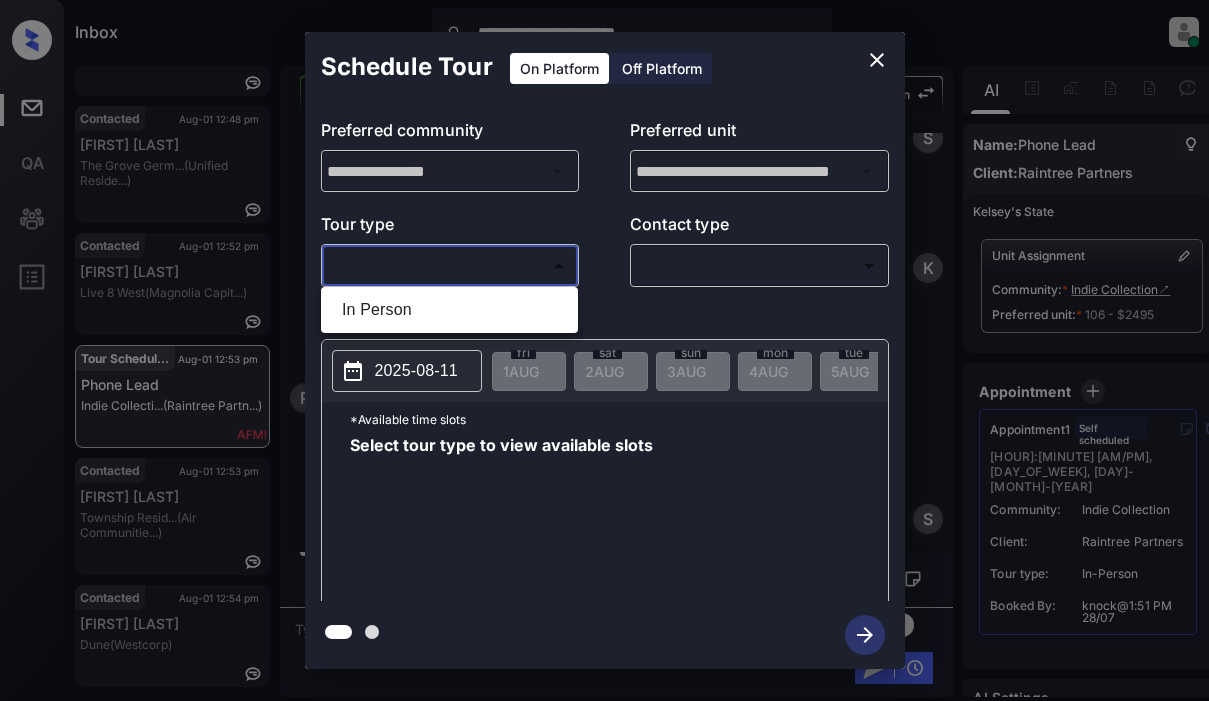 click on "**********" at bounding box center [604, 350] 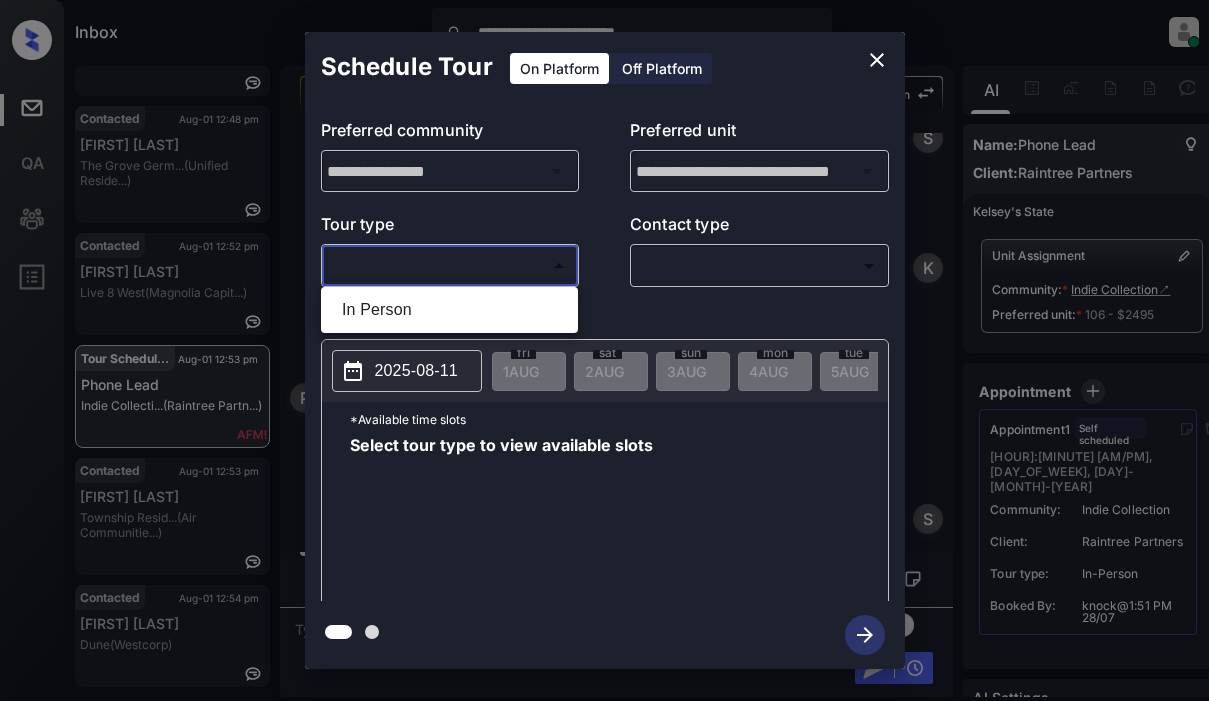 click on "In Person" at bounding box center (449, 310) 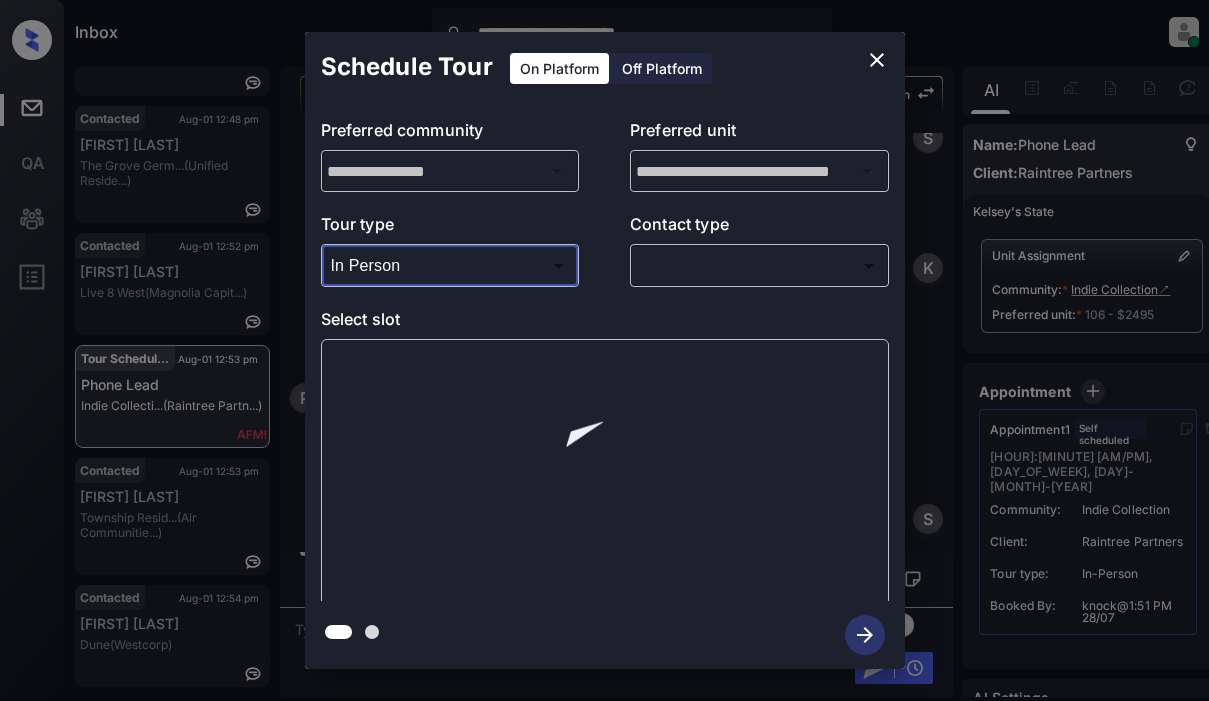 click on "**********" at bounding box center [604, 350] 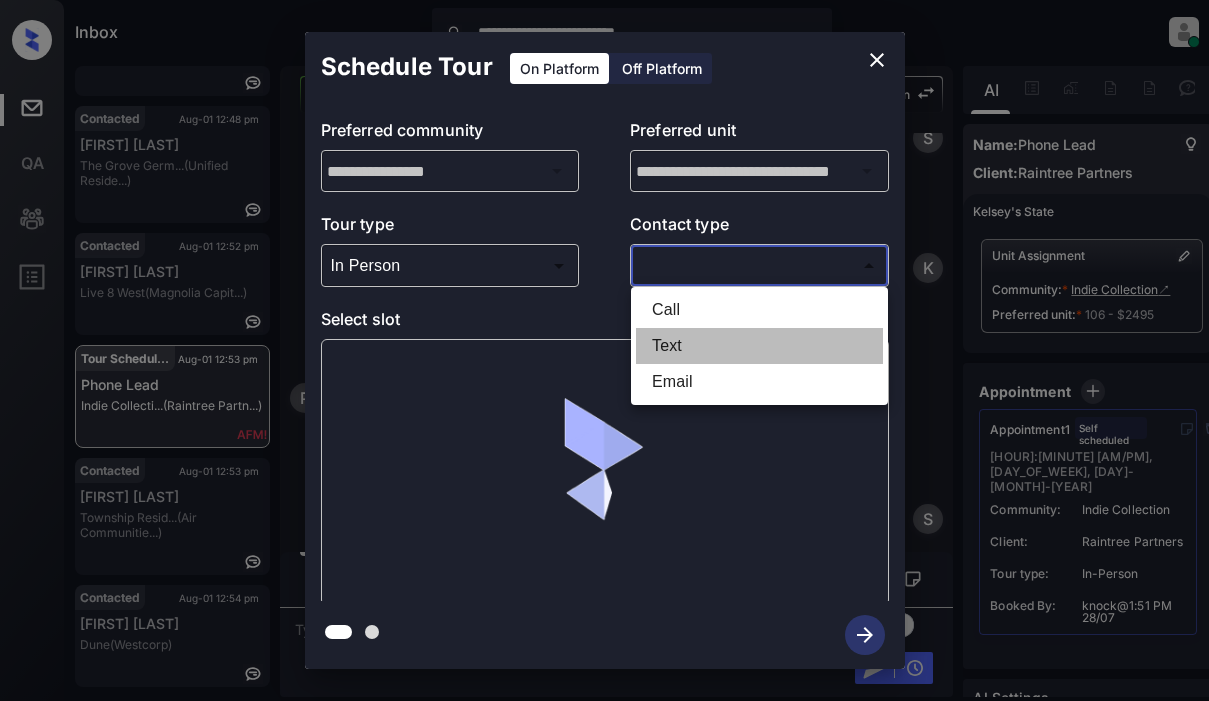 click on "Text" at bounding box center [759, 346] 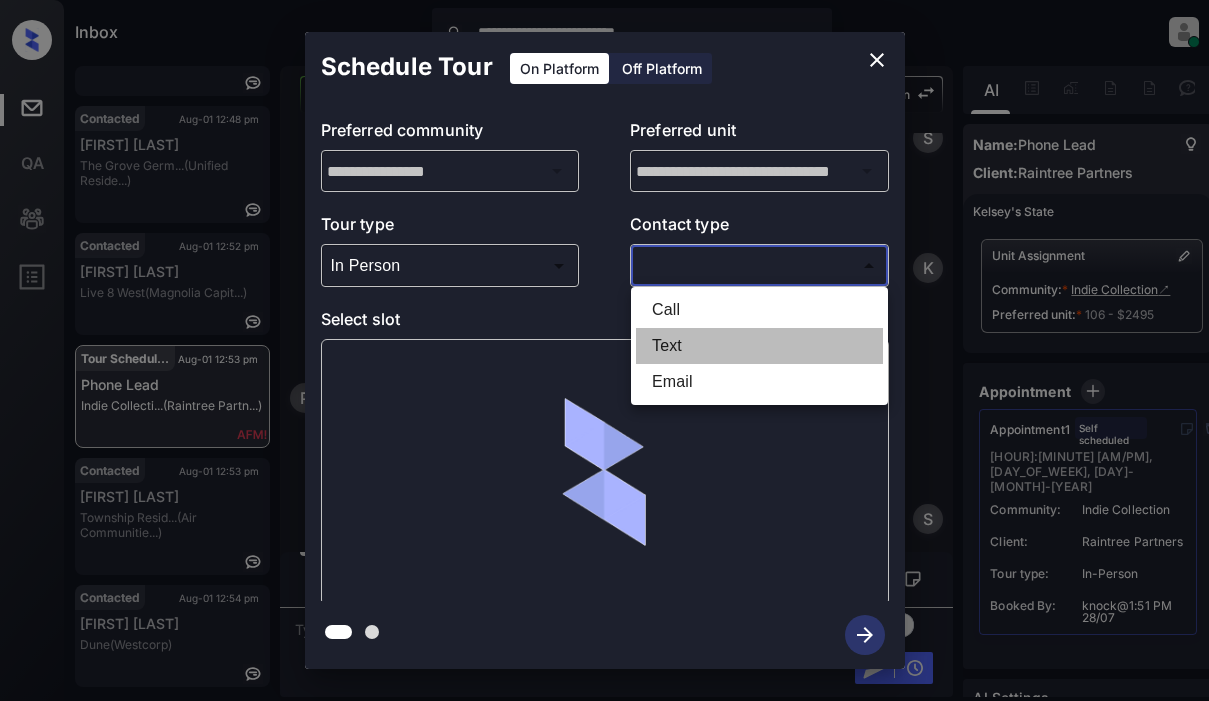 type on "****" 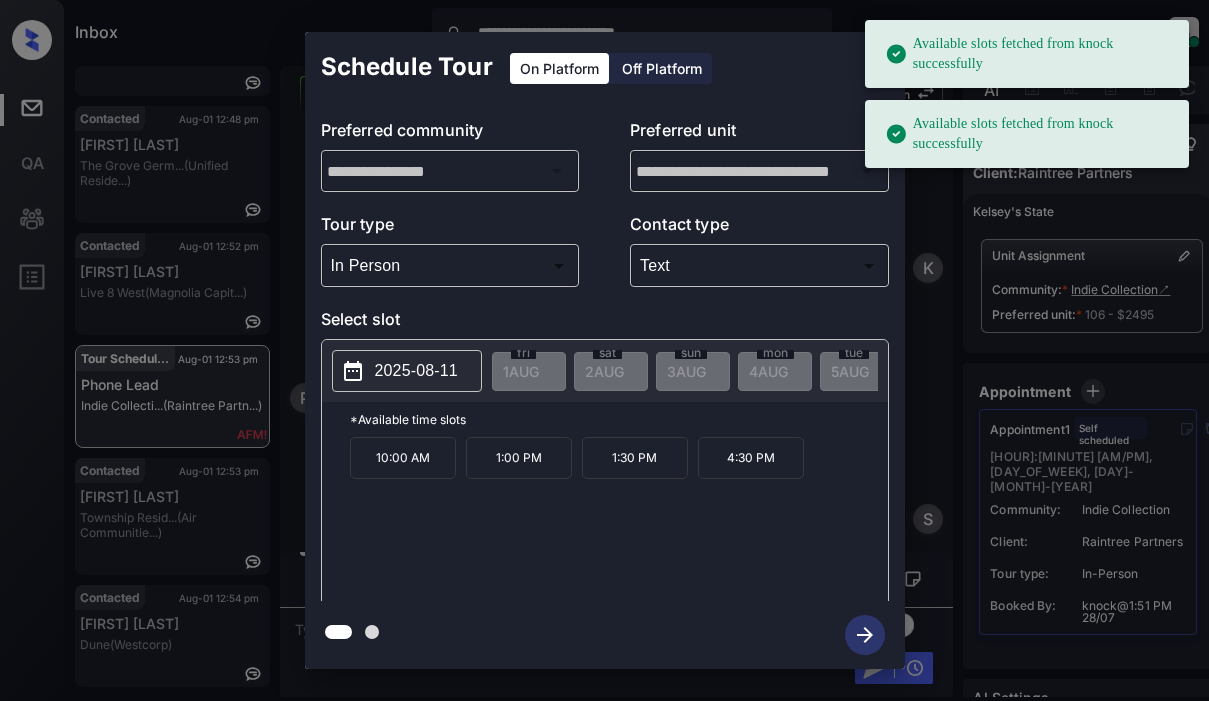 click on "2025-08-11" at bounding box center (407, 371) 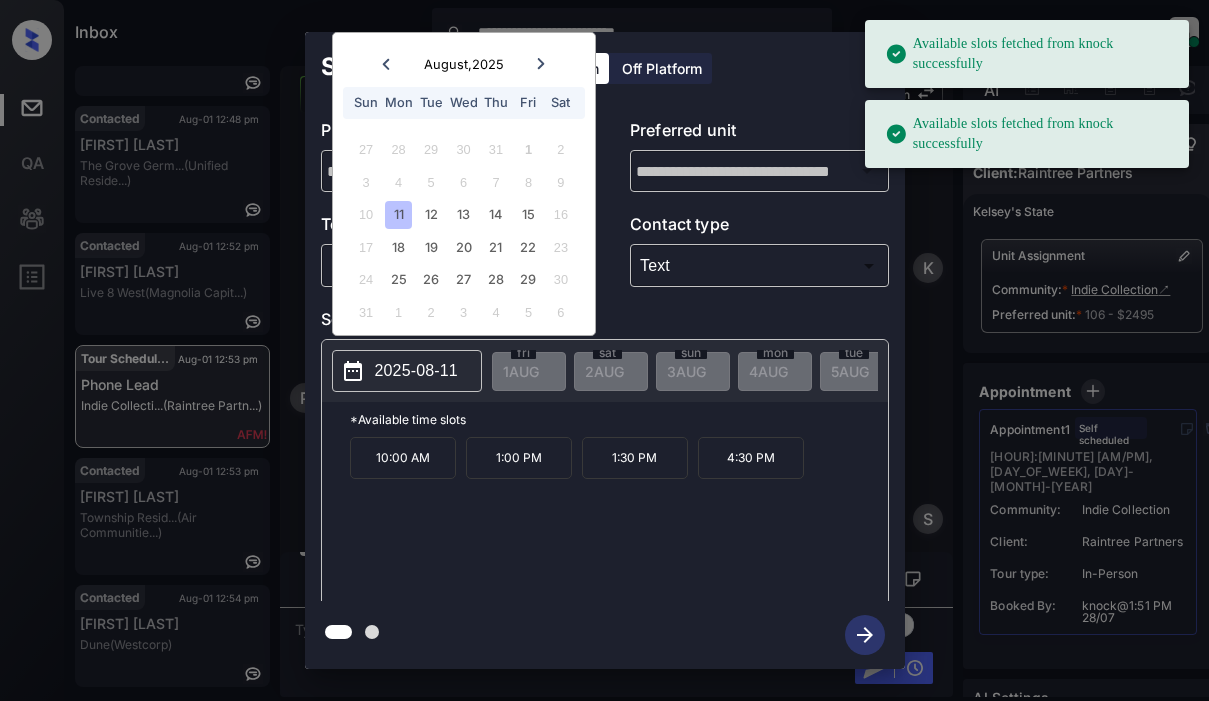 click on "11" at bounding box center (398, 214) 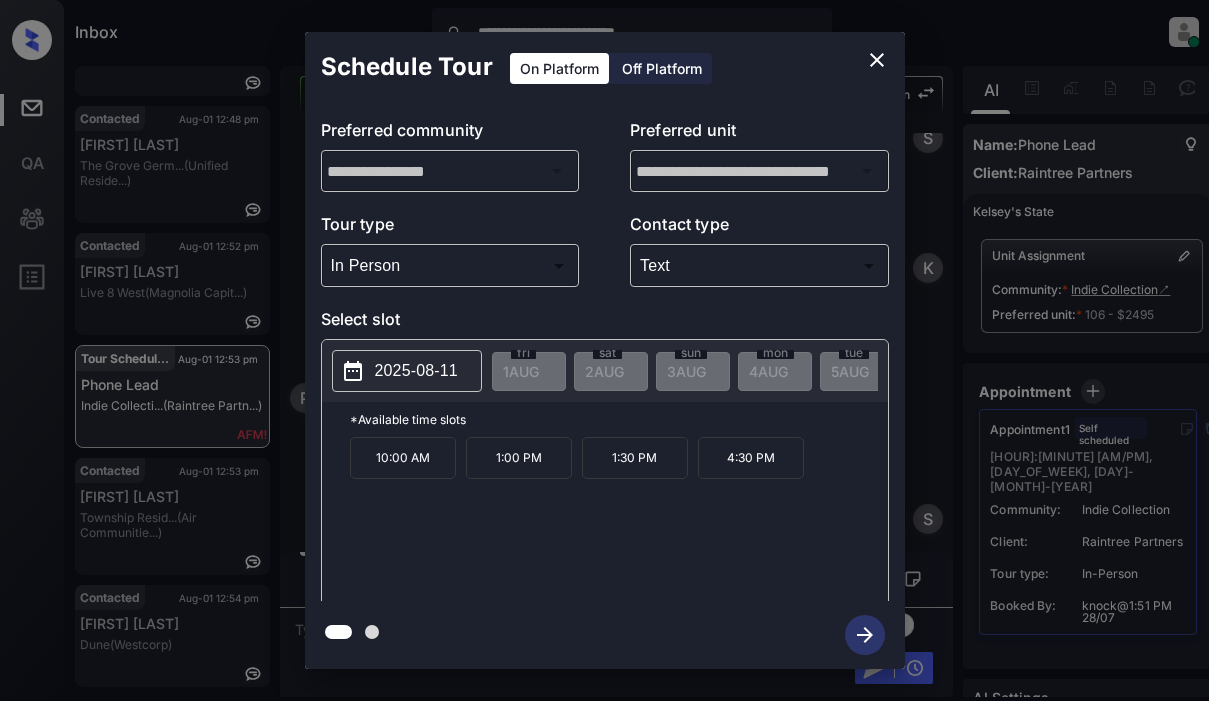 click on "1:00 PM" at bounding box center [519, 458] 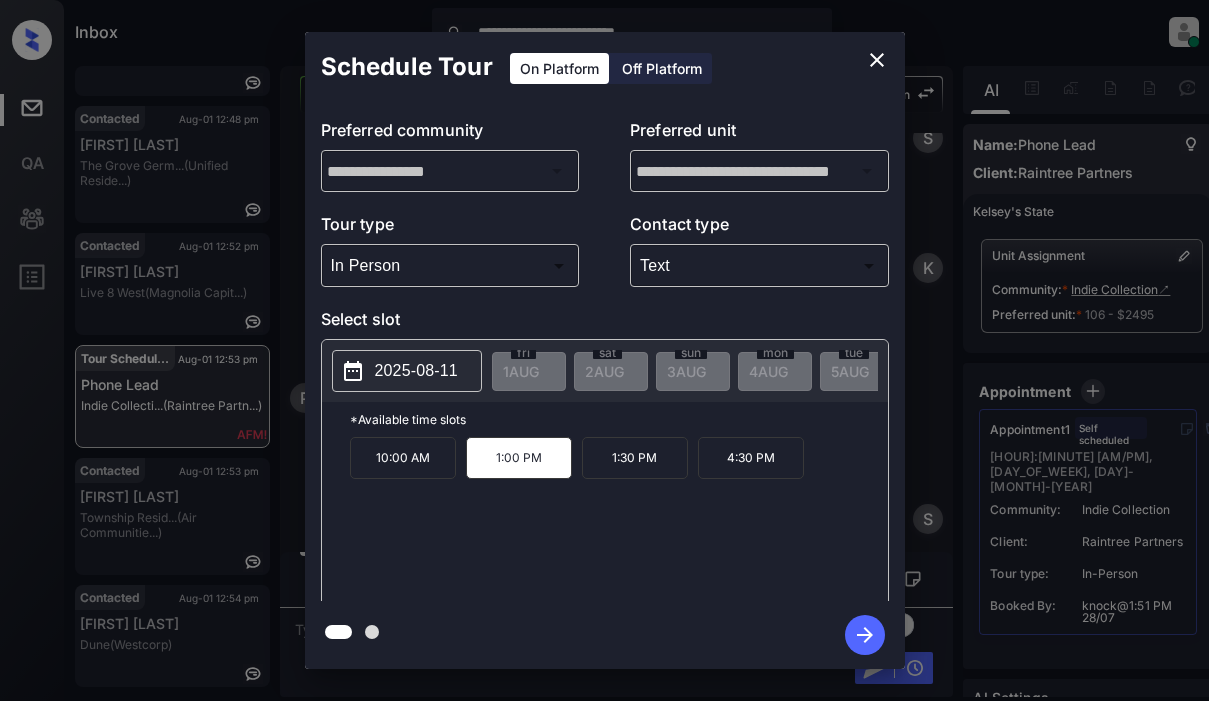click 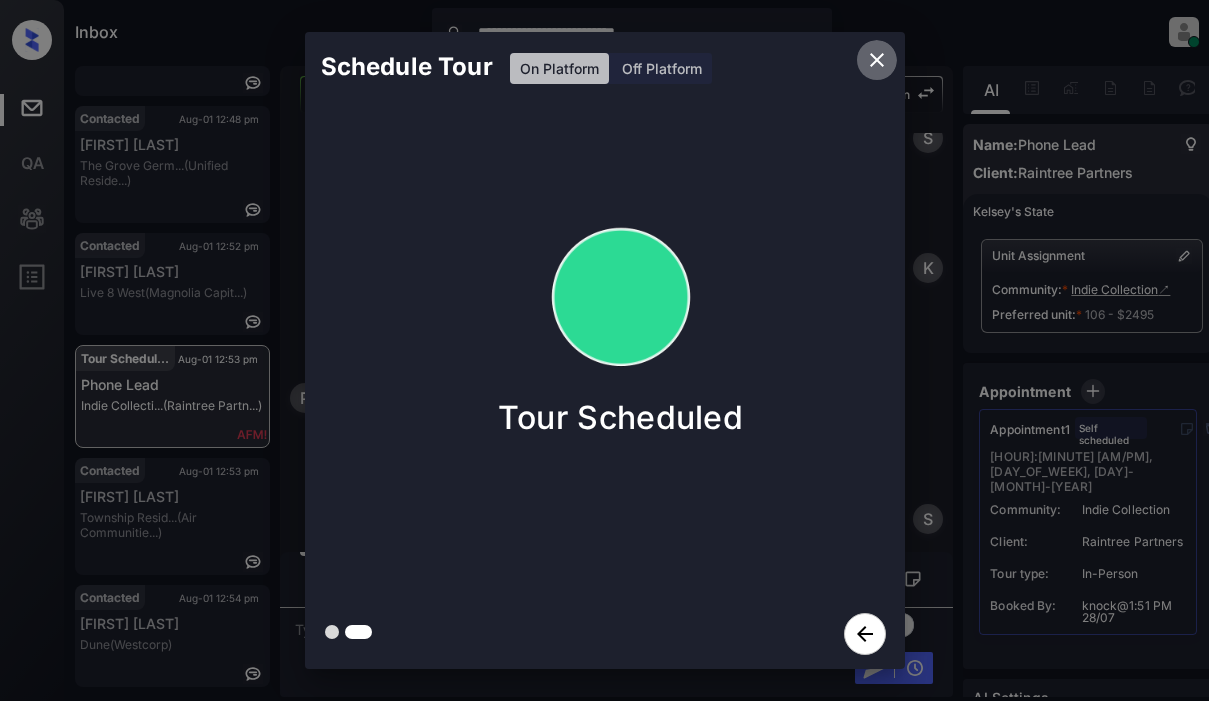 click 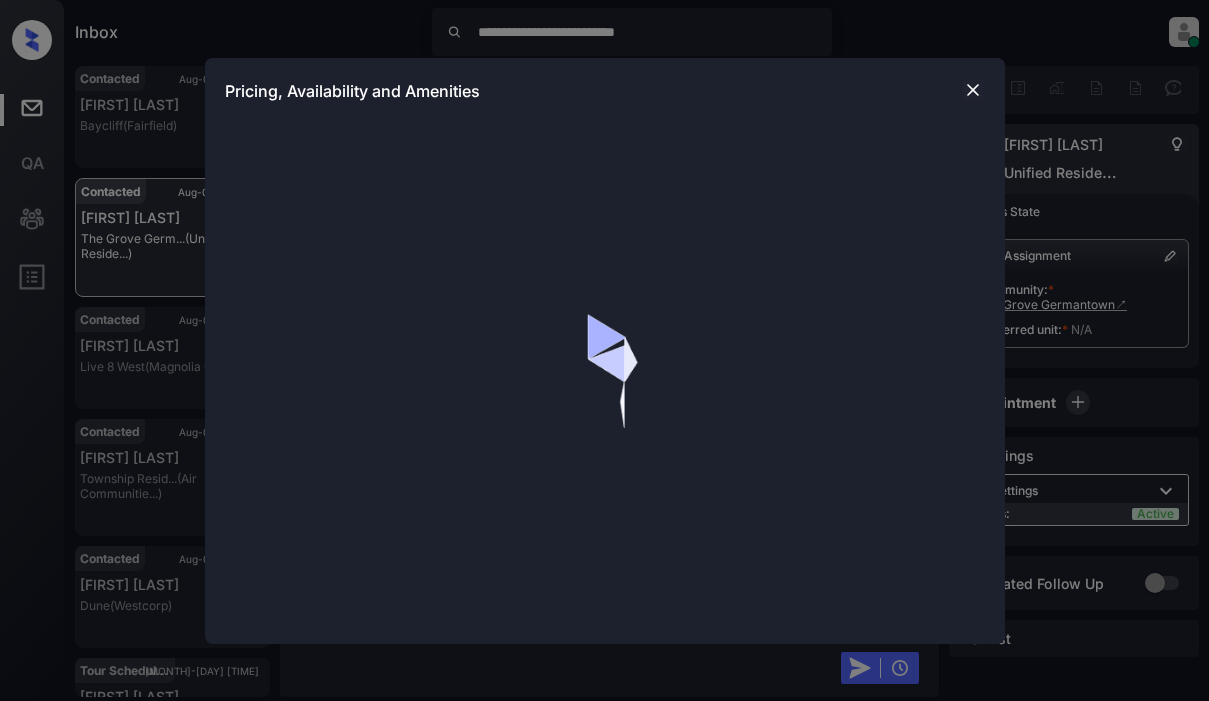scroll, scrollTop: 0, scrollLeft: 0, axis: both 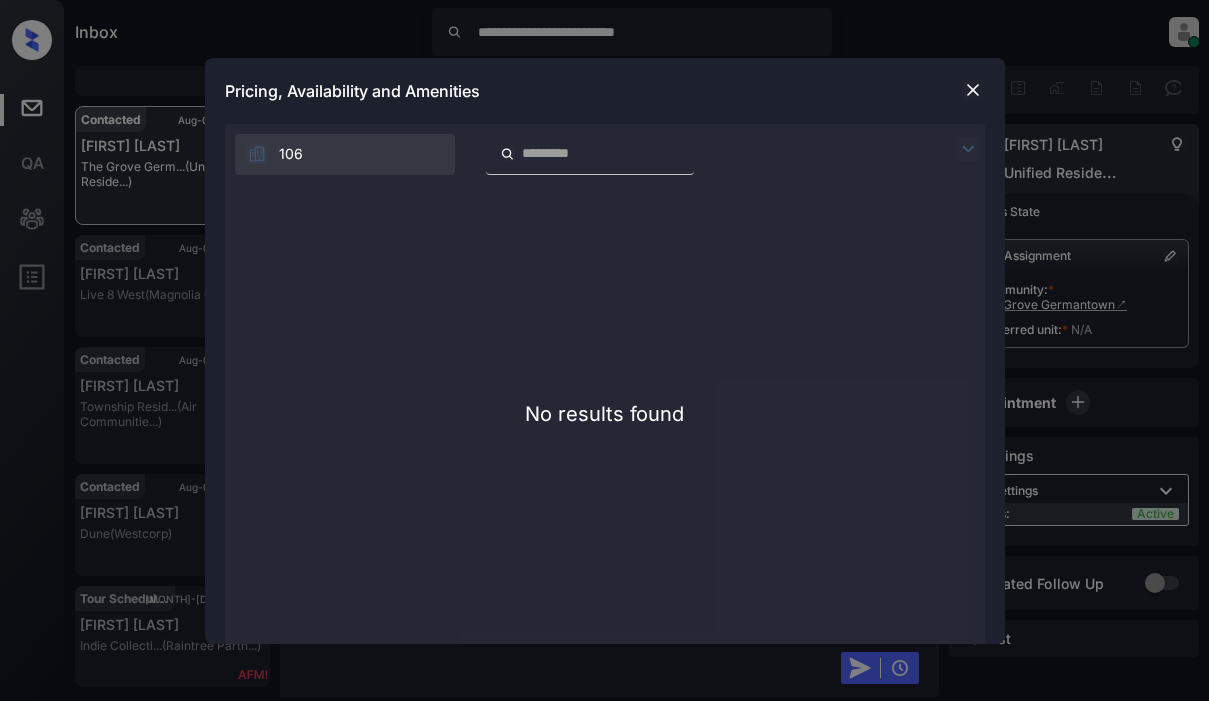 click at bounding box center [973, 90] 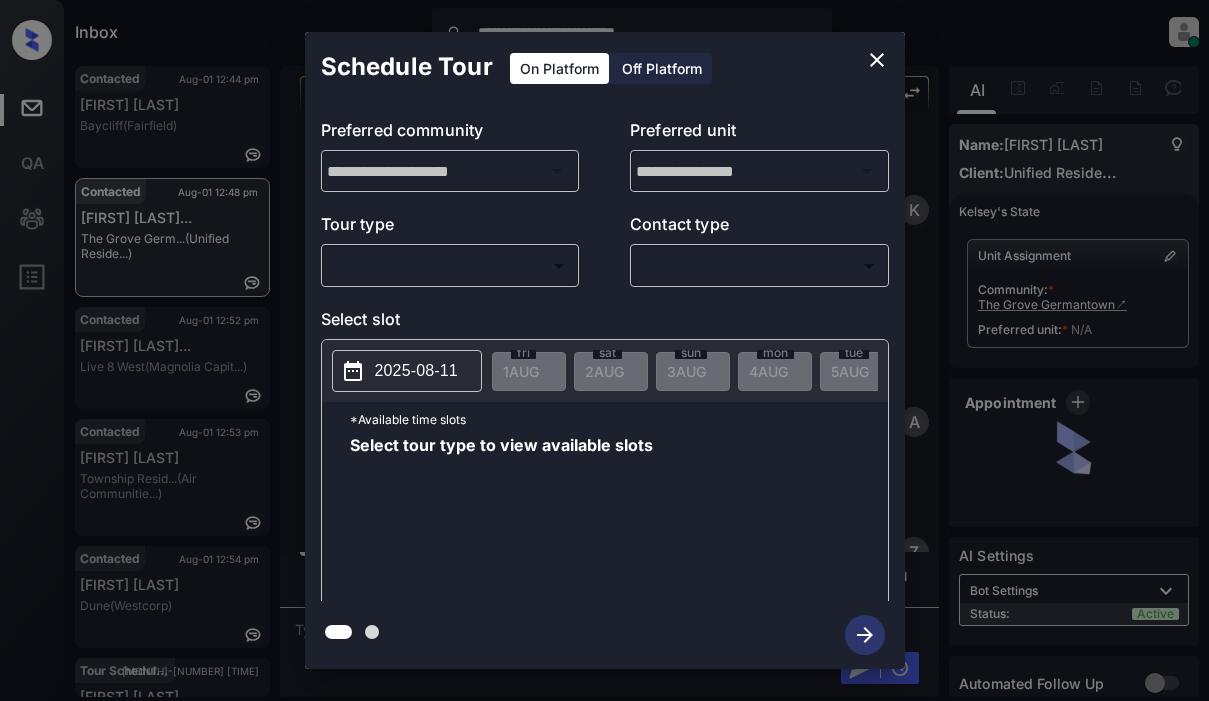 scroll, scrollTop: 0, scrollLeft: 0, axis: both 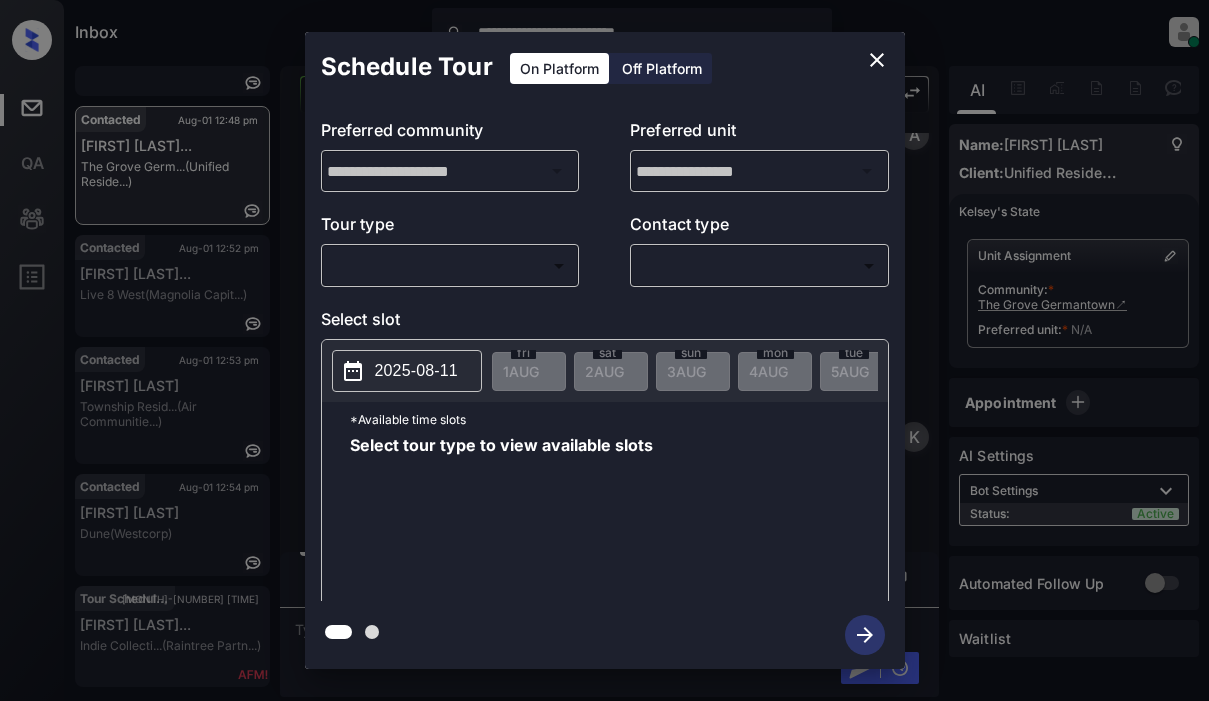 click 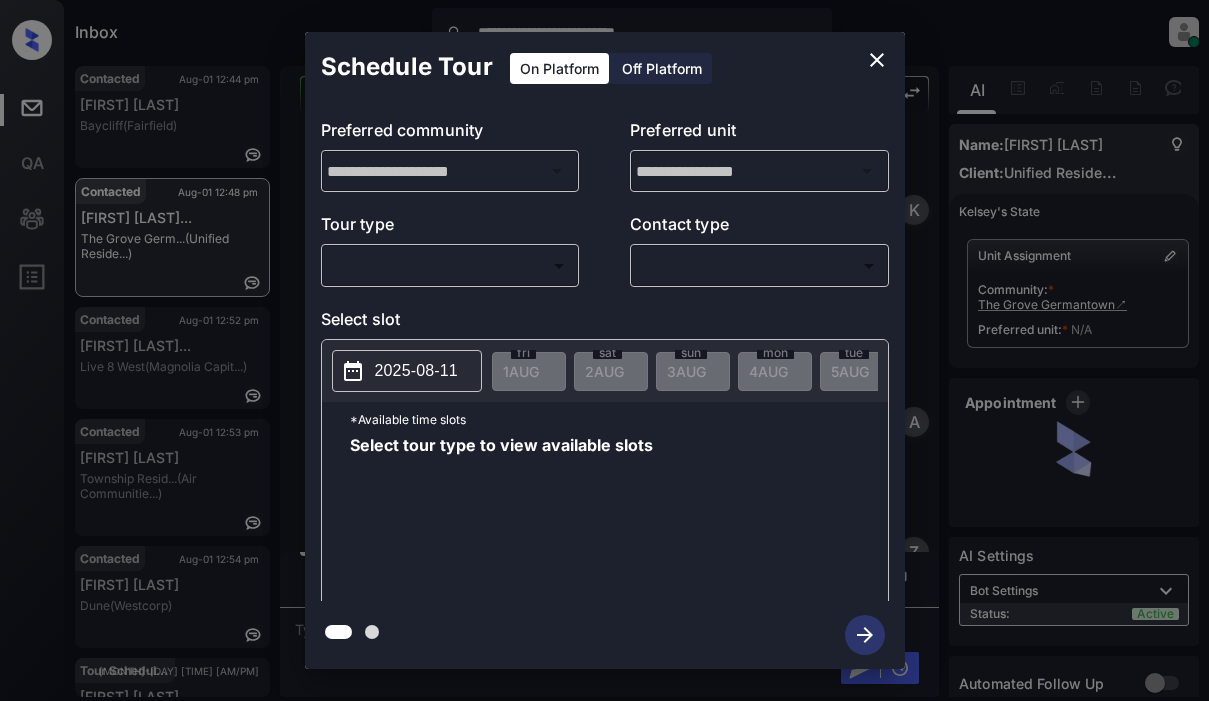 scroll, scrollTop: 0, scrollLeft: 0, axis: both 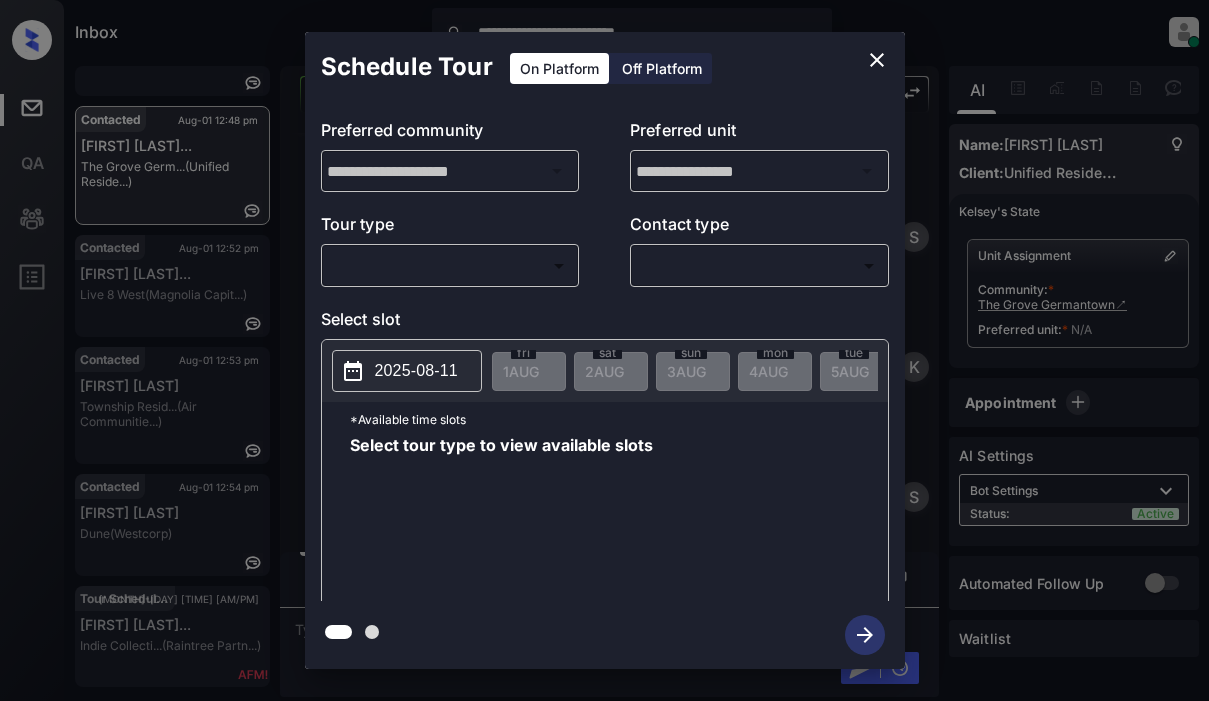 click on "**********" at bounding box center (604, 350) 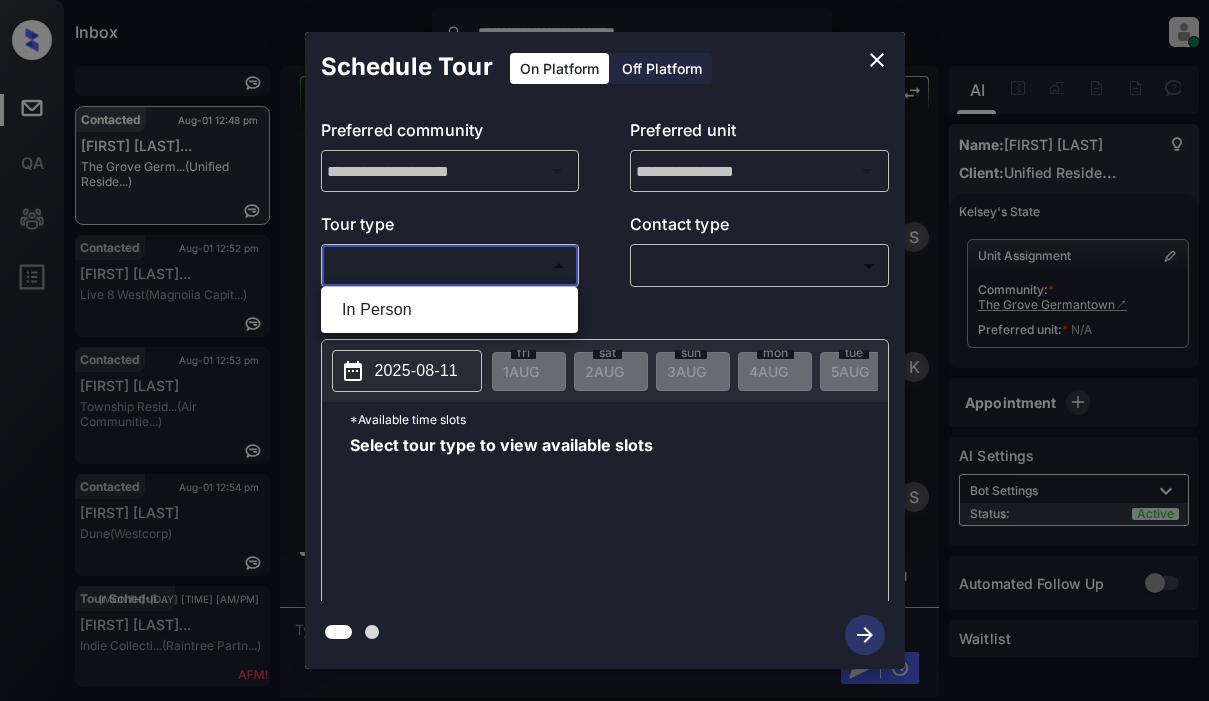 click on "In Person" at bounding box center (449, 310) 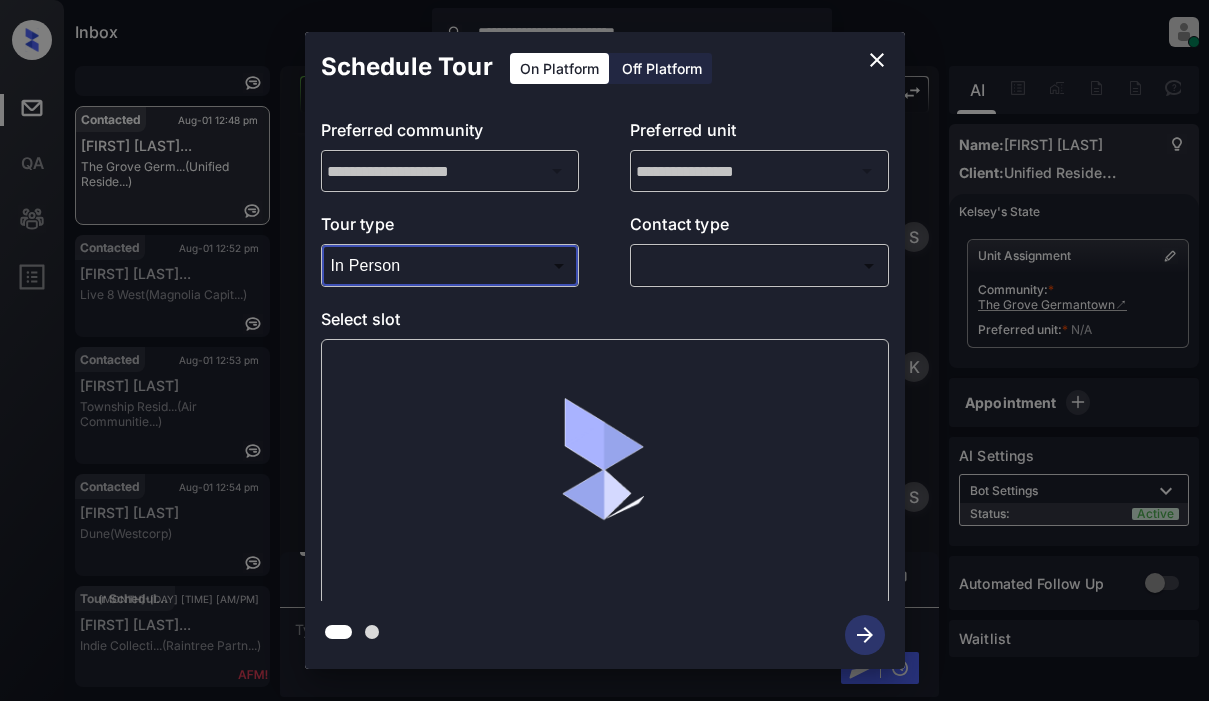 click on "**********" at bounding box center (604, 350) 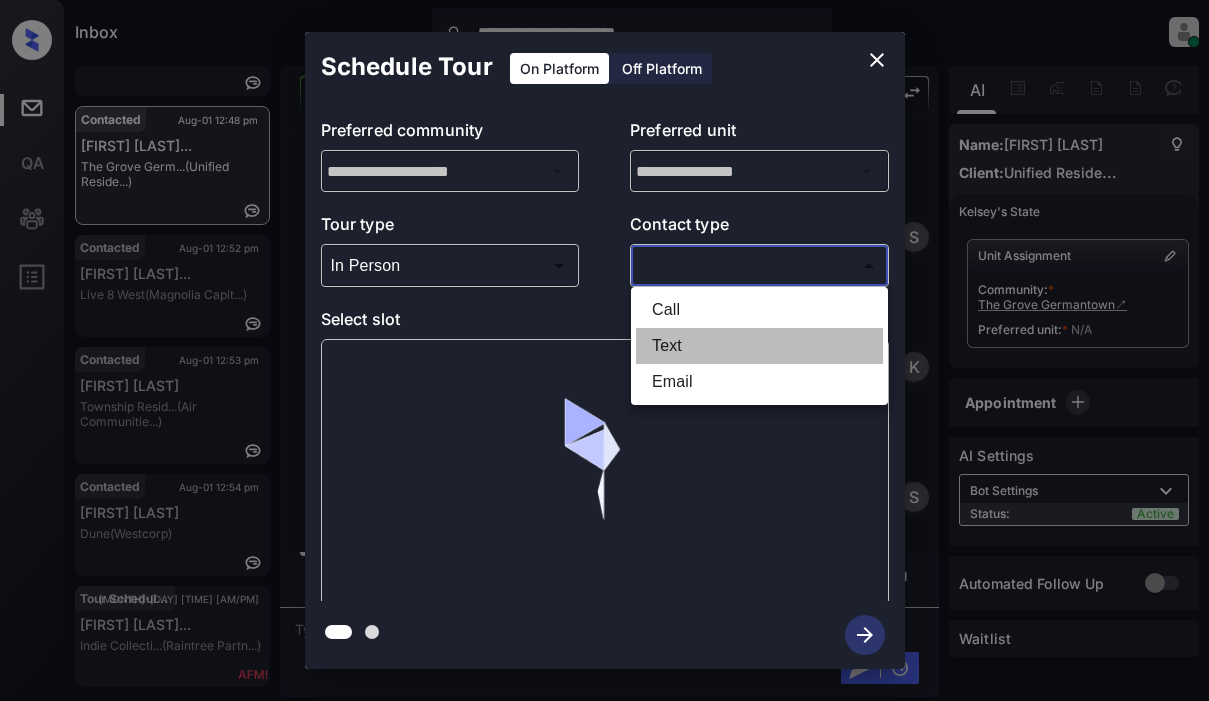 click on "Text" at bounding box center [759, 346] 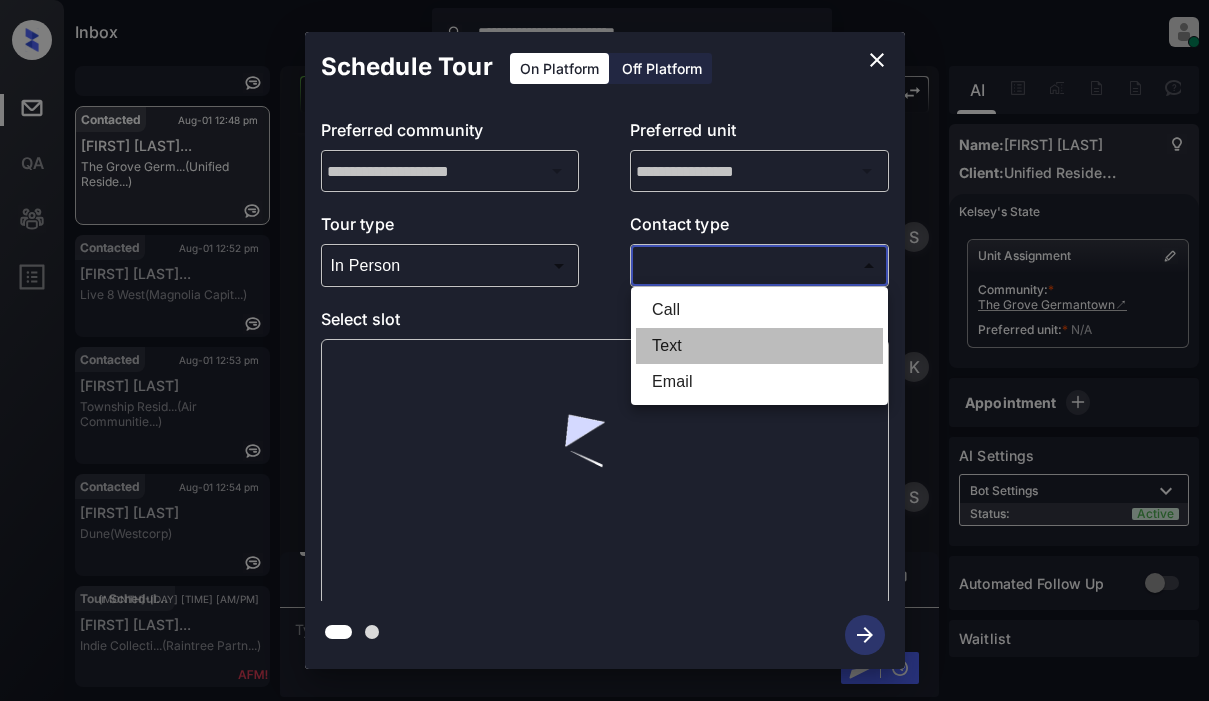 type on "****" 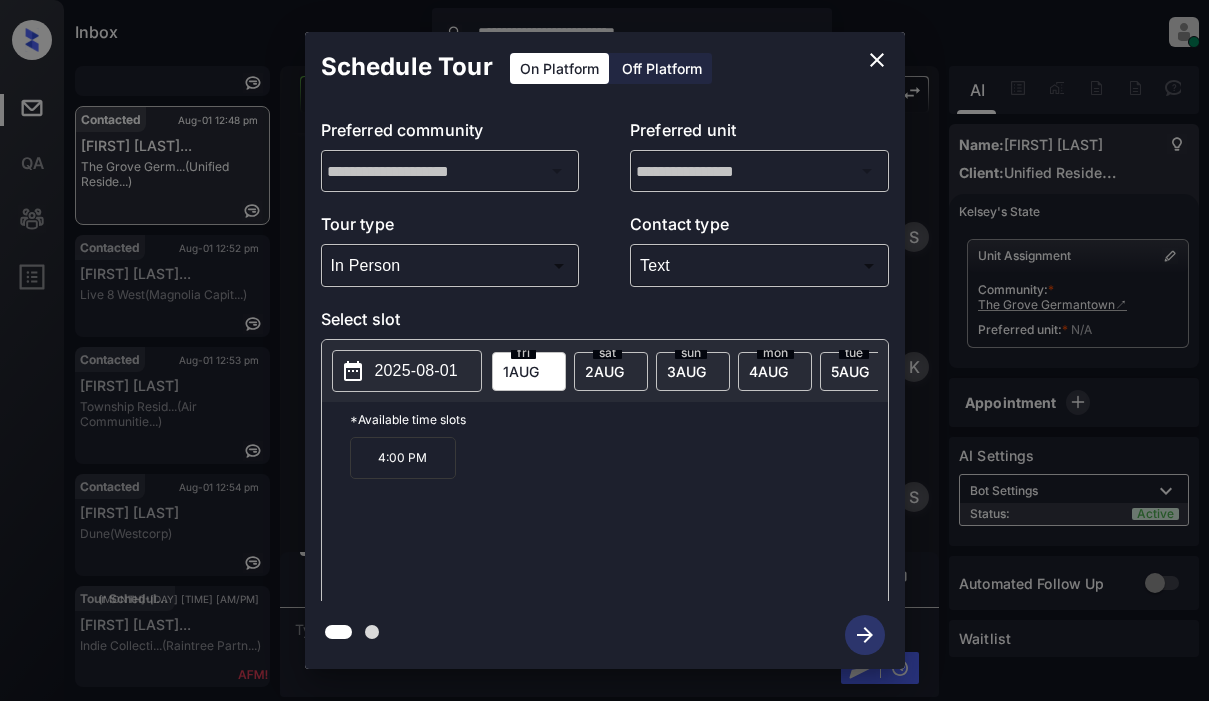 click on "4:00 PM" at bounding box center [403, 458] 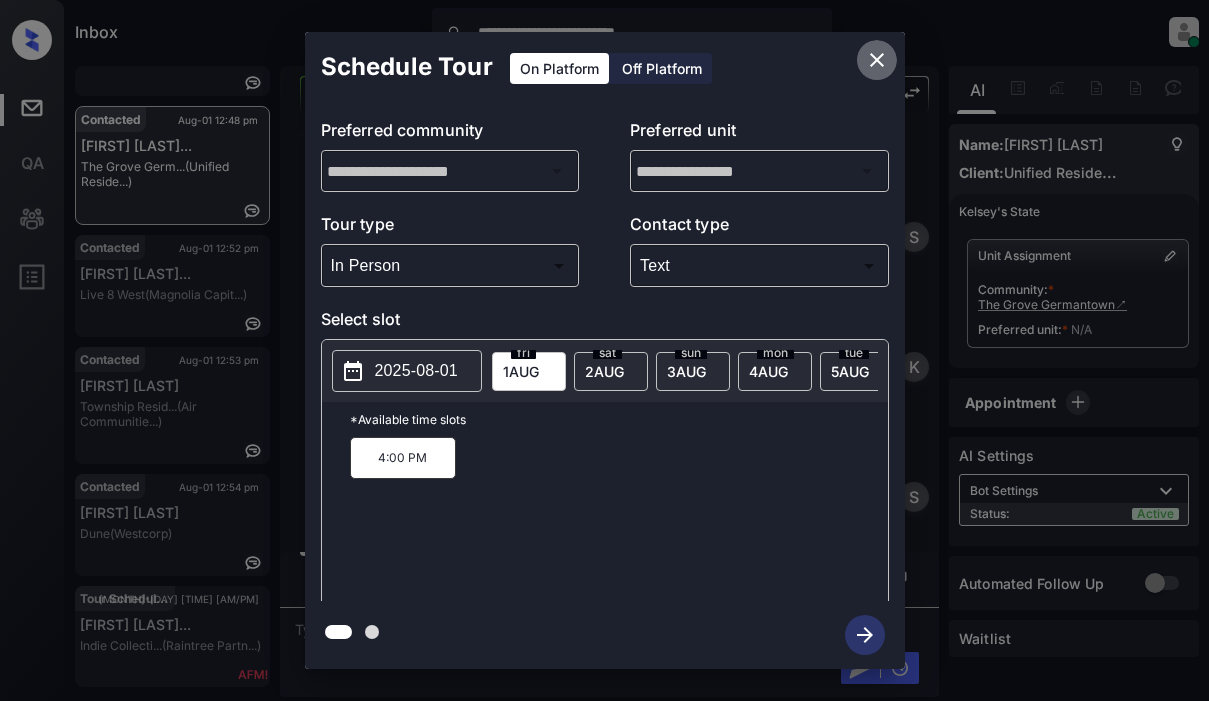 click 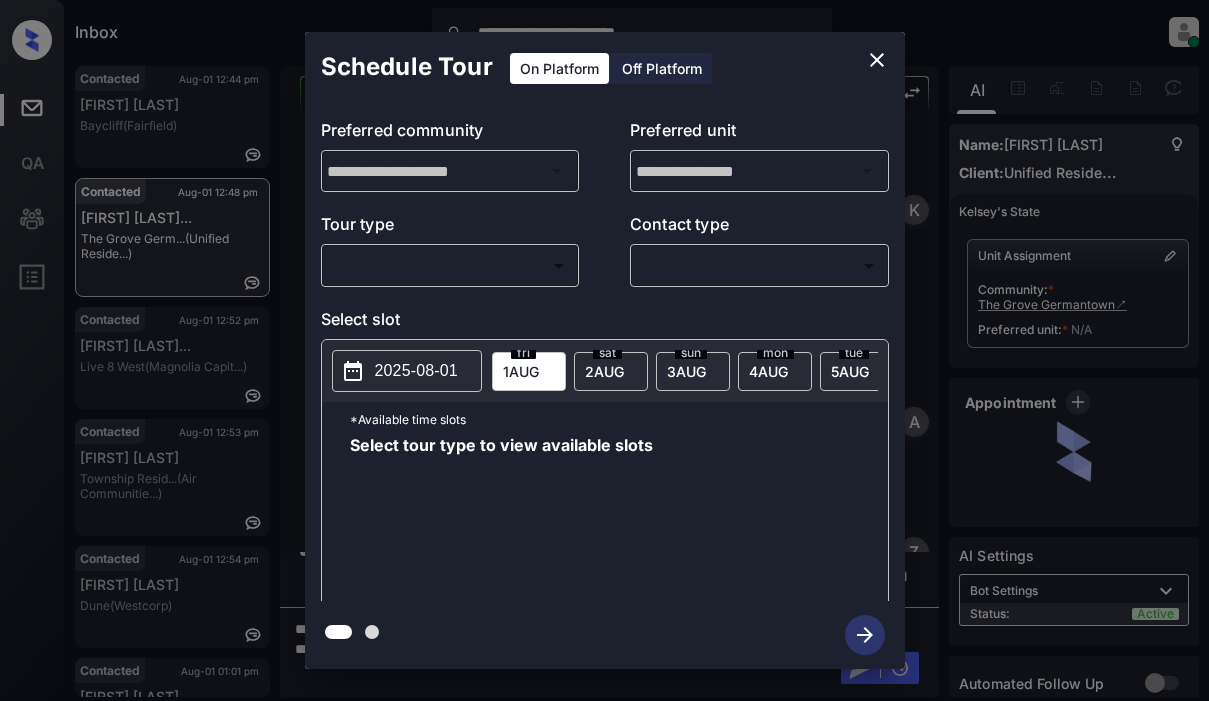 scroll, scrollTop: 0, scrollLeft: 0, axis: both 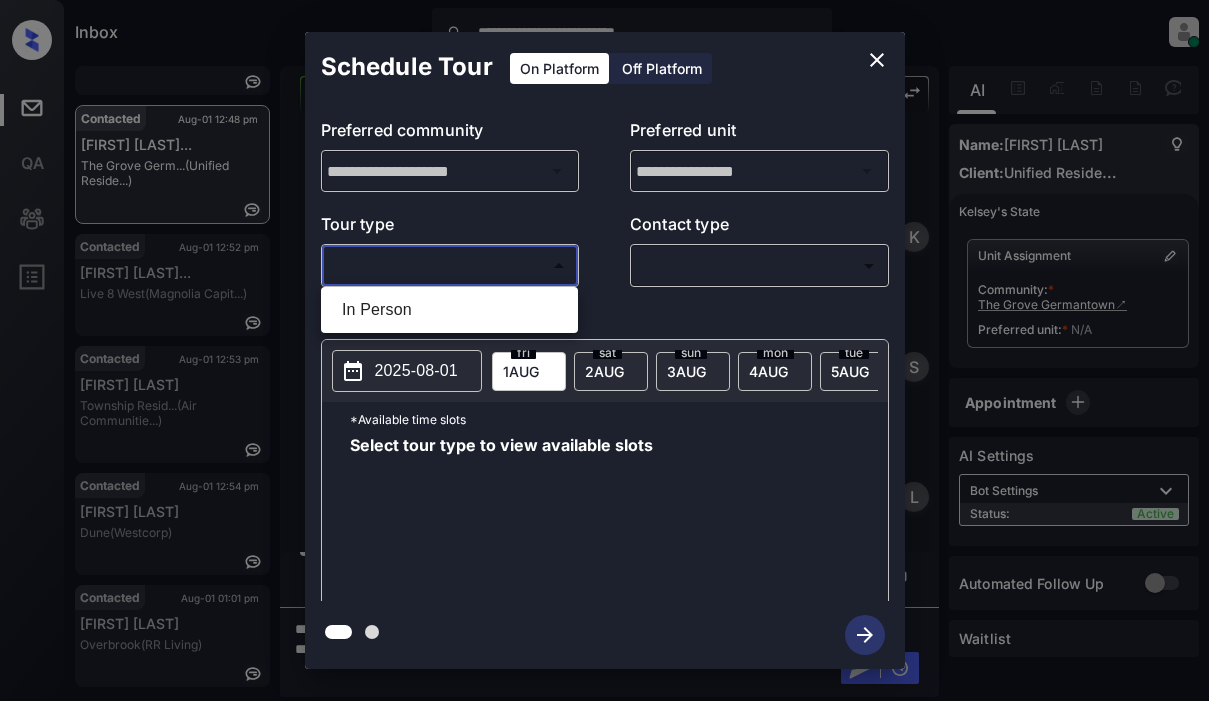 click on "**********" at bounding box center [604, 350] 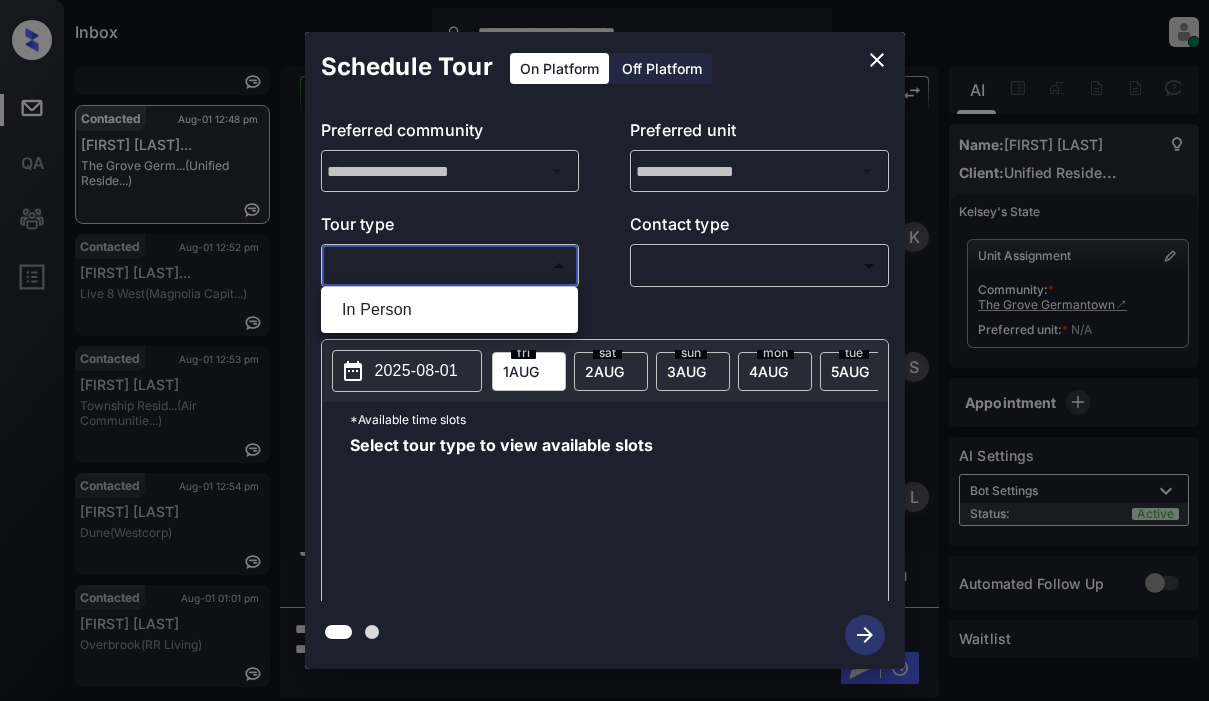click at bounding box center [604, 350] 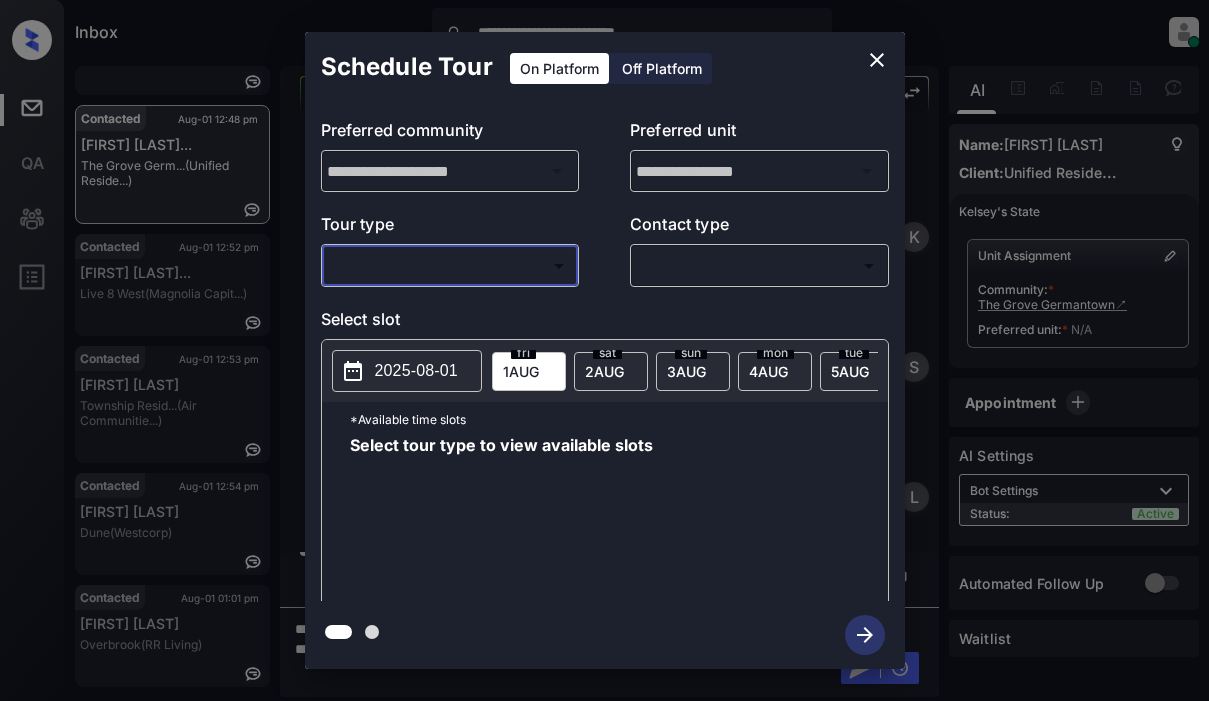 click on "Off Platform" at bounding box center (662, 68) 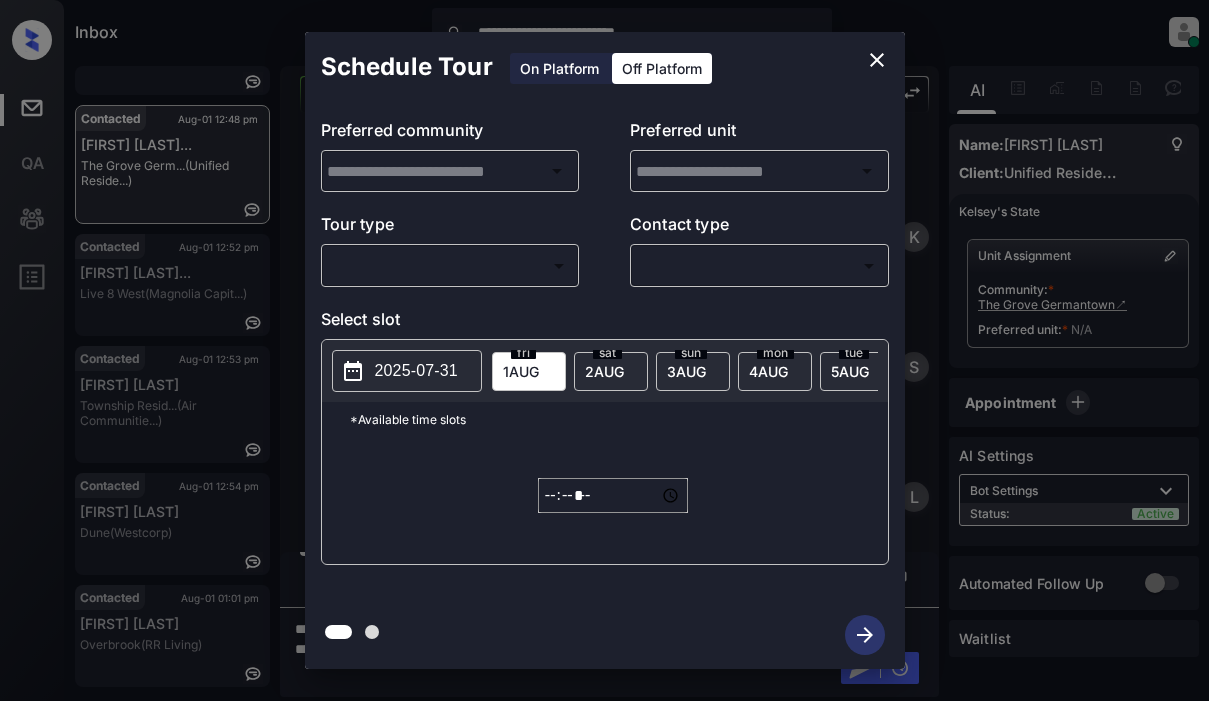 type on "**********" 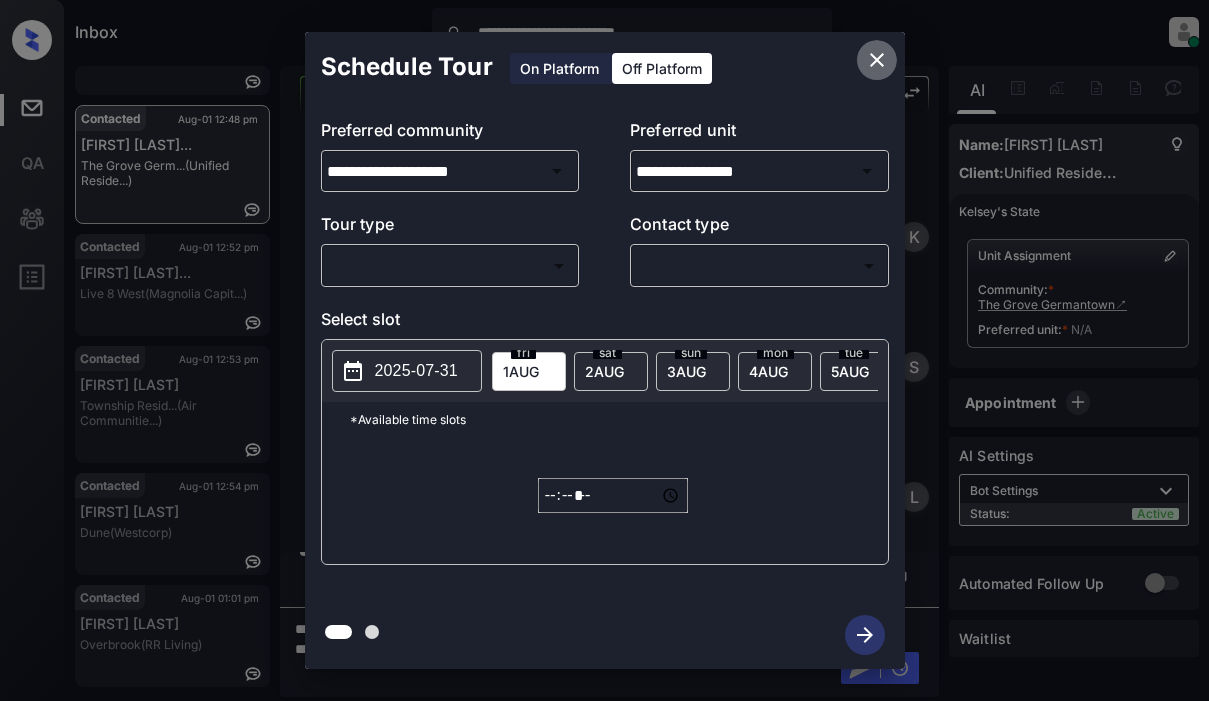 click 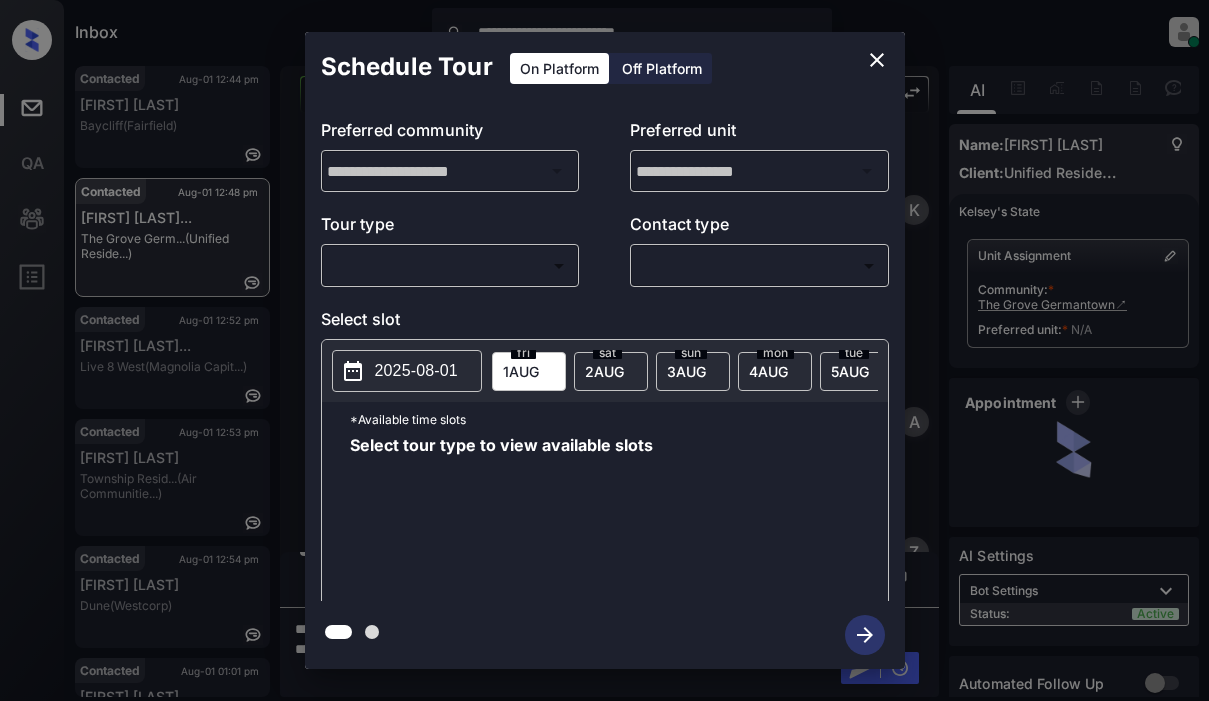 scroll, scrollTop: 0, scrollLeft: 0, axis: both 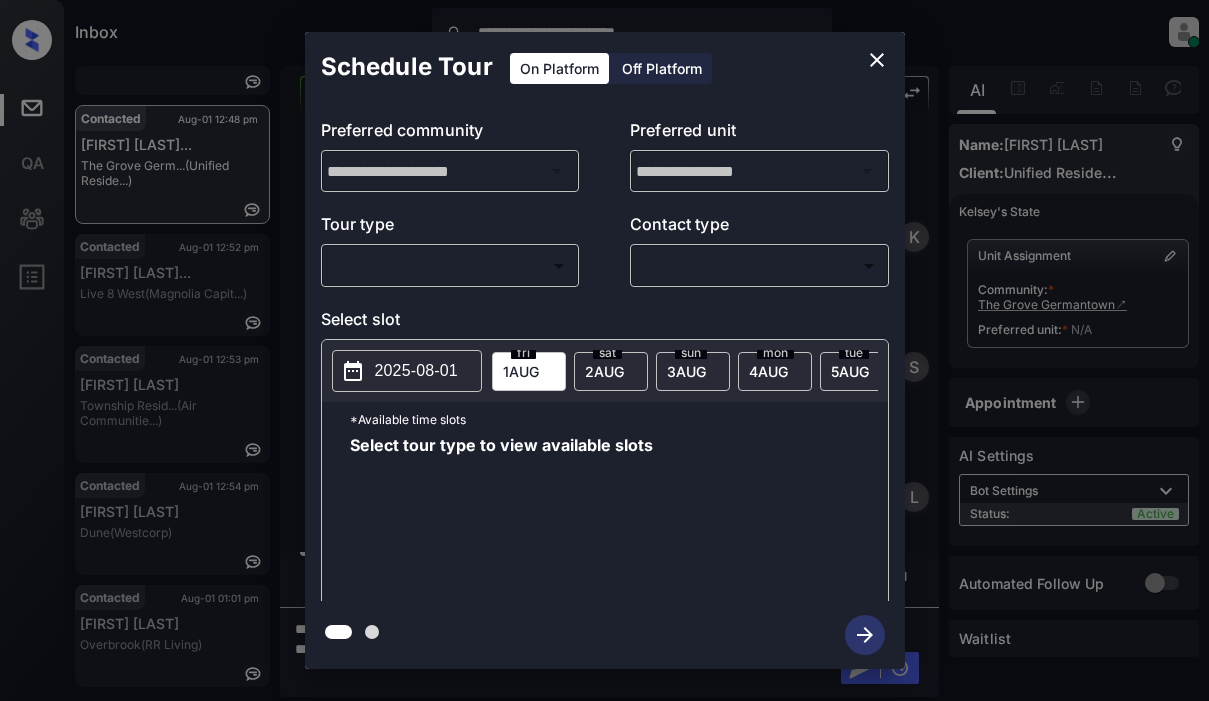click on "Off Platform" at bounding box center [662, 68] 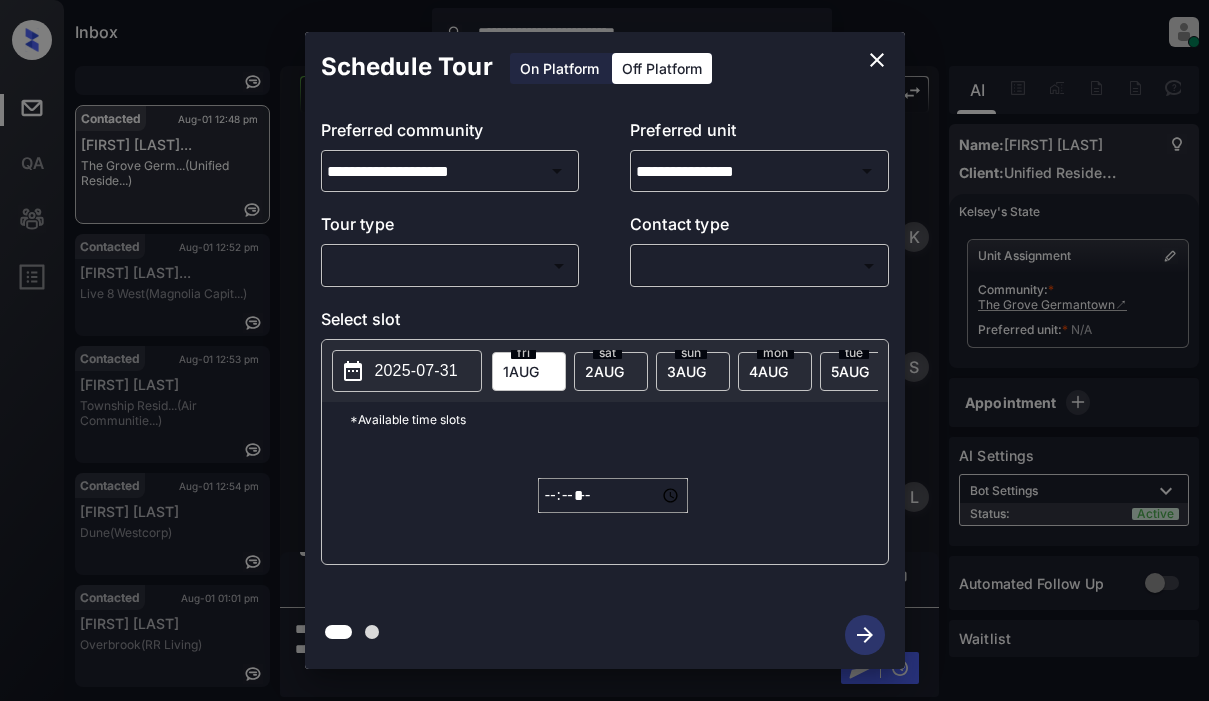click on "**********" at bounding box center [604, 350] 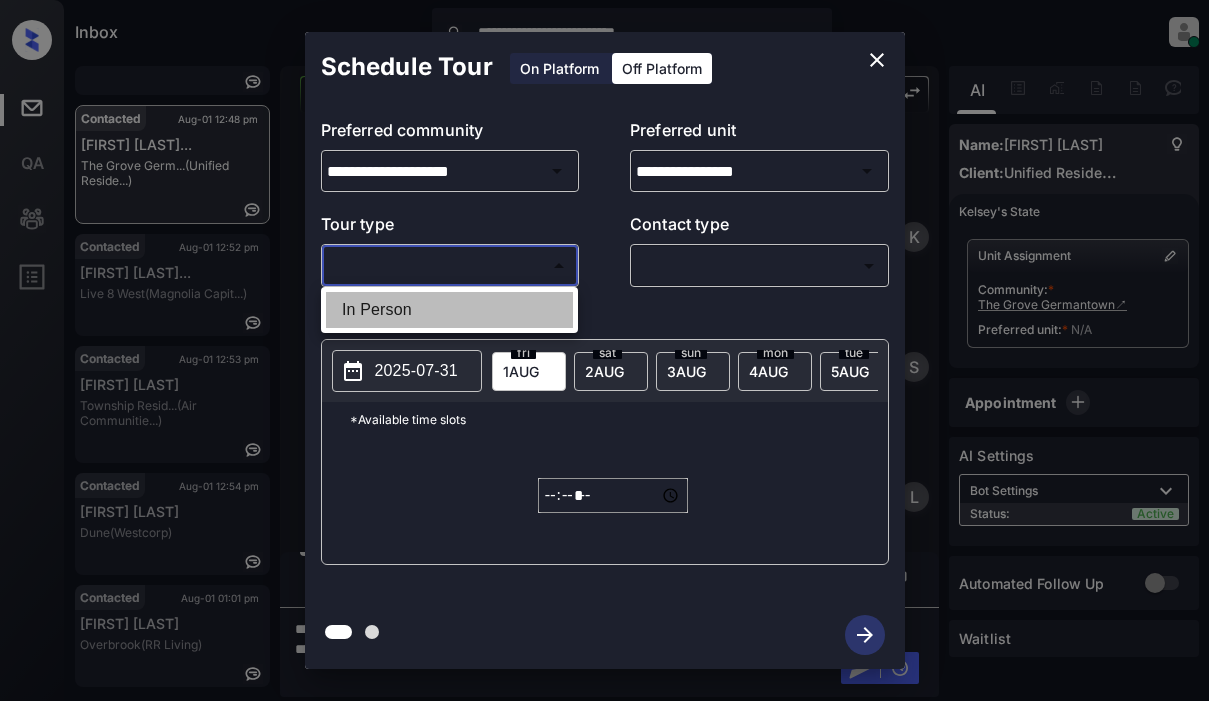 click on "In Person" at bounding box center (449, 310) 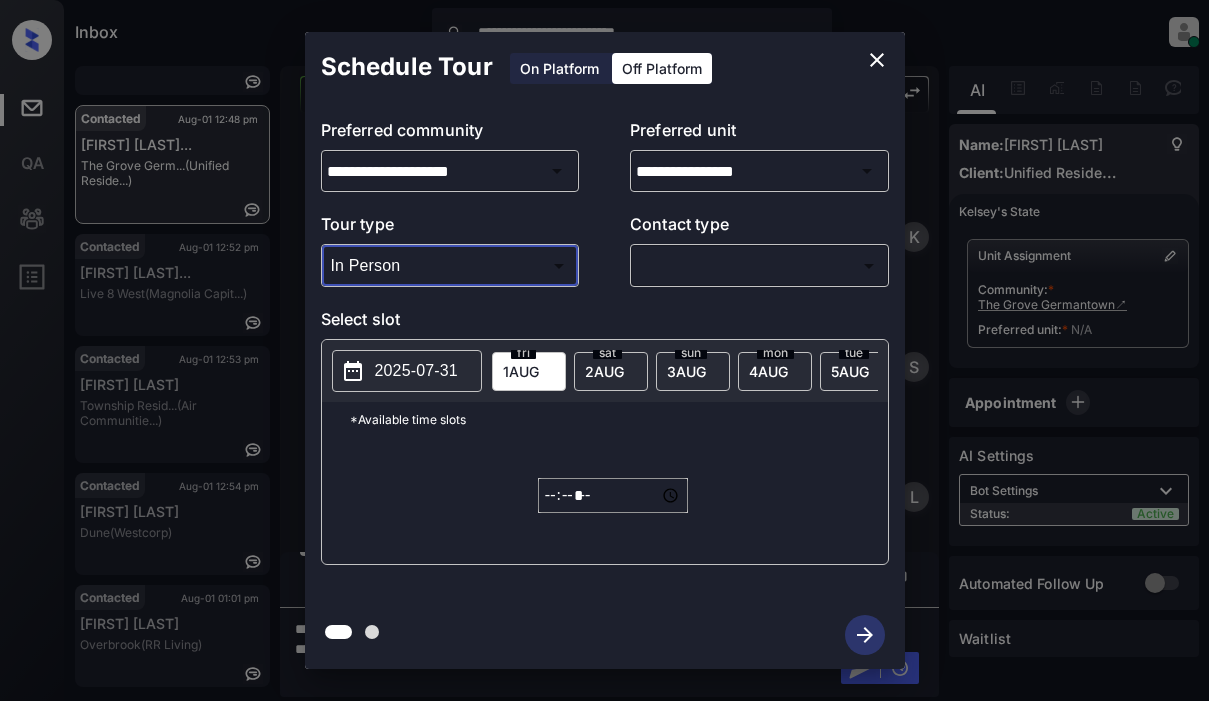 click on "**********" at bounding box center [604, 350] 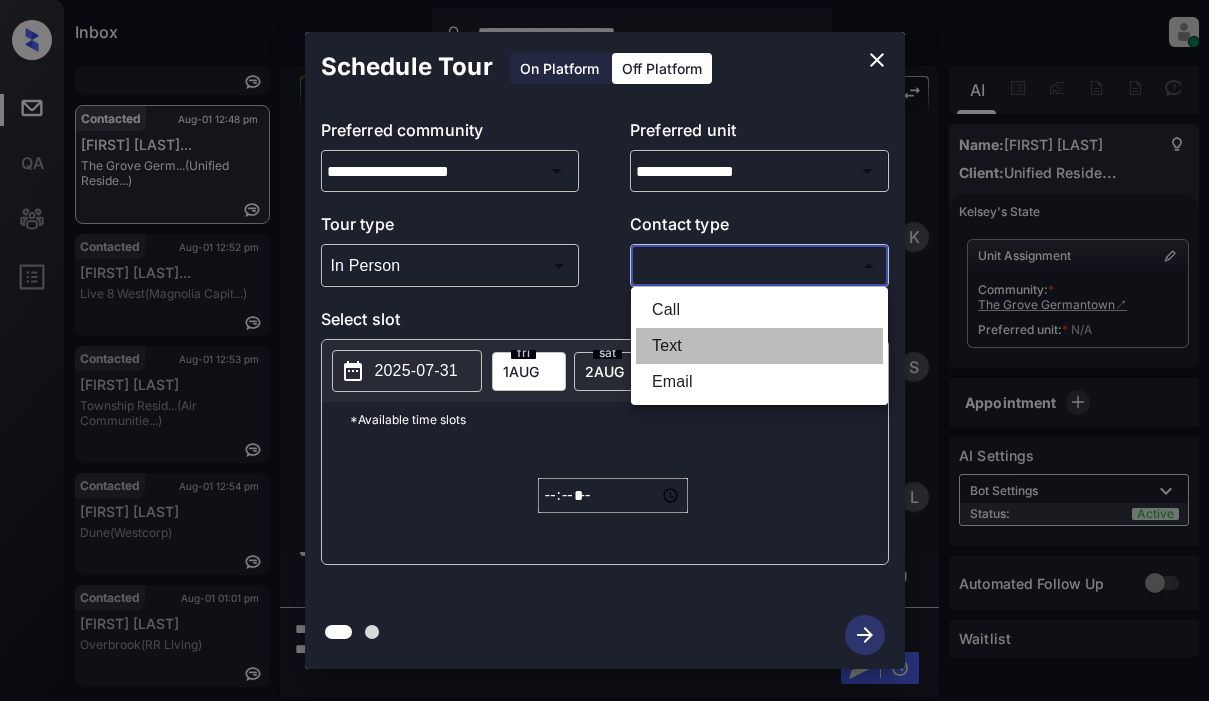 drag, startPoint x: 664, startPoint y: 349, endPoint x: 620, endPoint y: 378, distance: 52.69725 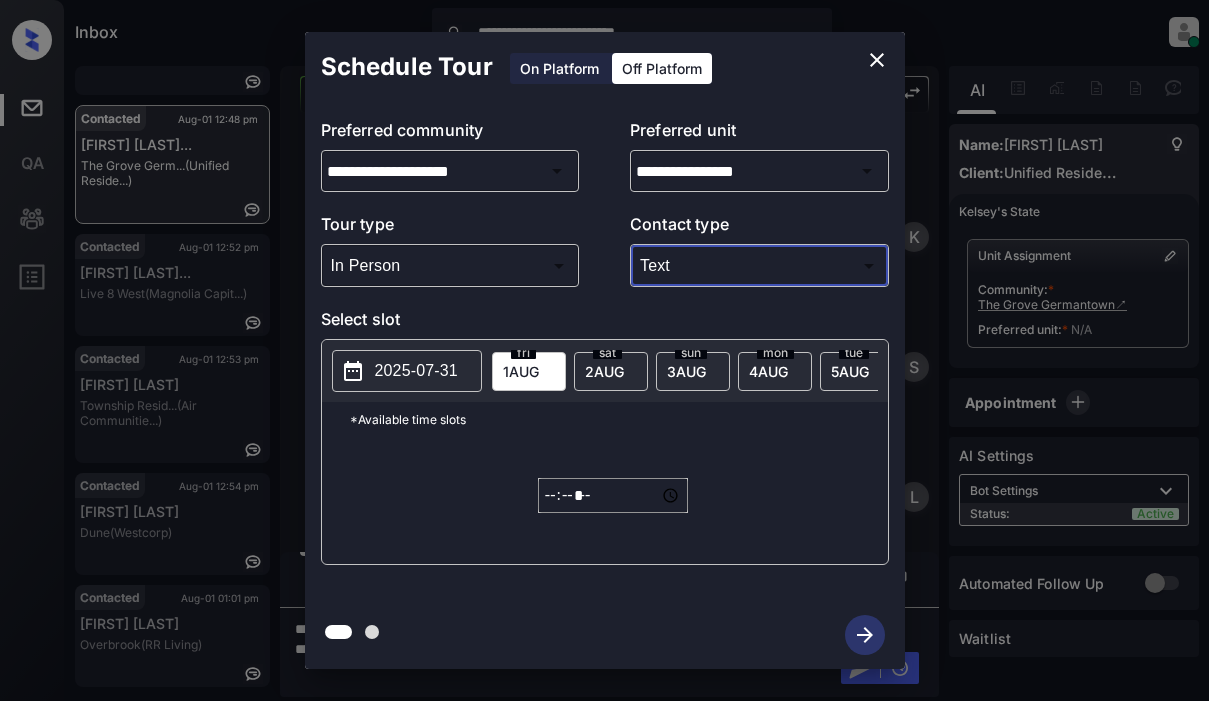 click on "*****" at bounding box center [613, 495] 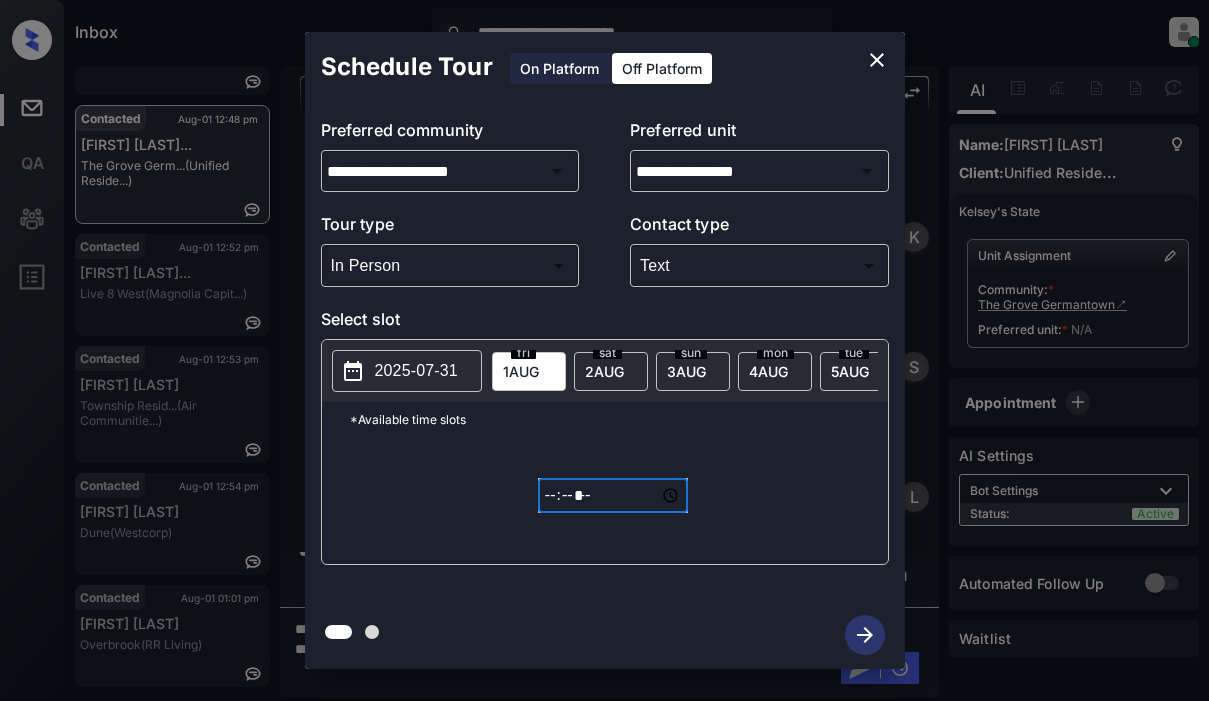 type on "*****" 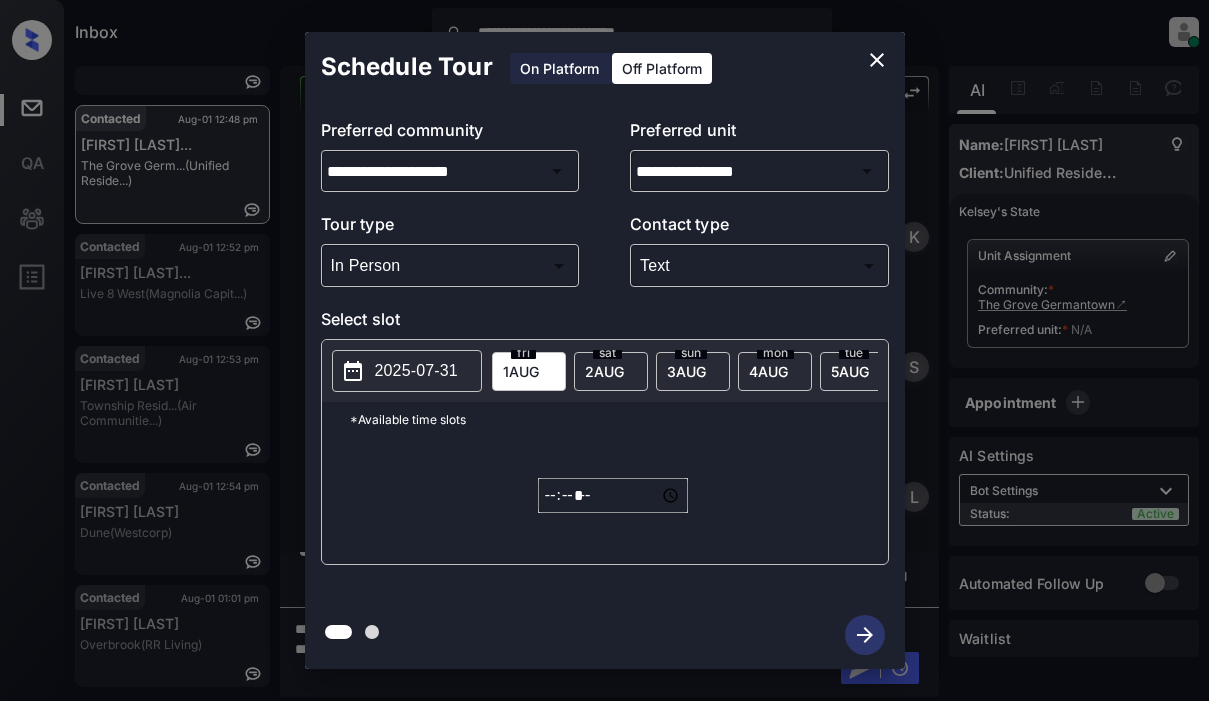 click at bounding box center [605, 635] 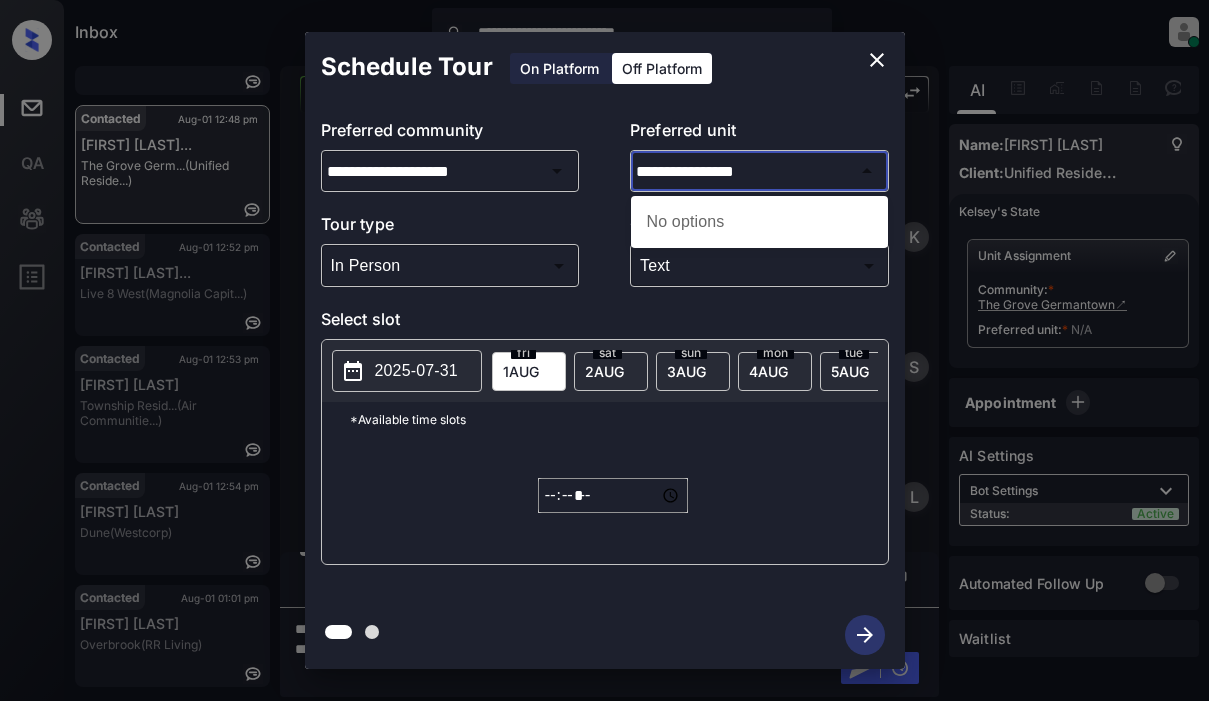 click on "No options" at bounding box center (759, 222) 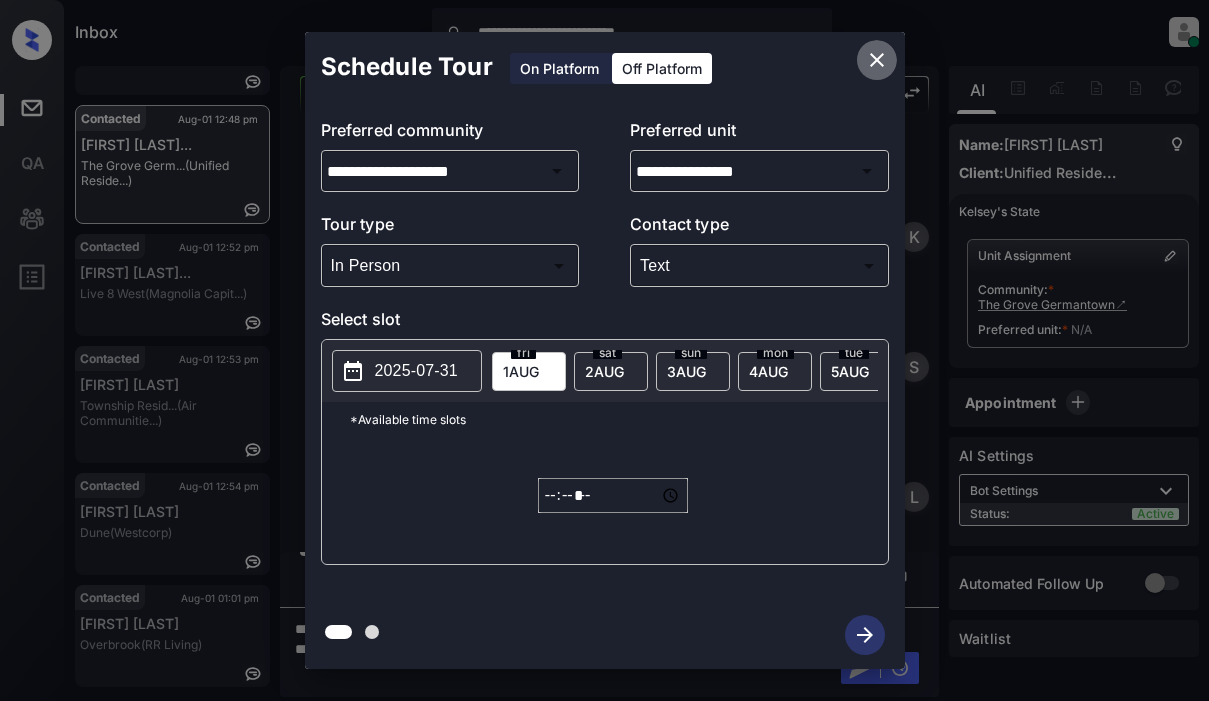 click 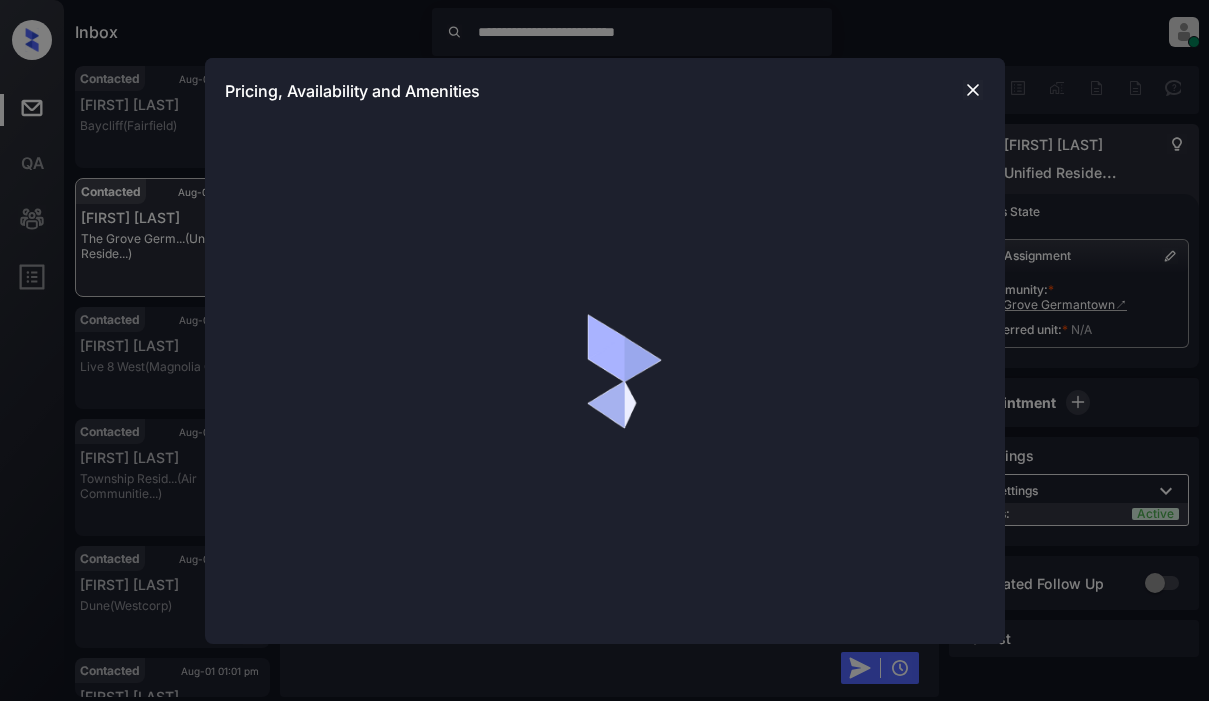 scroll, scrollTop: 0, scrollLeft: 0, axis: both 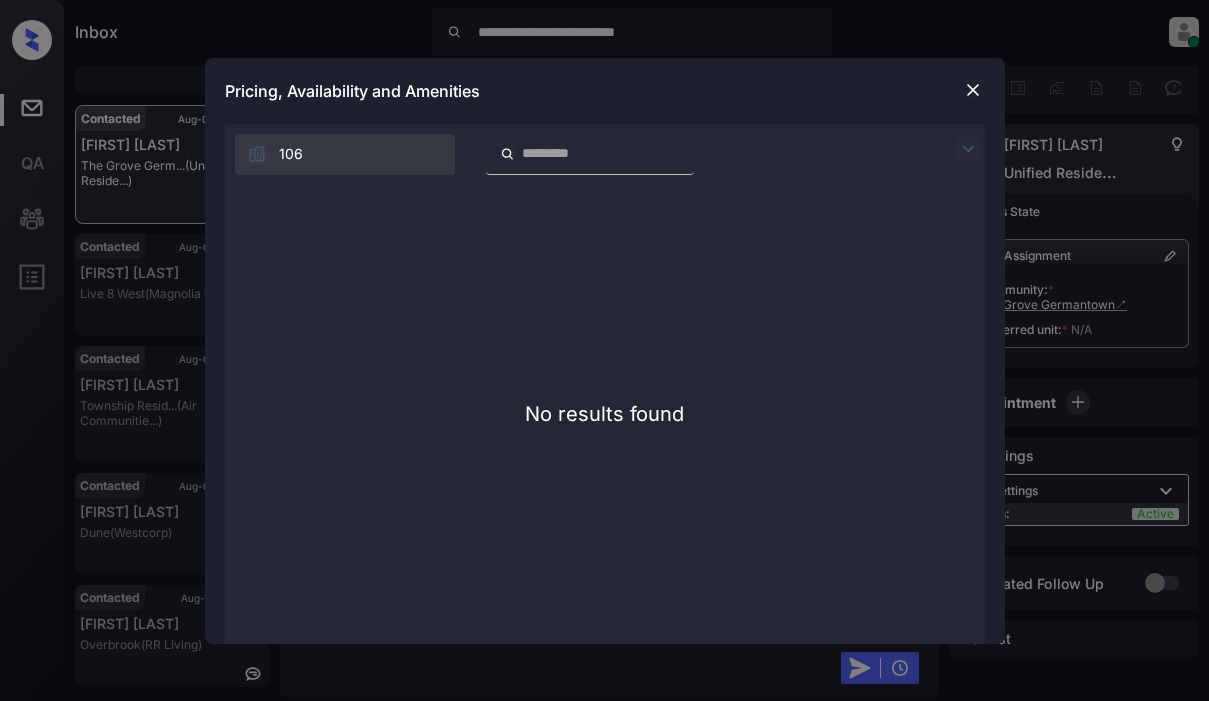 click on "106" at bounding box center (345, 154) 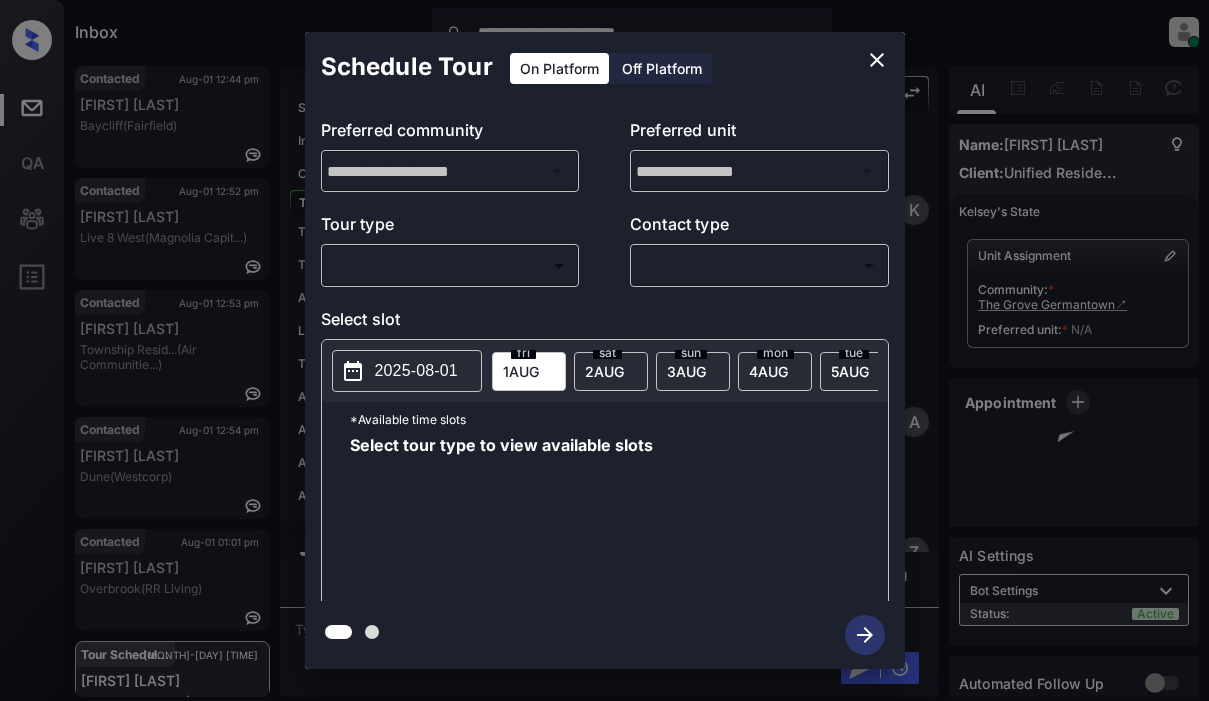 scroll, scrollTop: 0, scrollLeft: 0, axis: both 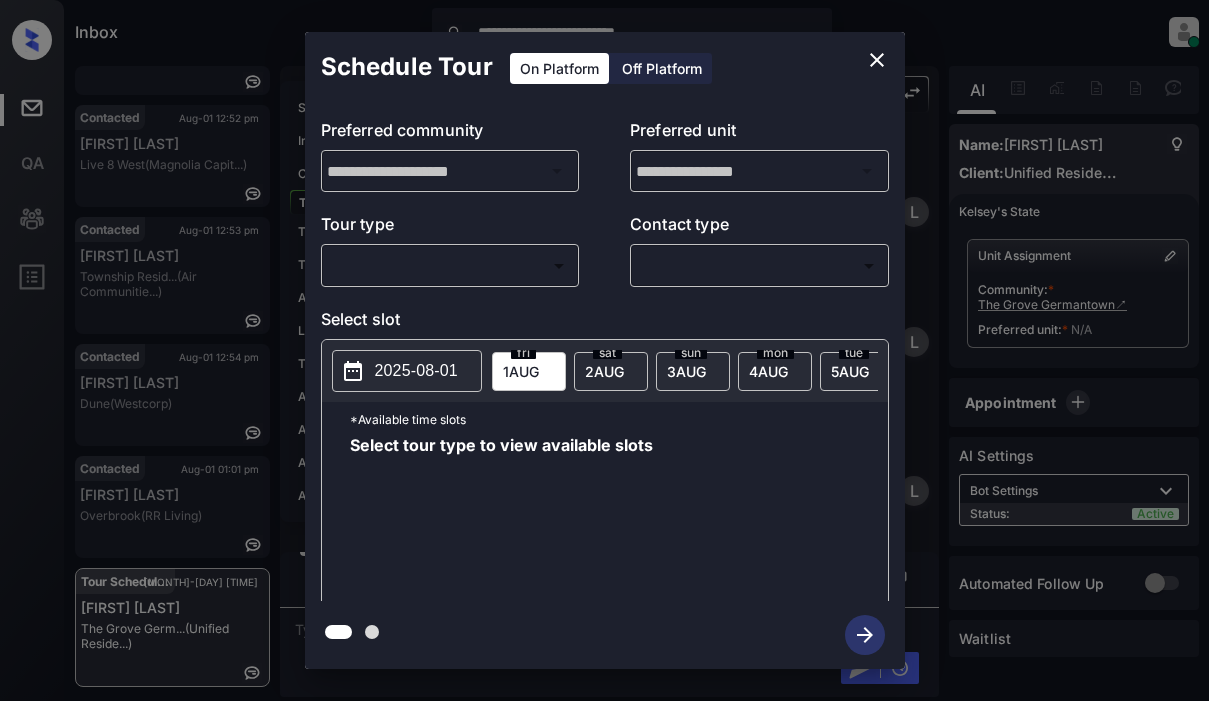 click on "**********" at bounding box center [604, 350] 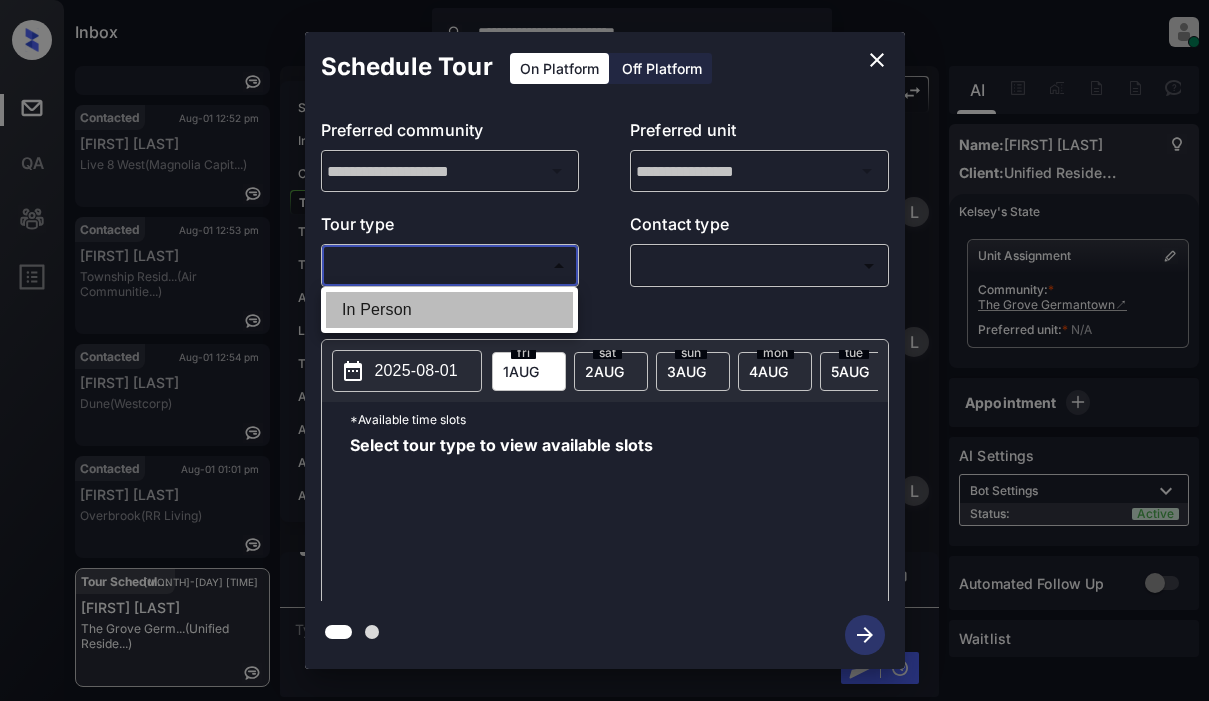 click on "In Person" at bounding box center [449, 310] 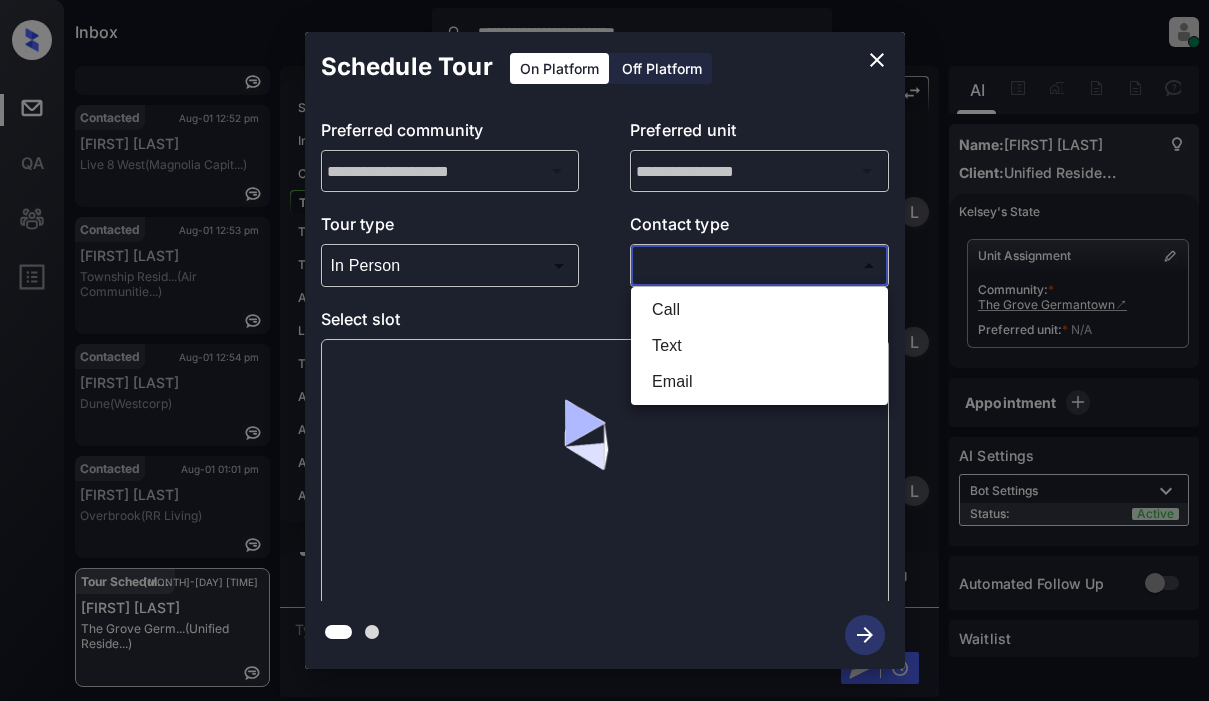click on "**********" at bounding box center (604, 350) 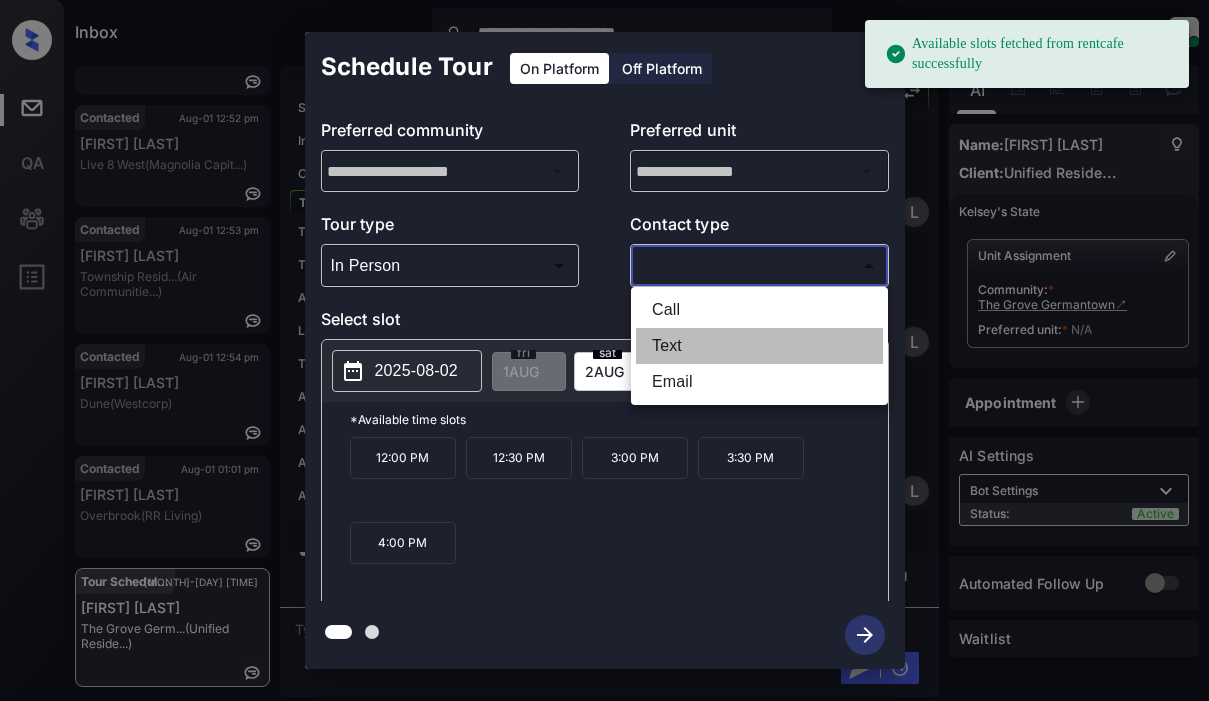click on "Text" at bounding box center [759, 346] 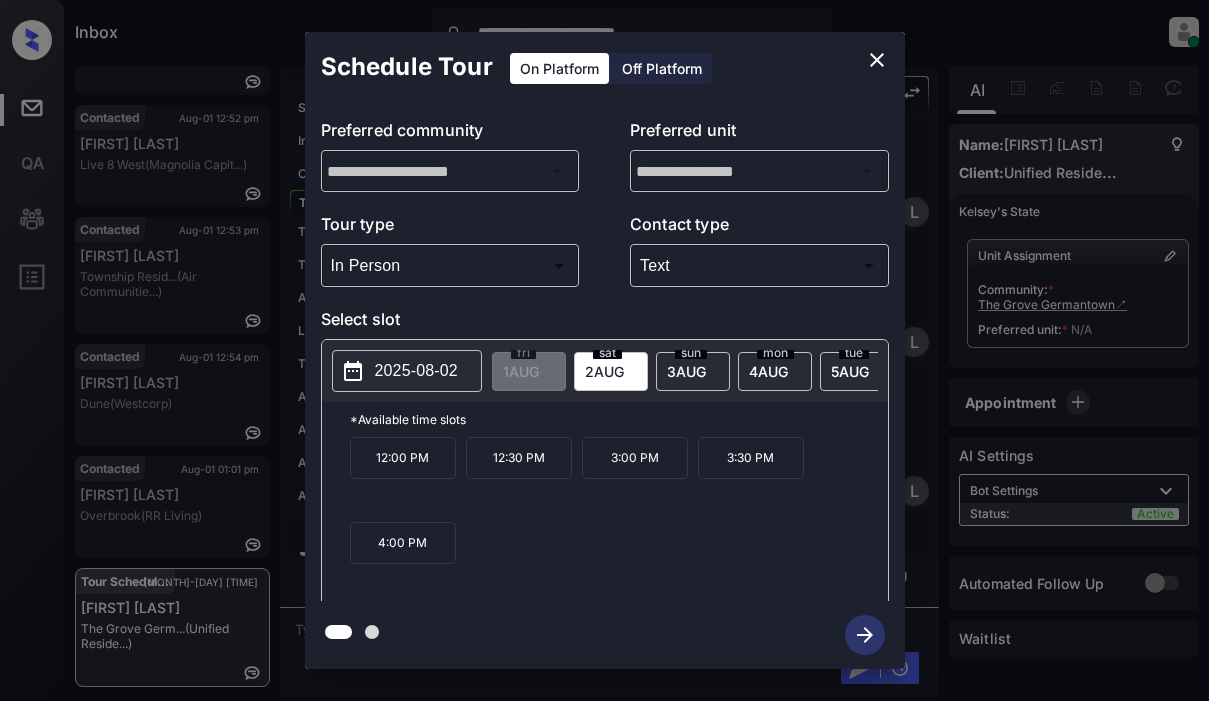 click on "Off Platform" at bounding box center [662, 68] 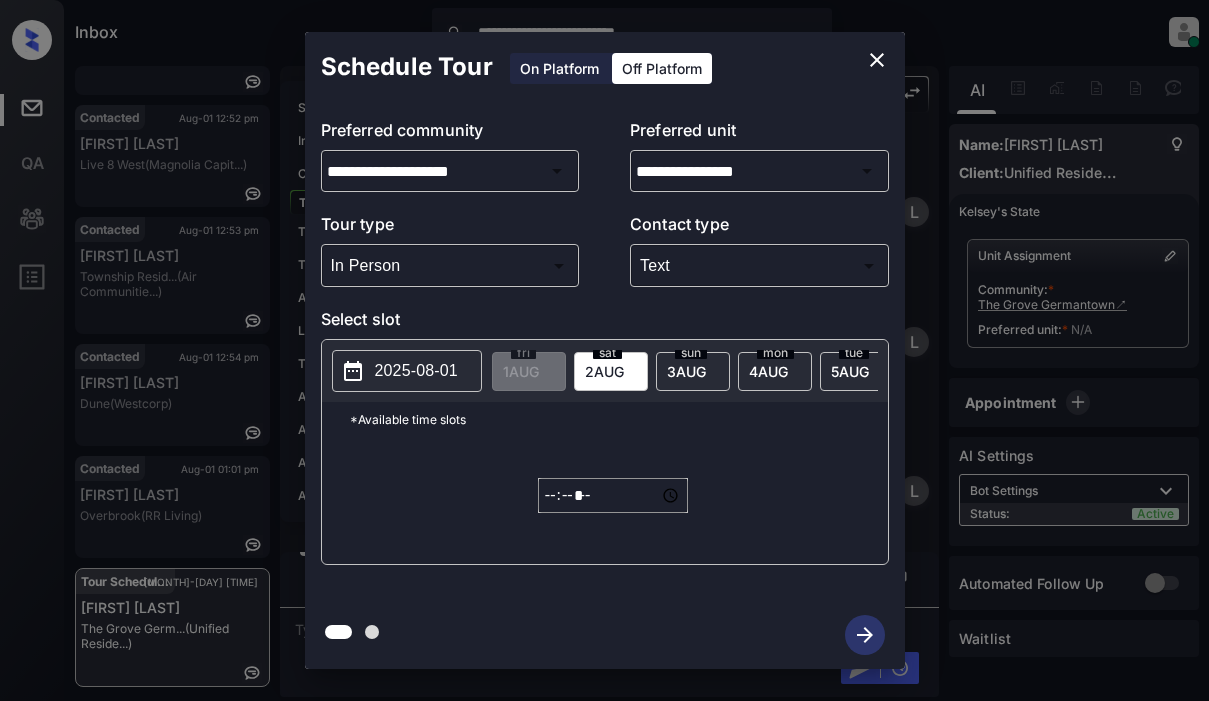 click on "2025-08-01" at bounding box center [416, 371] 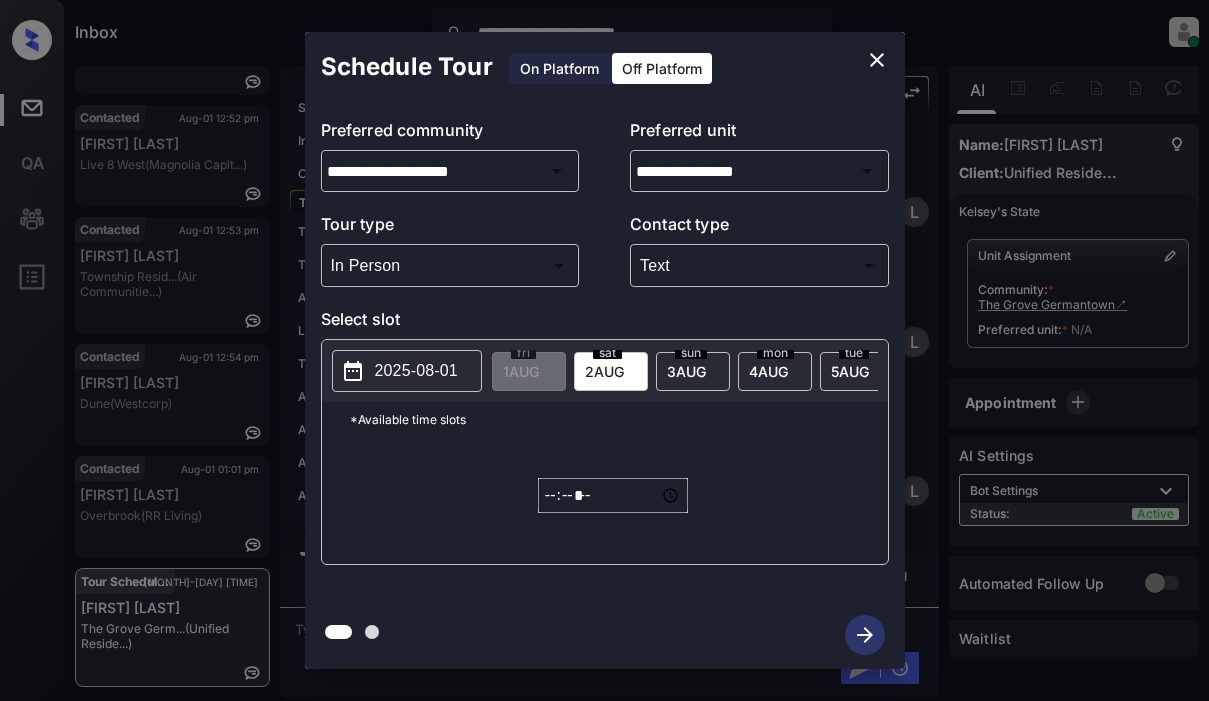 click on "2025-08-01" at bounding box center [416, 371] 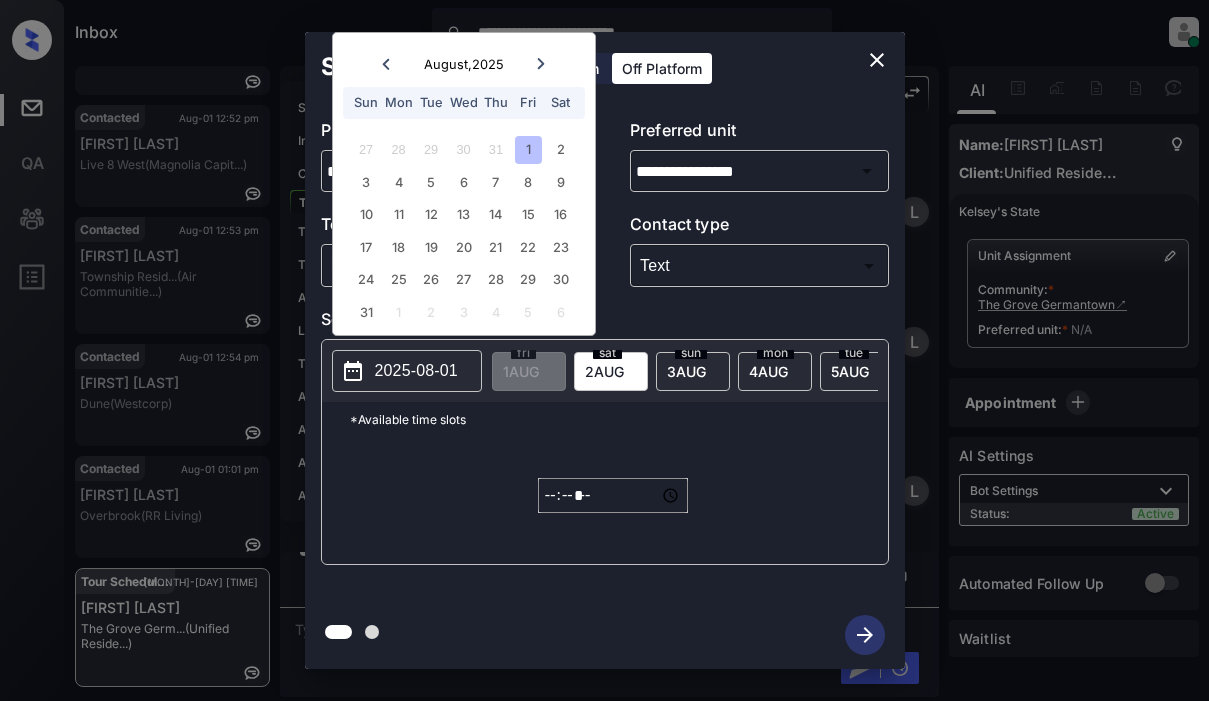 click on "fri 1 AUG sat 2 AUG sun 3 AUG mon 4 AUG tue 5 AUG wed 6 AUG thu 7 AUG fri 8 AUG sat 9 AUG sun 10 AUG mon 11 AUG tue 12 AUG wed 13 AUG thu 14 AUG fri 15 AUG sat 16 AUG sun 17 AUG mon 18 AUG tue 19 AUG wed 20 AUG thu 21 AUG fri 22 AUG sat 23 AUG sun 24 AUG mon 25 AUG tue 26 AUG wed 27 AUG thu 28 AUG fri 29 AUG sat 30 AUG sun 31 AUG mon 1 SEP tue 2 SEP wed 3 SEP thu 4 SEP fri 5 SEP sat 6 SEP sun 7 SEP mon 8 SEP tue 9 SEP wed 10 SEP thu 11 SEP fri 12 SEP sat 13 SEP sun 14 SEP mon 15 SEP tue 16 SEP wed 17 SEP thu 18 SEP fri 19 SEP sat 20 SEP sun 21 SEP mon 22 SEP tue 23 SEP wed 24 SEP thu 25 SEP fri 26 SEP sat 27 SEP sun 28 SEP mon 29 SEP" at bounding box center (2952, 371) 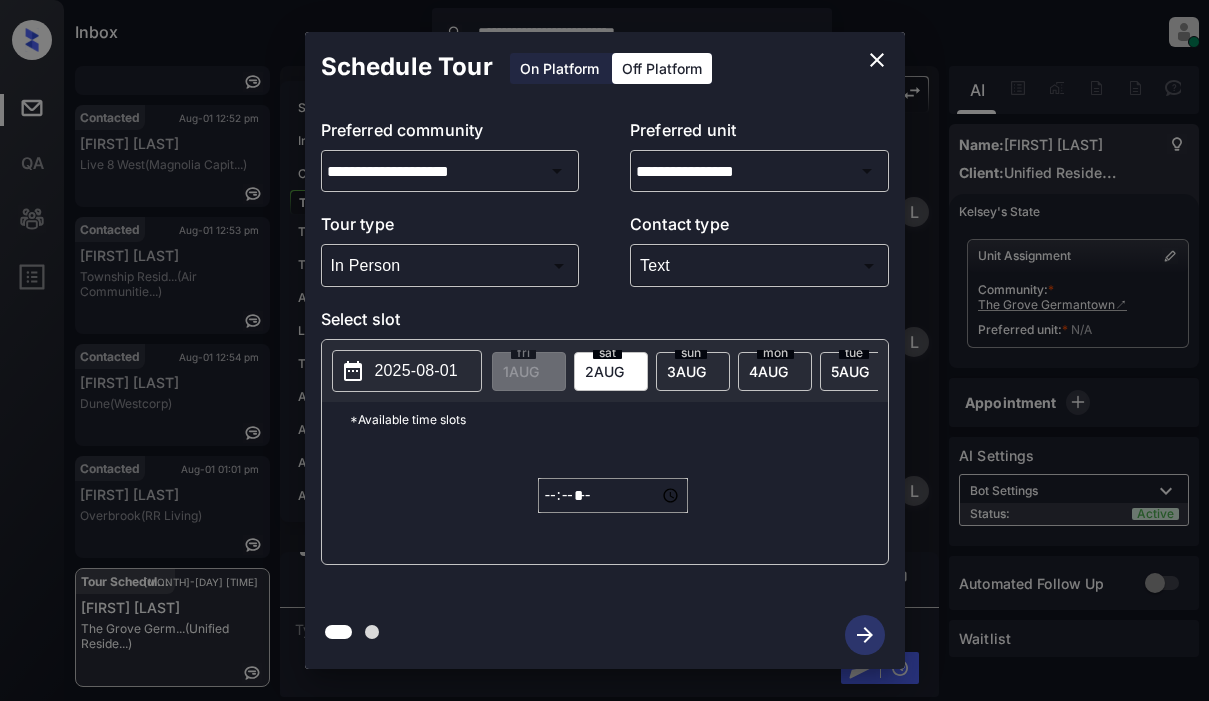 click on "fri 1 AUG sat 2 AUG sun 3 AUG mon 4 AUG tue 5 AUG wed 6 AUG thu 7 AUG fri 8 AUG sat 9 AUG sun 10 AUG mon 11 AUG tue 12 AUG wed 13 AUG thu 14 AUG fri 15 AUG sat 16 AUG sun 17 AUG mon 18 AUG tue 19 AUG wed 20 AUG thu 21 AUG fri 22 AUG sat 23 AUG sun 24 AUG mon 25 AUG tue 26 AUG wed 27 AUG thu 28 AUG fri 29 AUG sat 30 AUG sun 31 AUG mon 1 SEP tue 2 SEP wed 3 SEP thu 4 SEP fri 5 SEP sat 6 SEP sun 7 SEP mon 8 SEP tue 9 SEP wed 10 SEP thu 11 SEP fri 12 SEP sat 13 SEP sun 14 SEP mon 15 SEP tue 16 SEP wed 17 SEP thu 18 SEP fri 19 SEP sat 20 SEP sun 21 SEP mon 22 SEP tue 23 SEP wed 24 SEP thu 25 SEP fri 26 SEP sat 27 SEP sun 28 SEP mon 29 SEP" at bounding box center [2952, 371] 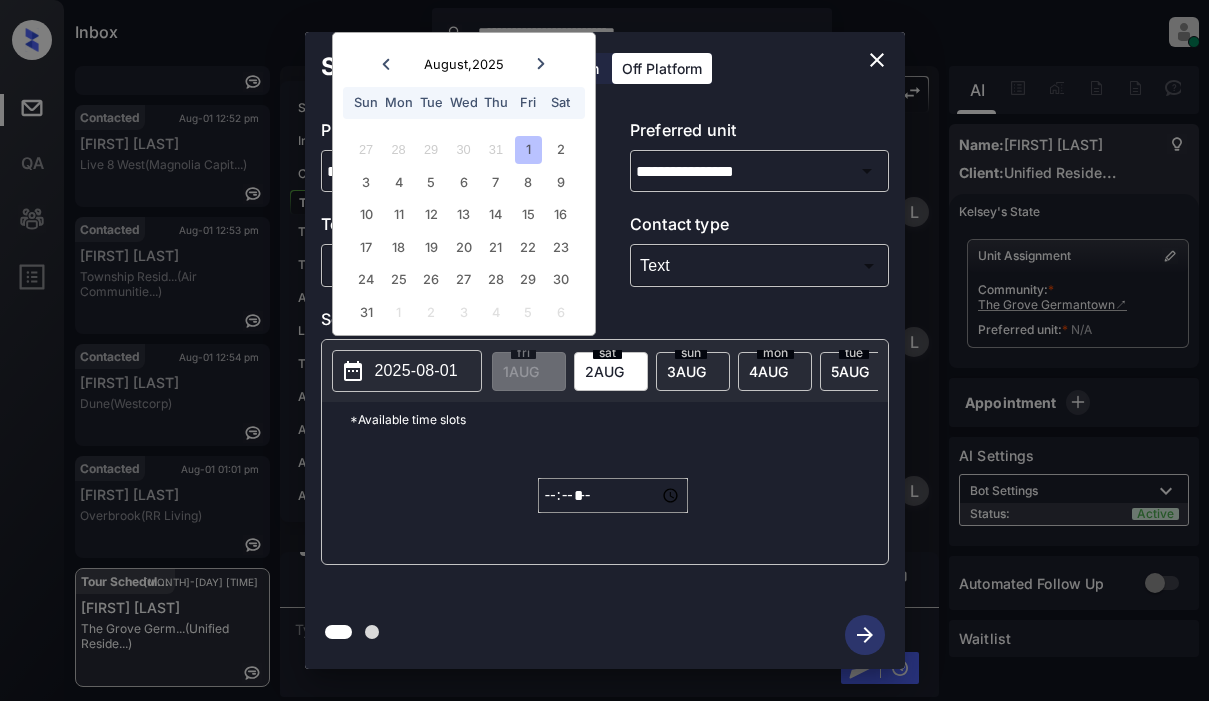 click on "1" at bounding box center (528, 149) 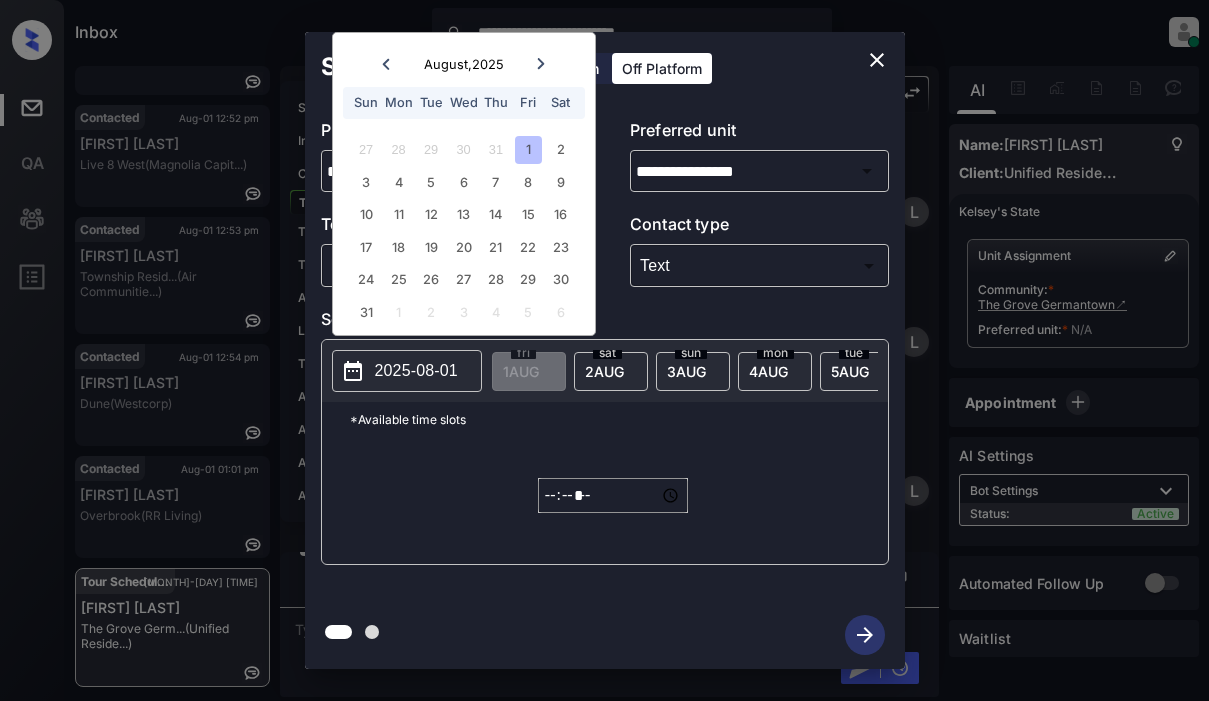 click on "*****" at bounding box center (613, 495) 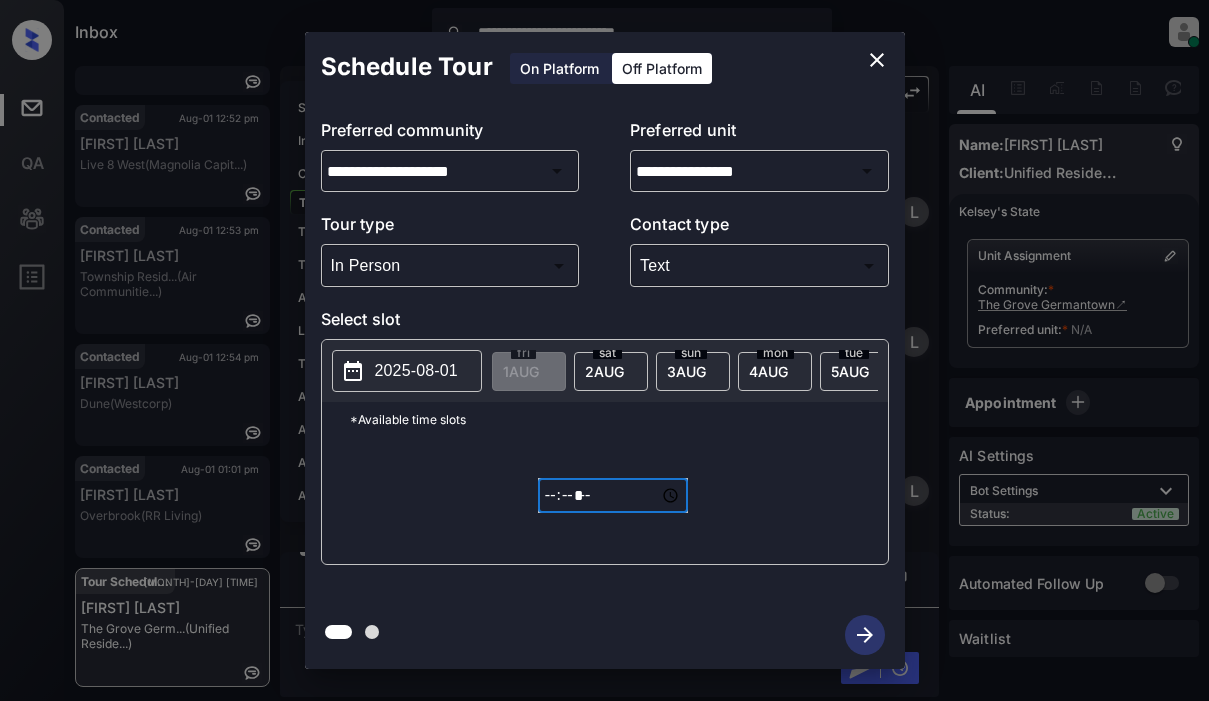 click on "*****" at bounding box center (613, 495) 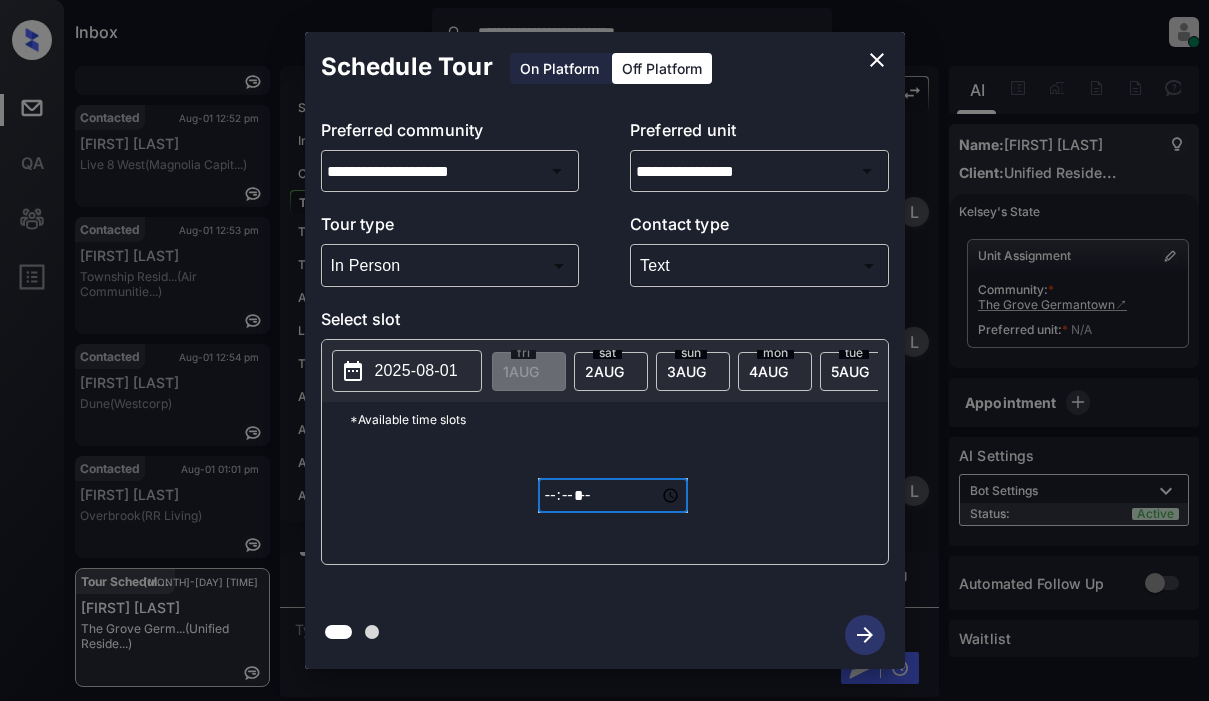 drag, startPoint x: 552, startPoint y: 501, endPoint x: 598, endPoint y: 506, distance: 46.270943 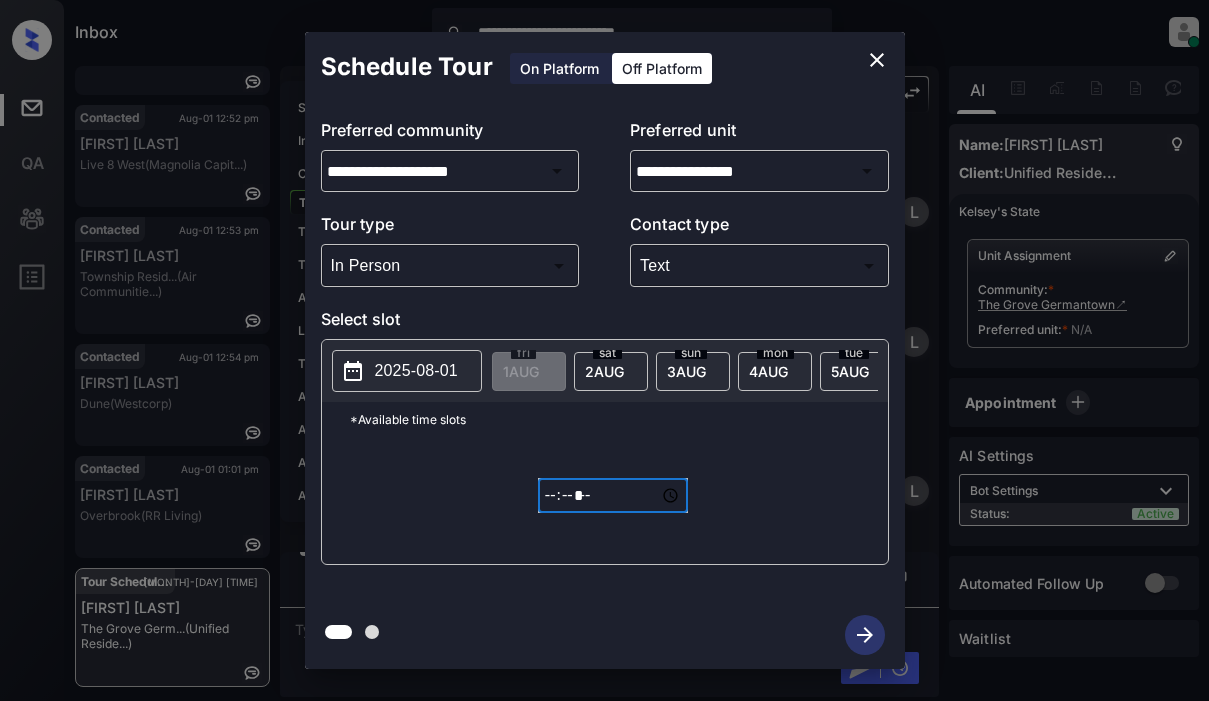 type on "*****" 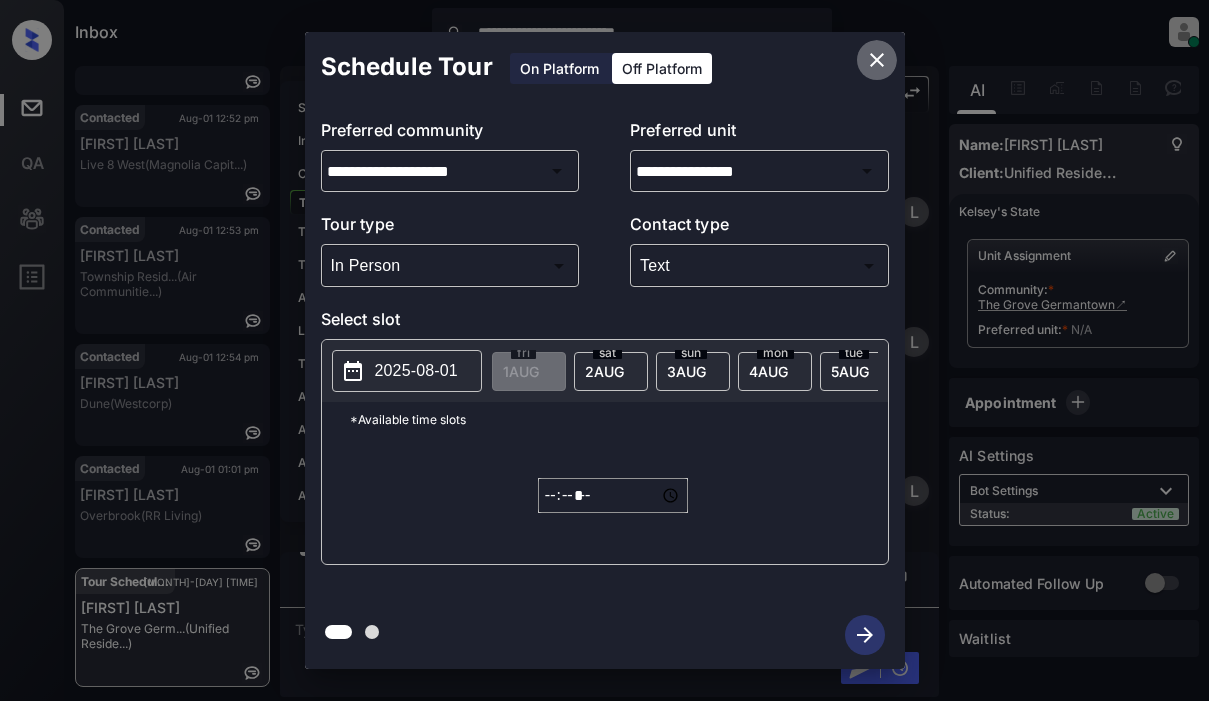 click at bounding box center (877, 60) 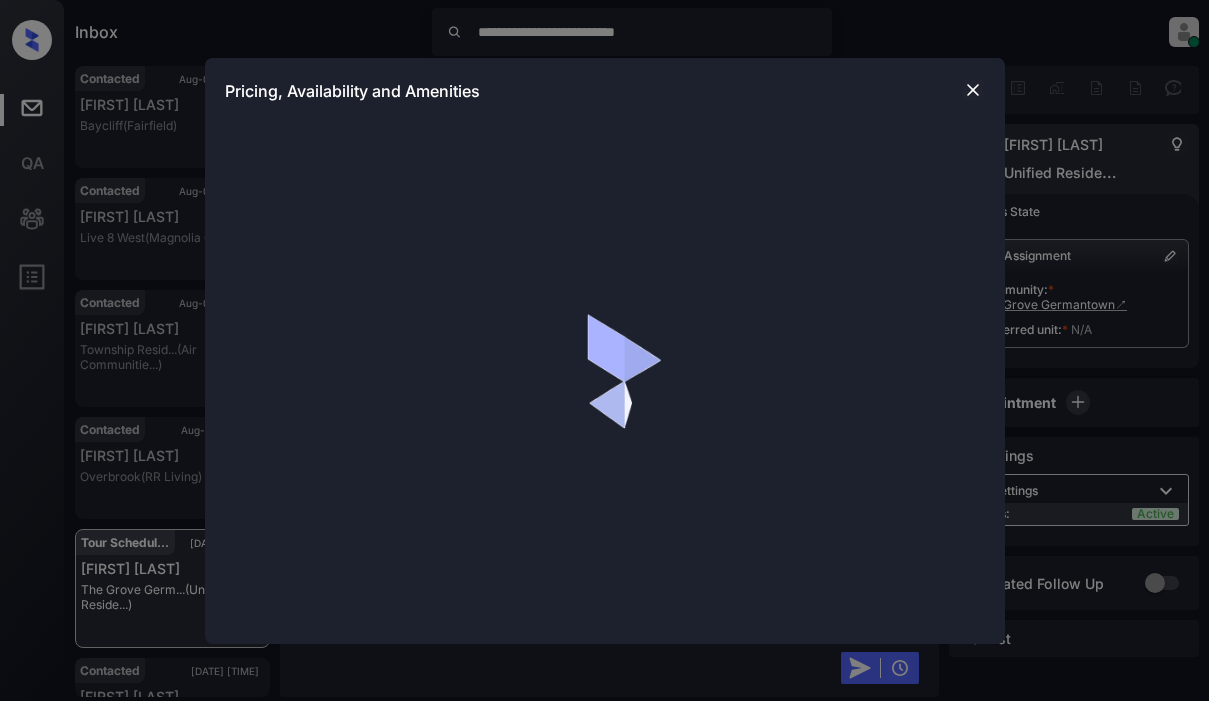 scroll, scrollTop: 0, scrollLeft: 0, axis: both 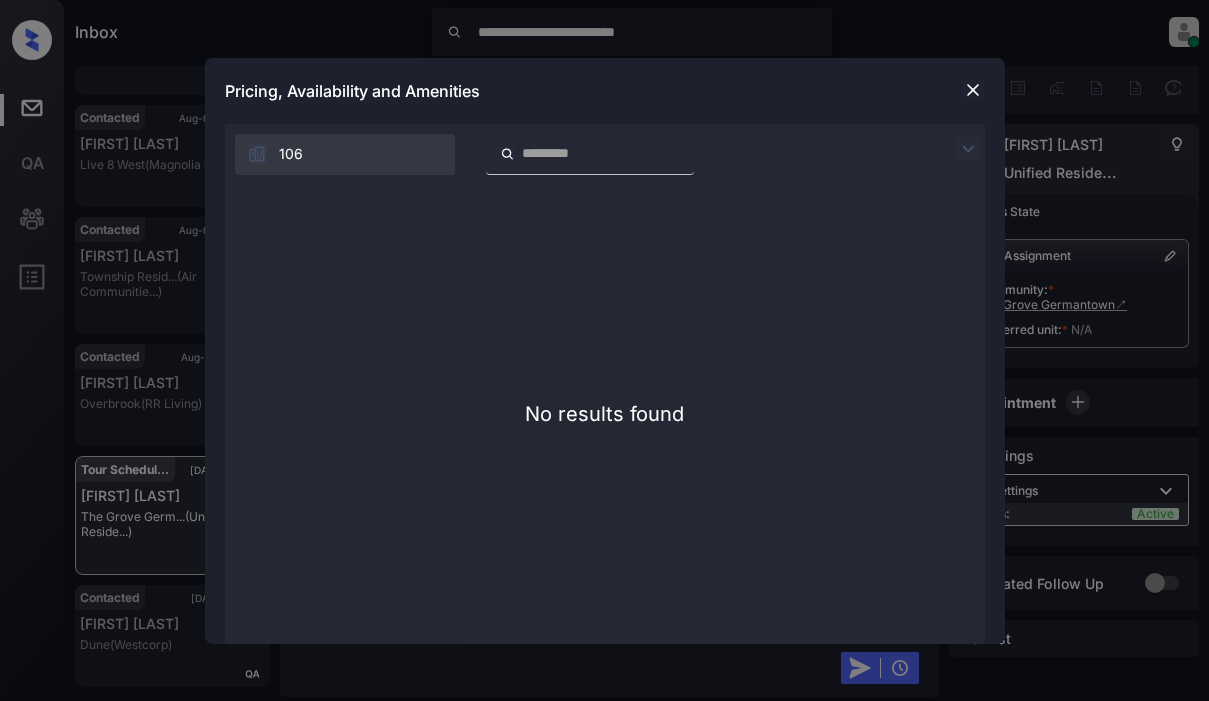 drag, startPoint x: 382, startPoint y: 212, endPoint x: 356, endPoint y: 189, distance: 34.713108 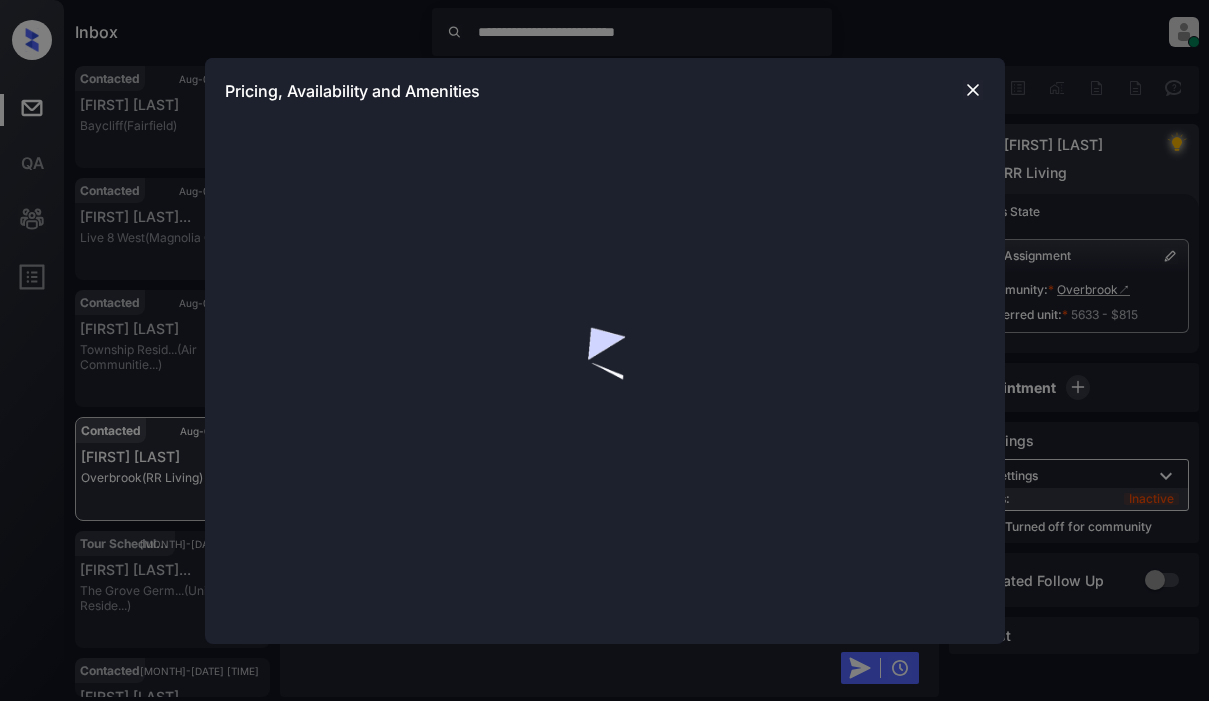scroll, scrollTop: 0, scrollLeft: 0, axis: both 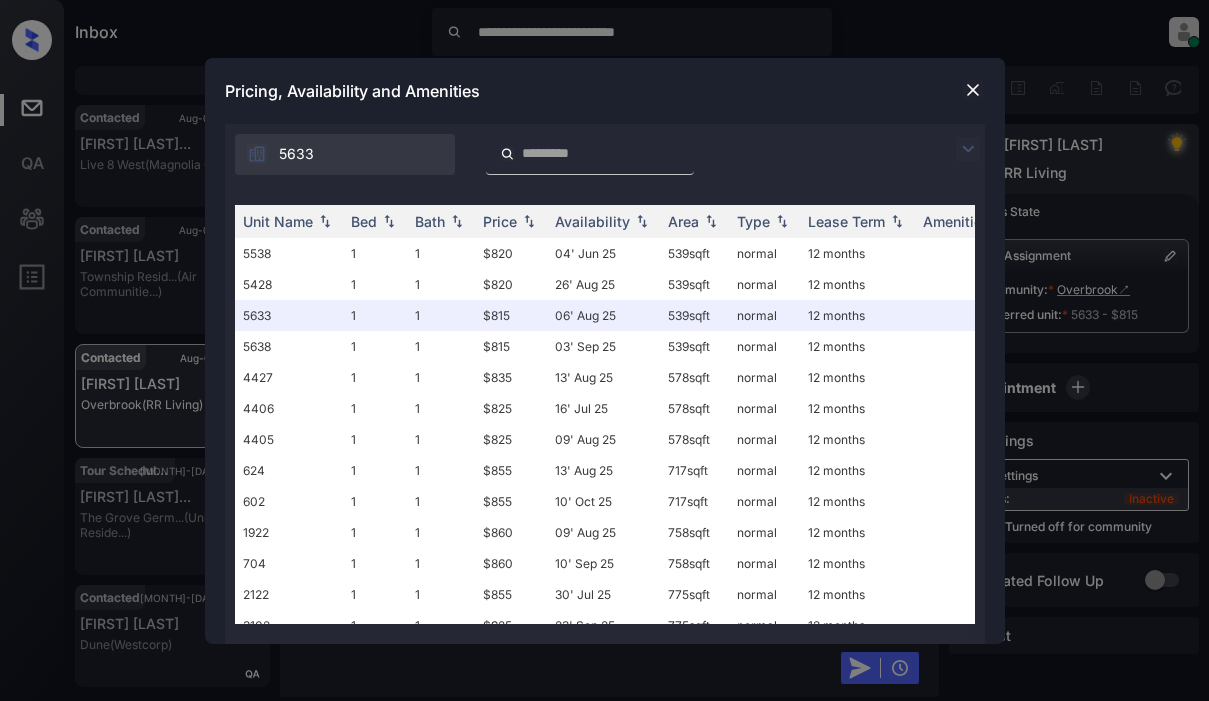 click at bounding box center [968, 149] 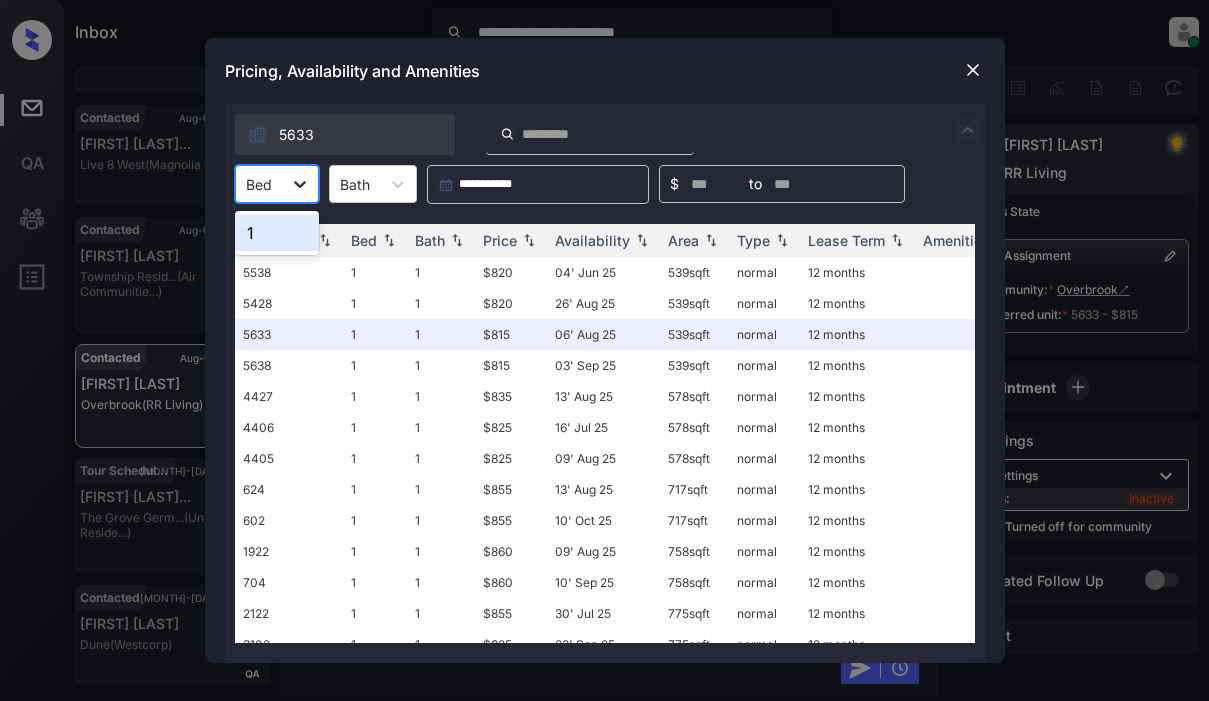 click 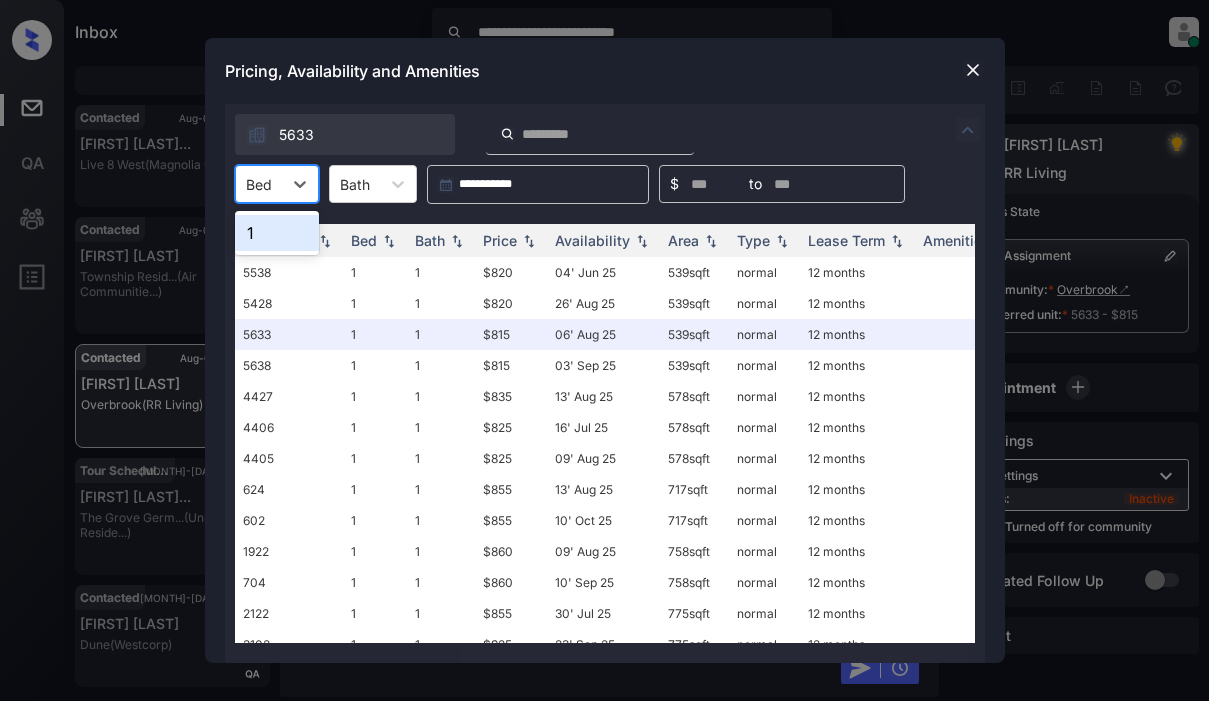 click on "1" at bounding box center (277, 233) 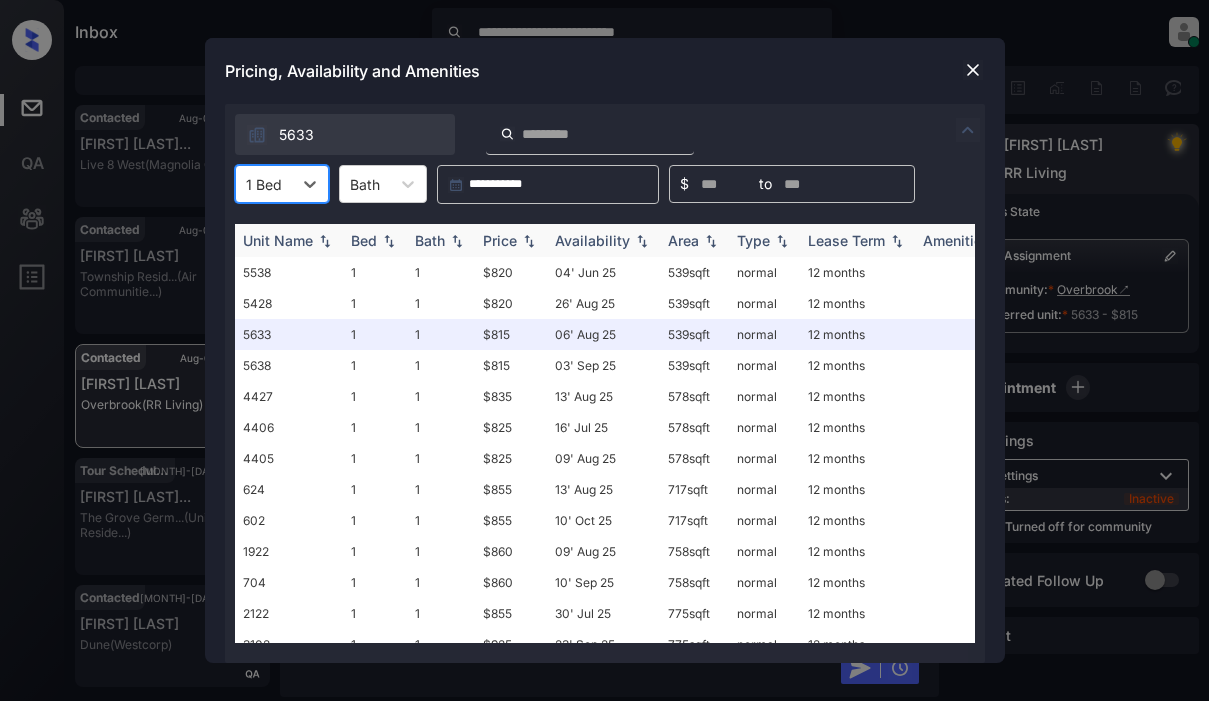 click on "Price" at bounding box center (500, 240) 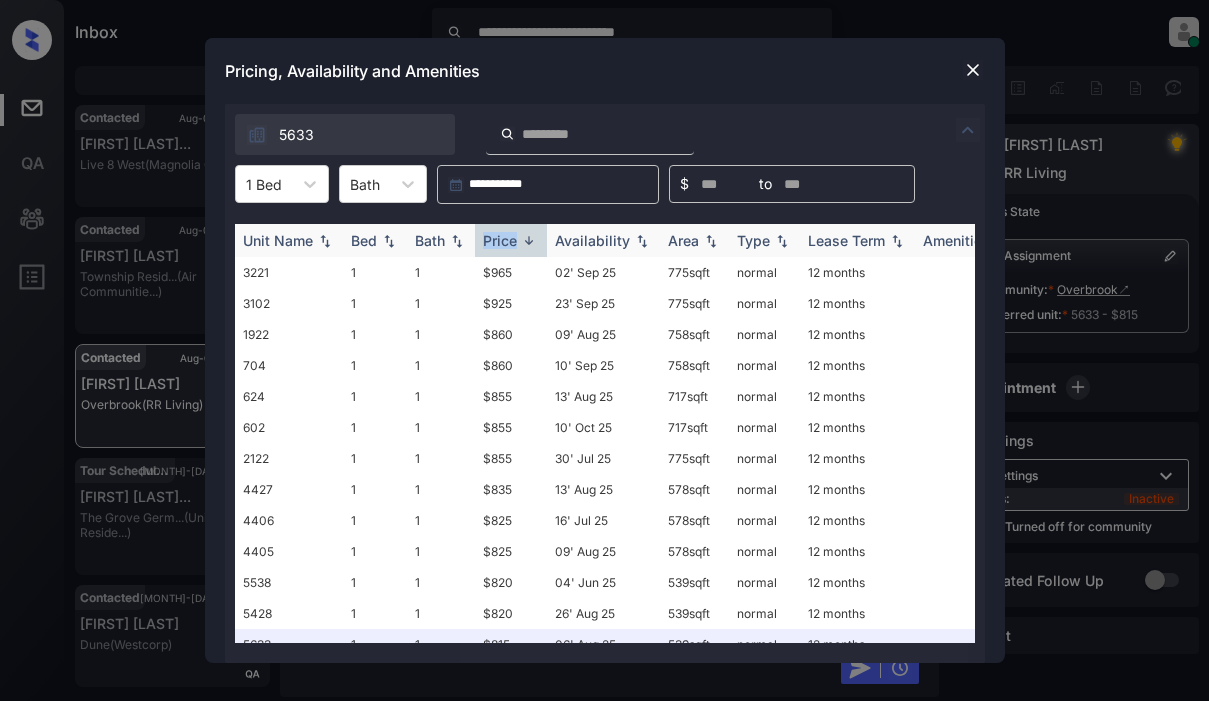 click on "Price" at bounding box center [500, 240] 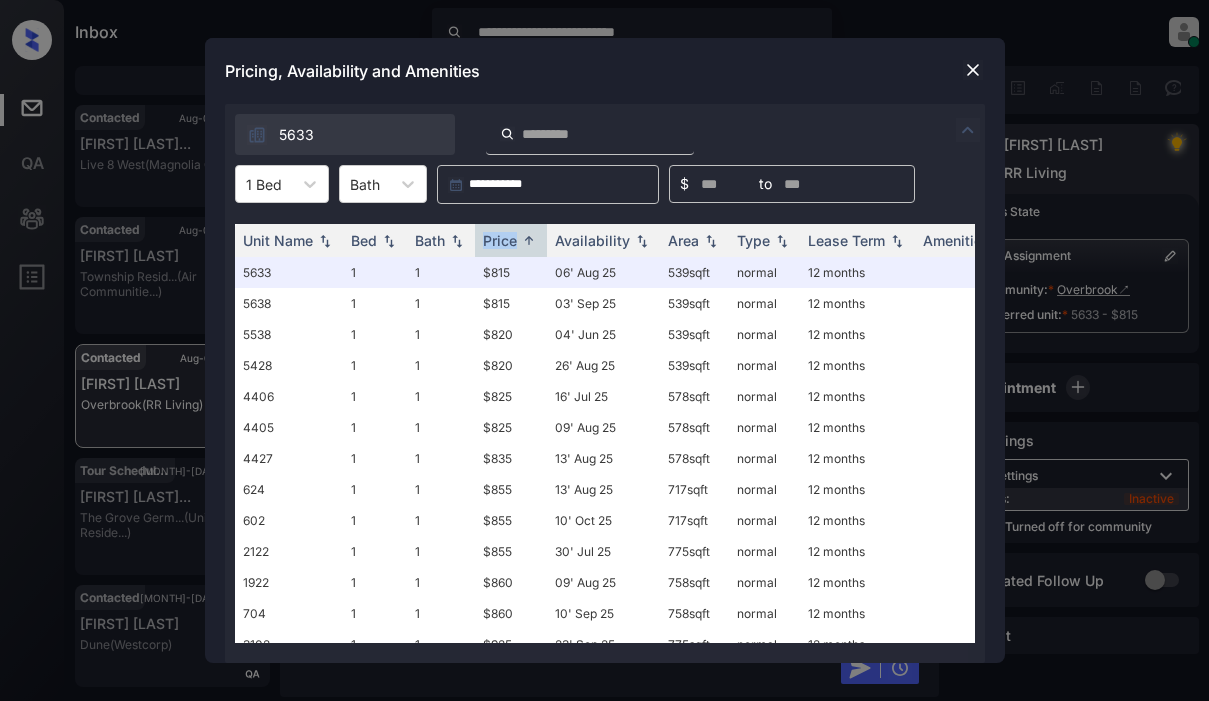 click at bounding box center (973, 70) 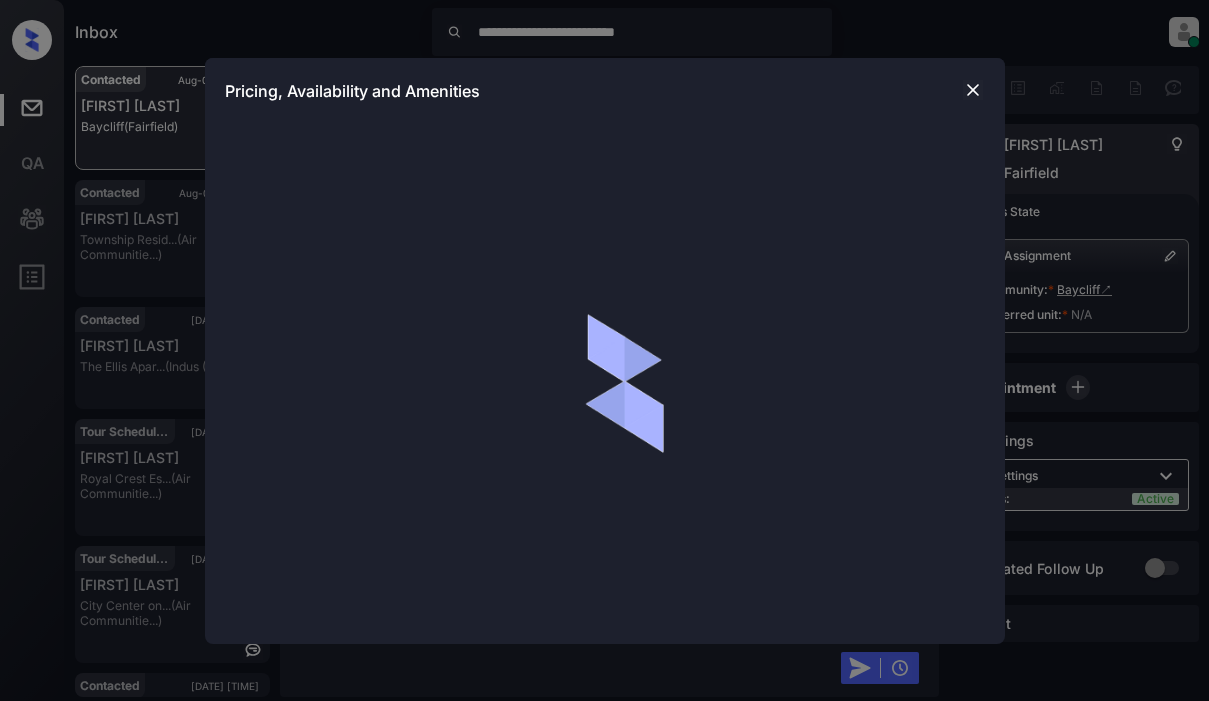 scroll, scrollTop: 0, scrollLeft: 0, axis: both 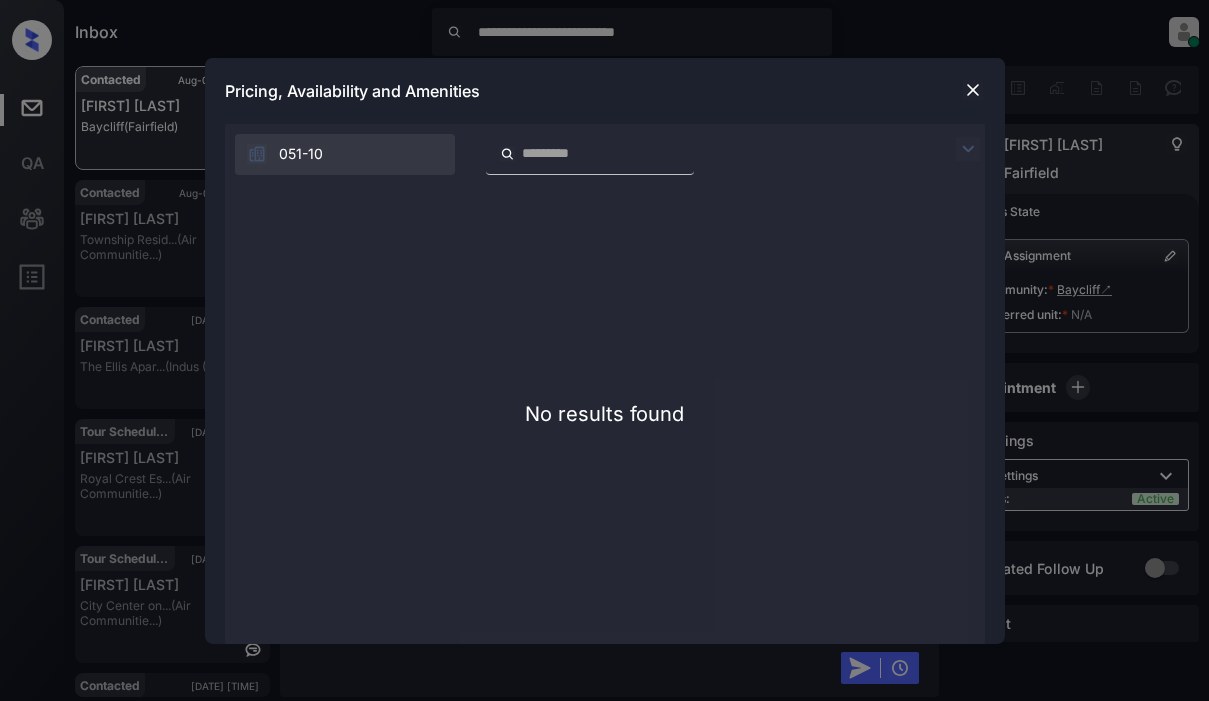 click on "**********" at bounding box center [604, 350] 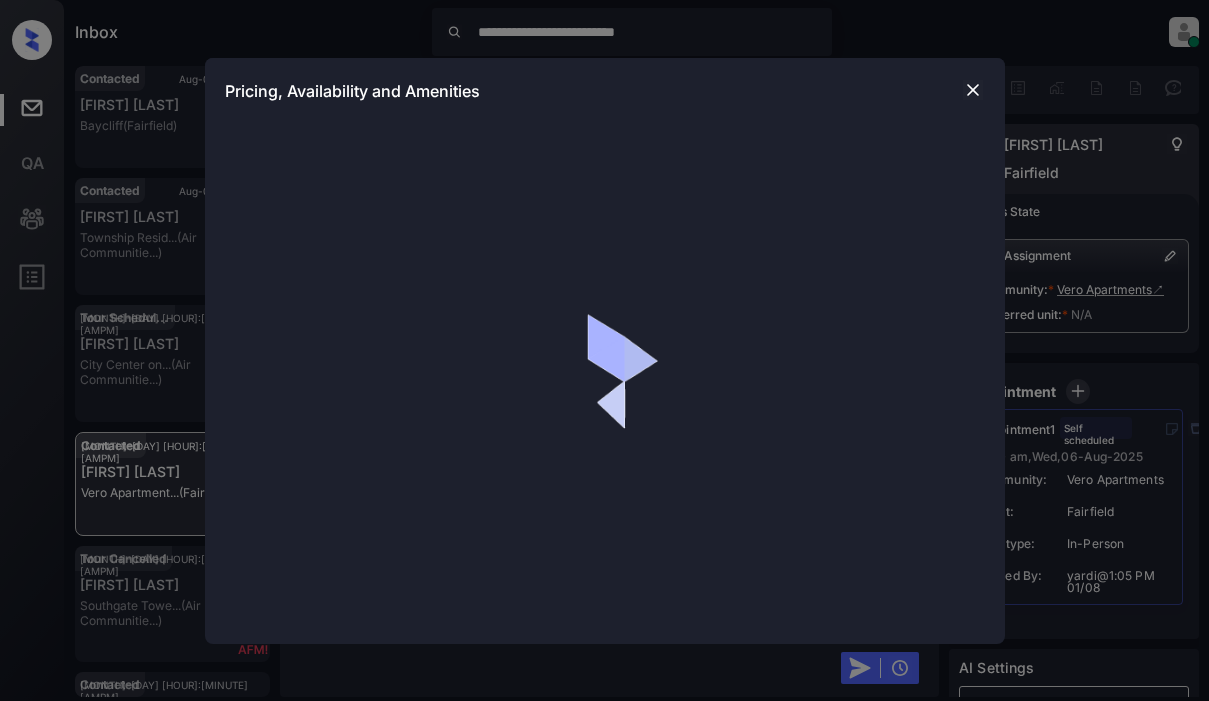 scroll, scrollTop: 0, scrollLeft: 0, axis: both 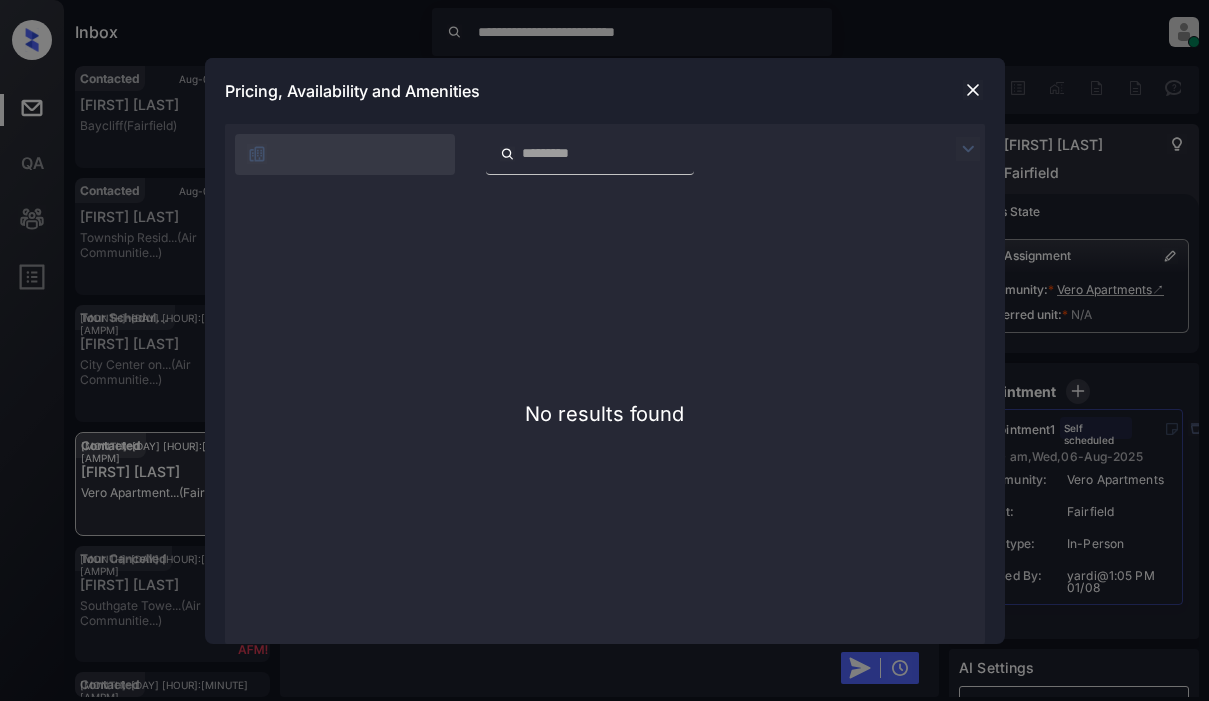 click at bounding box center (973, 90) 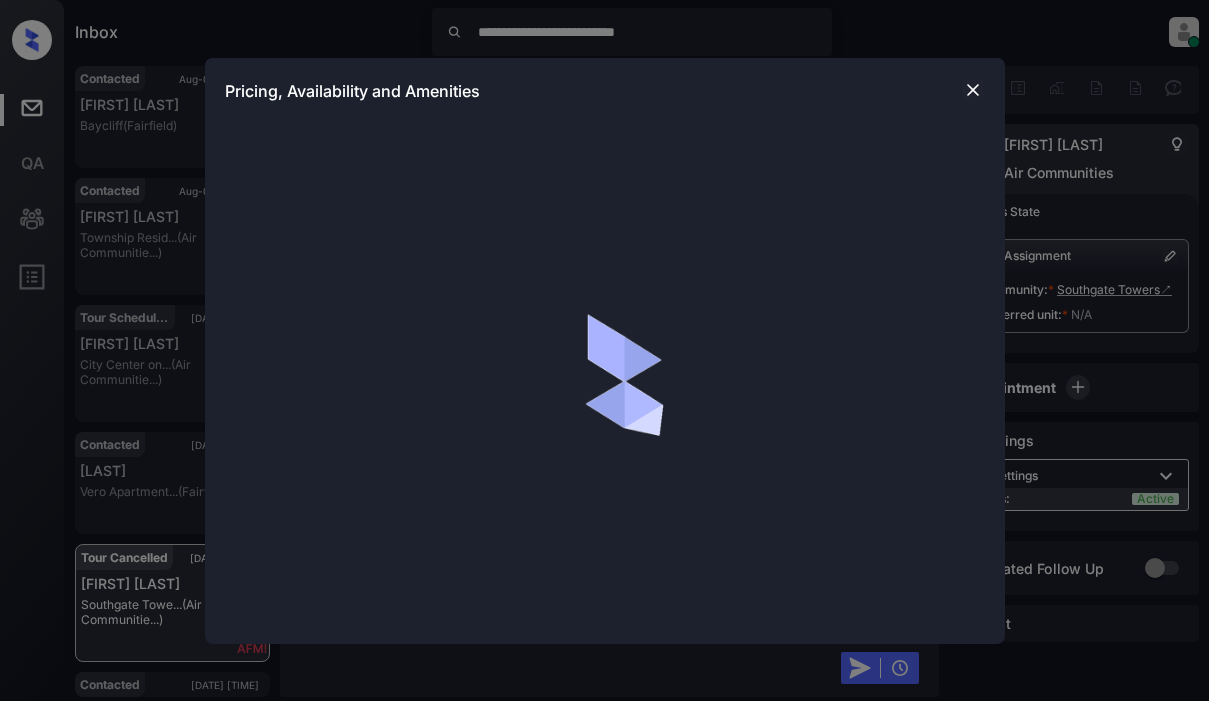 scroll, scrollTop: 0, scrollLeft: 0, axis: both 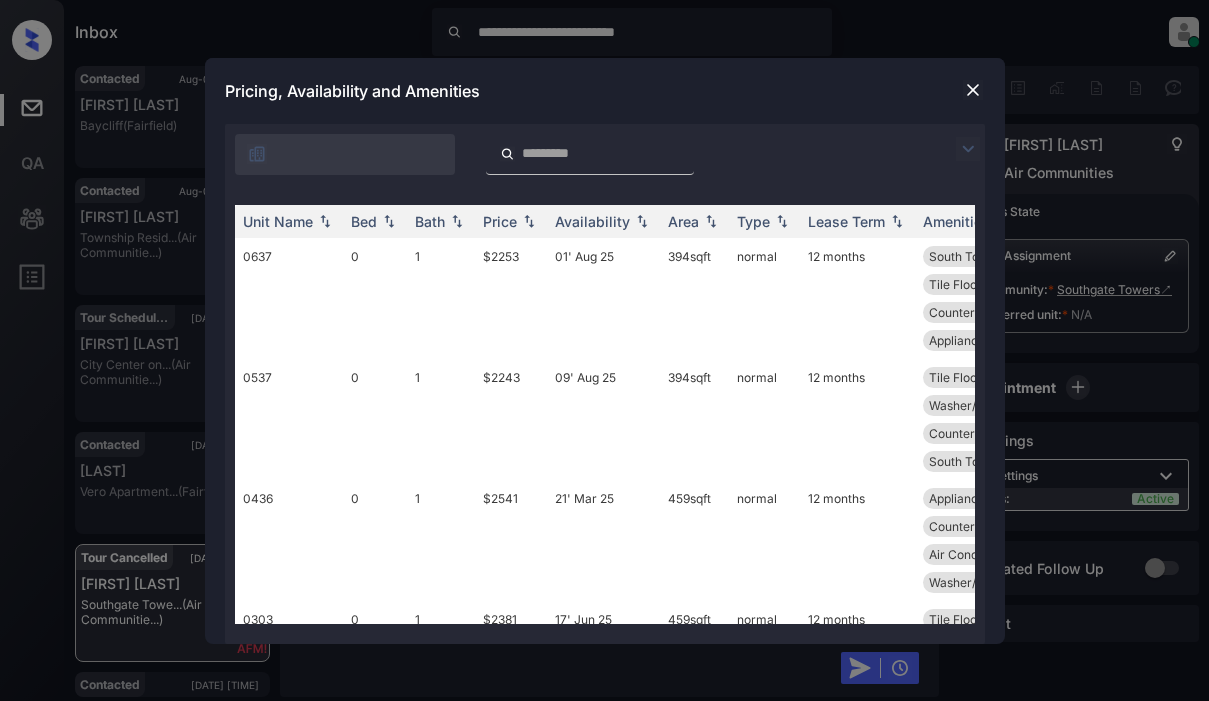 click at bounding box center (973, 90) 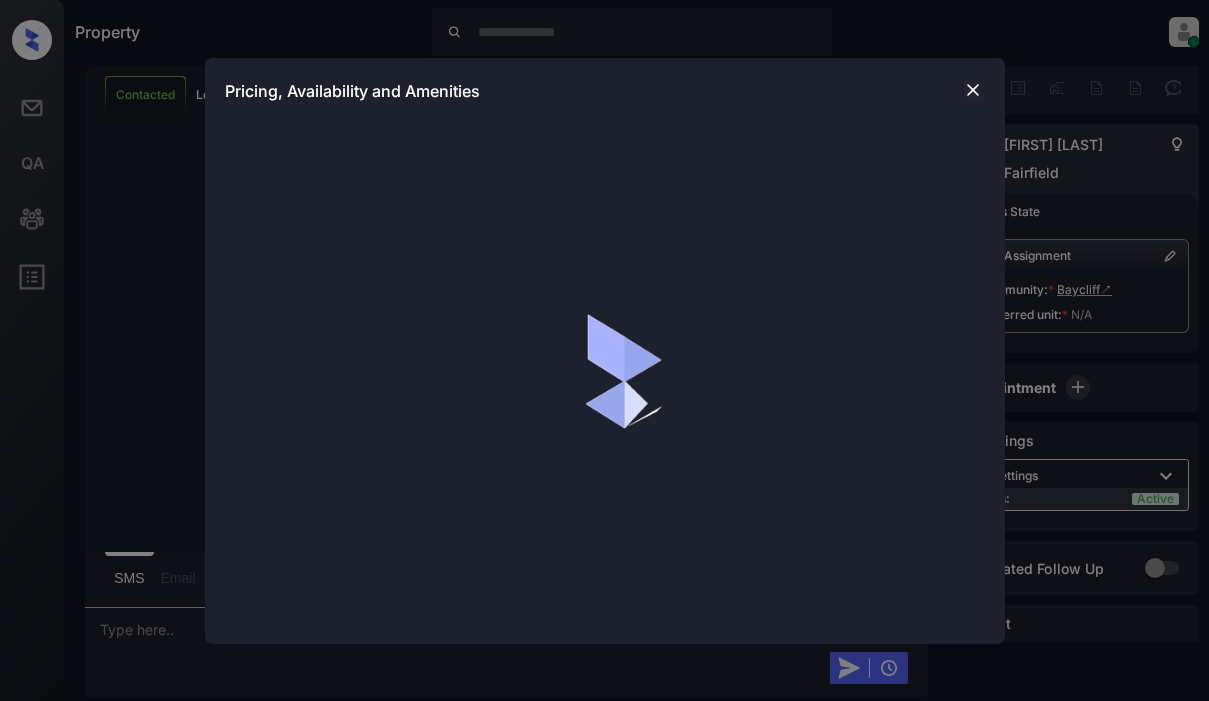 scroll, scrollTop: 0, scrollLeft: 0, axis: both 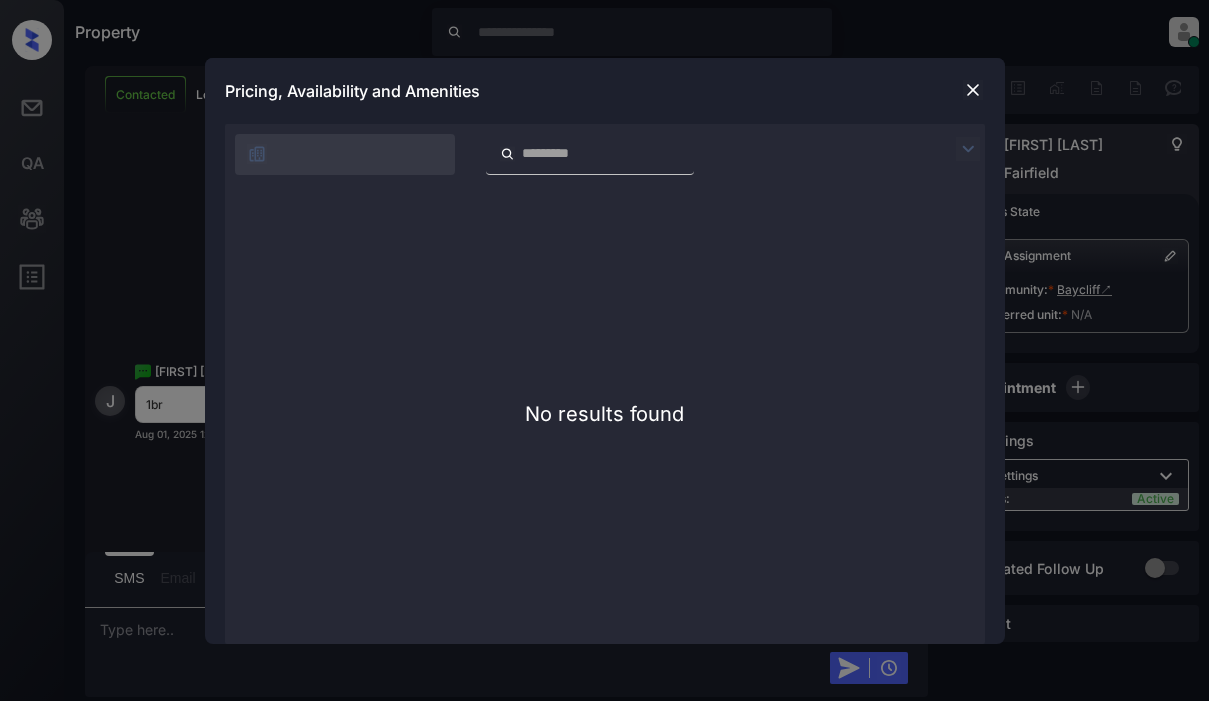click at bounding box center (973, 90) 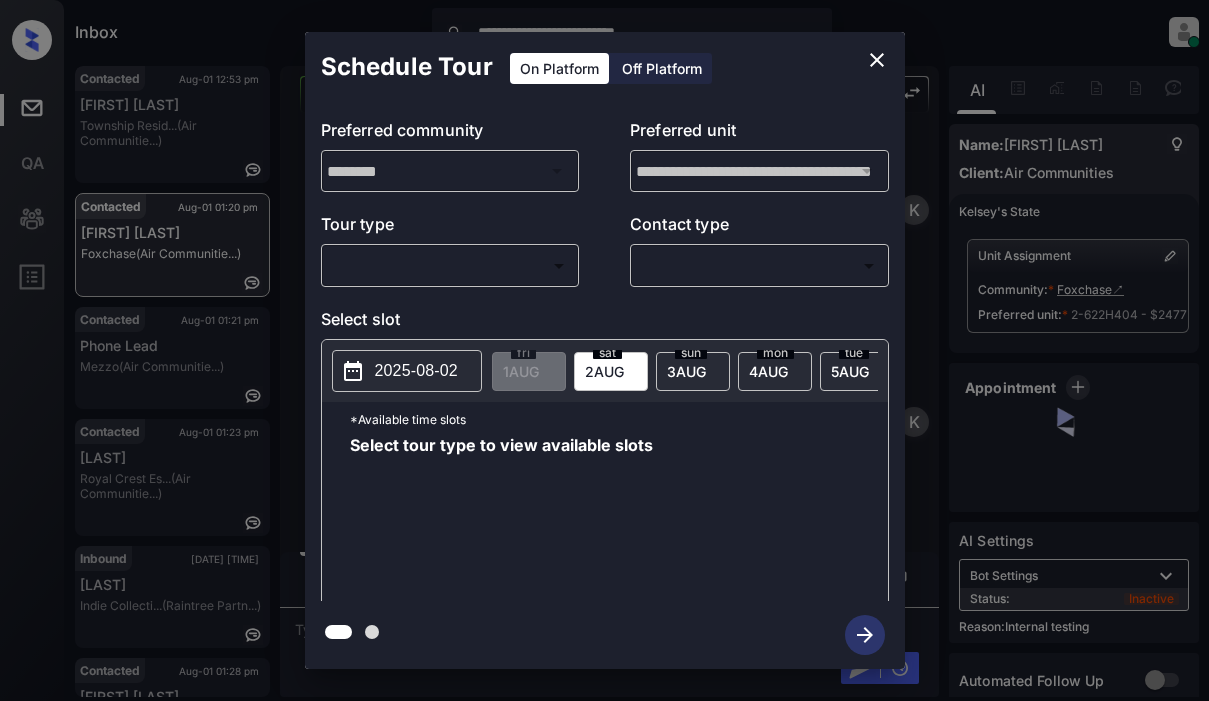 scroll, scrollTop: 0, scrollLeft: 0, axis: both 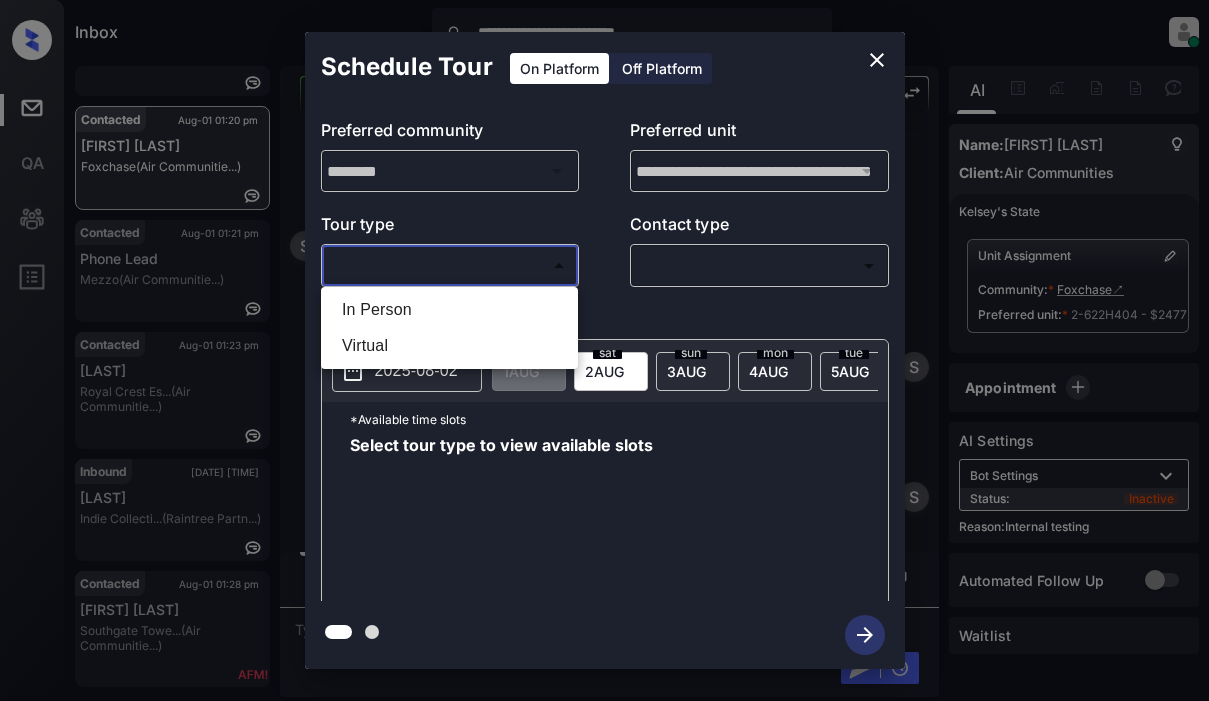 click on "**********" at bounding box center [604, 350] 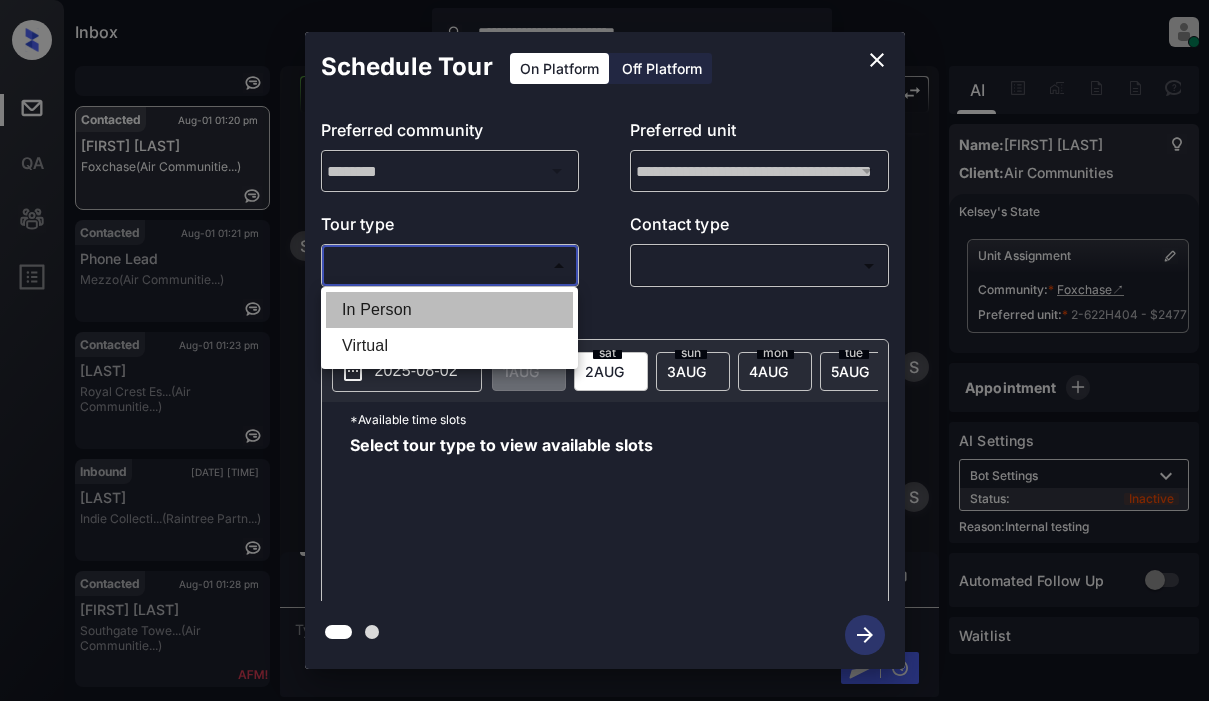 drag, startPoint x: 392, startPoint y: 315, endPoint x: 625, endPoint y: 249, distance: 242.1673 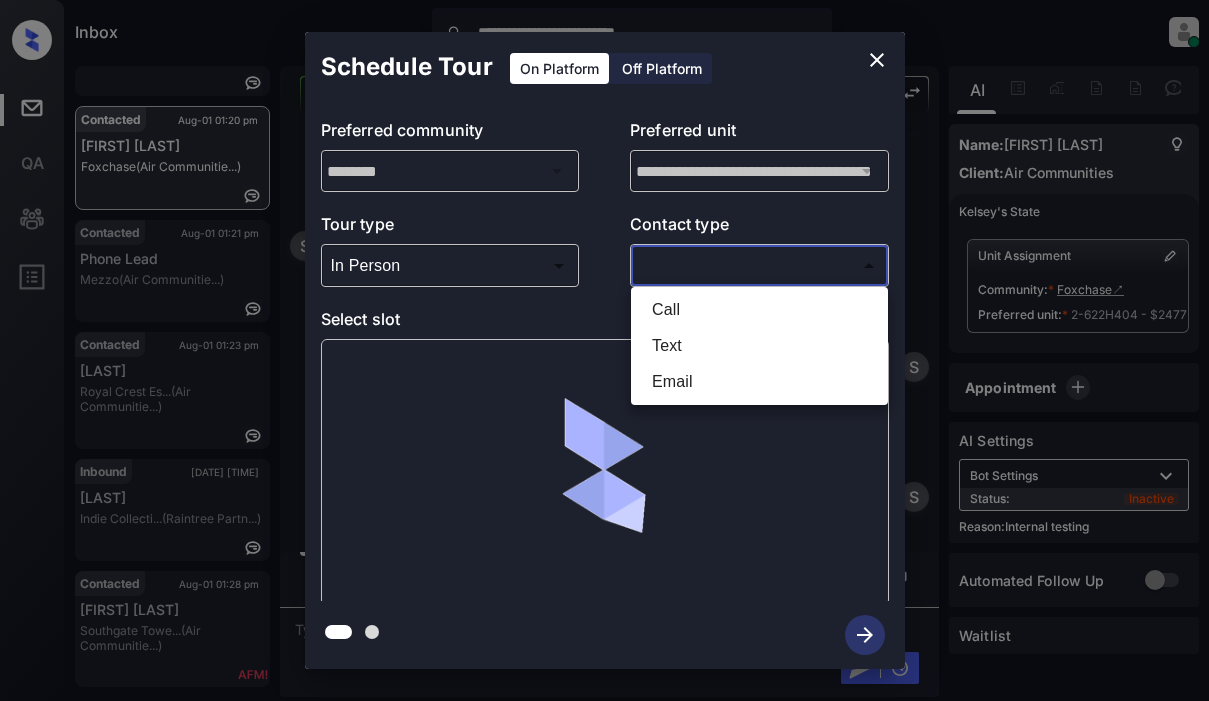 click on "**********" at bounding box center (604, 350) 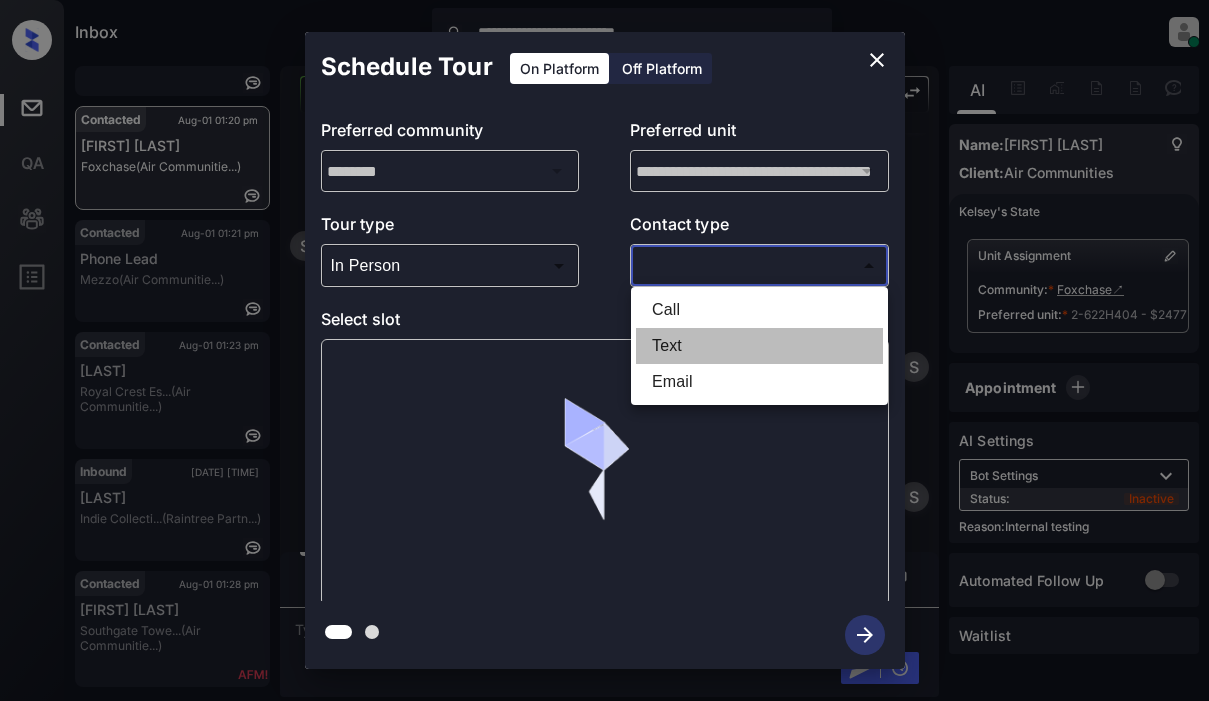 drag, startPoint x: 677, startPoint y: 352, endPoint x: 677, endPoint y: 339, distance: 13 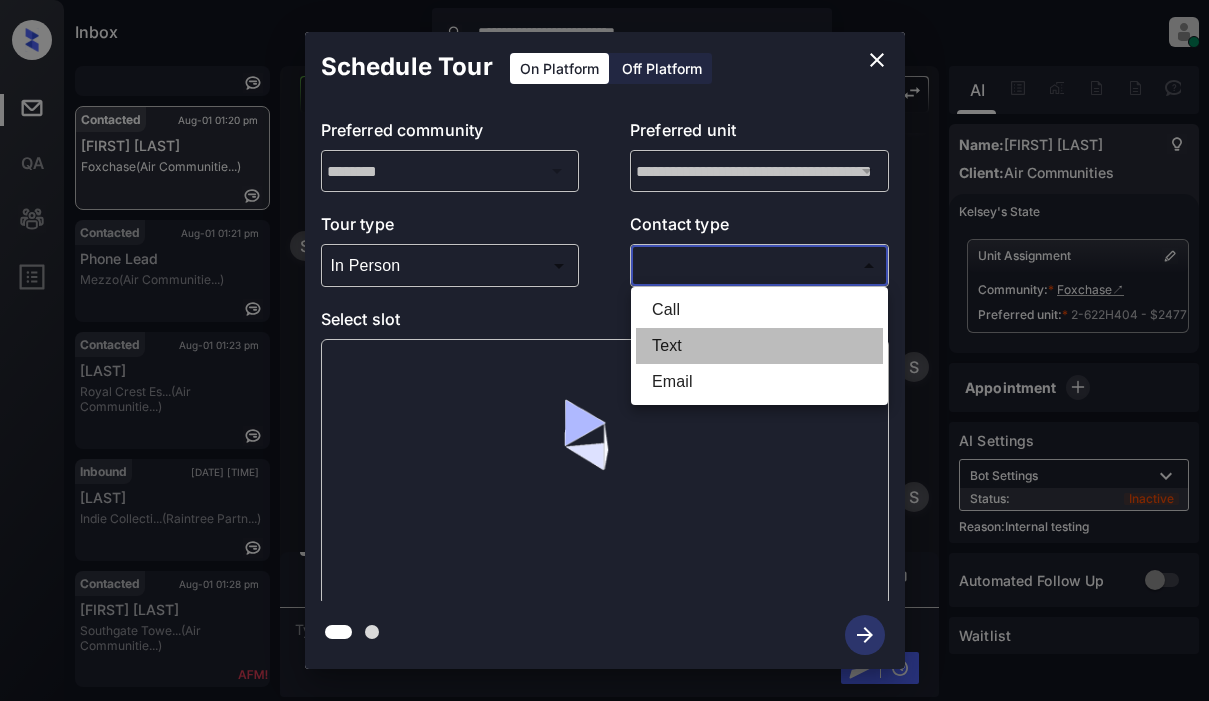 click on "Text" at bounding box center (759, 346) 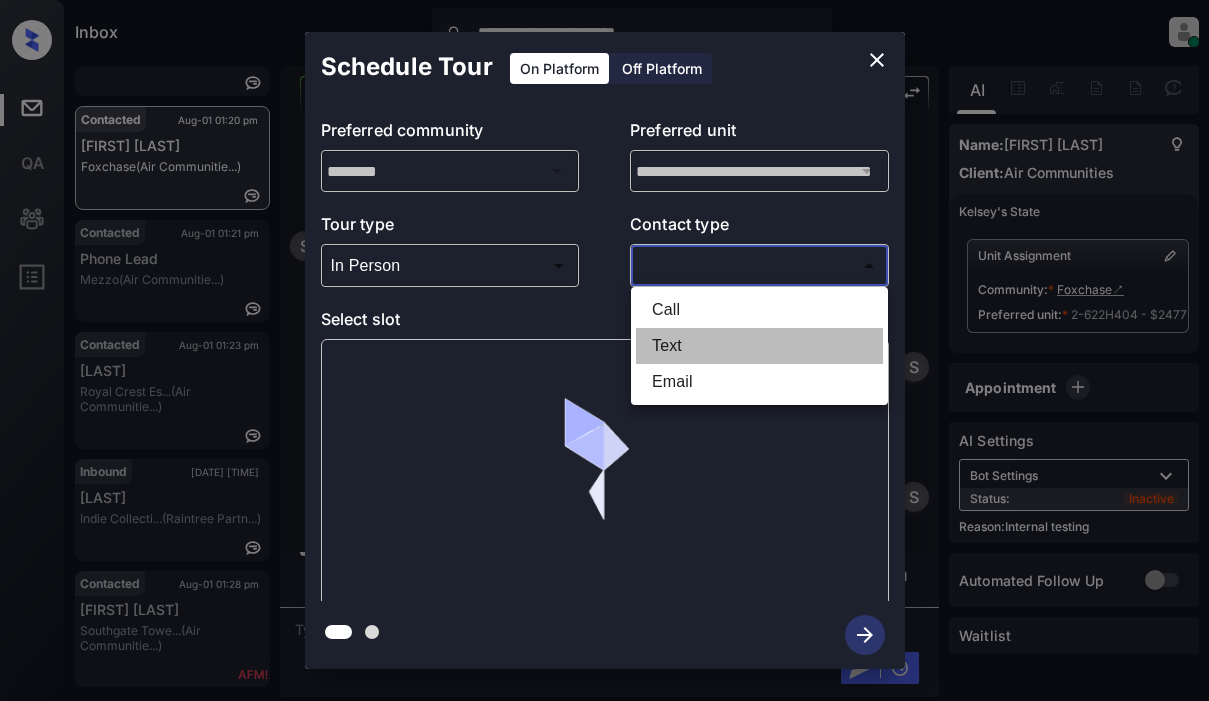 type on "****" 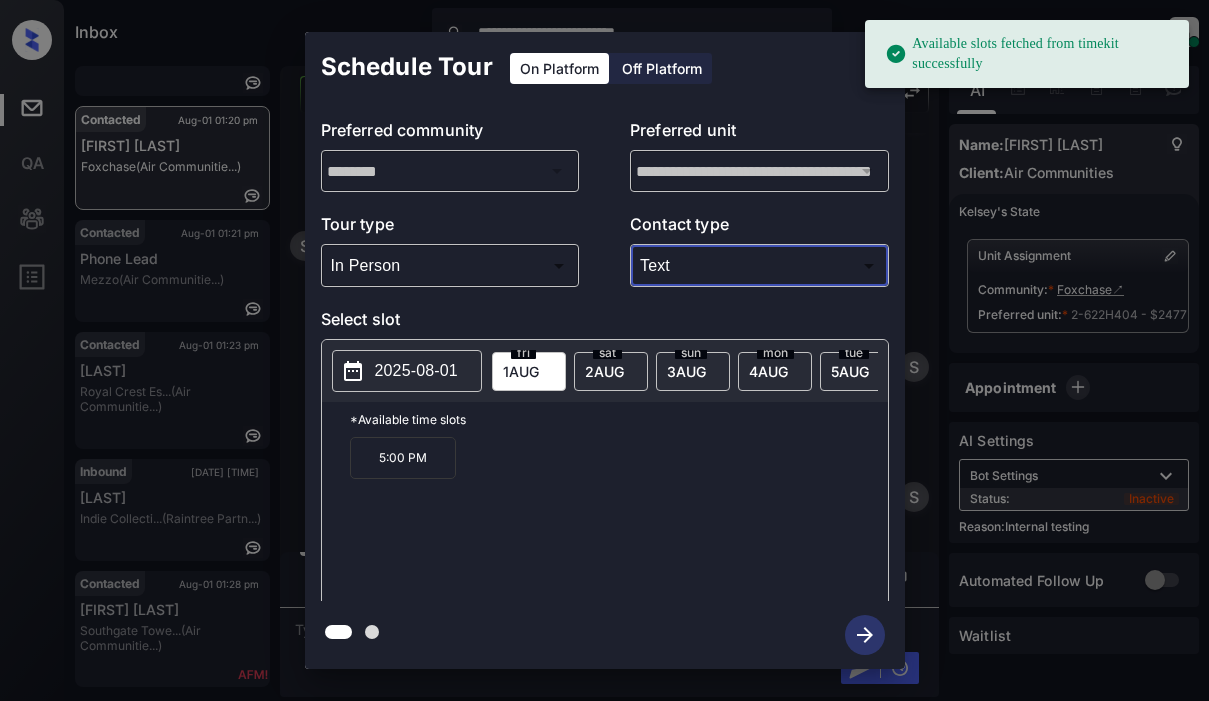 click on "2025-08-01" at bounding box center [416, 371] 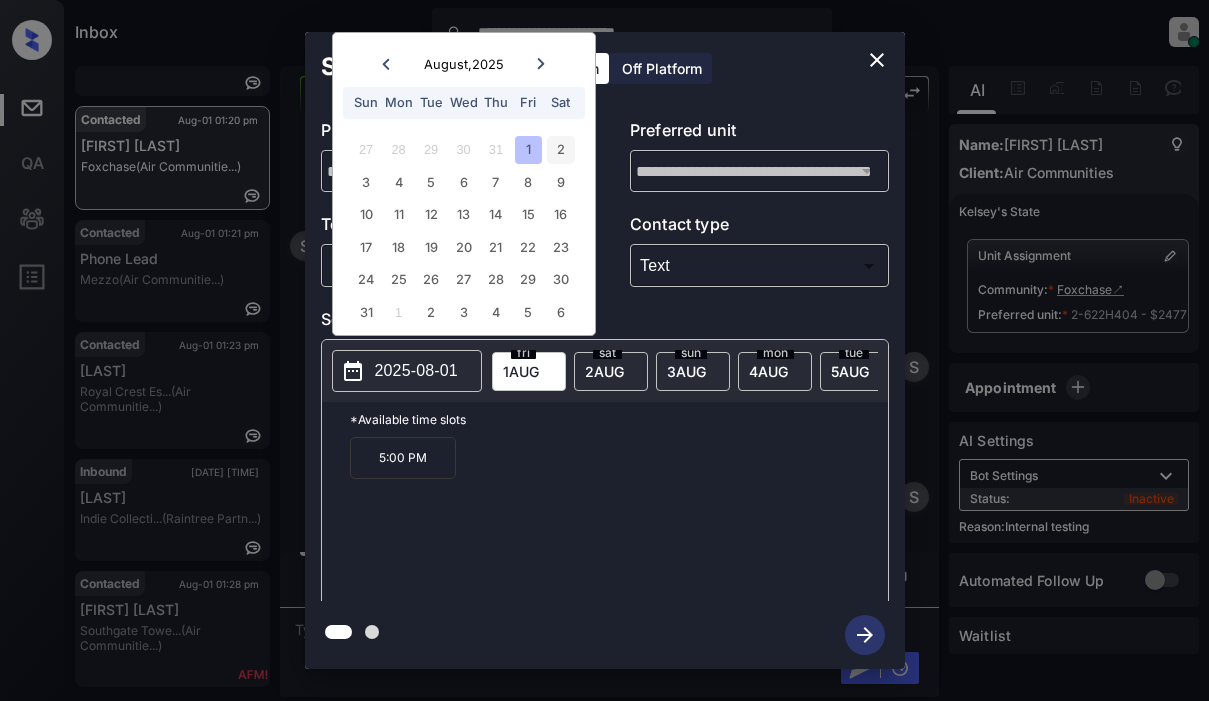 click on "2" at bounding box center (560, 149) 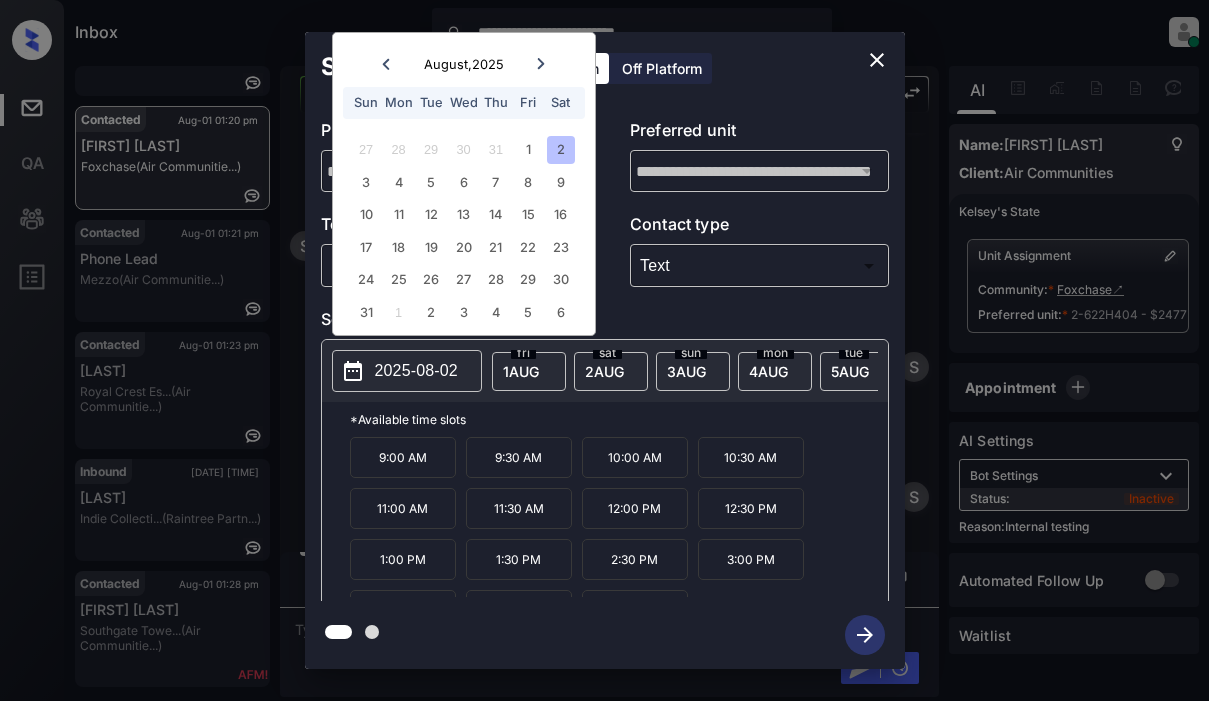 scroll, scrollTop: 2731, scrollLeft: 0, axis: vertical 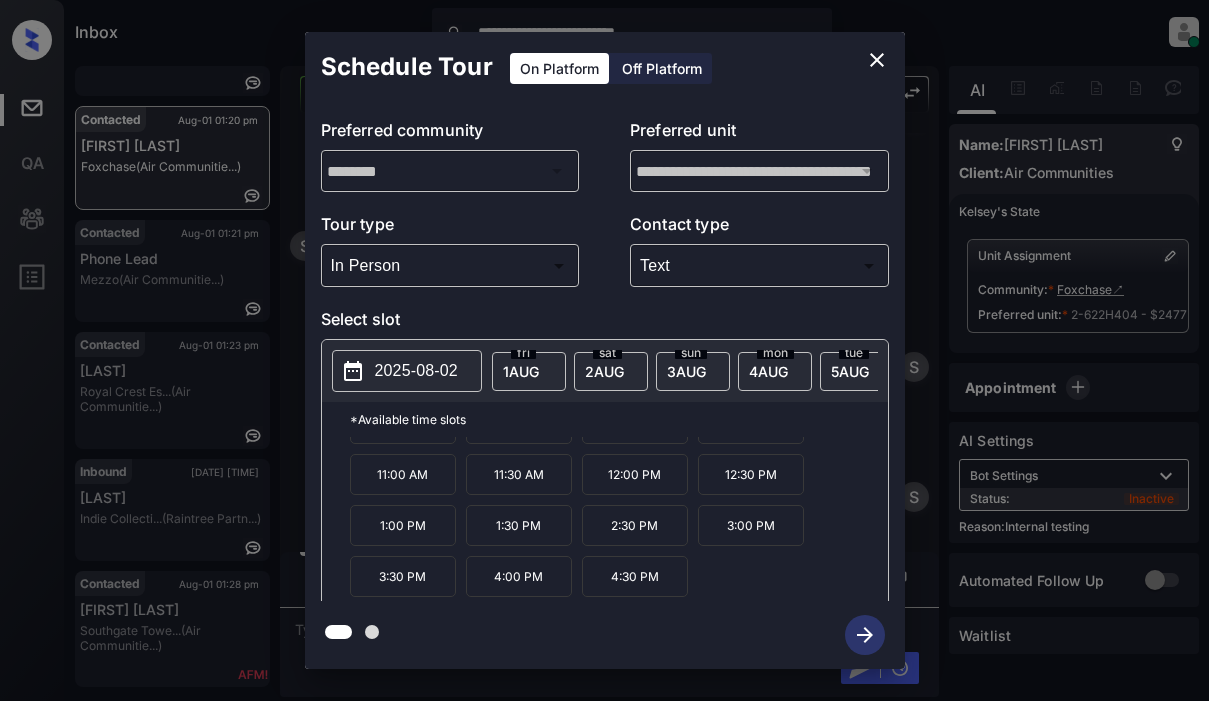 click 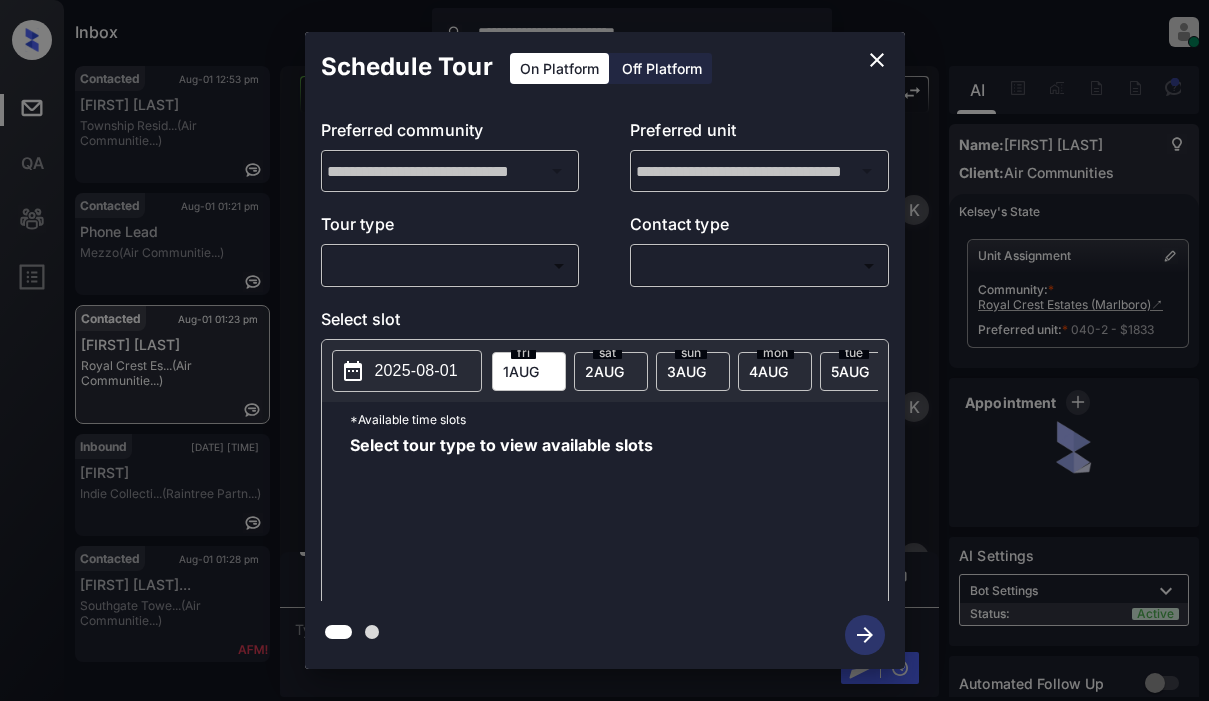 scroll, scrollTop: 0, scrollLeft: 0, axis: both 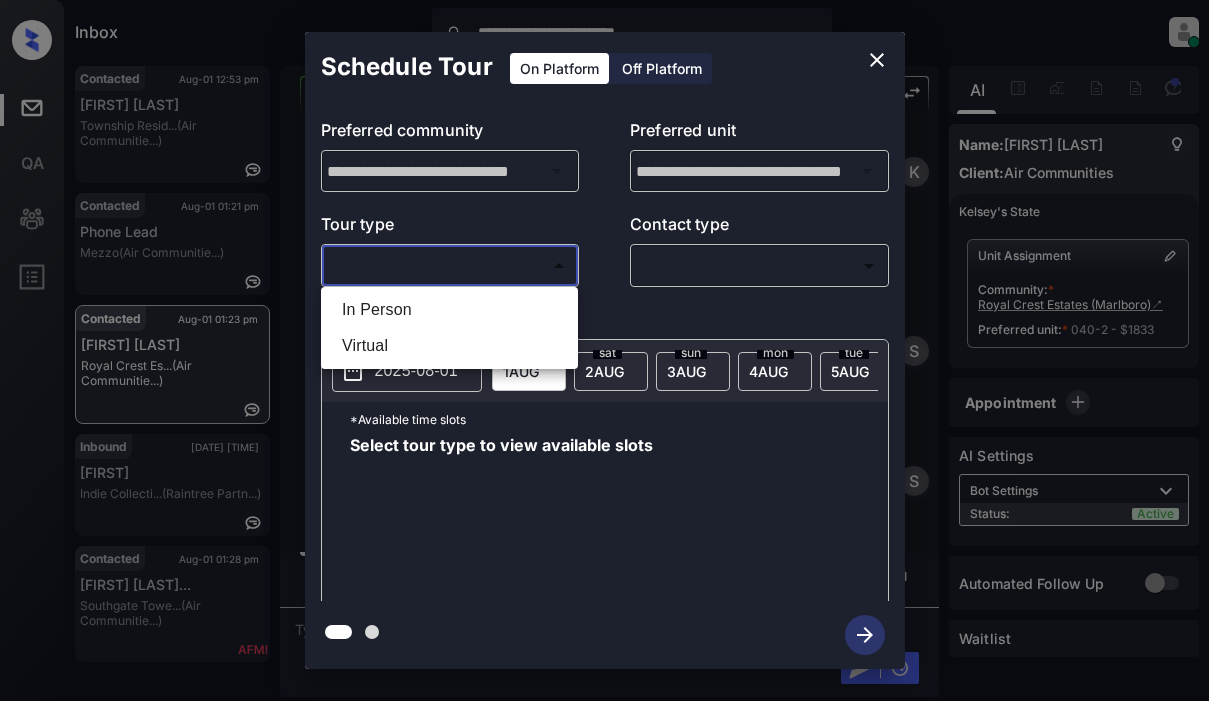 click on "**********" at bounding box center (604, 350) 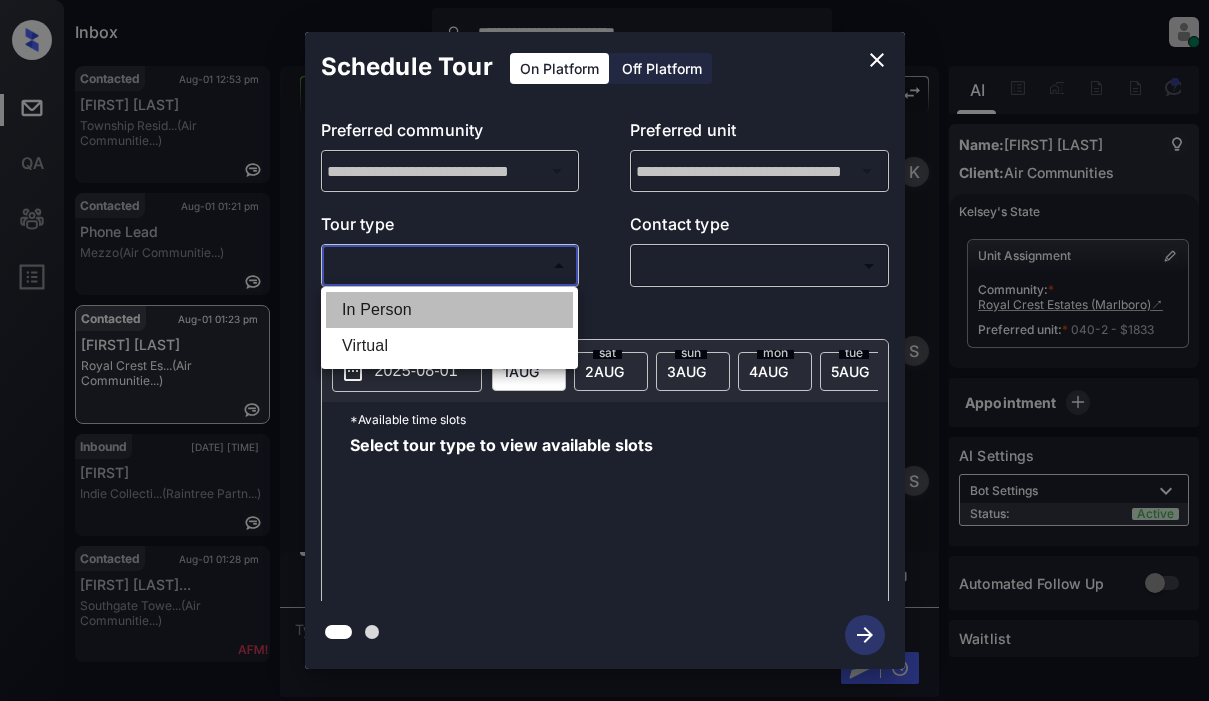 drag, startPoint x: 367, startPoint y: 308, endPoint x: 688, endPoint y: 275, distance: 322.6918 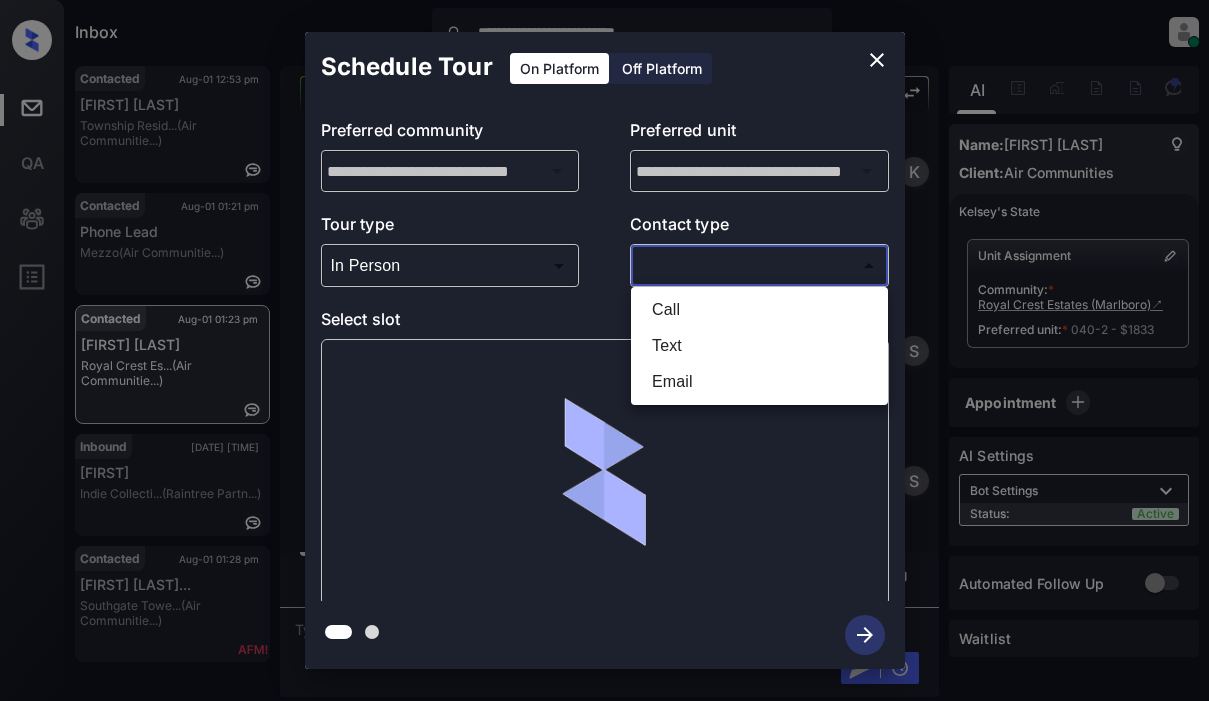 click on "**********" at bounding box center (604, 350) 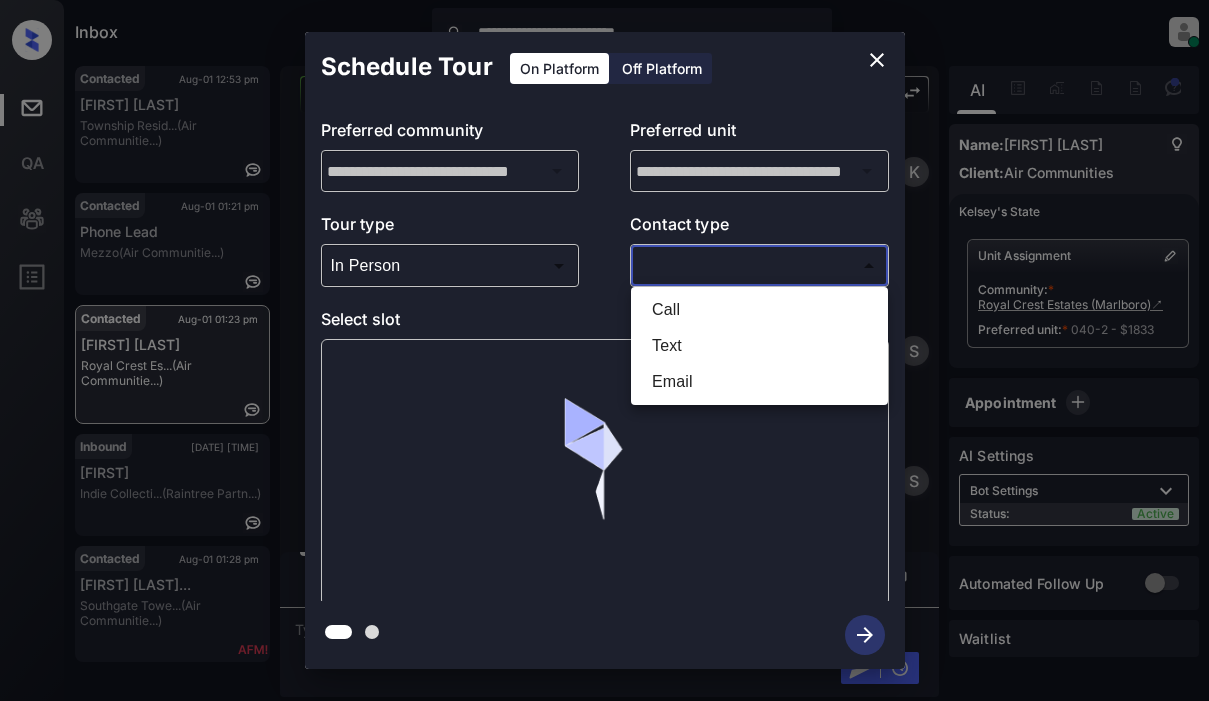 click on "Text" at bounding box center (759, 346) 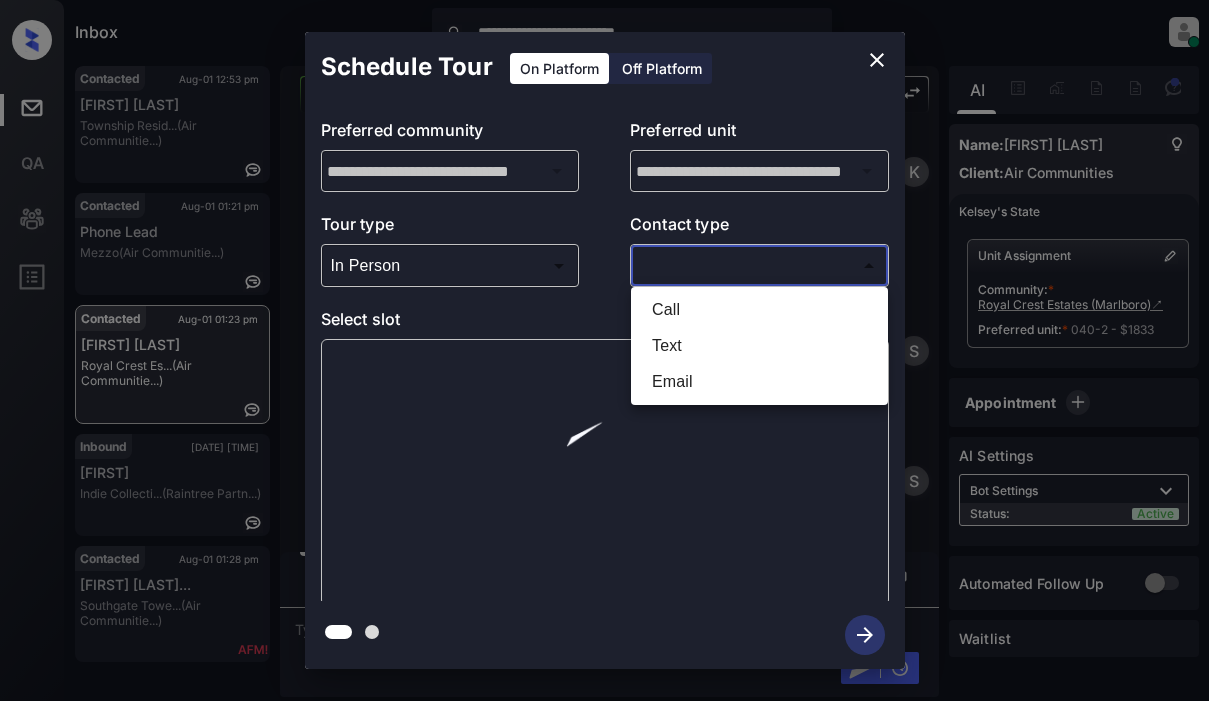 type on "****" 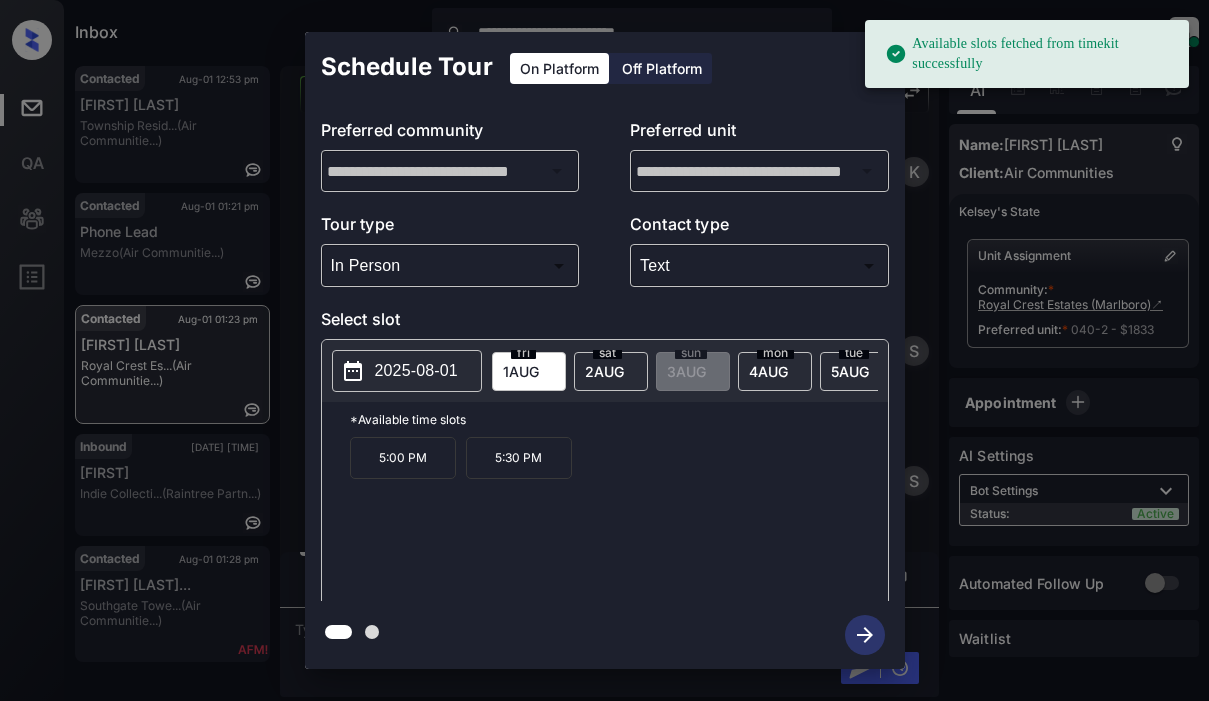 click on "2025-08-01" at bounding box center (416, 371) 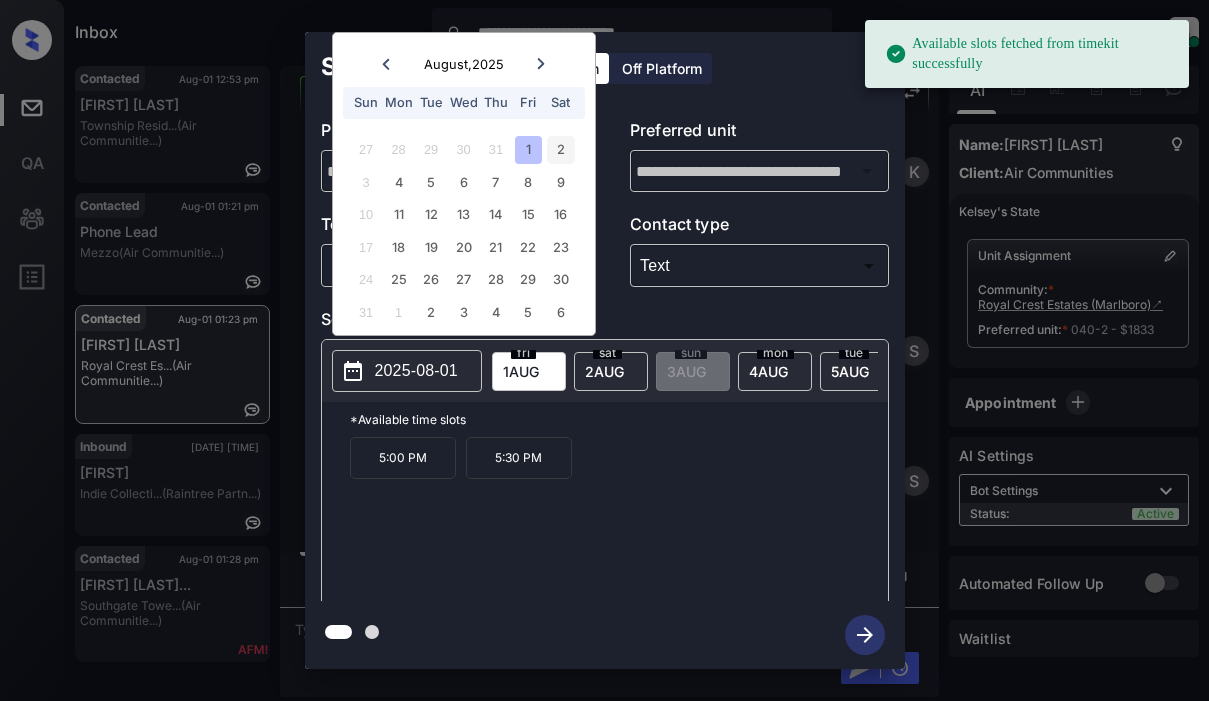 click on "2" at bounding box center (560, 149) 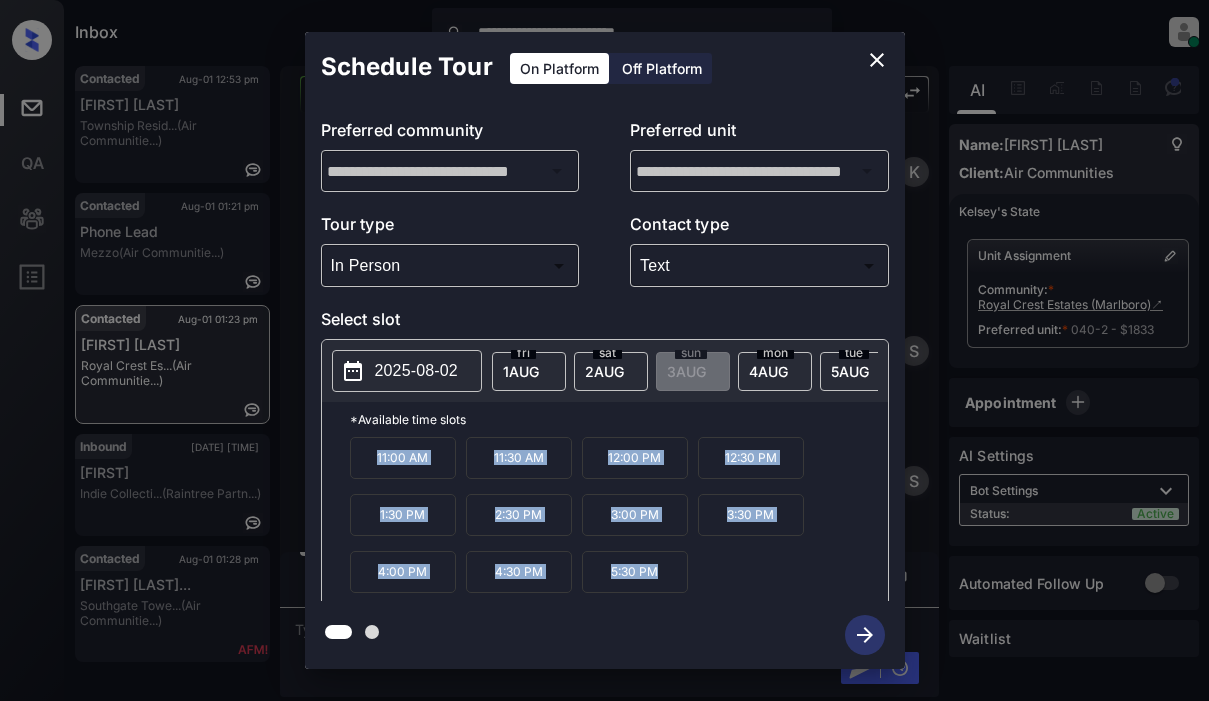drag, startPoint x: 370, startPoint y: 469, endPoint x: 630, endPoint y: 583, distance: 283.89435 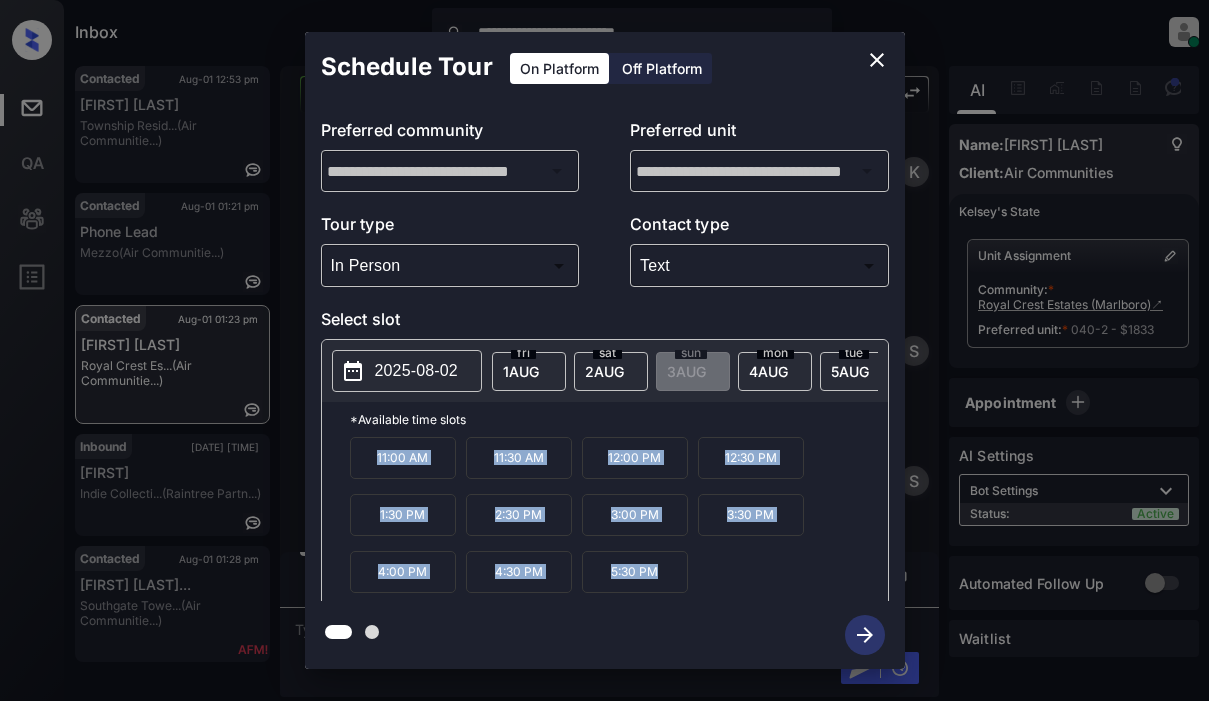 click 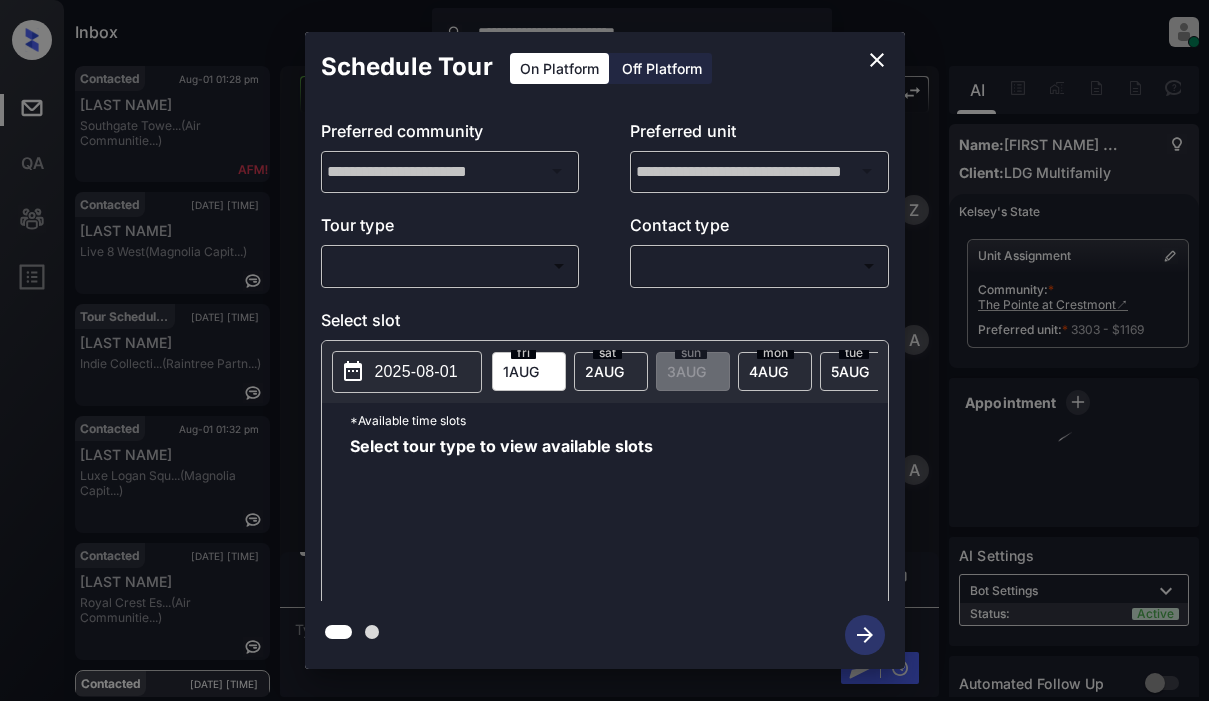 scroll, scrollTop: 0, scrollLeft: 0, axis: both 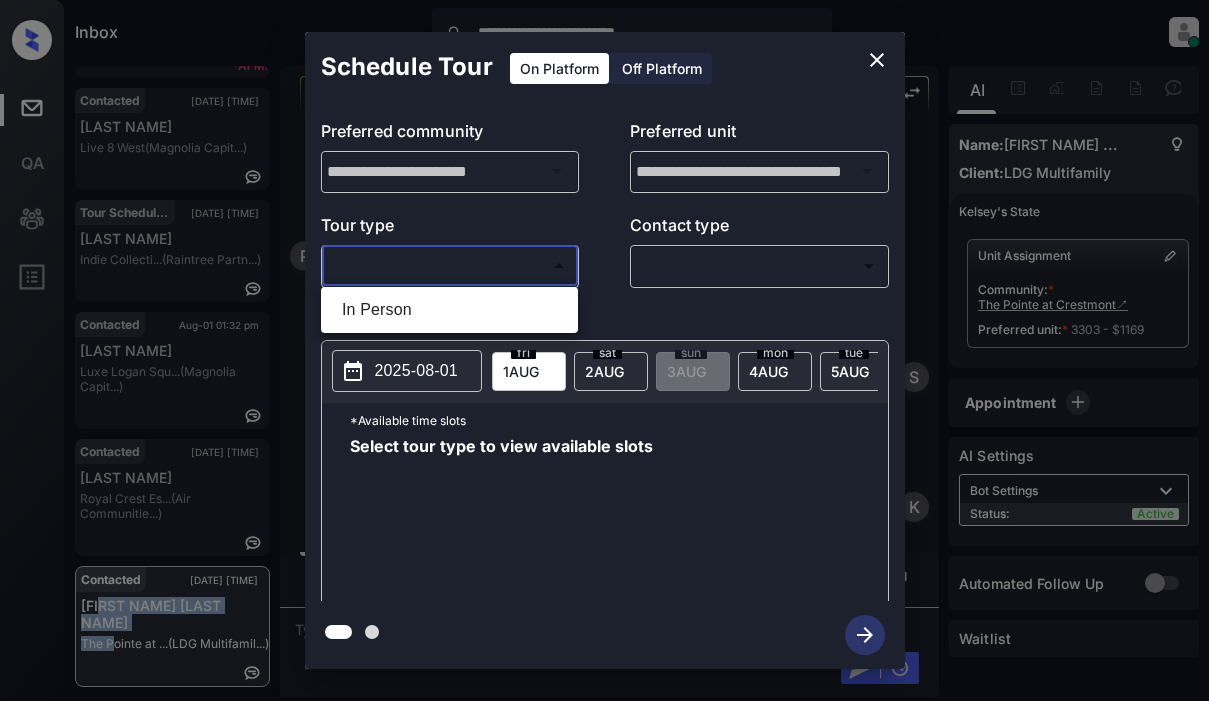 click on "**********" at bounding box center (604, 350) 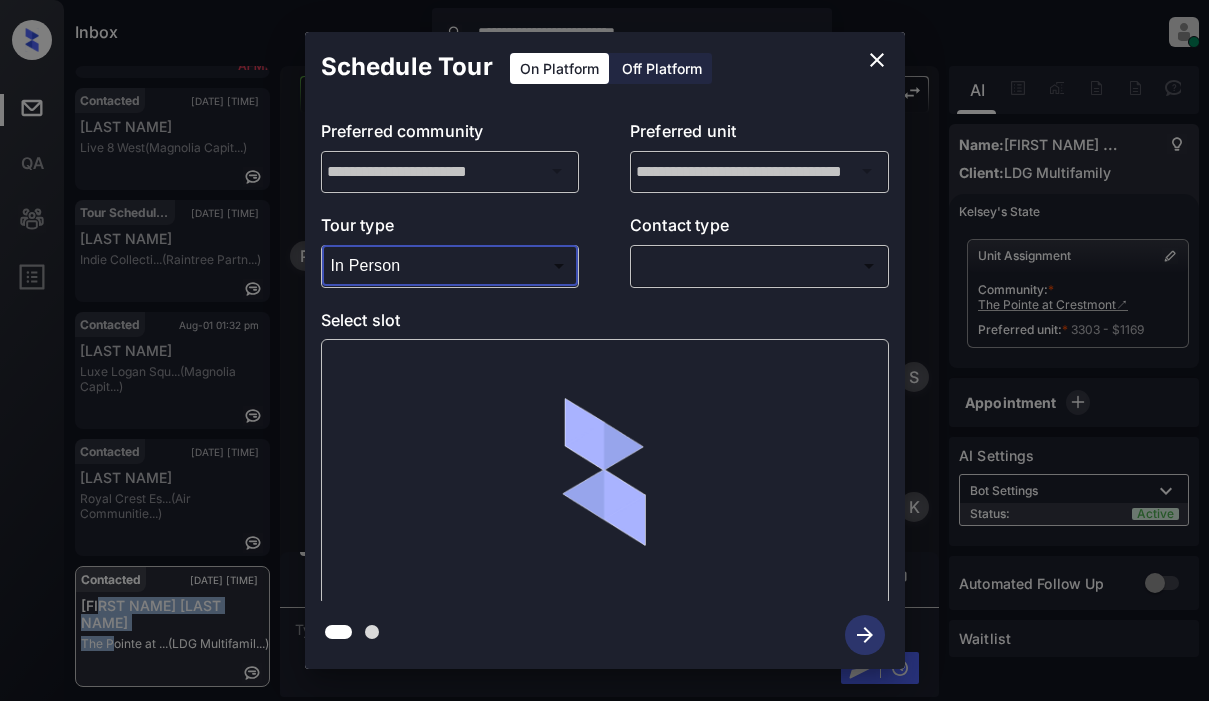 click on "**********" at bounding box center [604, 350] 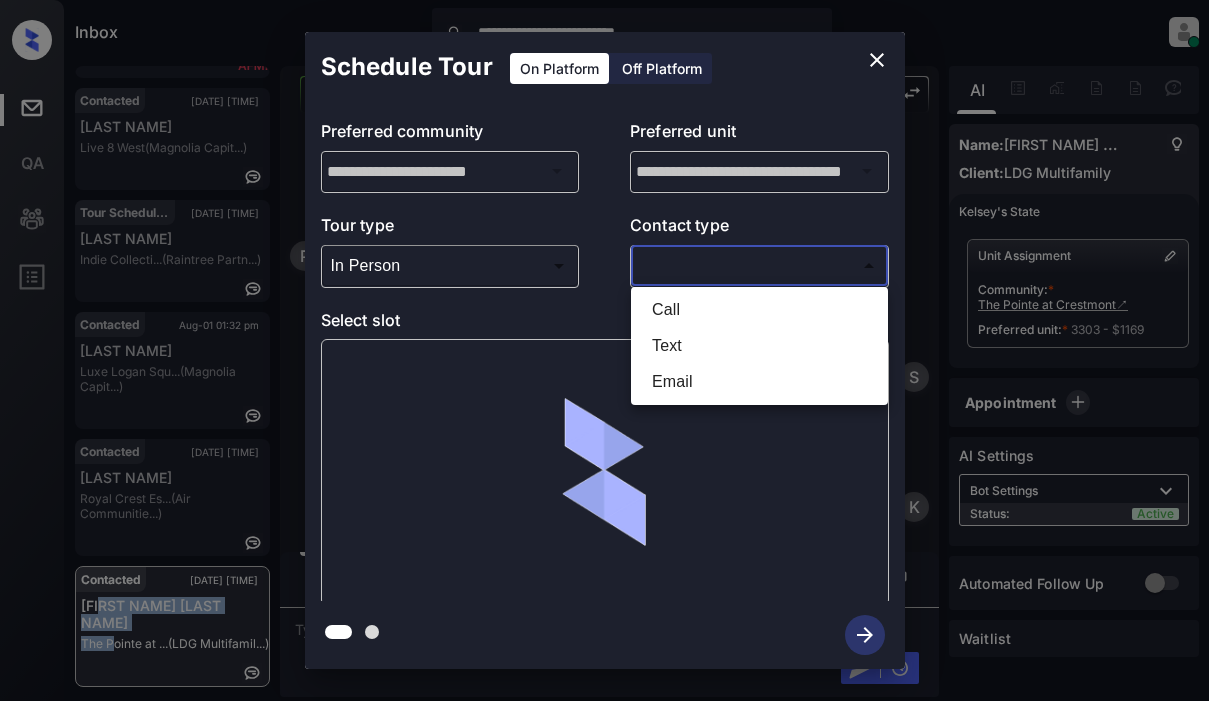 click on "Text" at bounding box center [759, 346] 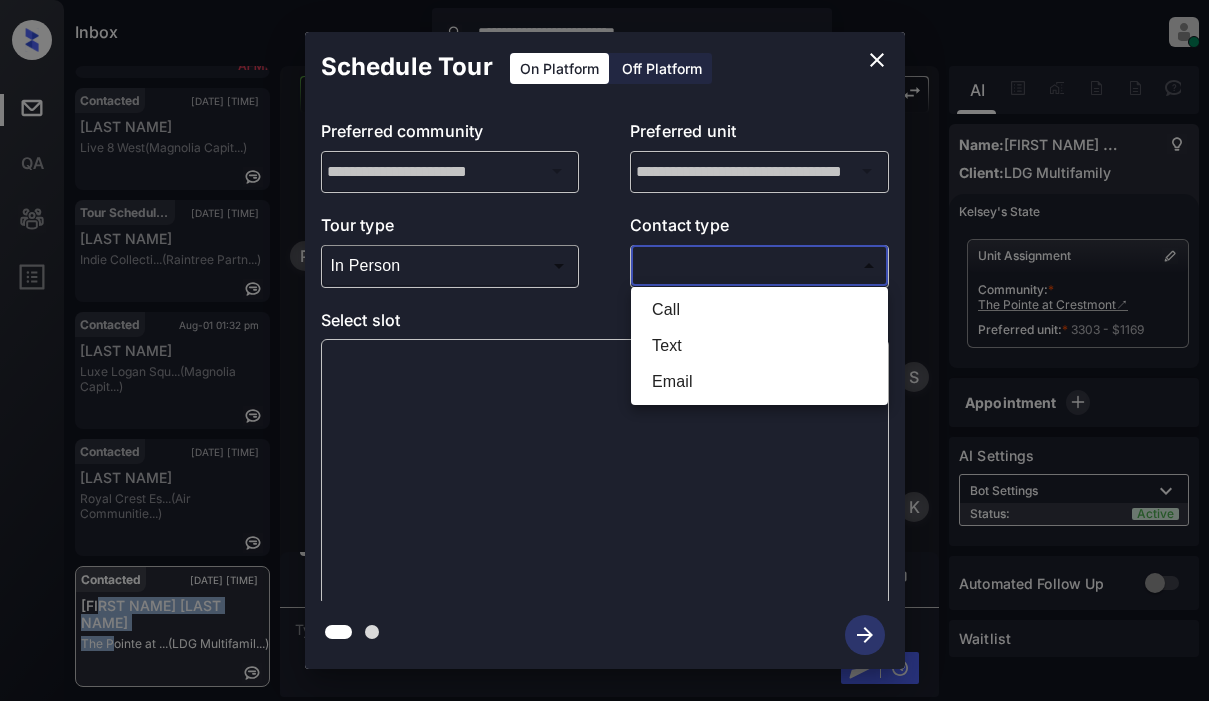 type on "****" 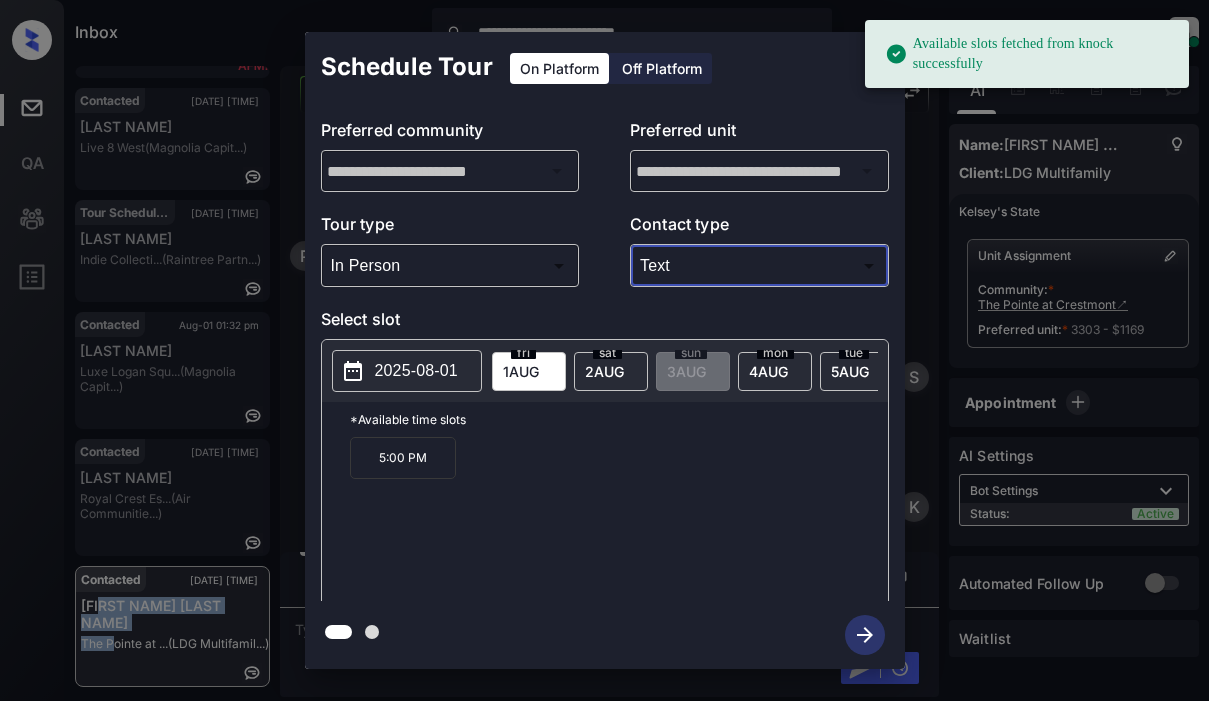 click on "2025-08-01" at bounding box center (407, 371) 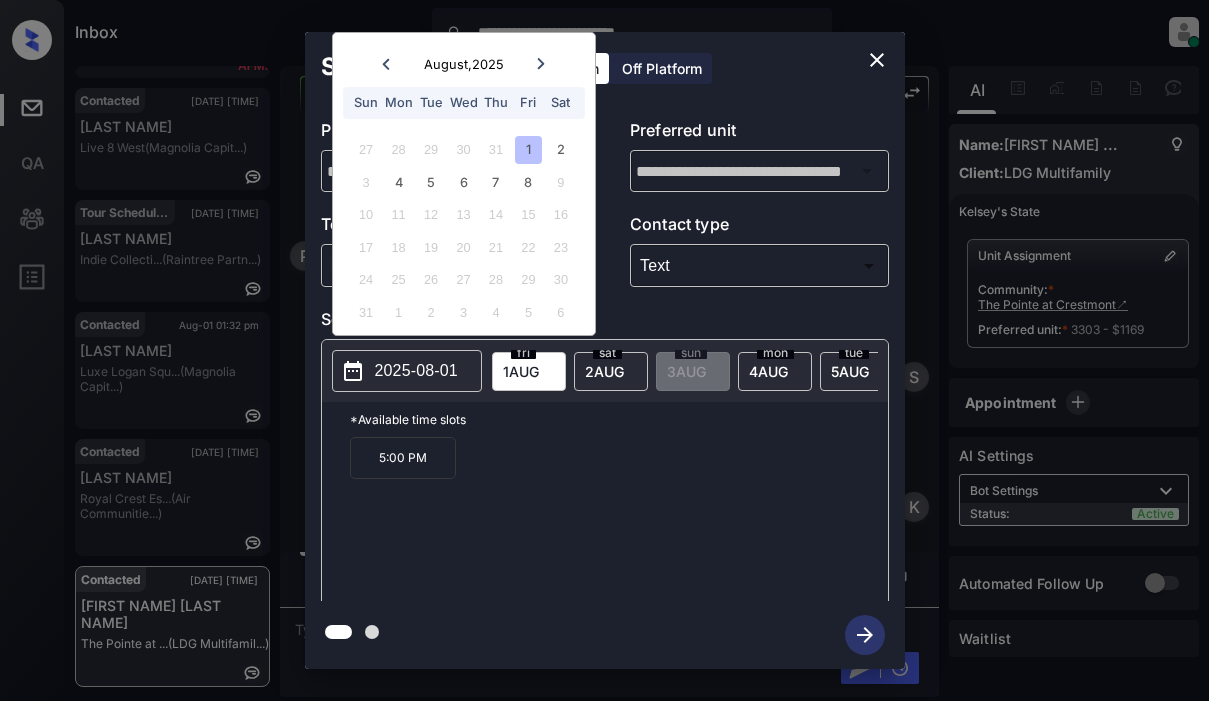 click 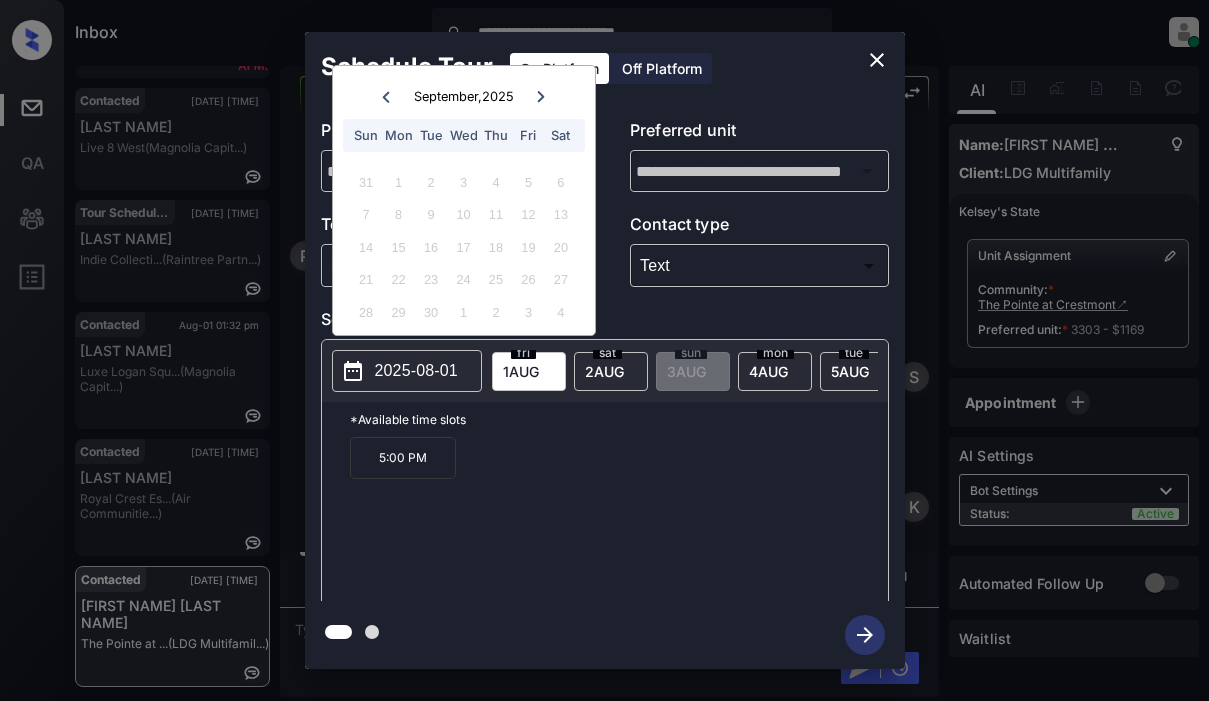 click 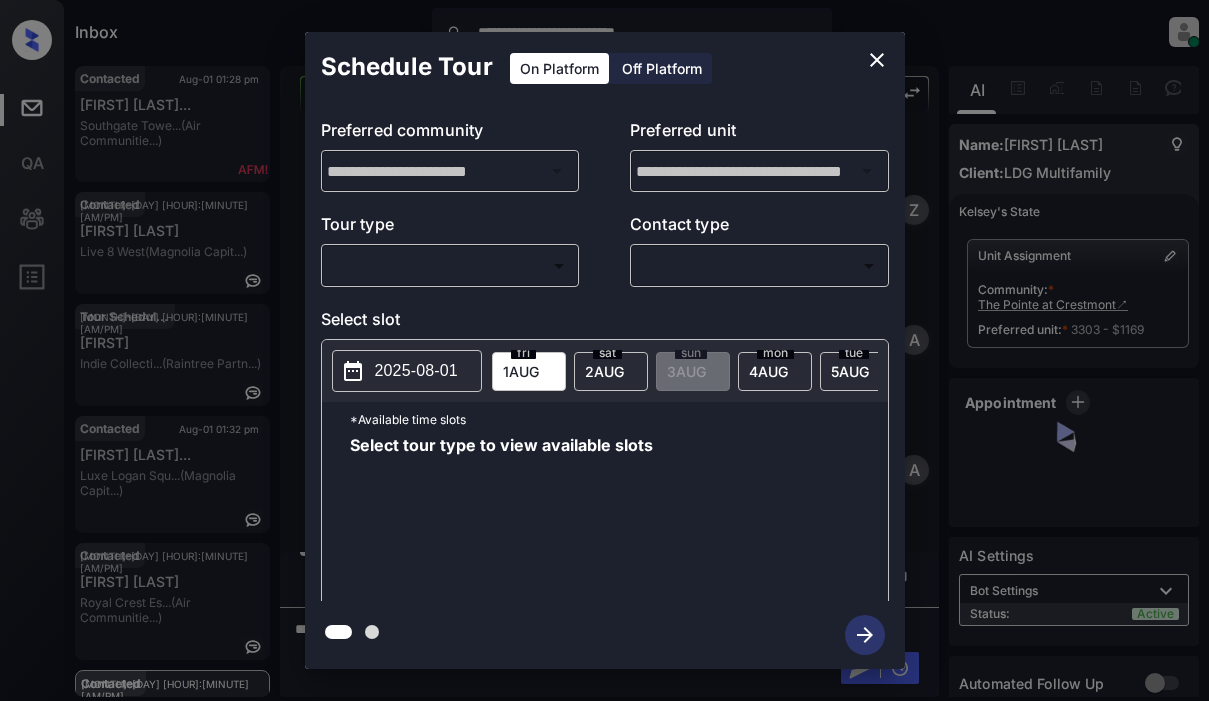 scroll, scrollTop: 0, scrollLeft: 0, axis: both 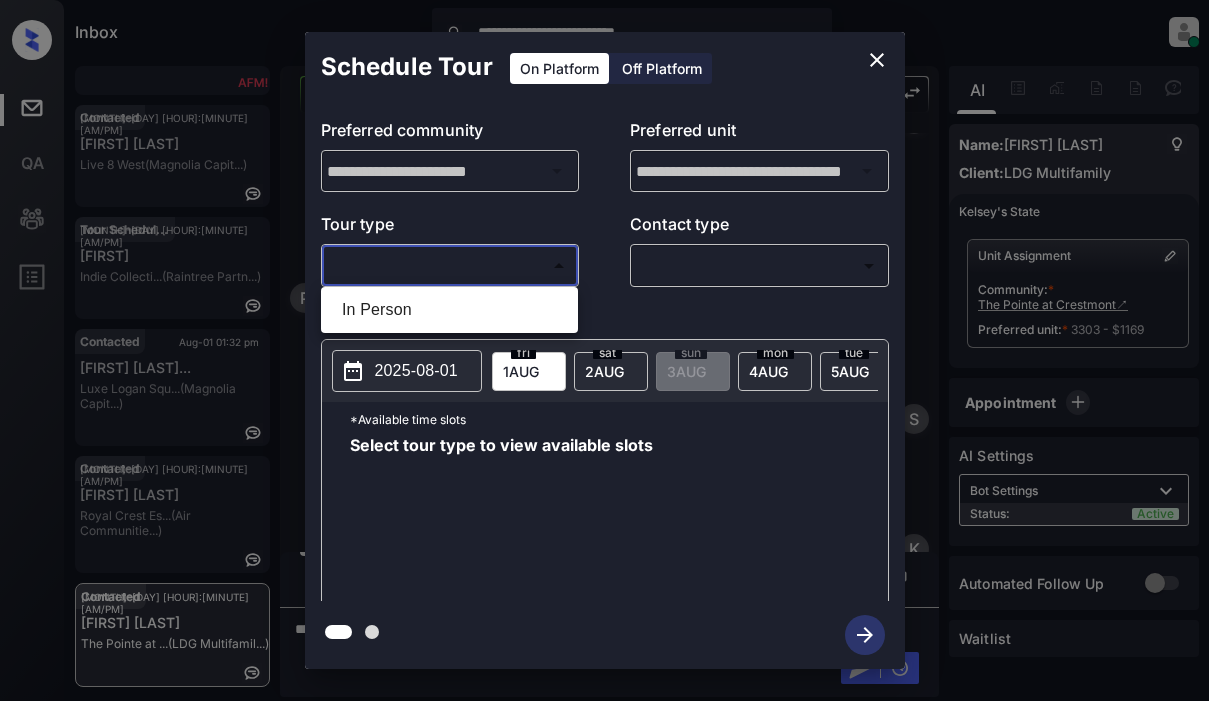 click on "**********" at bounding box center (604, 350) 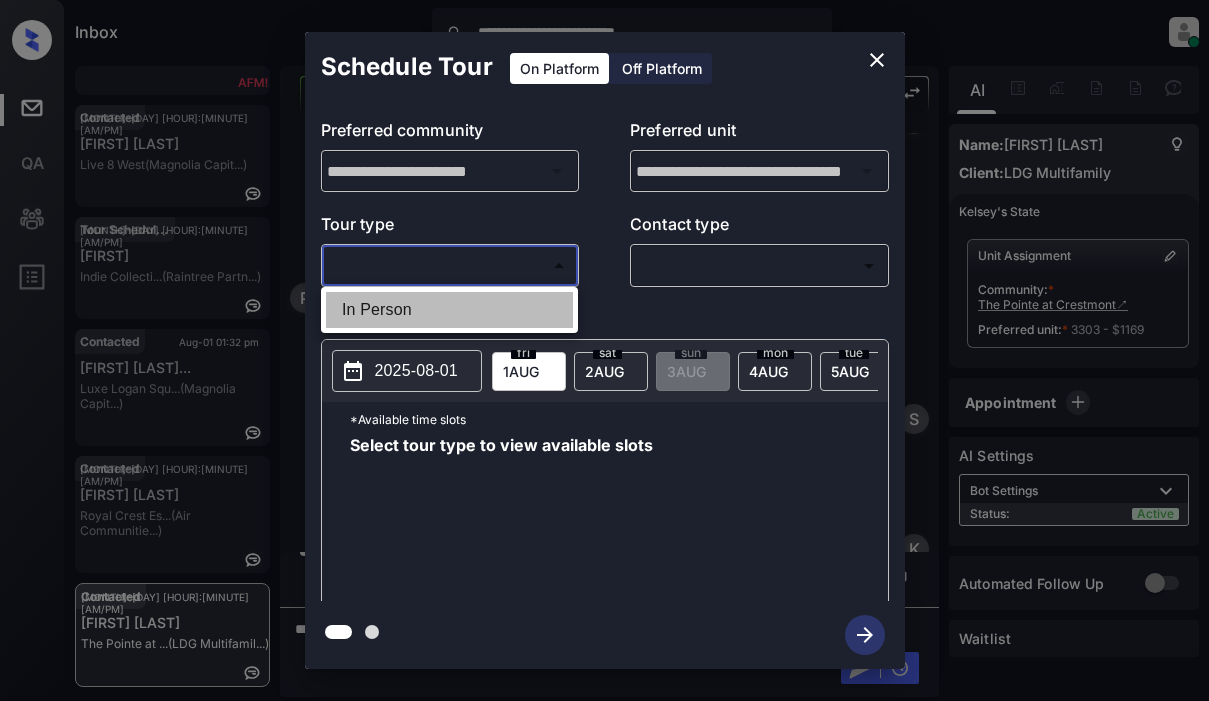 click on "In Person" at bounding box center [449, 310] 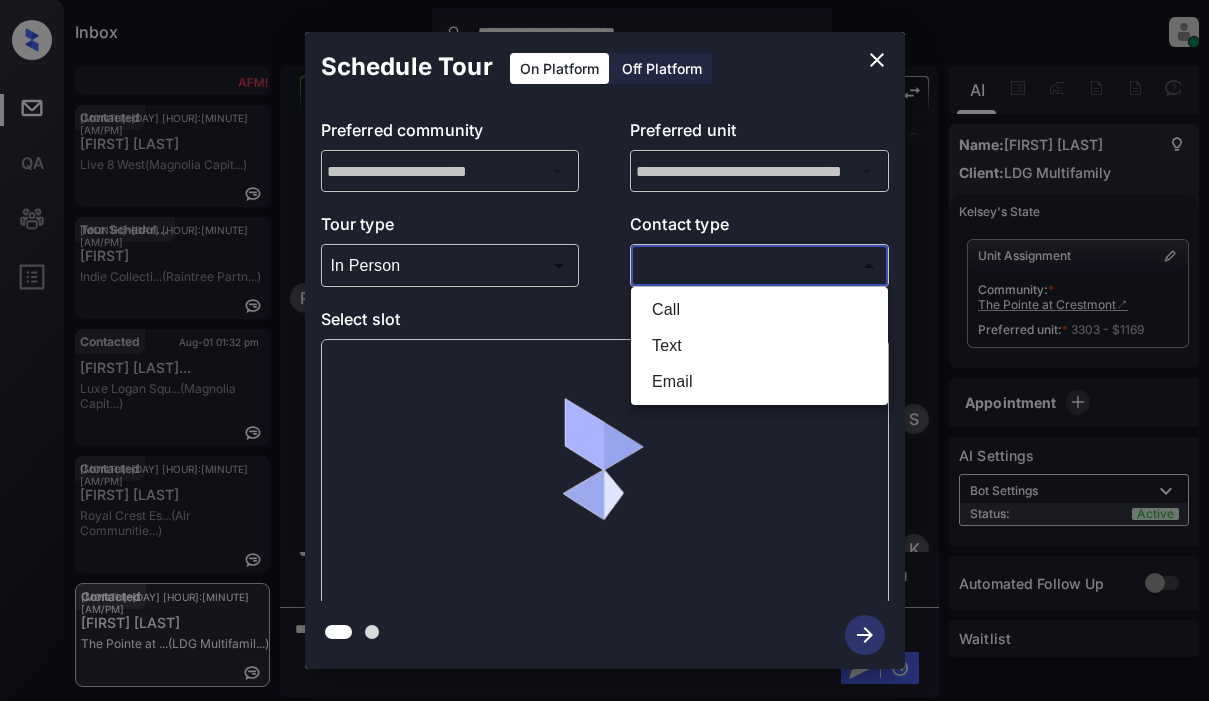 drag, startPoint x: 655, startPoint y: 268, endPoint x: 684, endPoint y: 266, distance: 29.068884 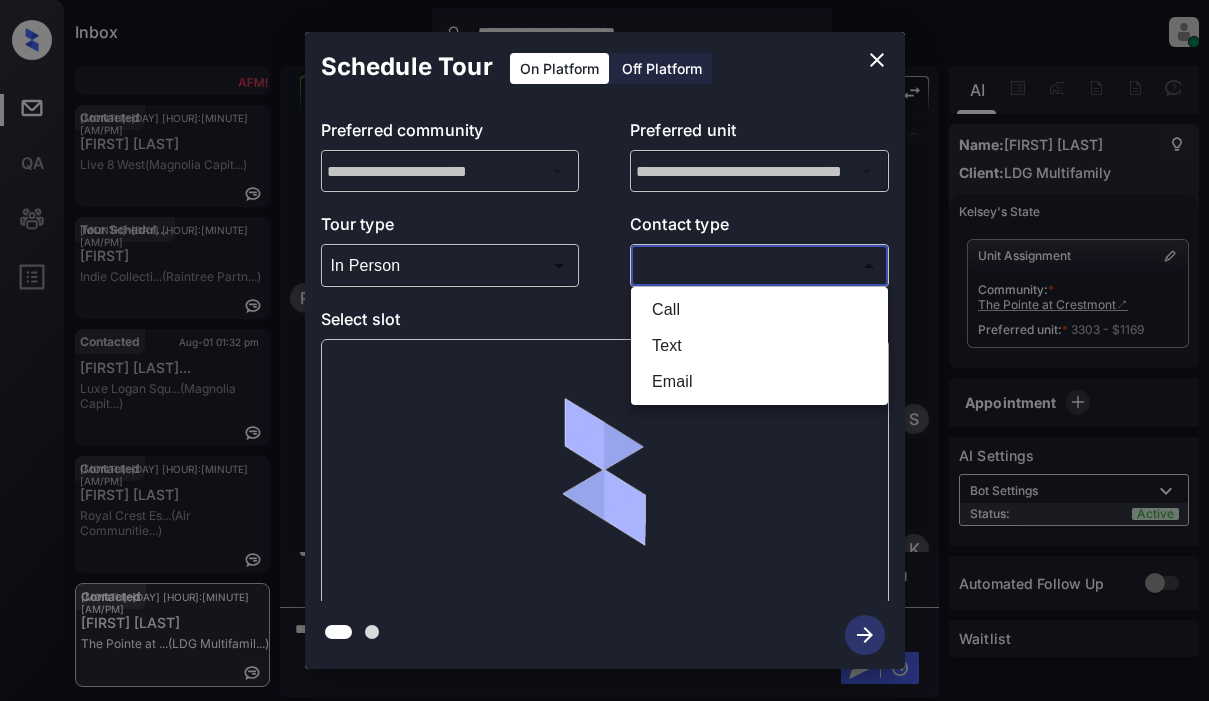 click on "**********" at bounding box center (604, 350) 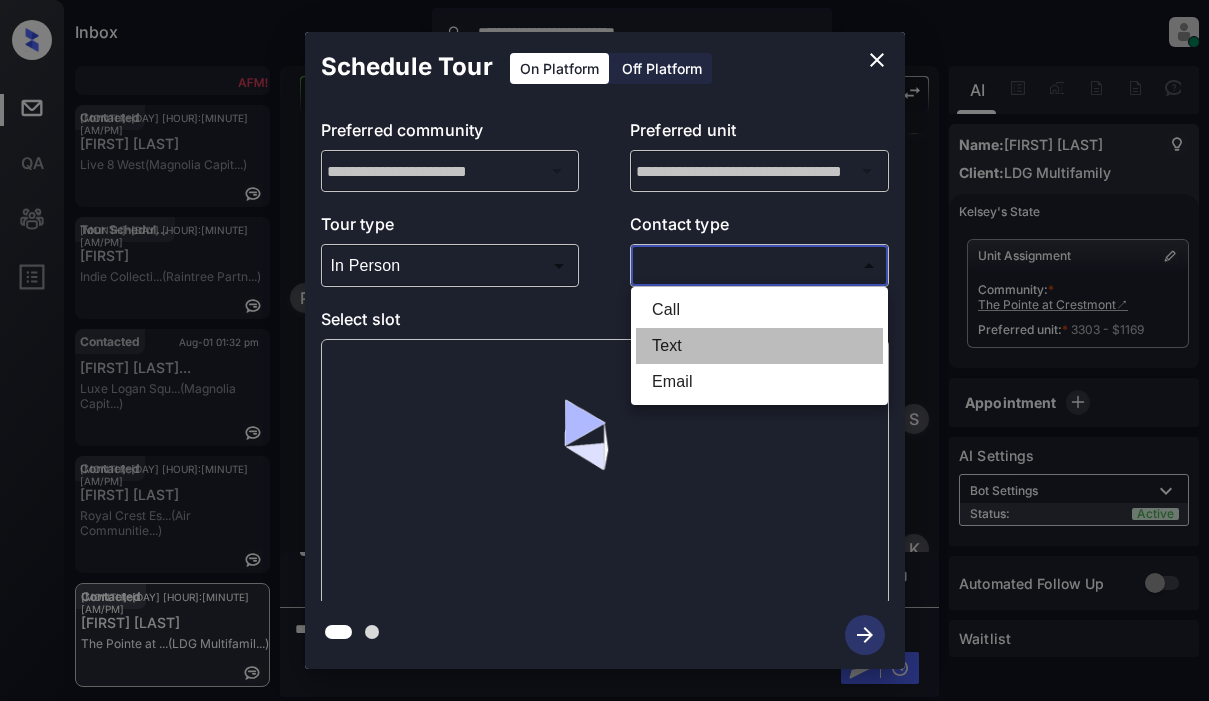 click on "Text" at bounding box center (759, 346) 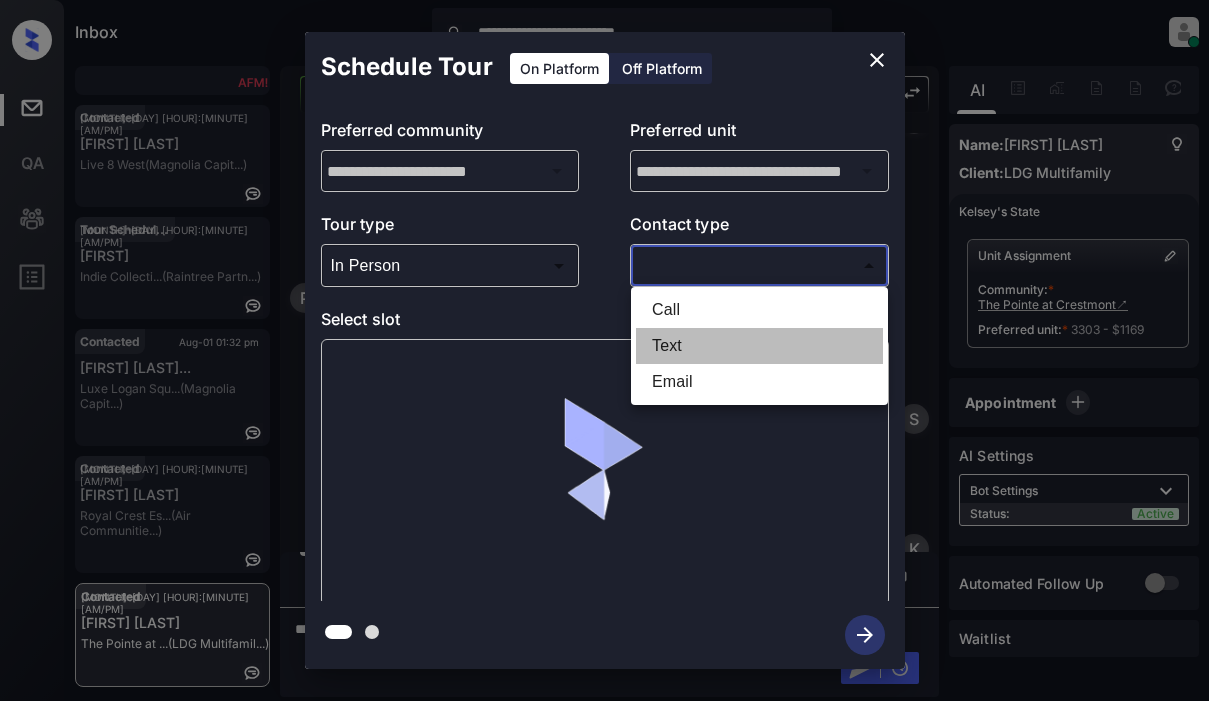 type on "****" 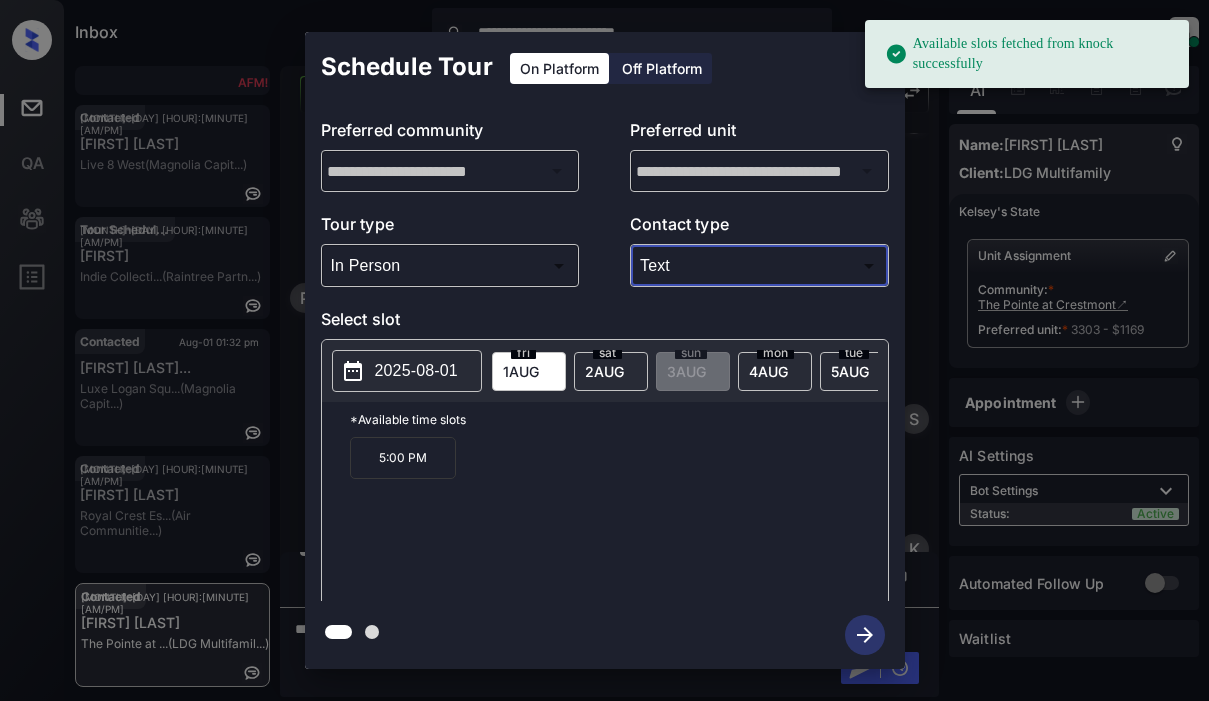 drag, startPoint x: 391, startPoint y: 379, endPoint x: 407, endPoint y: 361, distance: 24.083189 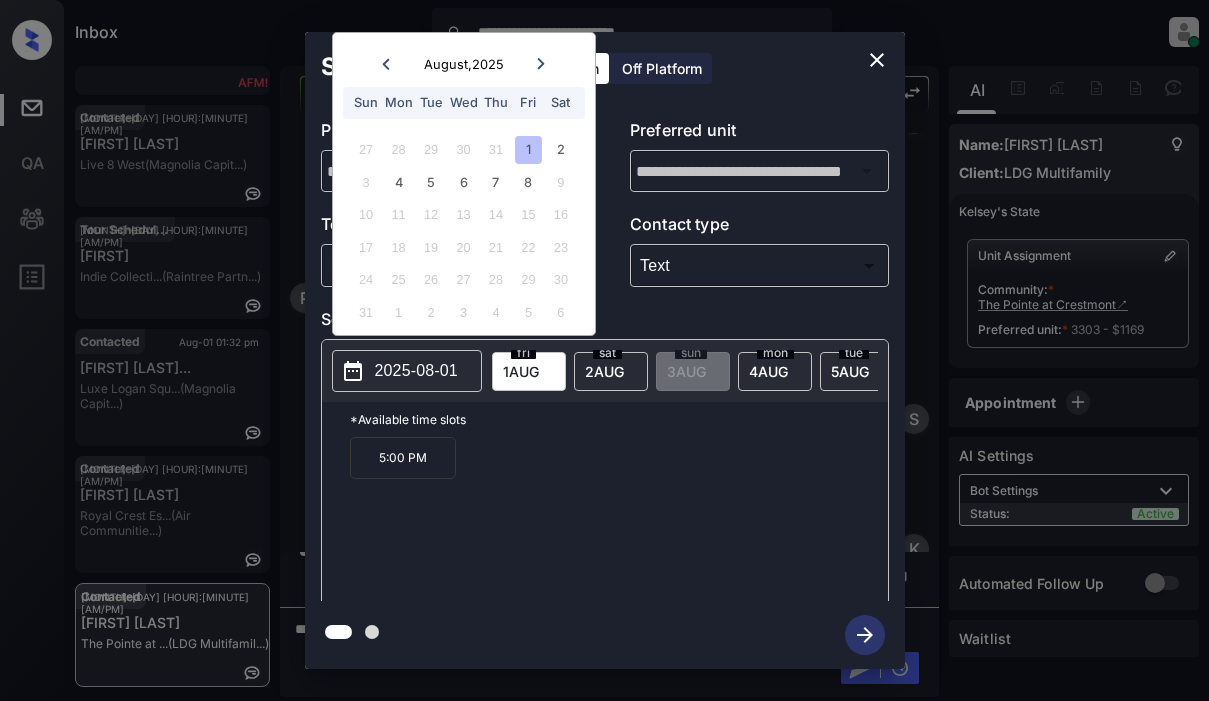click 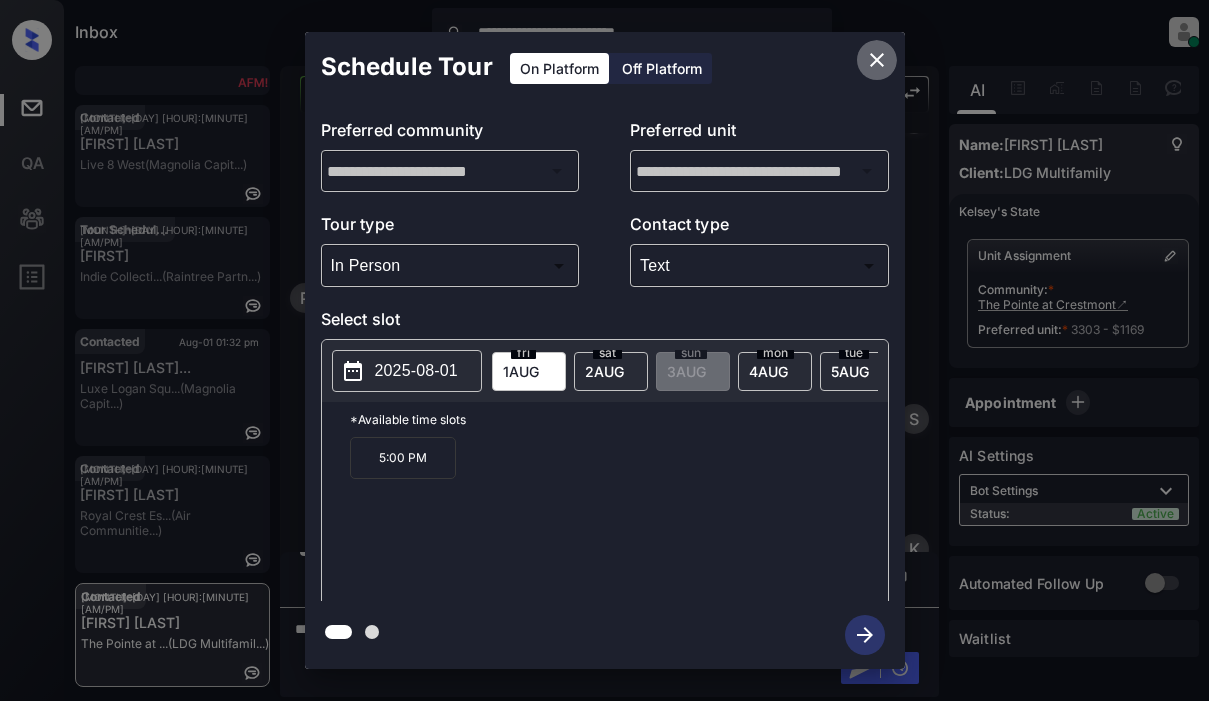 click 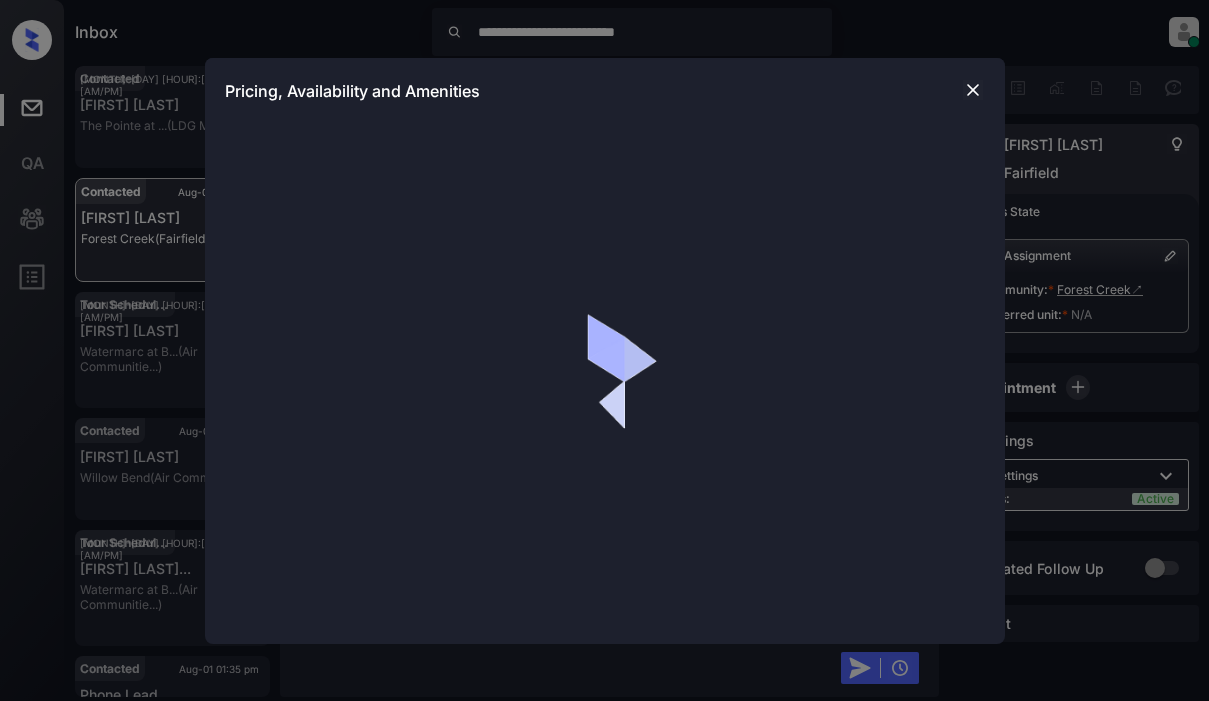 scroll, scrollTop: 0, scrollLeft: 0, axis: both 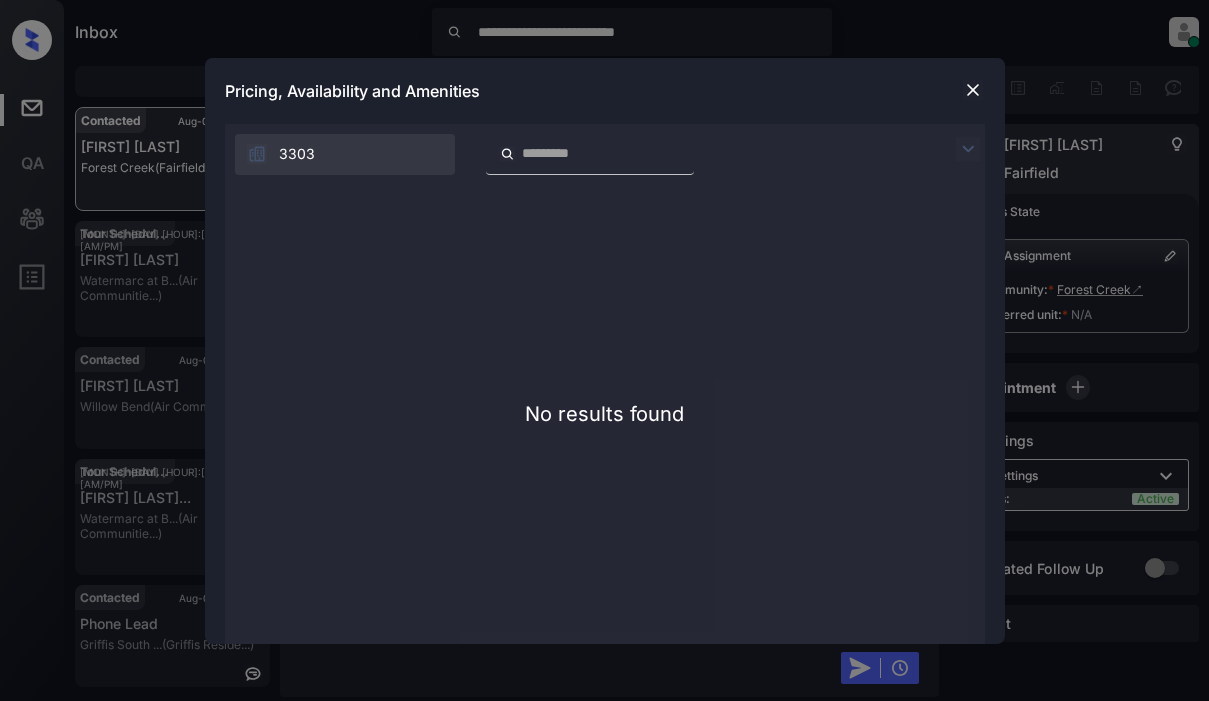 click at bounding box center [973, 90] 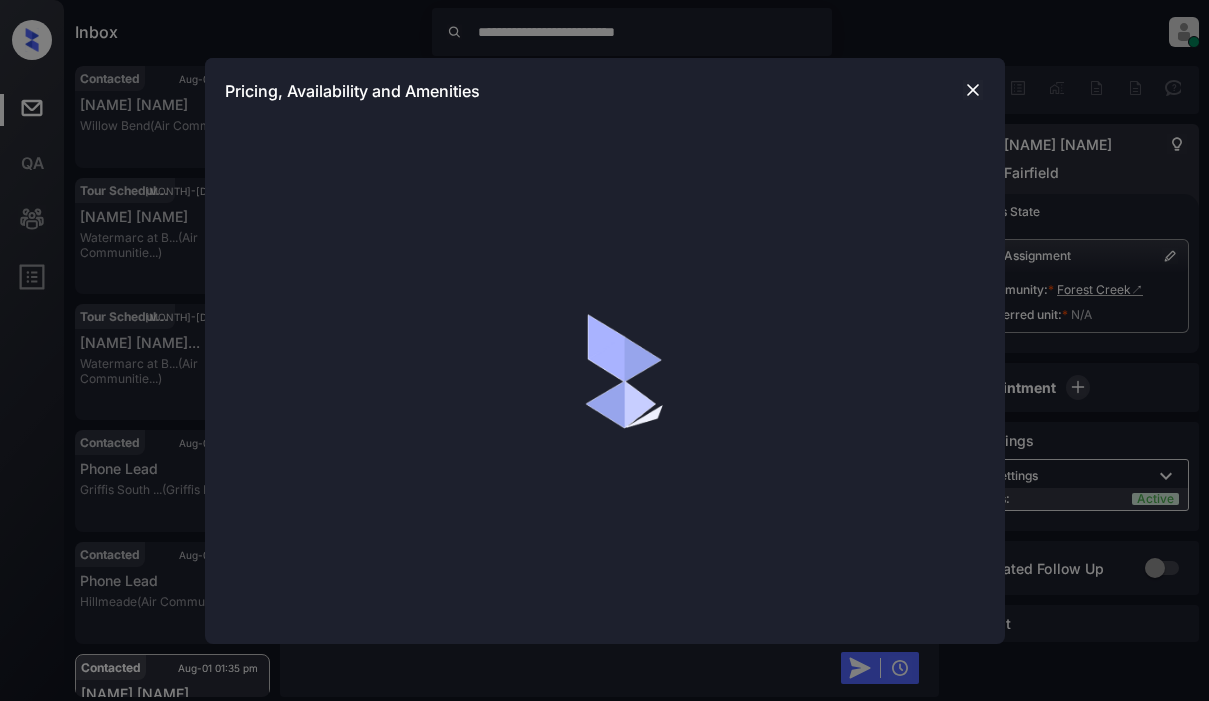 scroll, scrollTop: 0, scrollLeft: 0, axis: both 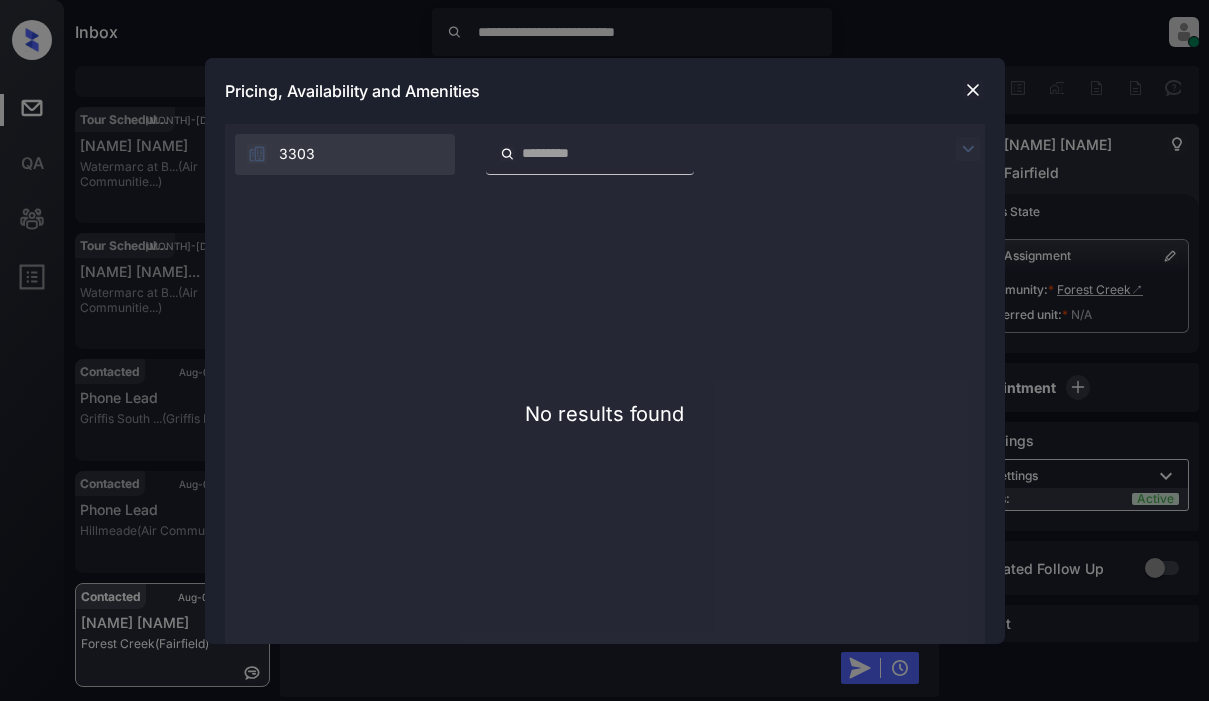 click at bounding box center [973, 90] 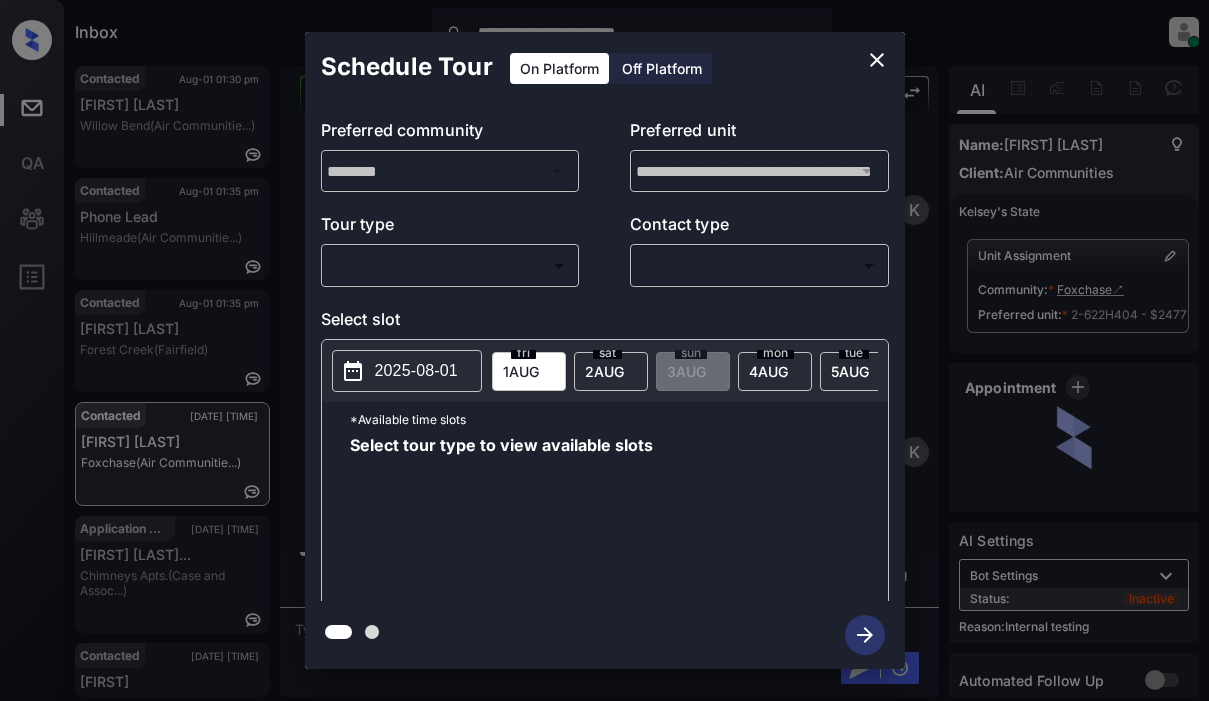 scroll, scrollTop: 0, scrollLeft: 0, axis: both 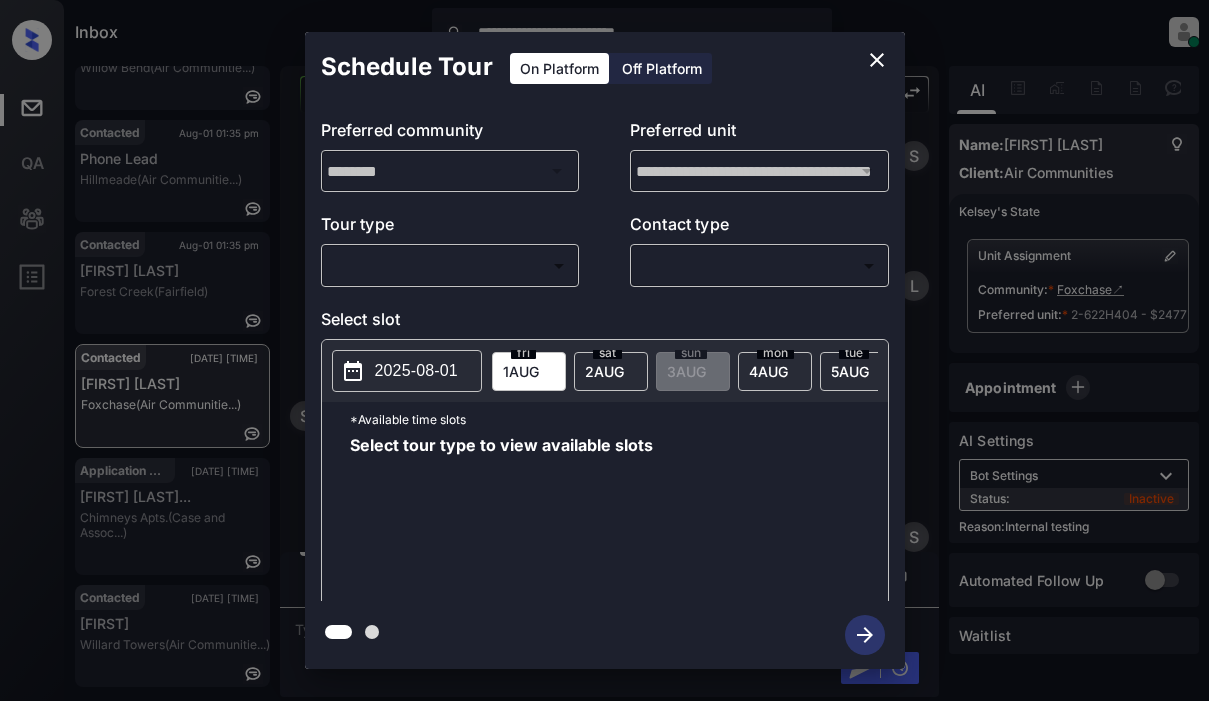 click on "**********" at bounding box center [604, 350] 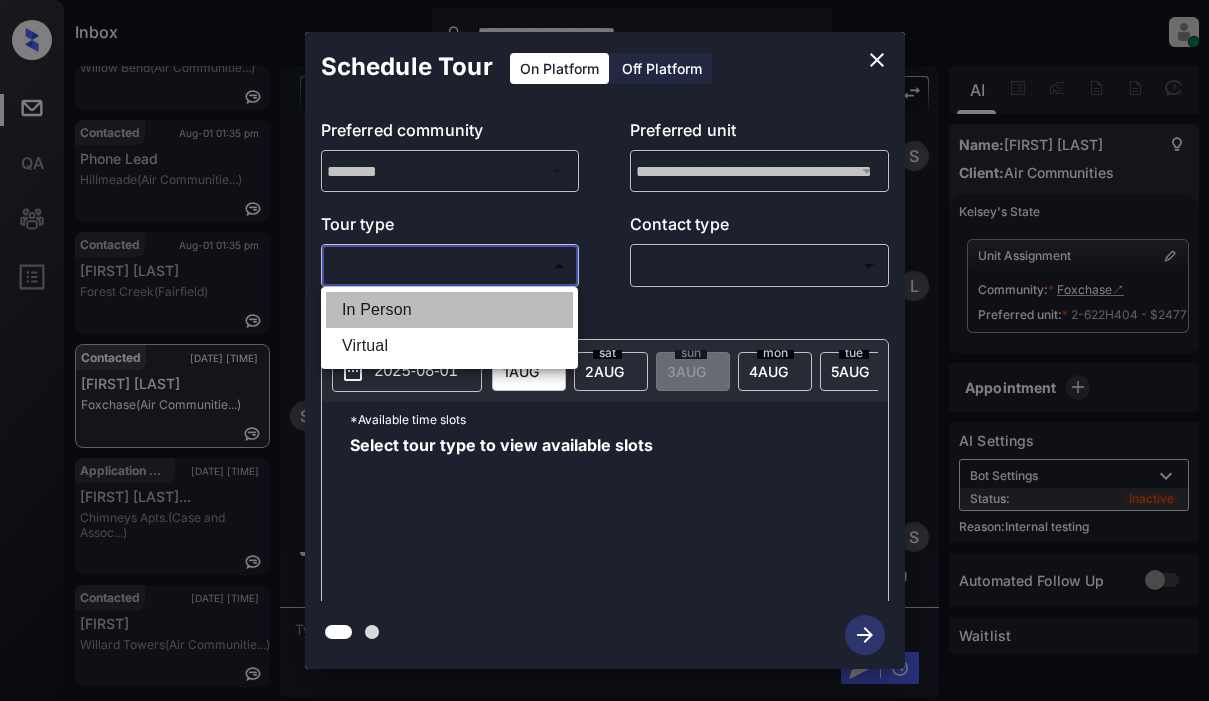 click on "In Person" at bounding box center (449, 310) 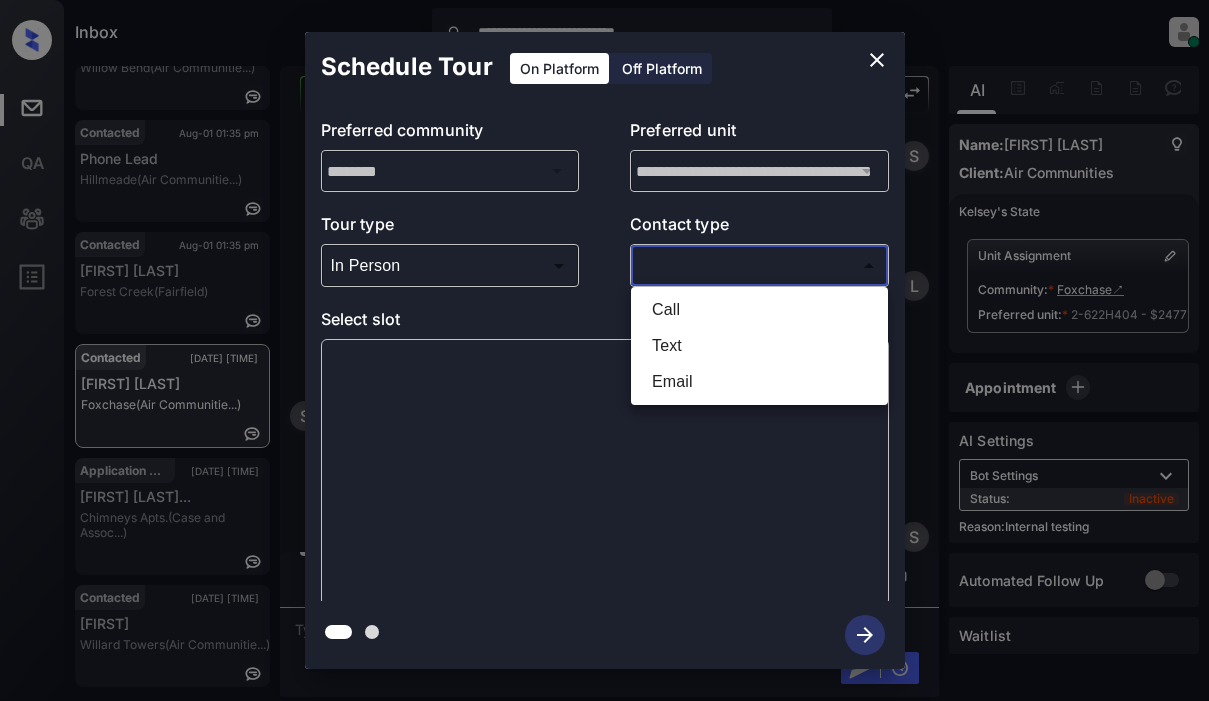 drag, startPoint x: 694, startPoint y: 260, endPoint x: 767, endPoint y: 275, distance: 74.52516 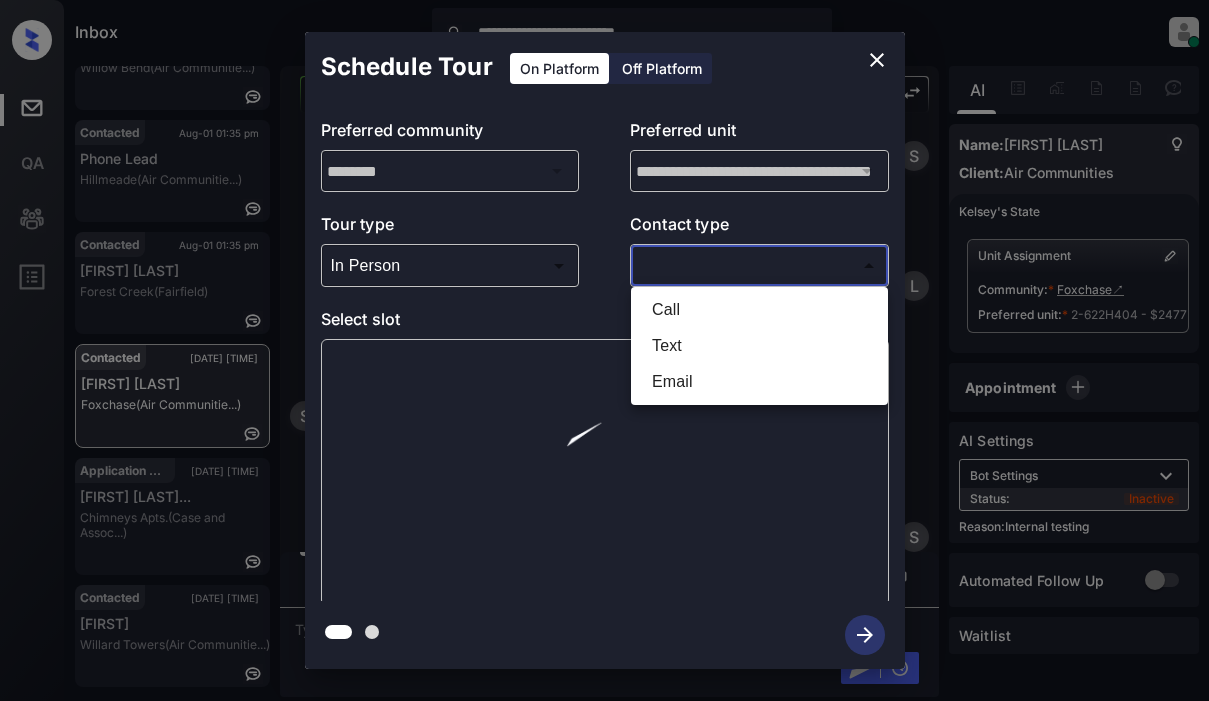 click on "**********" at bounding box center (604, 350) 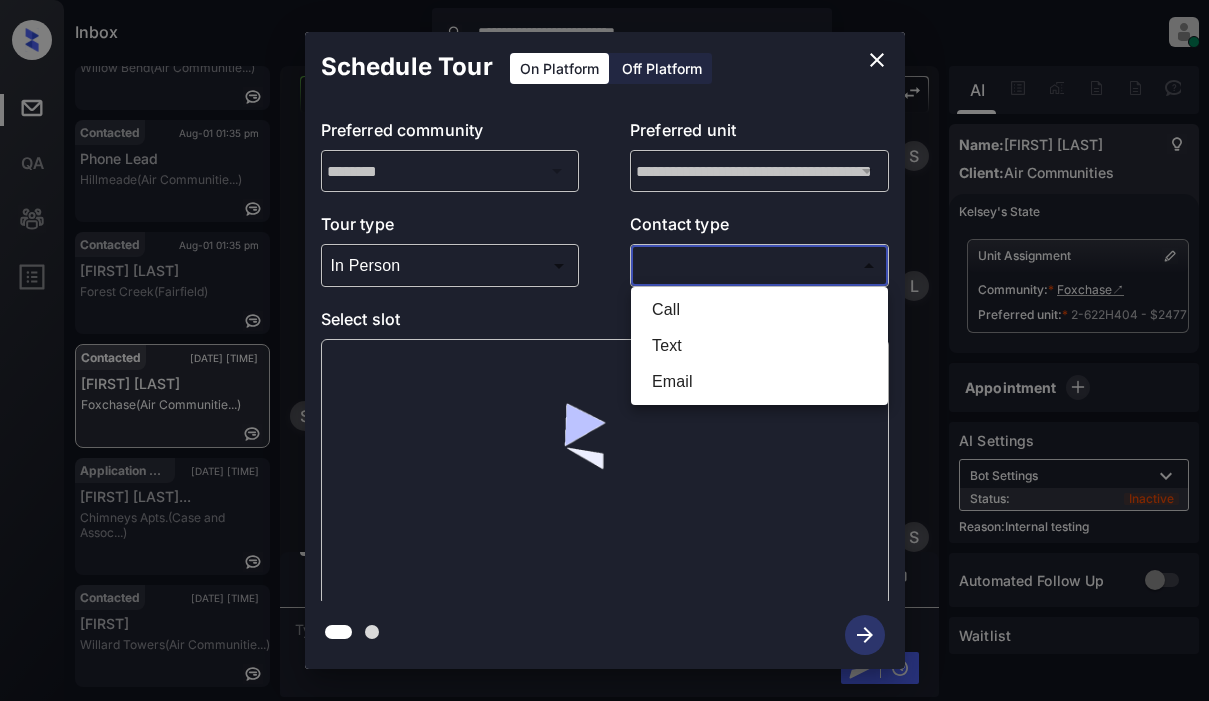 click on "Text" at bounding box center (759, 346) 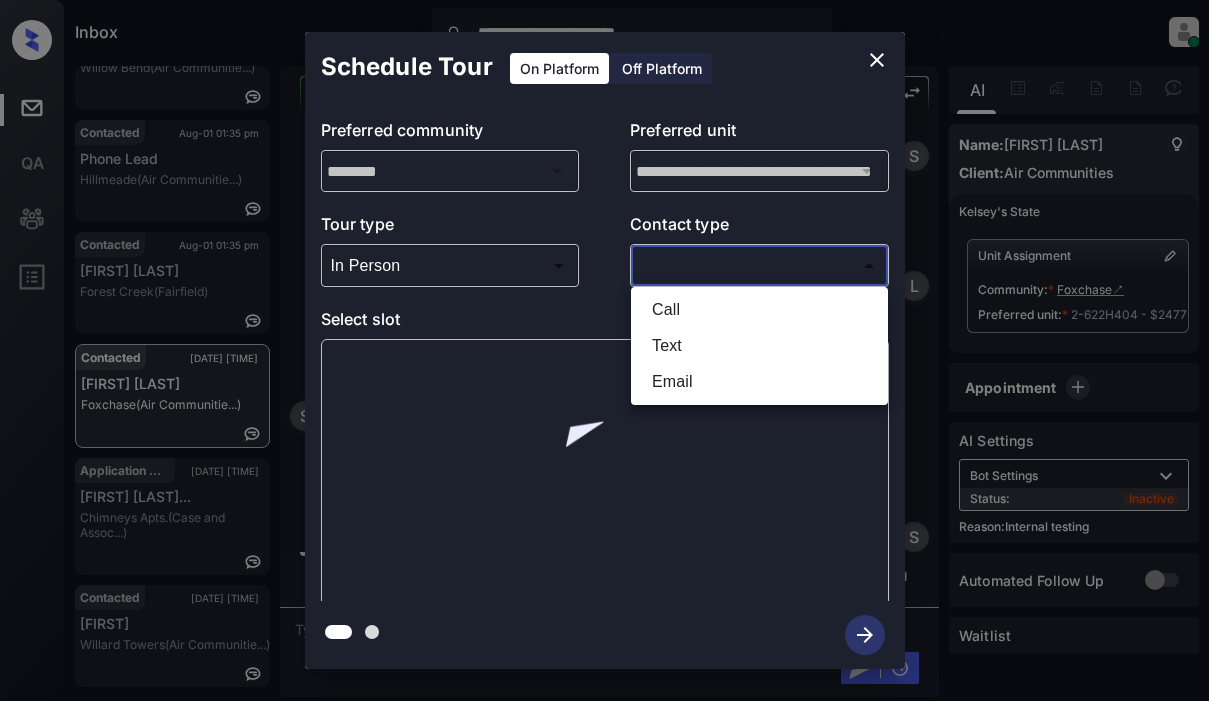 type on "****" 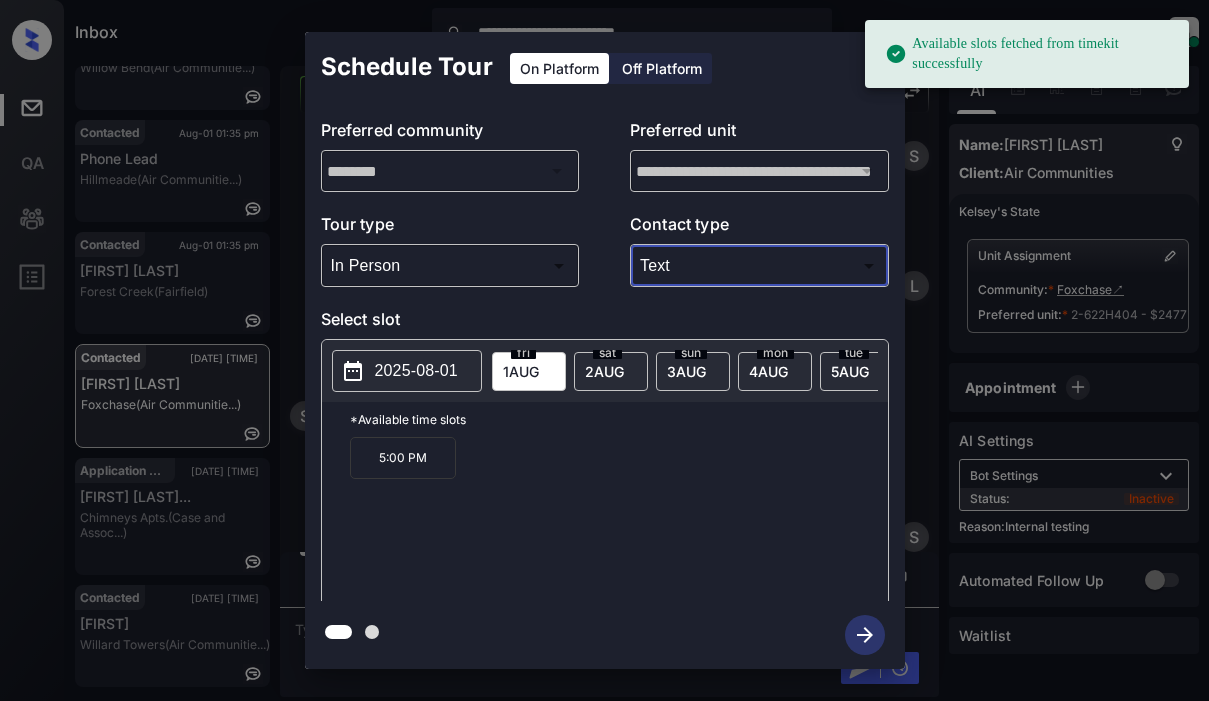 click on "2025-08-01" at bounding box center [416, 371] 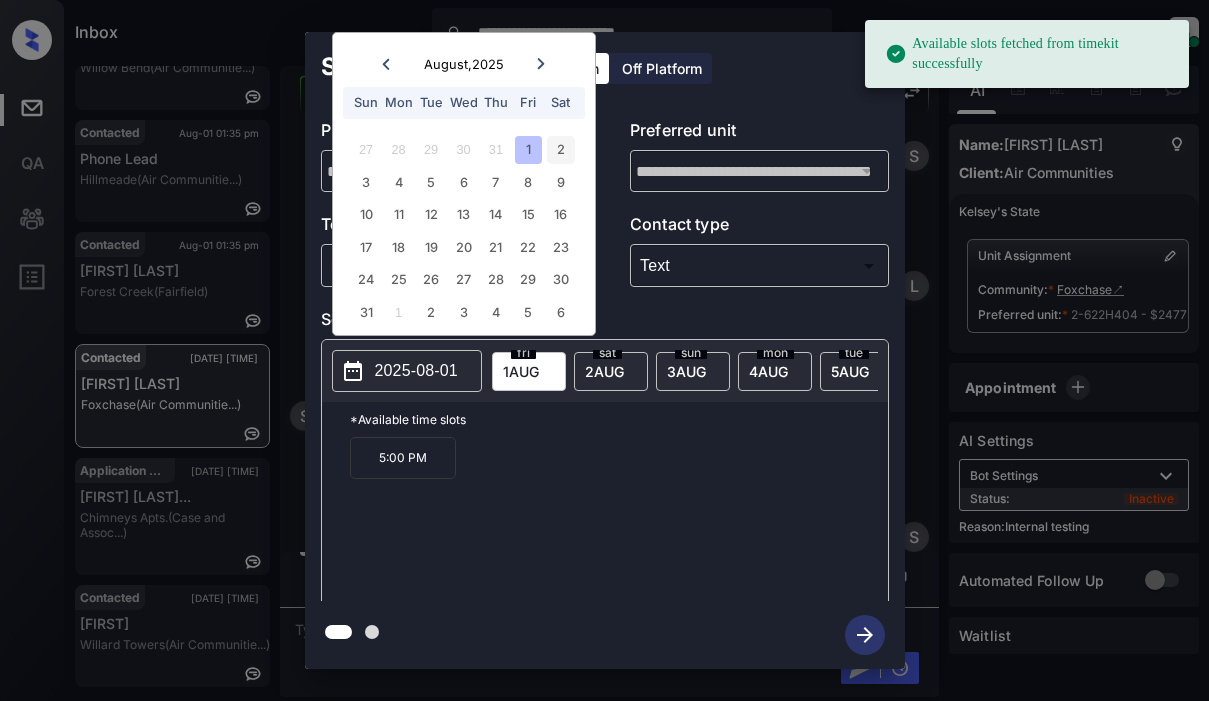 click on "2" at bounding box center [560, 149] 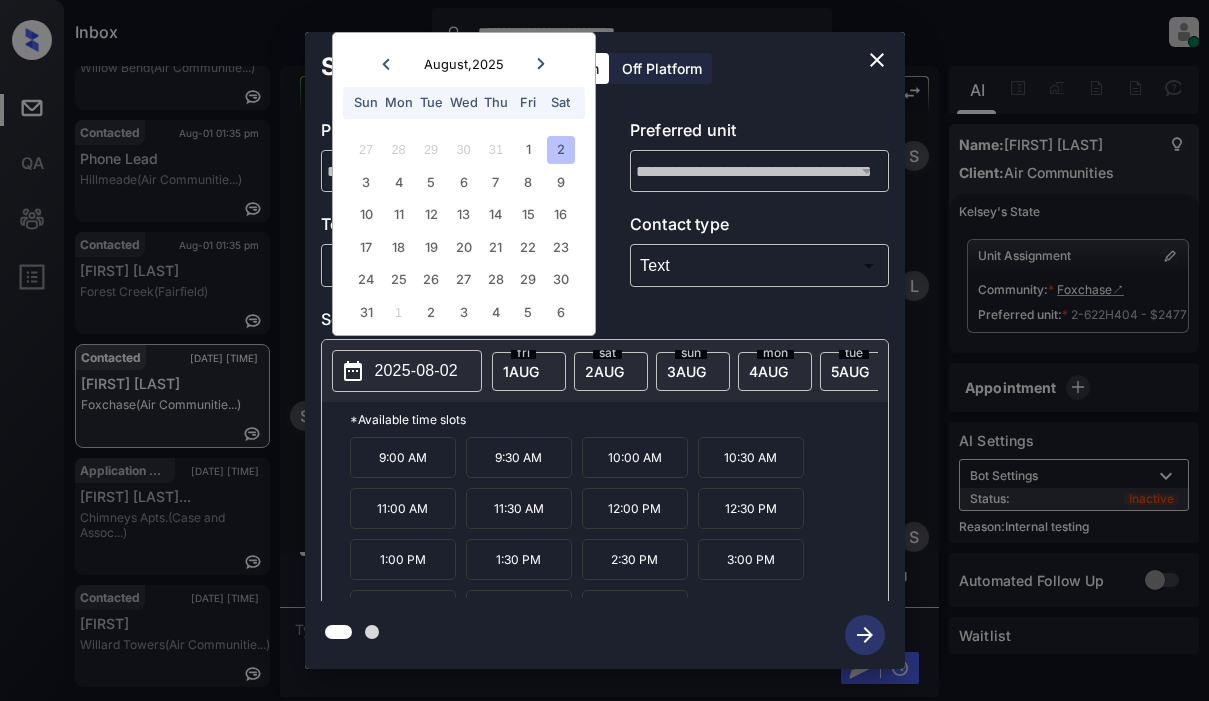drag, startPoint x: 622, startPoint y: 471, endPoint x: 635, endPoint y: 466, distance: 13.928389 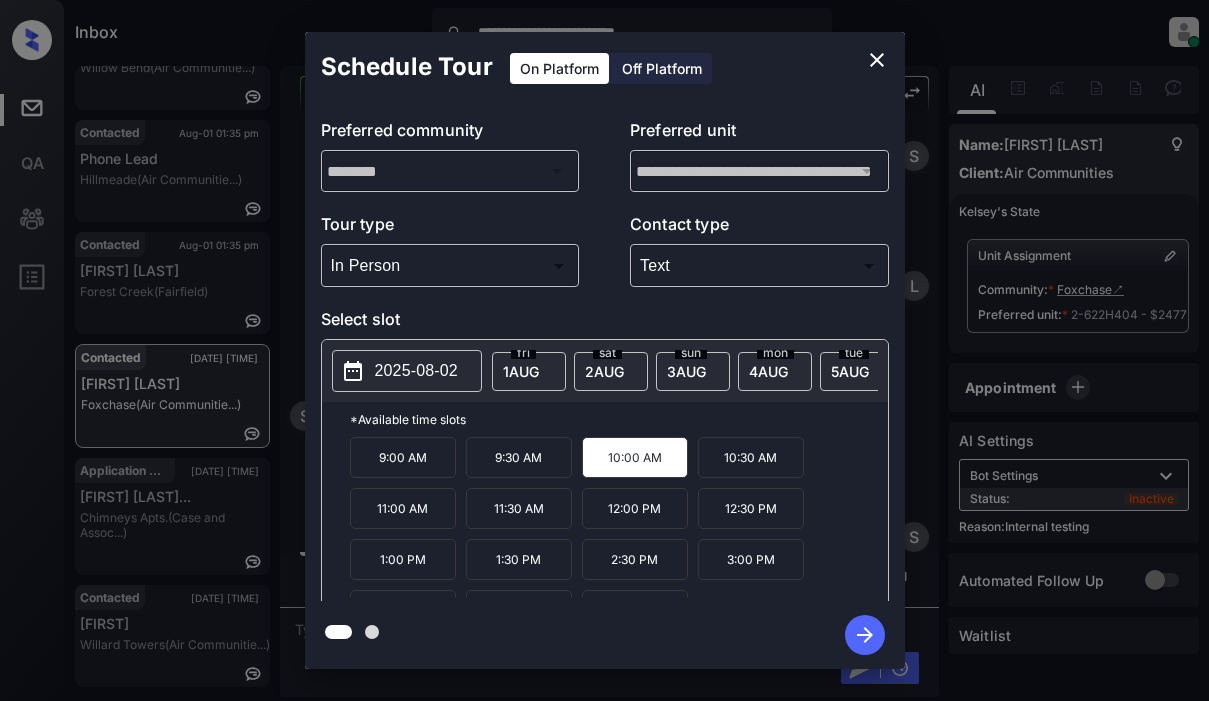 click 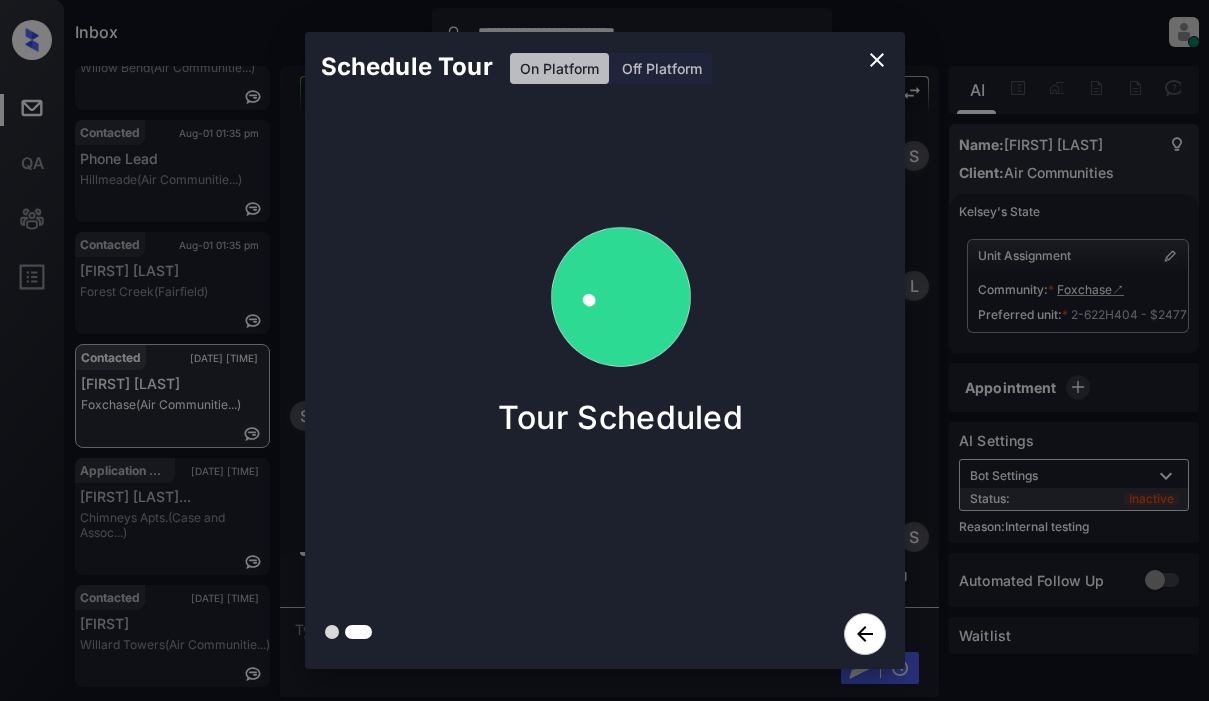 click 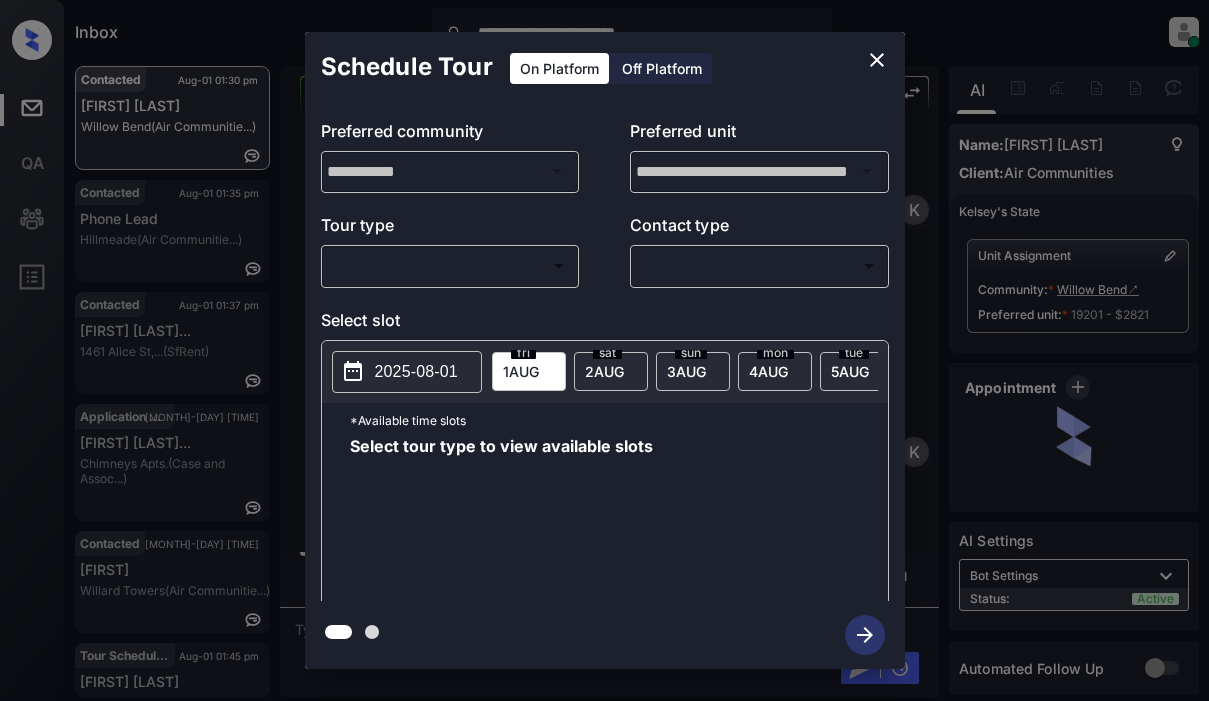 scroll, scrollTop: 0, scrollLeft: 0, axis: both 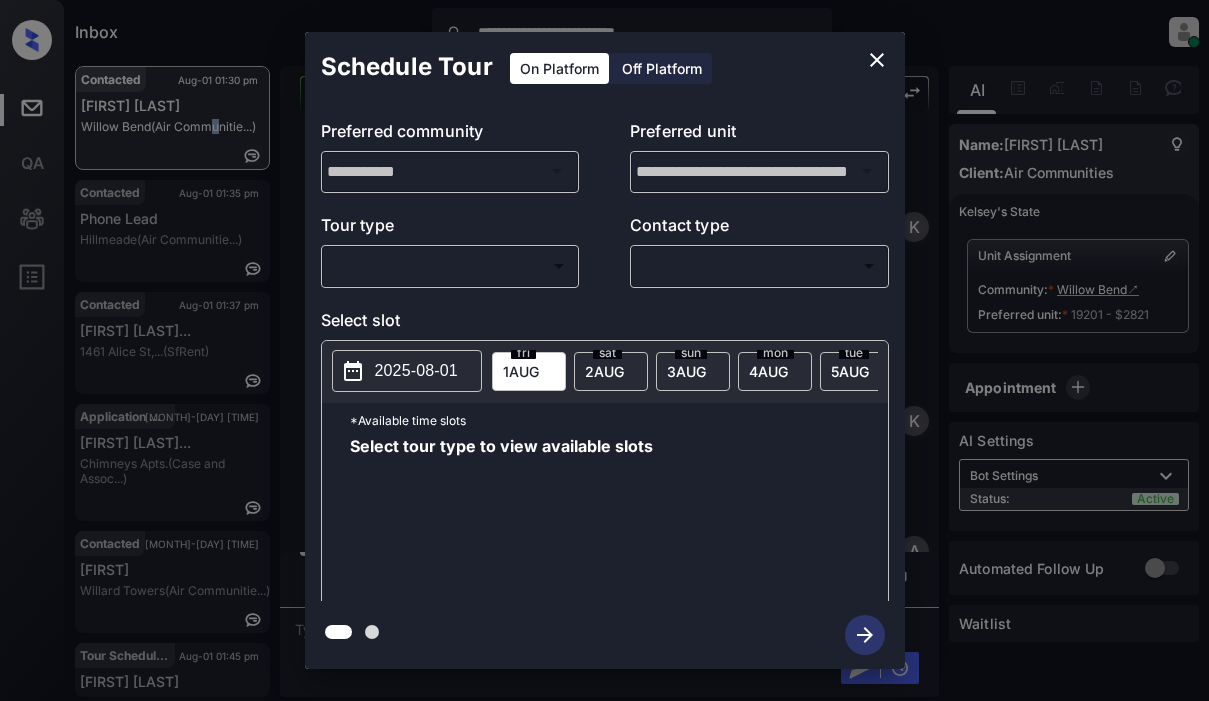click on "**********" at bounding box center [604, 350] 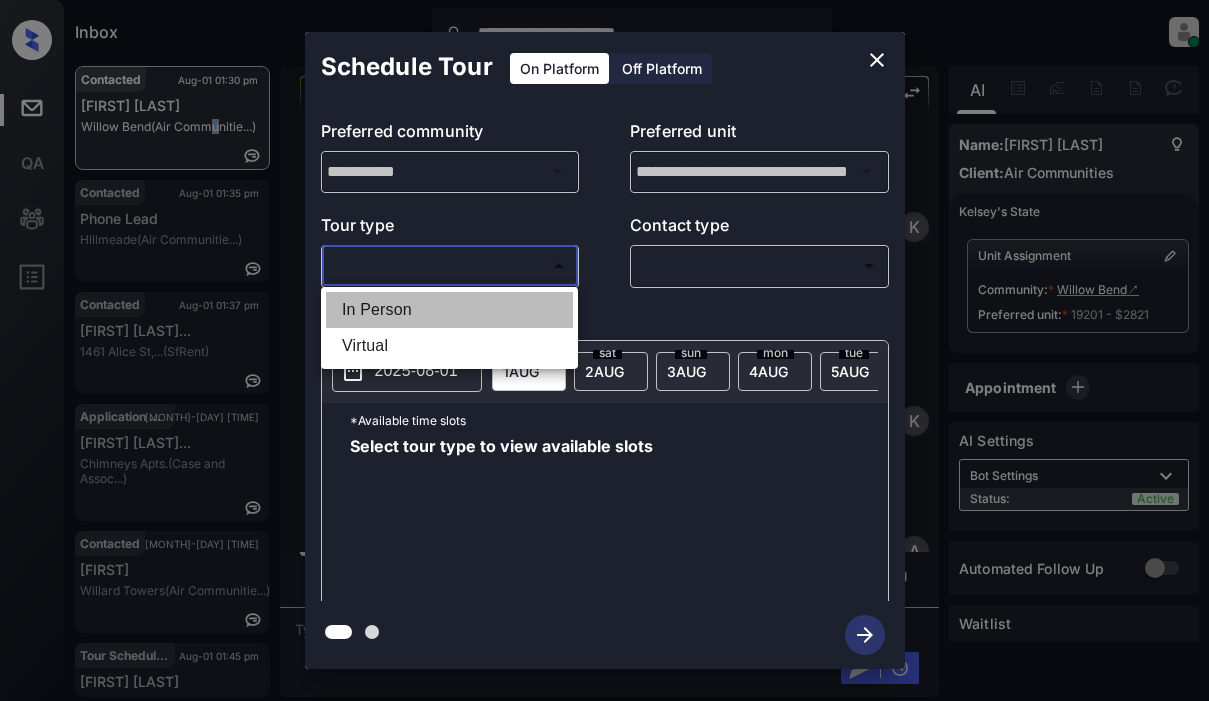click on "In Person" at bounding box center (449, 310) 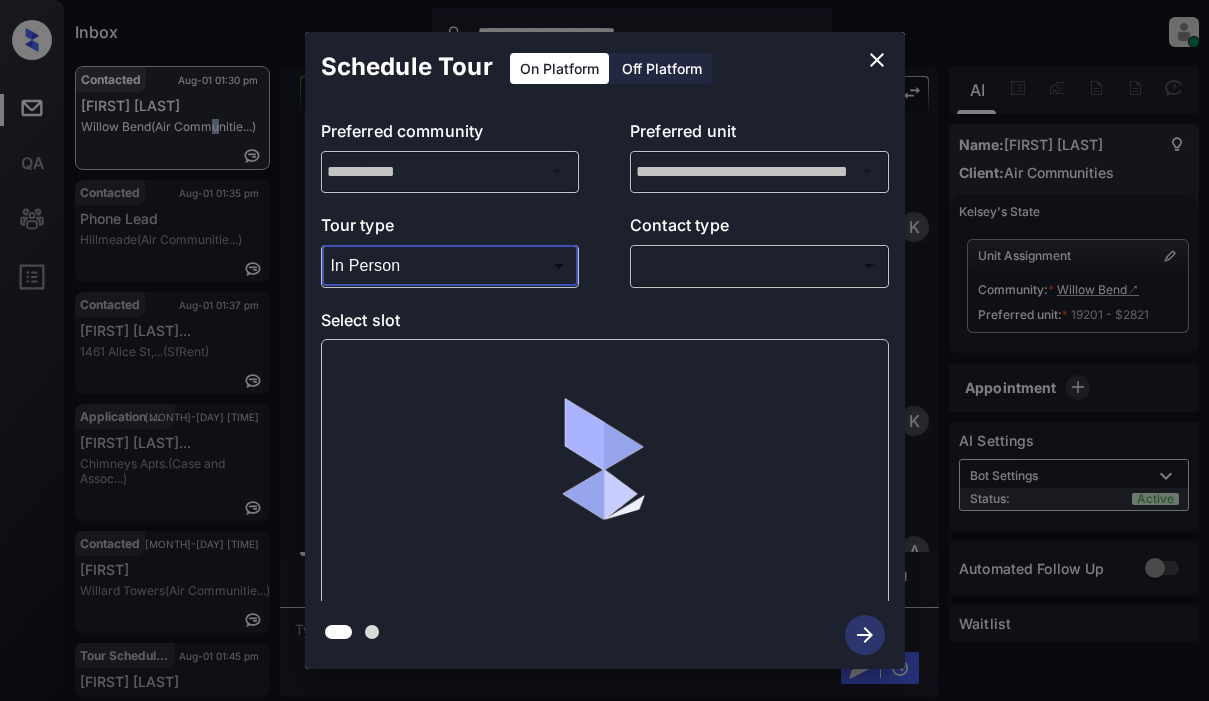 click on "**********" at bounding box center (604, 350) 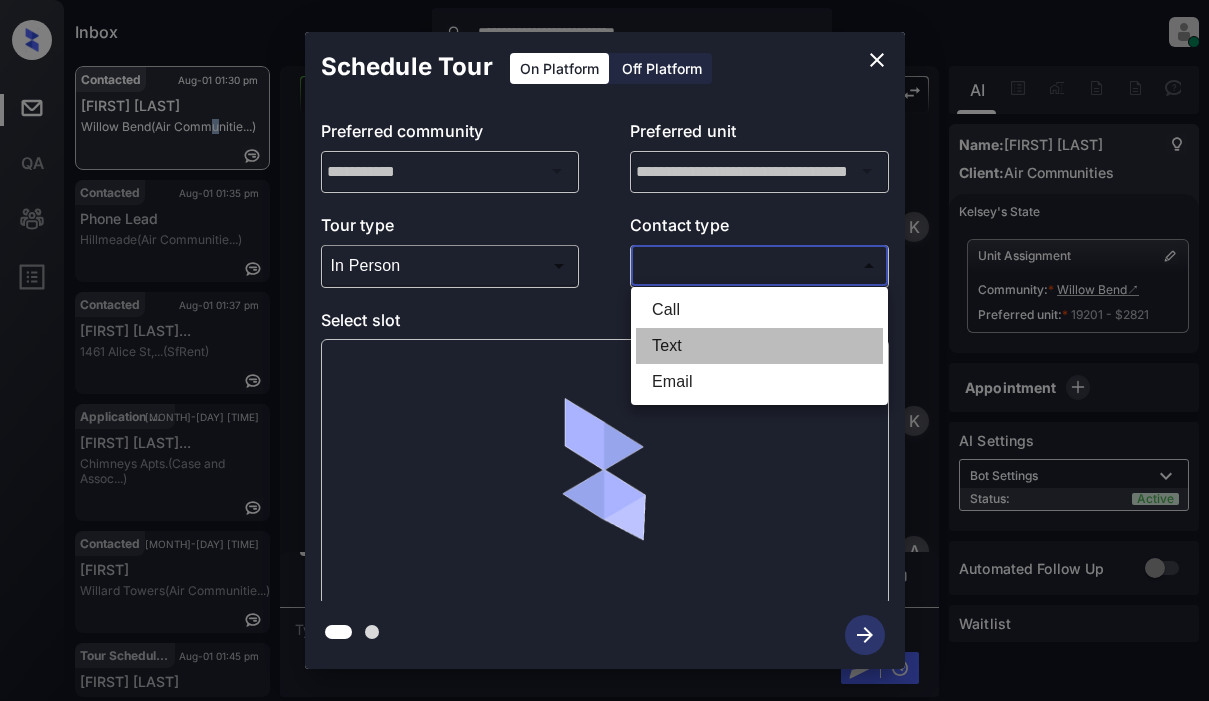 click on "Text" at bounding box center (759, 346) 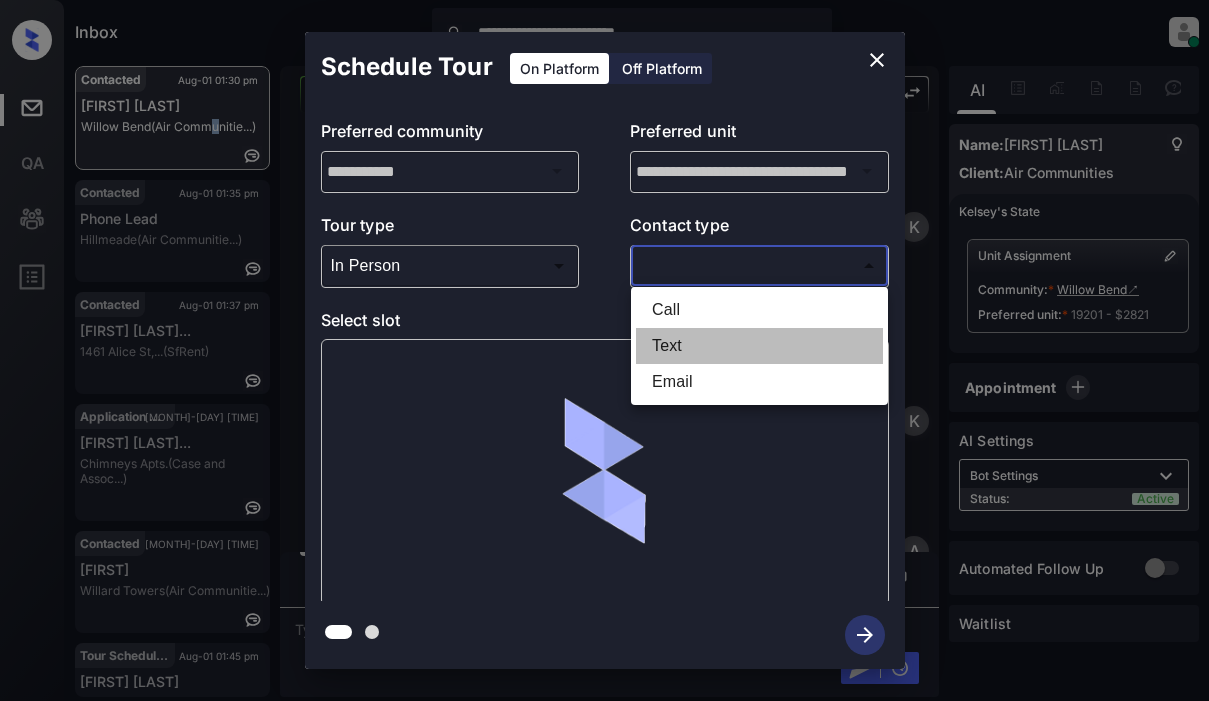 type on "****" 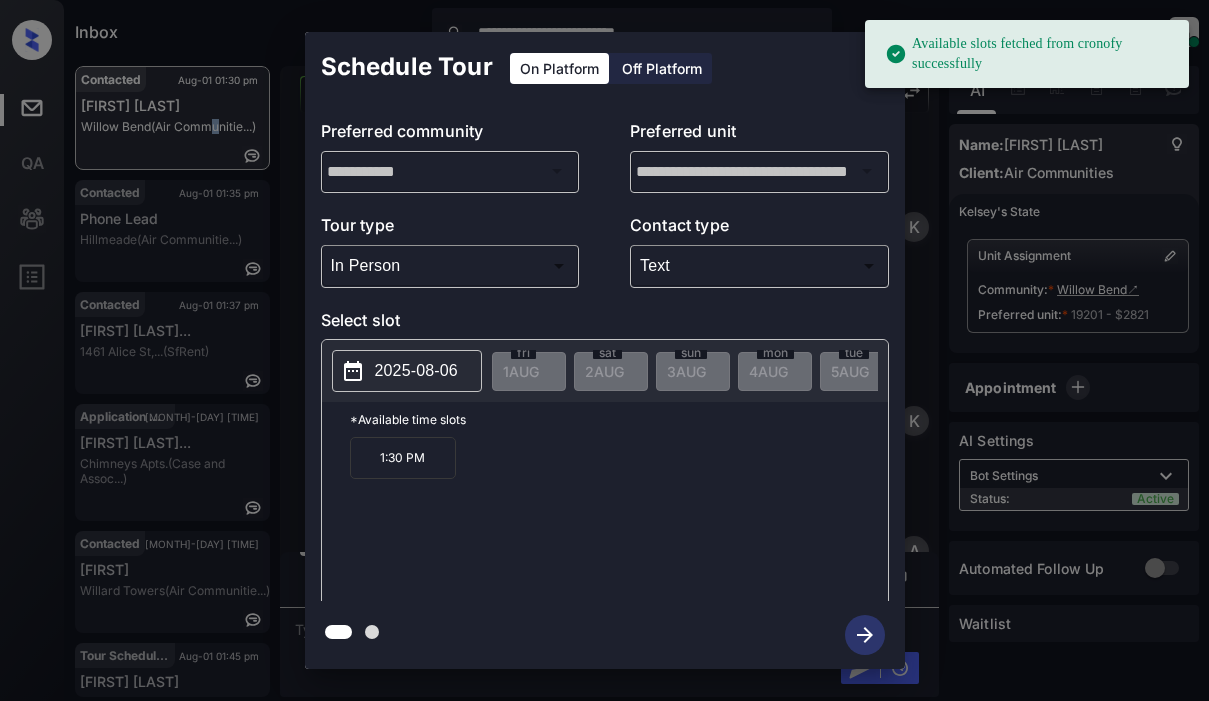 click on "2025-08-06" at bounding box center (416, 371) 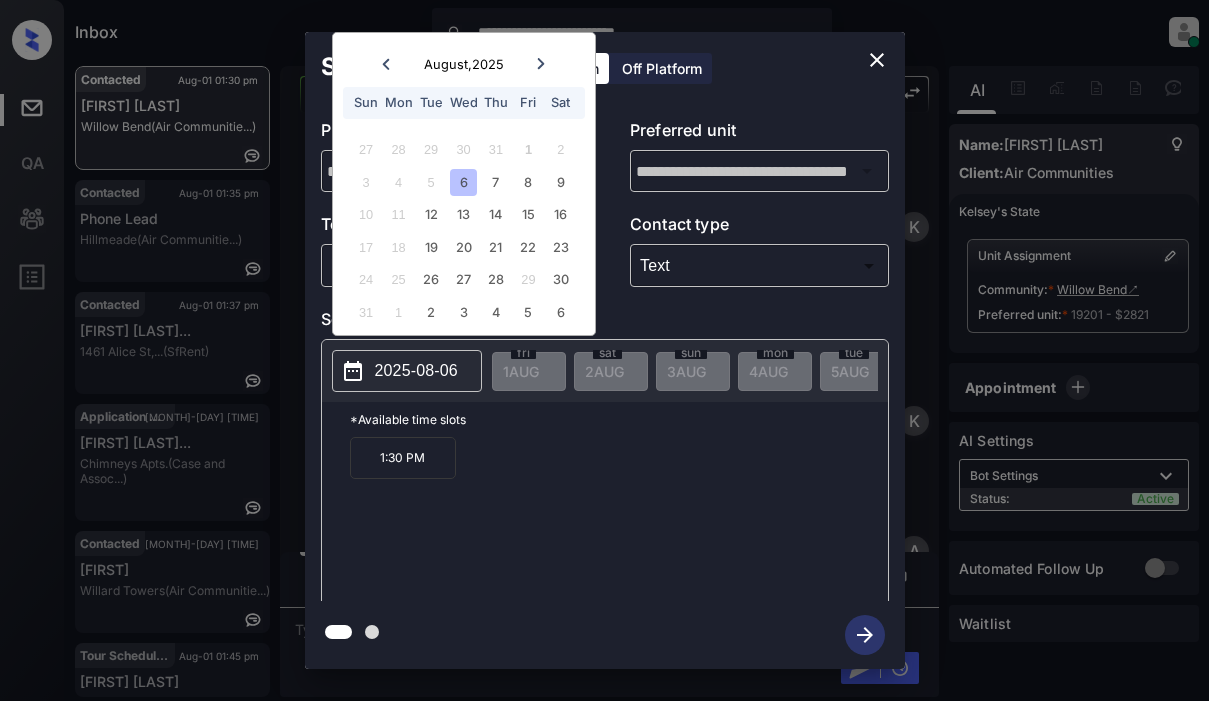 click on "6" at bounding box center (463, 182) 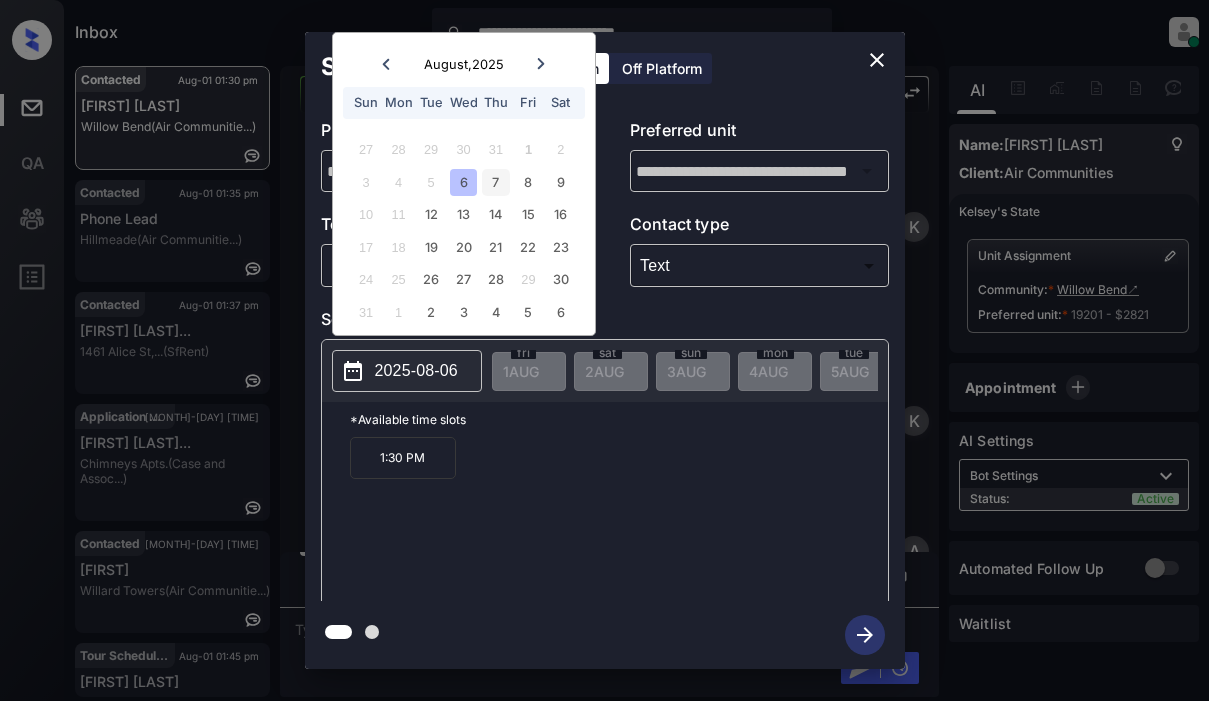 click on "7" at bounding box center [495, 182] 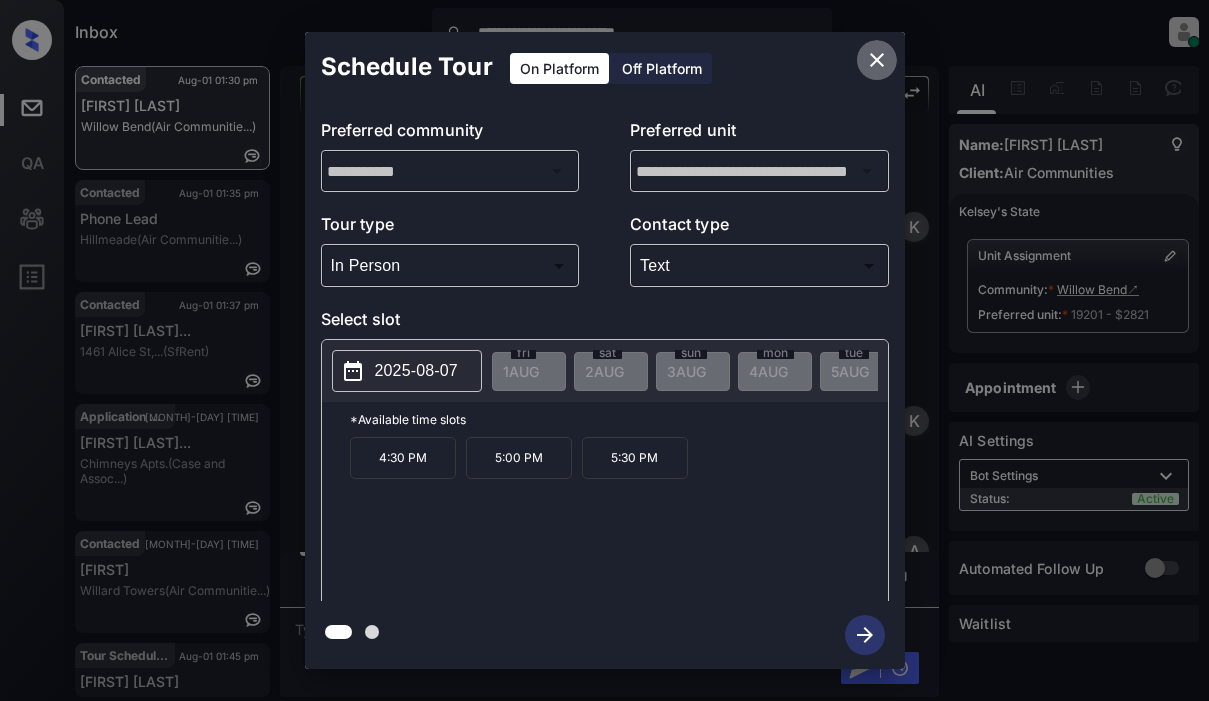 click 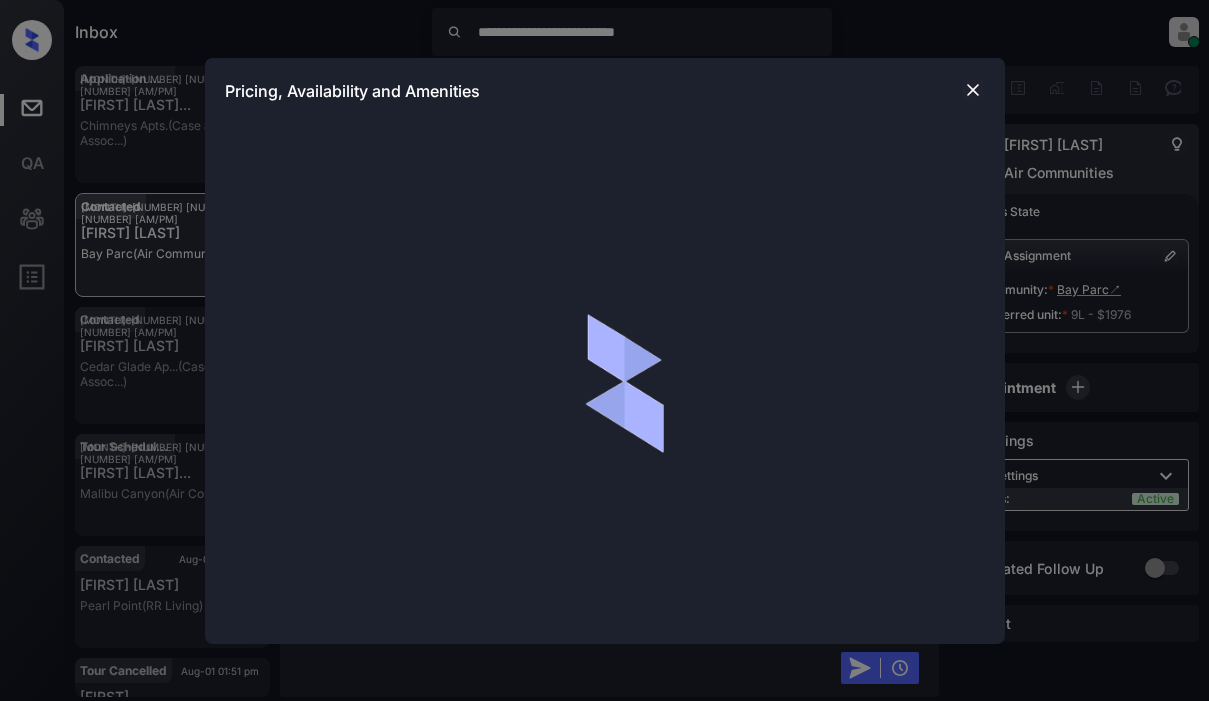 scroll, scrollTop: 0, scrollLeft: 0, axis: both 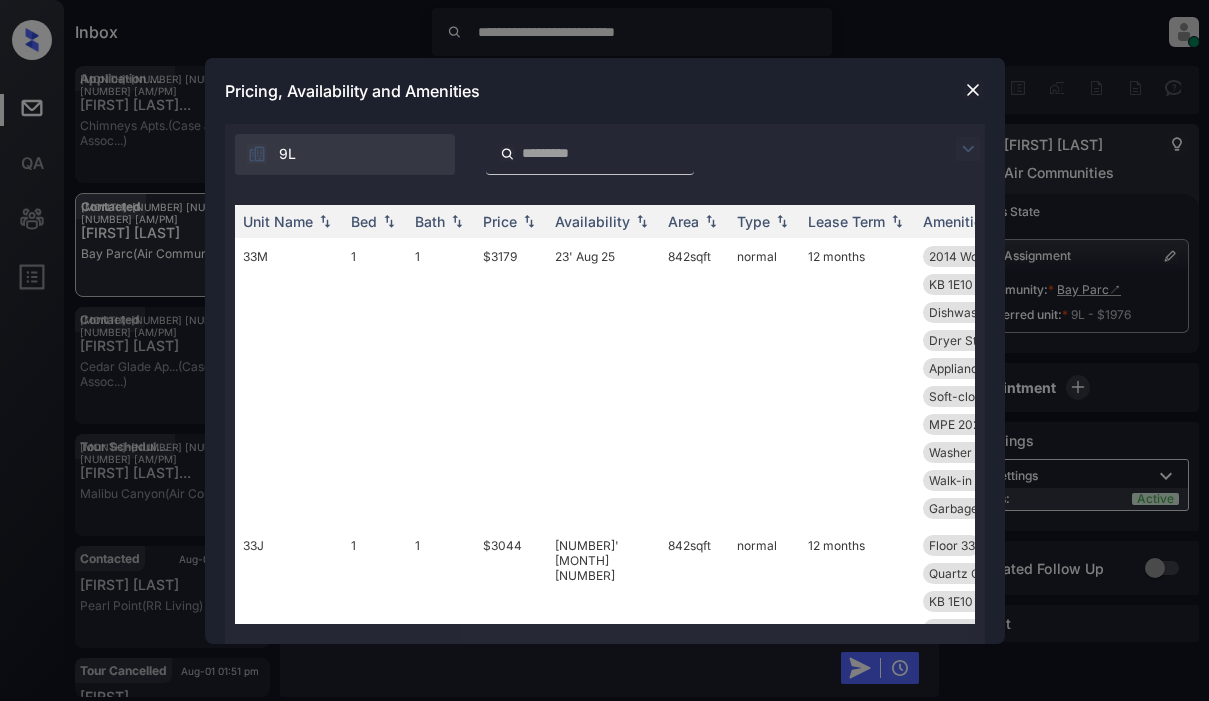click at bounding box center (968, 149) 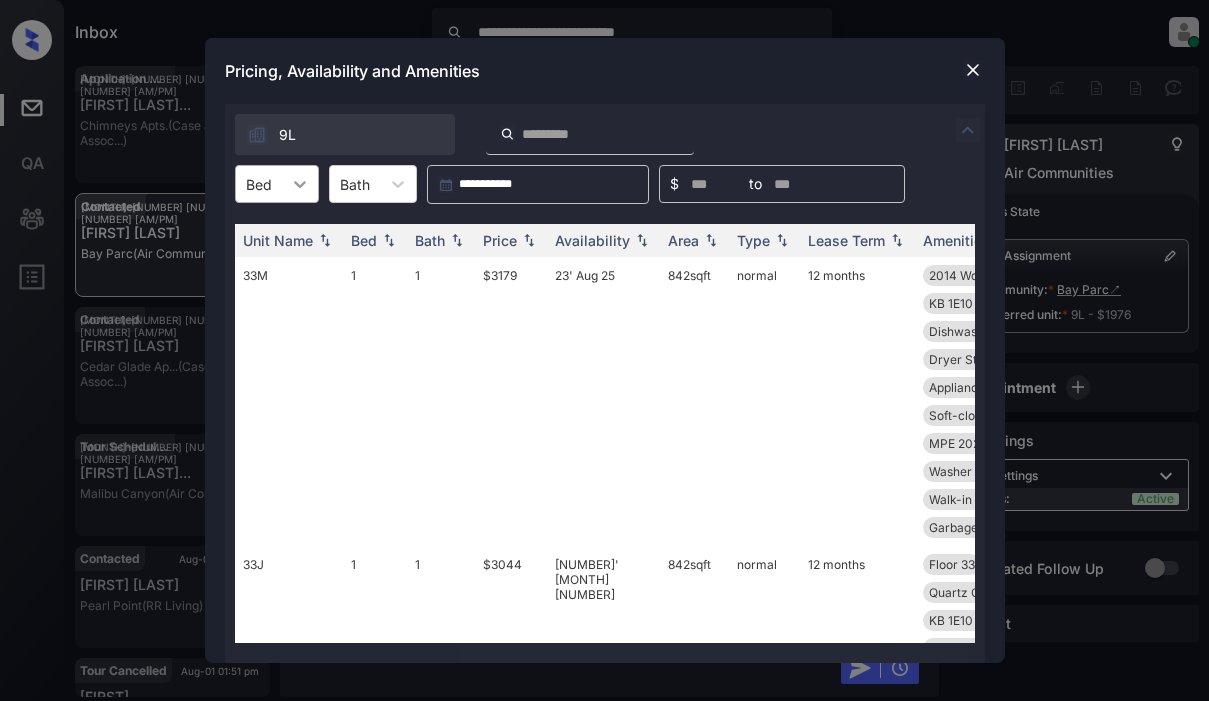 click at bounding box center (300, 184) 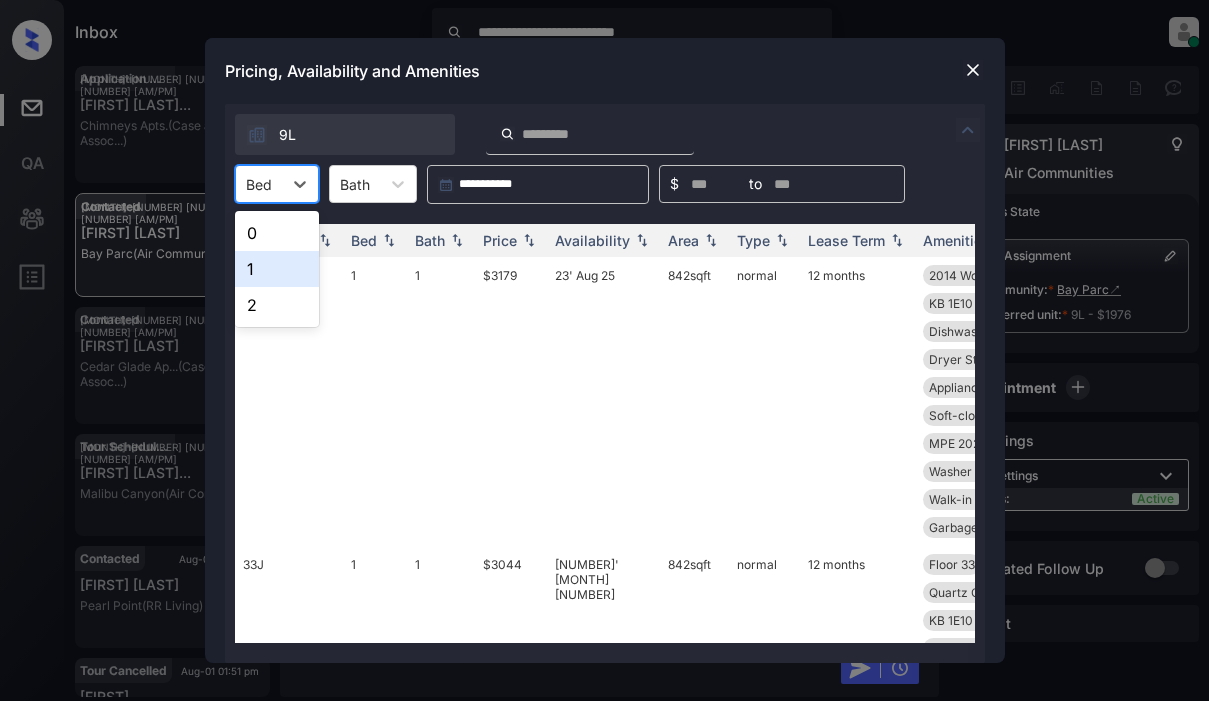 click on "1" at bounding box center [277, 269] 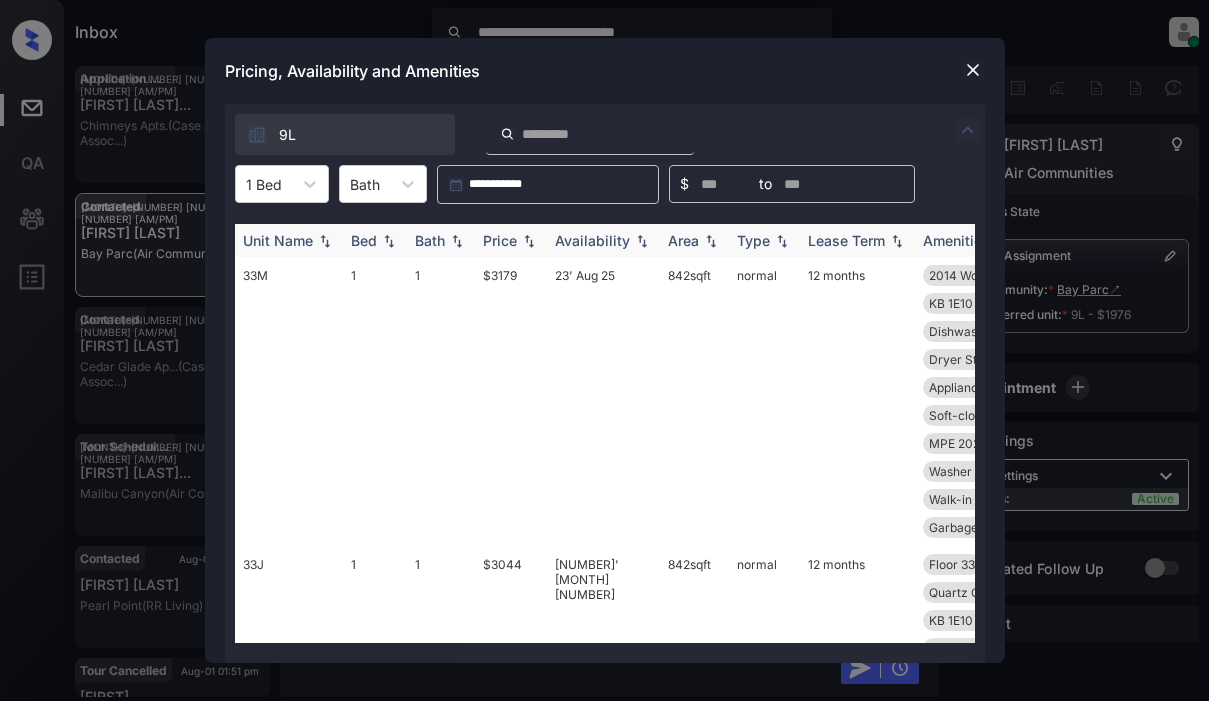 click on "Price" at bounding box center [500, 240] 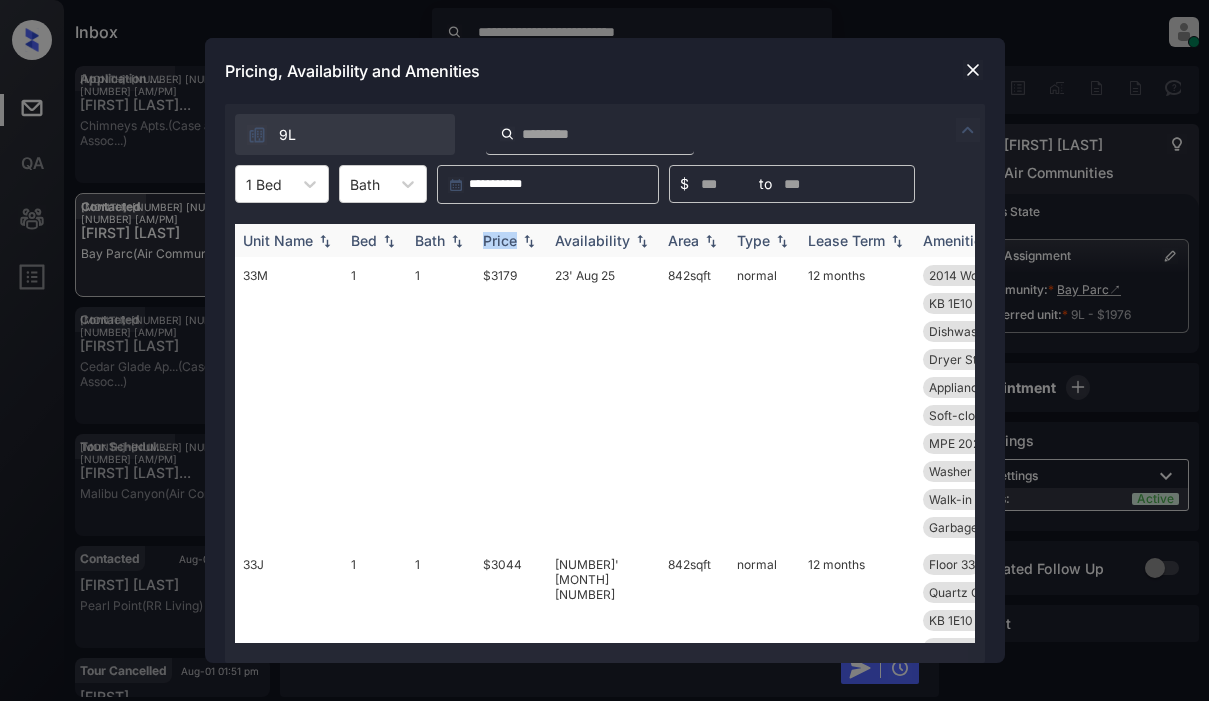 click on "Price" at bounding box center (500, 240) 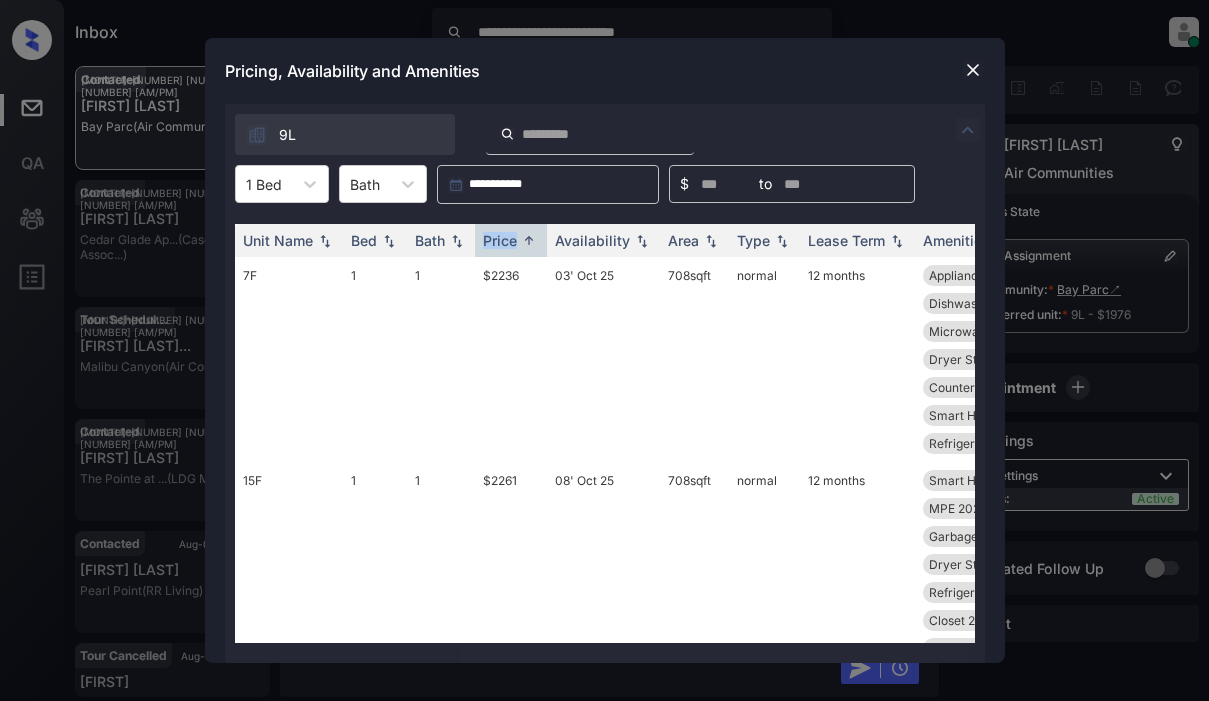 click at bounding box center (973, 70) 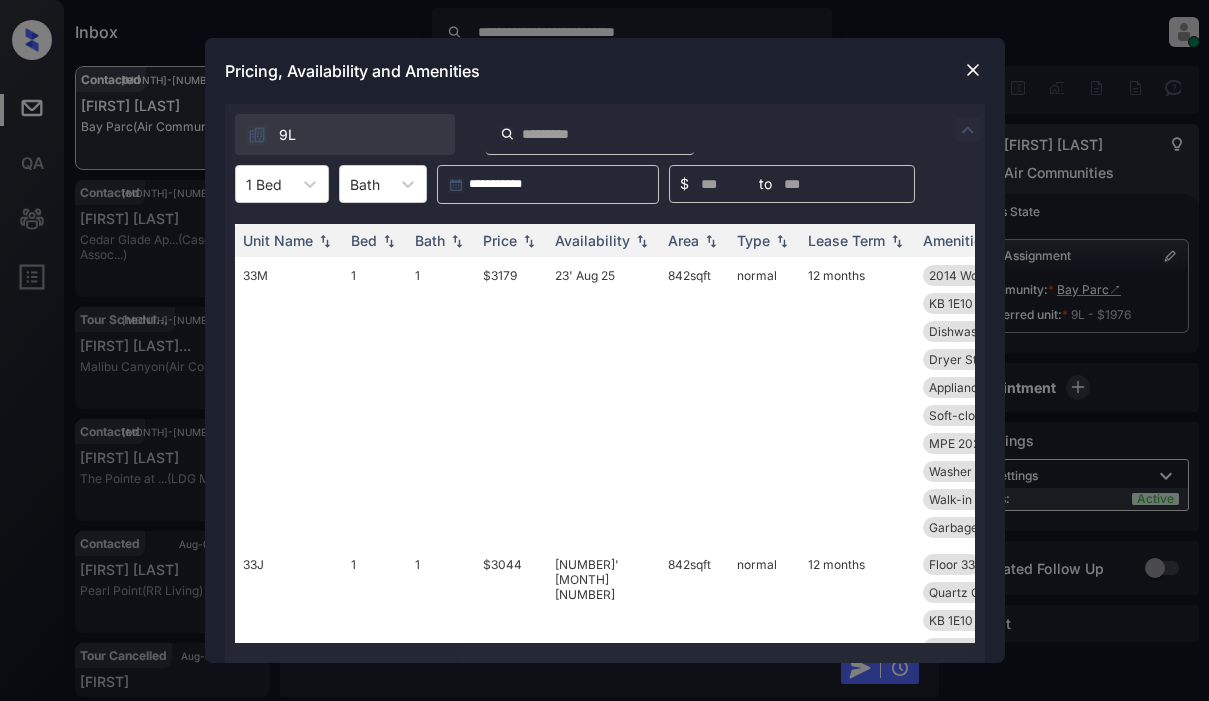 scroll, scrollTop: 0, scrollLeft: 0, axis: both 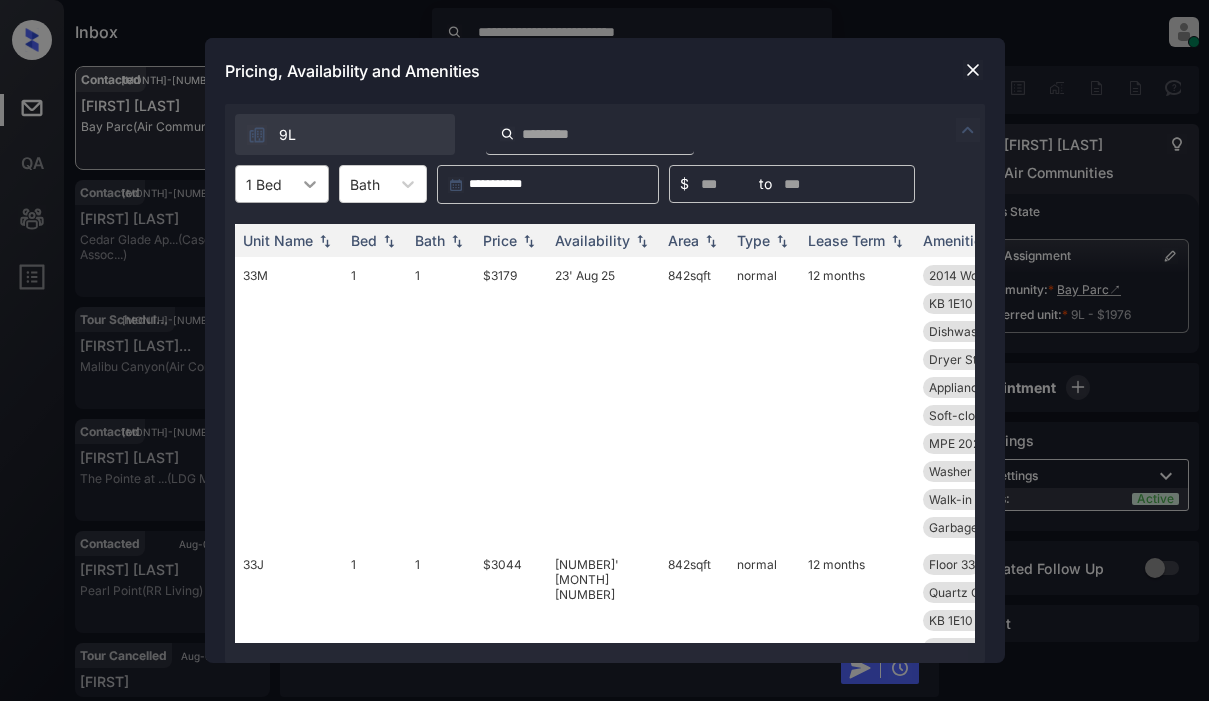 click 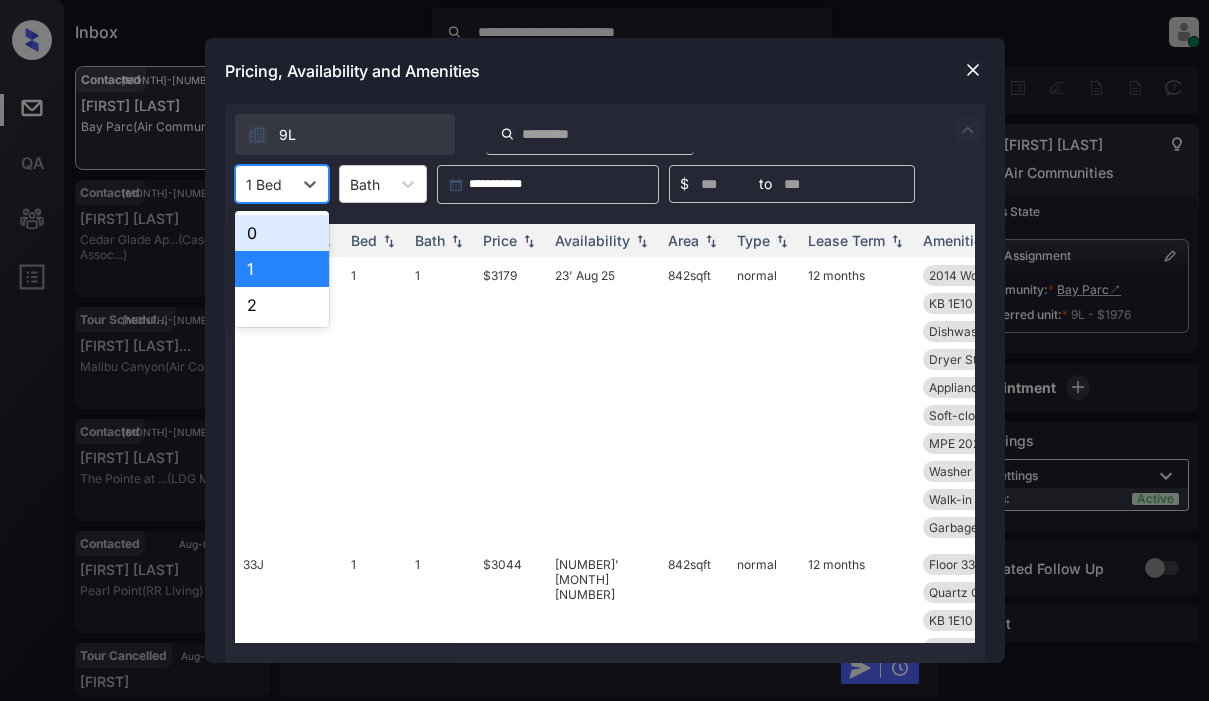 click on "0" at bounding box center [282, 233] 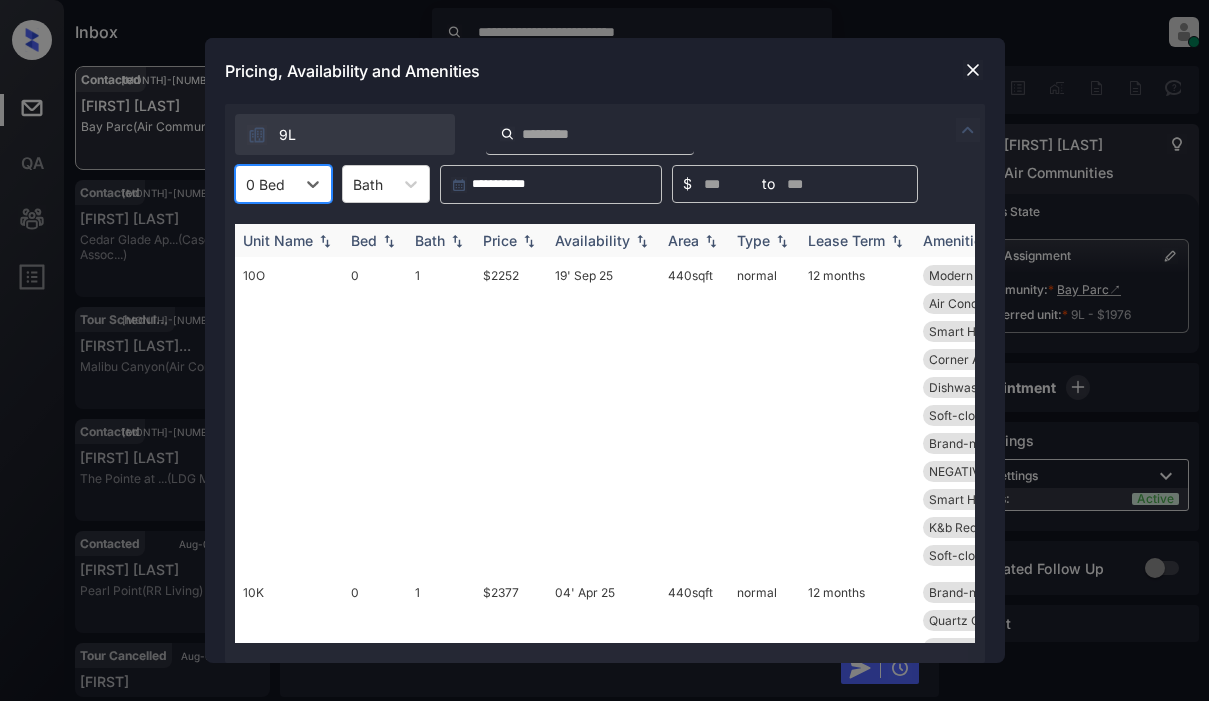 click on "Price" at bounding box center [511, 240] 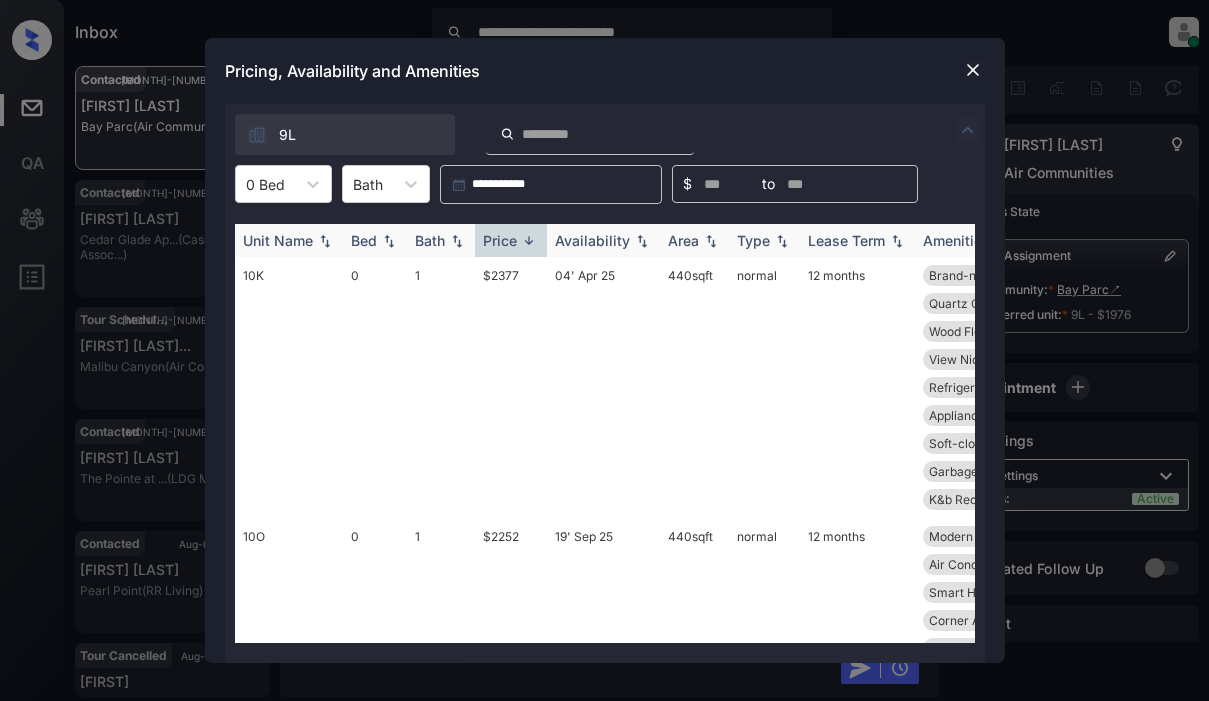 click on "Price" at bounding box center (511, 240) 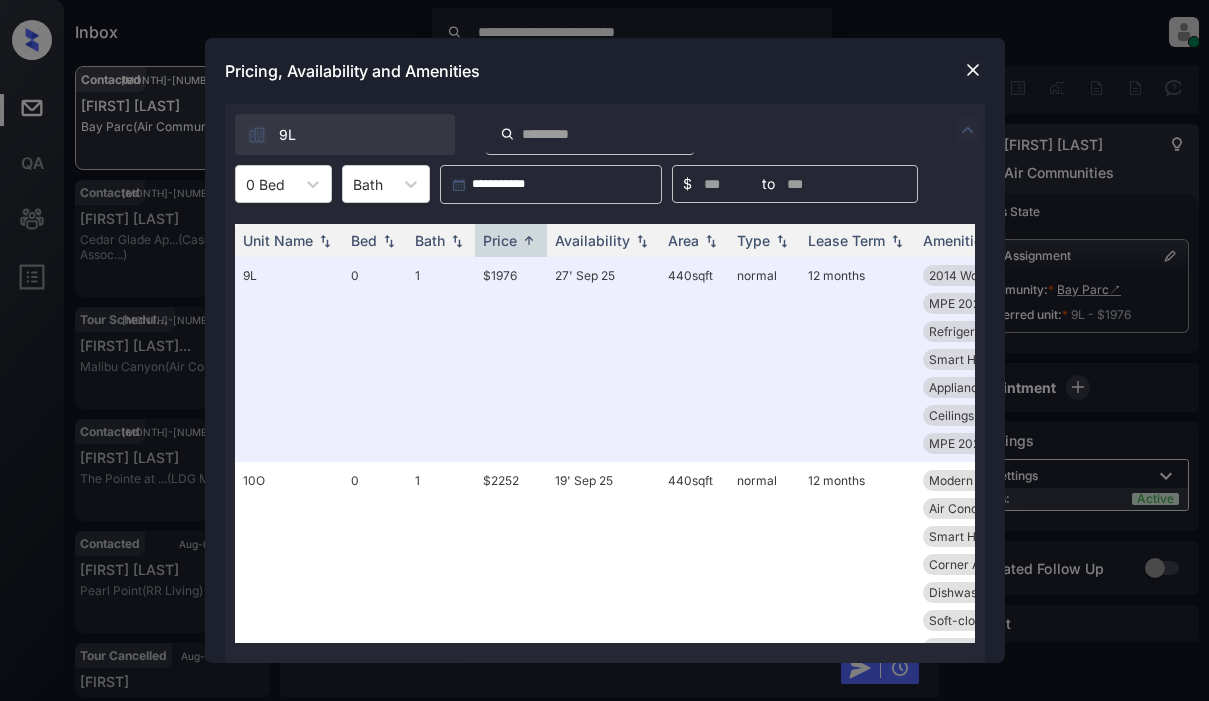 click at bounding box center (973, 70) 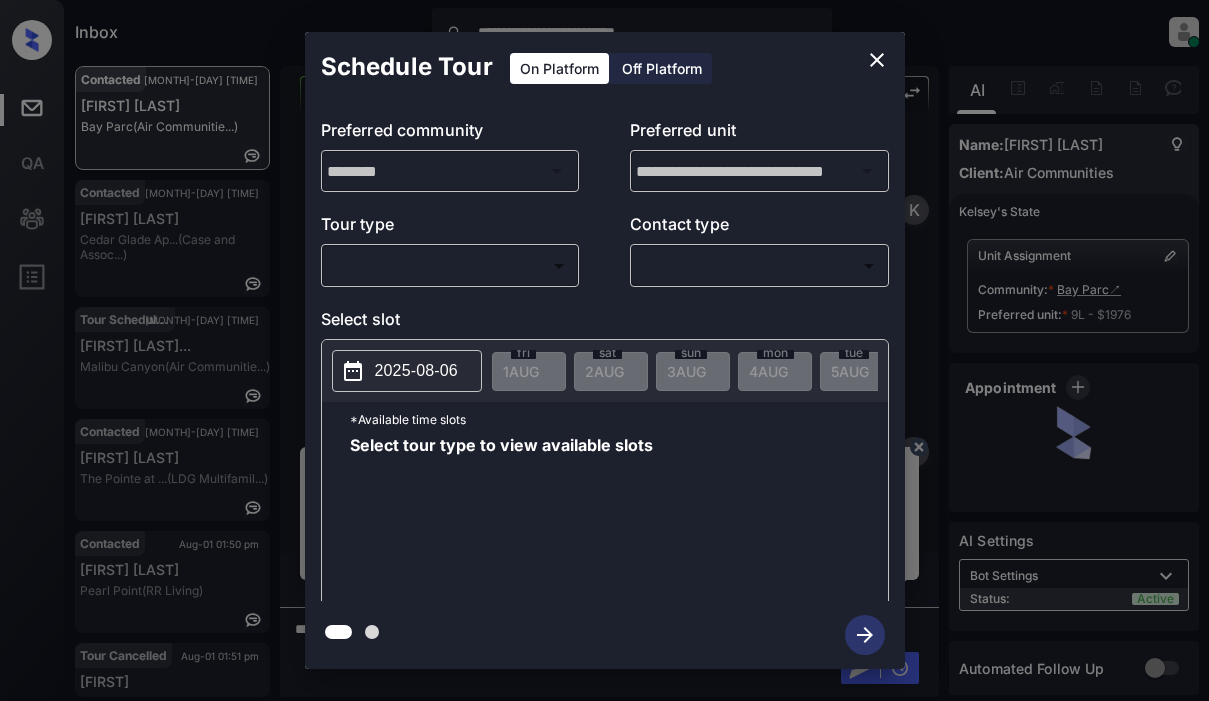 scroll, scrollTop: 0, scrollLeft: 0, axis: both 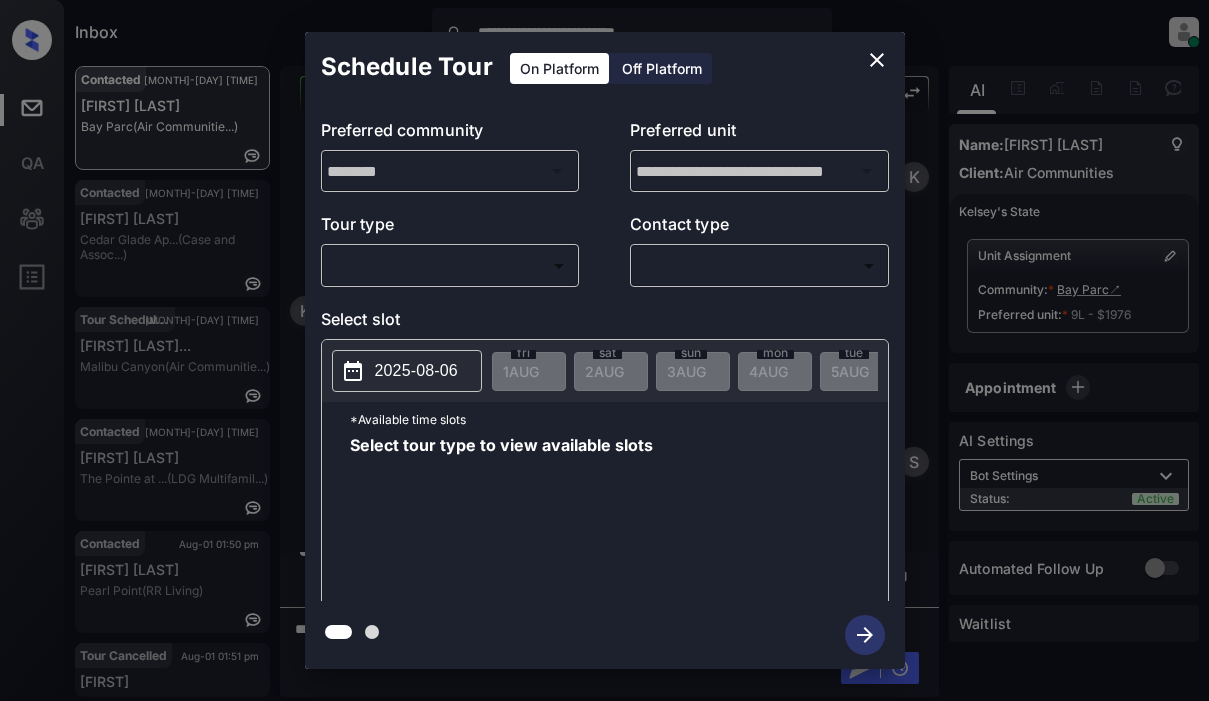 click on "**********" at bounding box center (604, 350) 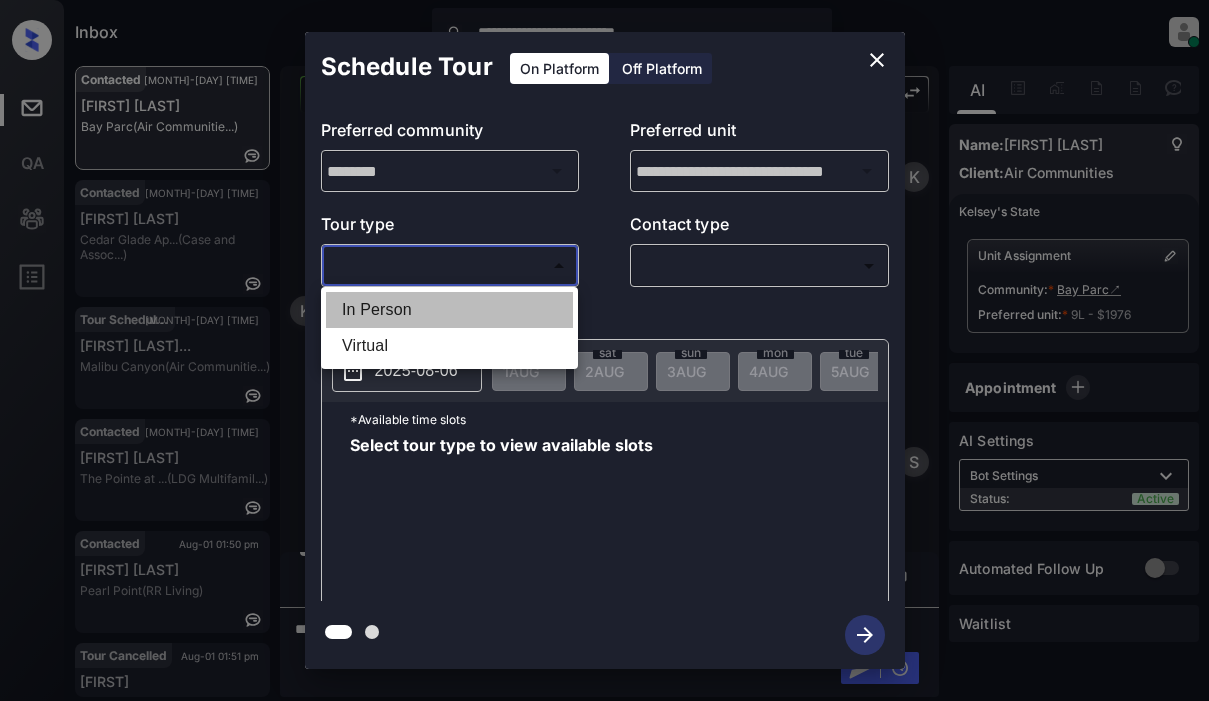 click on "In Person" at bounding box center [449, 310] 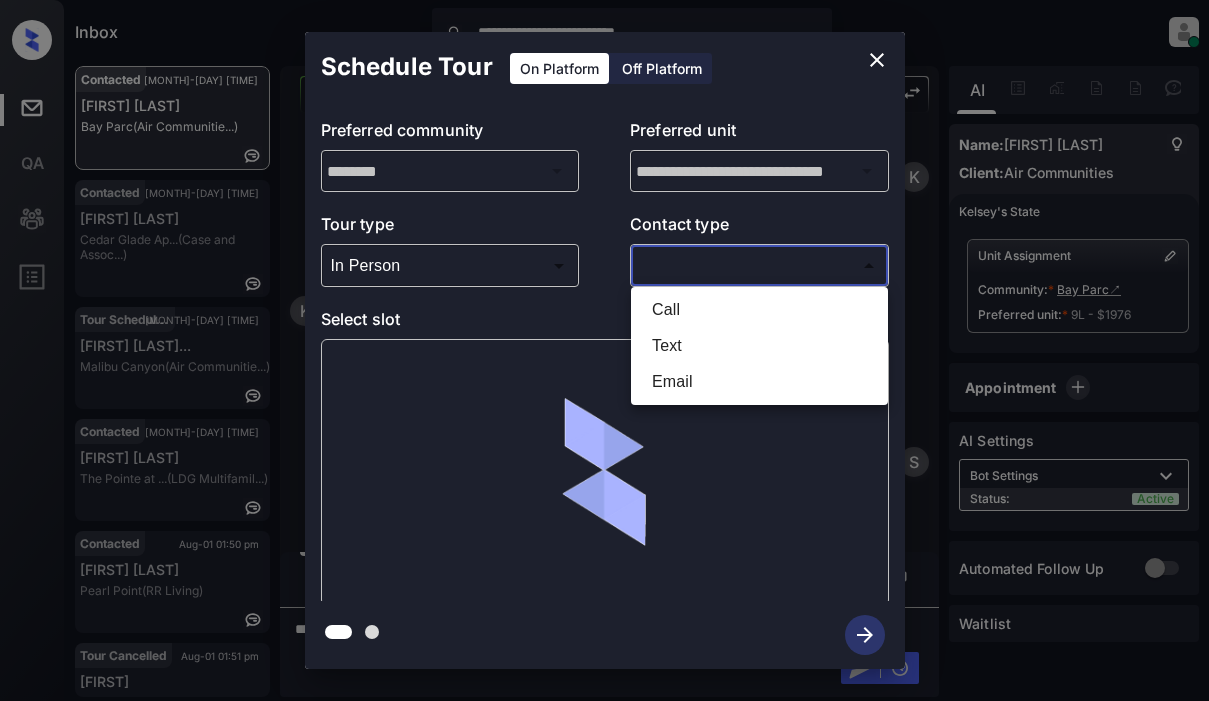 click on "**********" at bounding box center (604, 350) 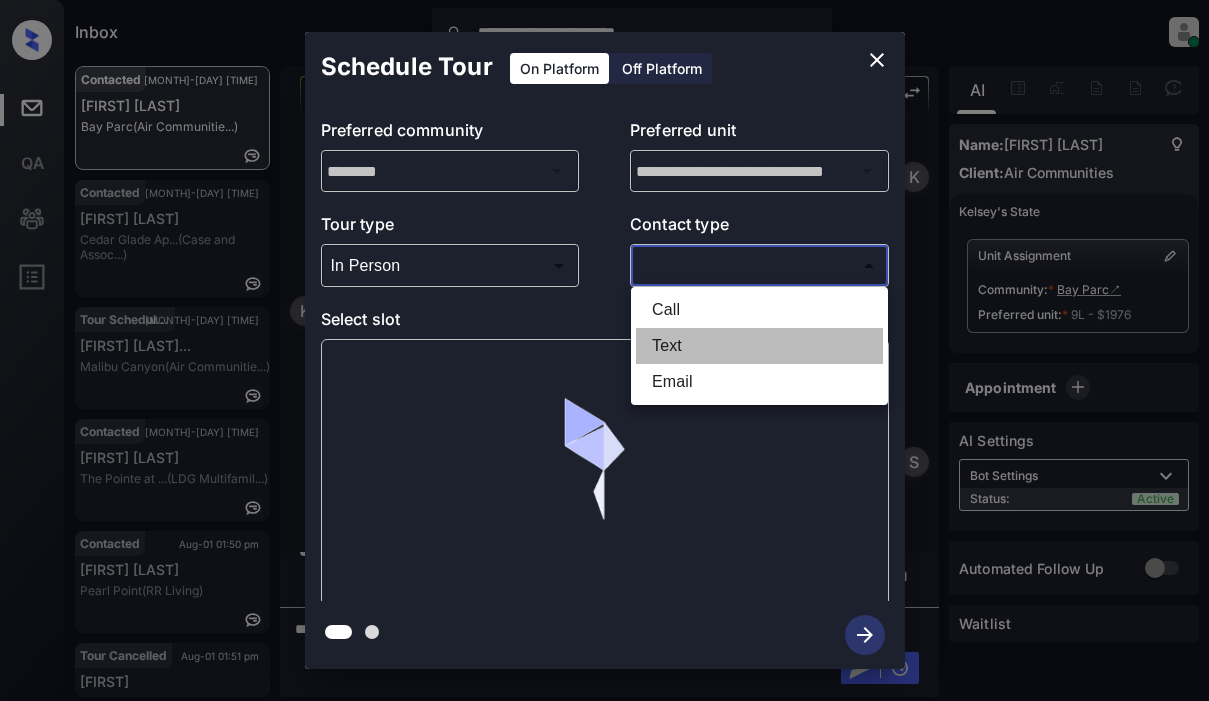 click on "Text" at bounding box center (759, 346) 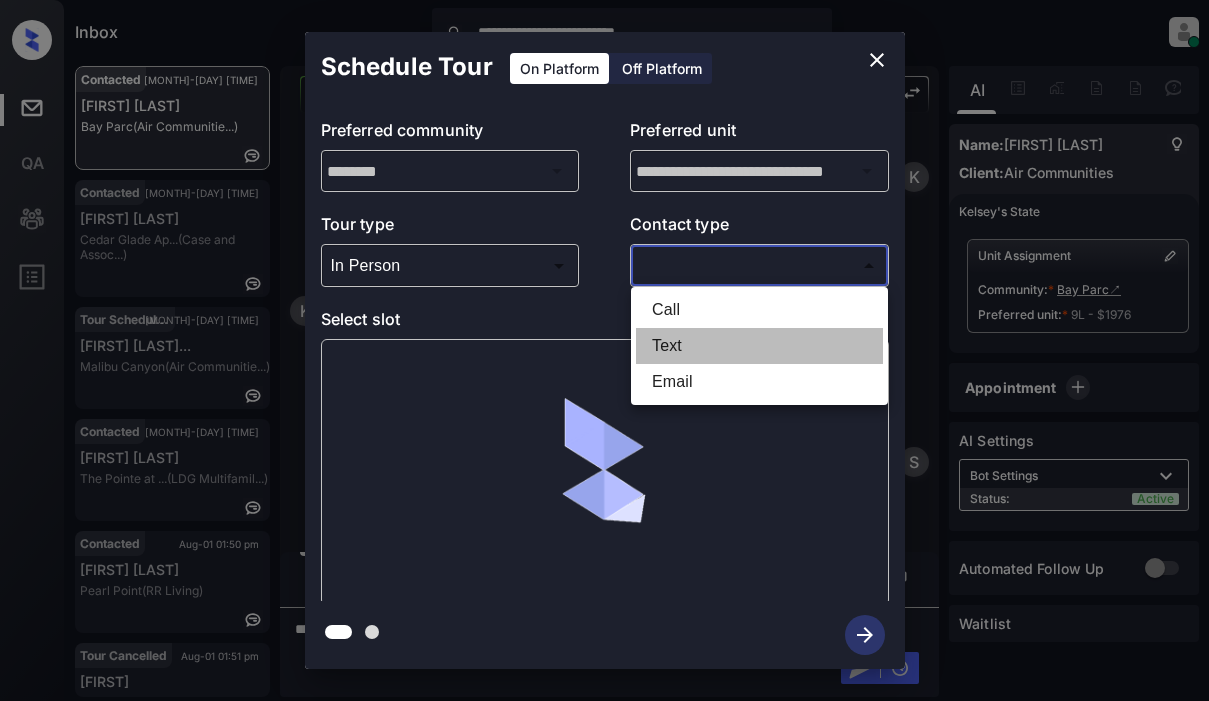 type on "****" 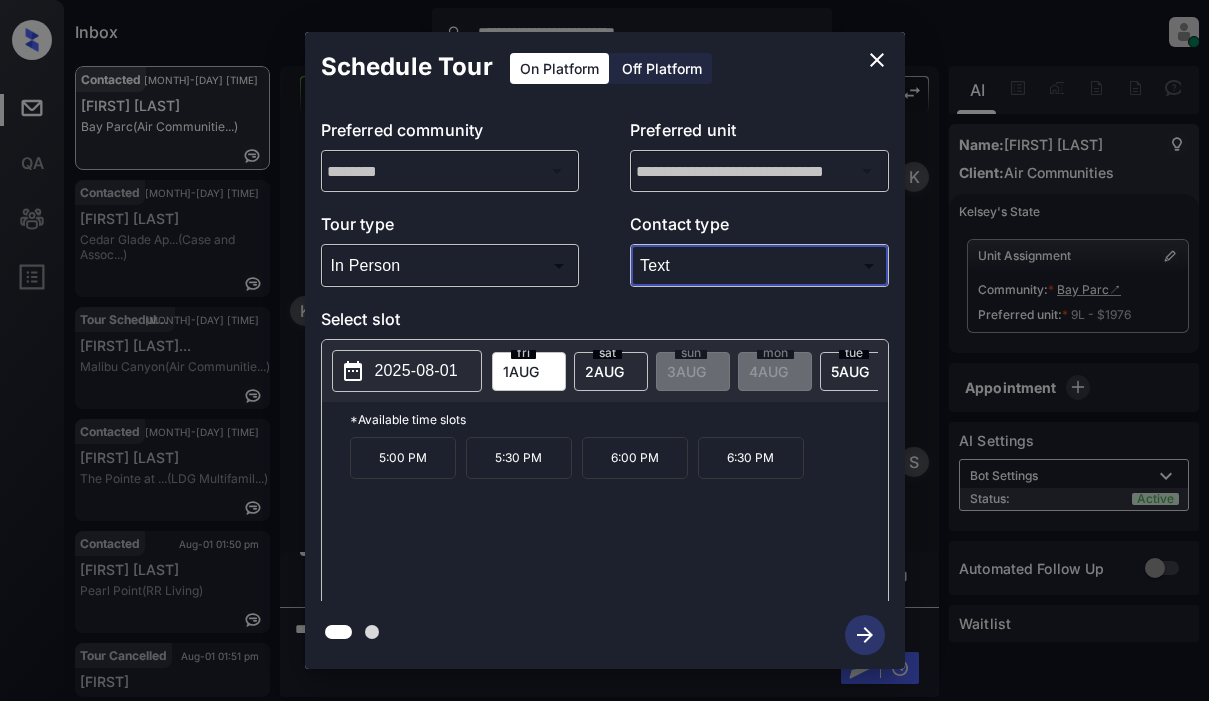 click on "2025-08-01" at bounding box center (416, 371) 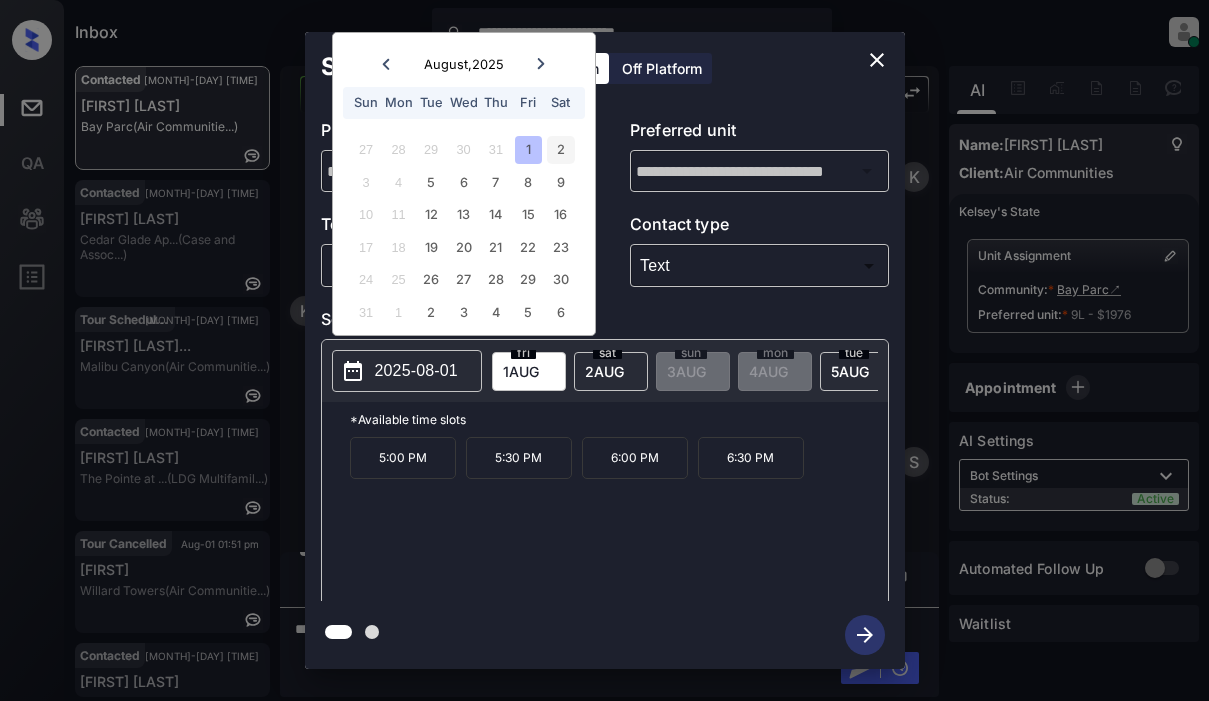 click on "2" at bounding box center (560, 149) 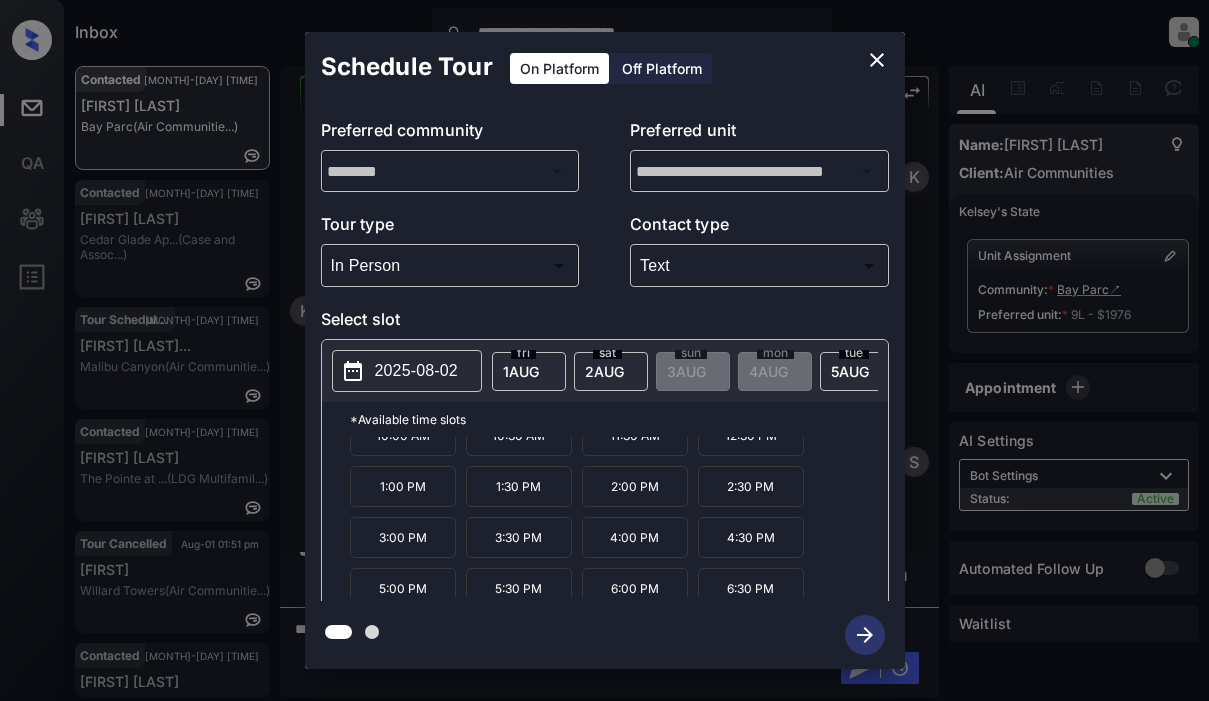 scroll, scrollTop: 34, scrollLeft: 0, axis: vertical 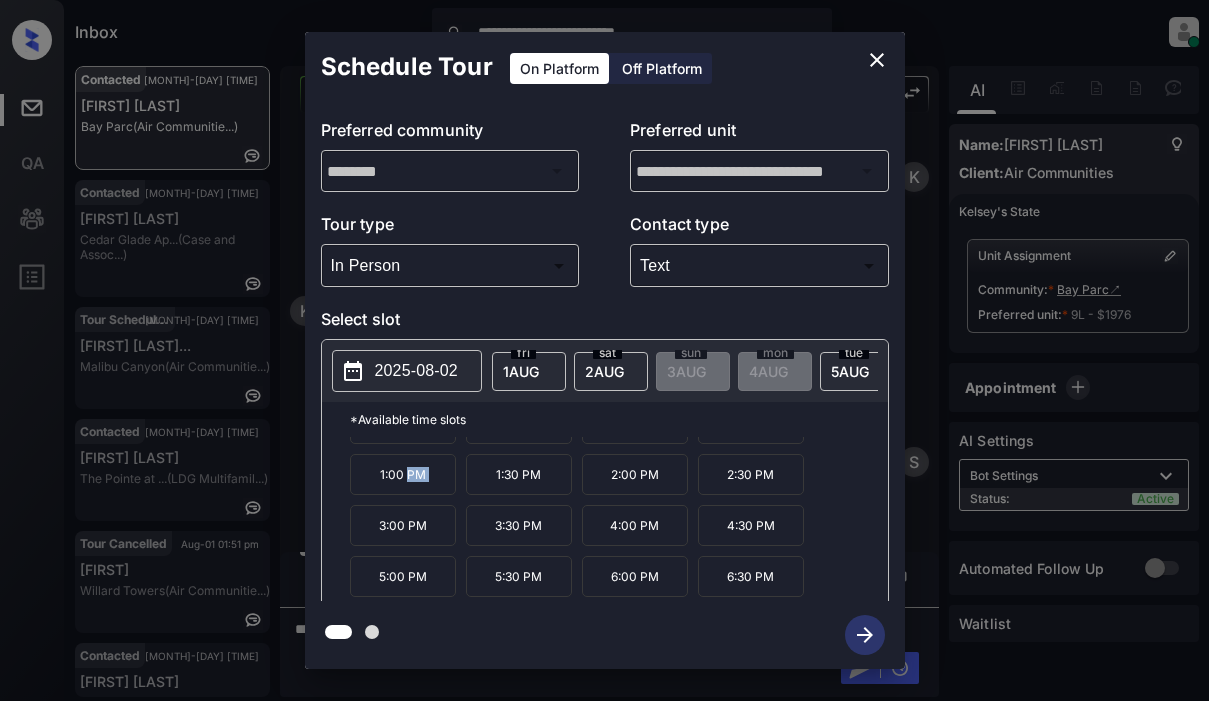drag, startPoint x: 410, startPoint y: 481, endPoint x: 494, endPoint y: 498, distance: 85.70297 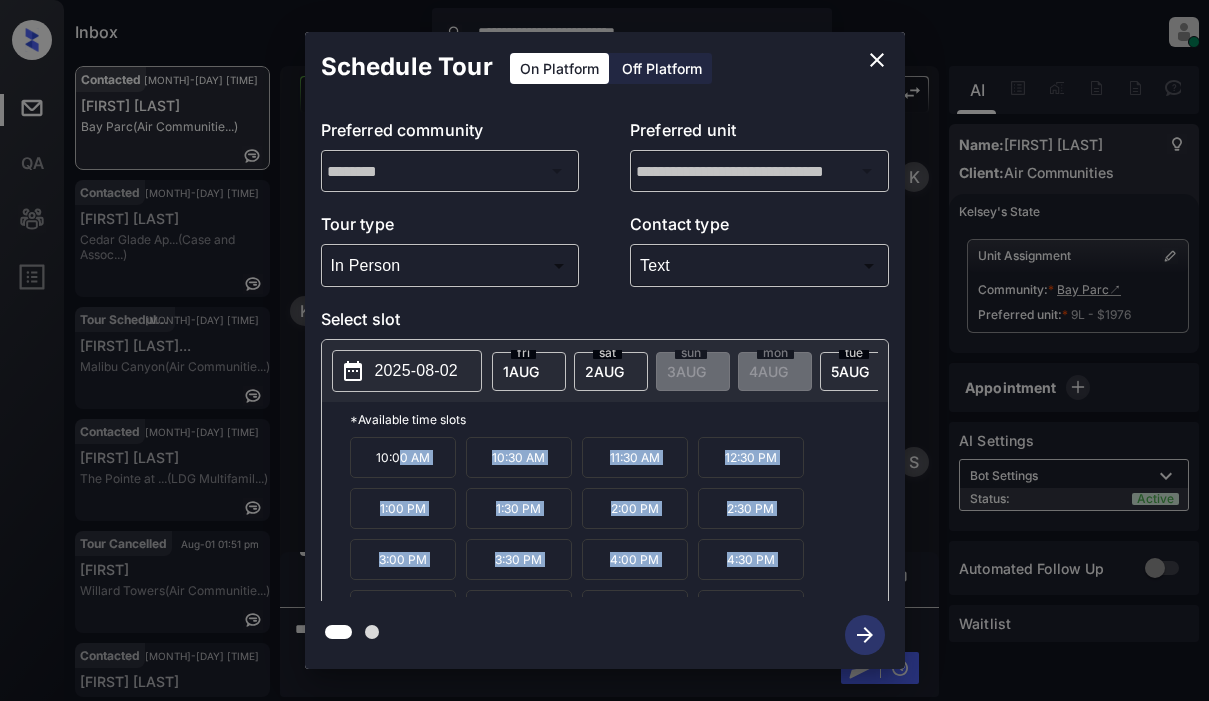 scroll, scrollTop: 34, scrollLeft: 0, axis: vertical 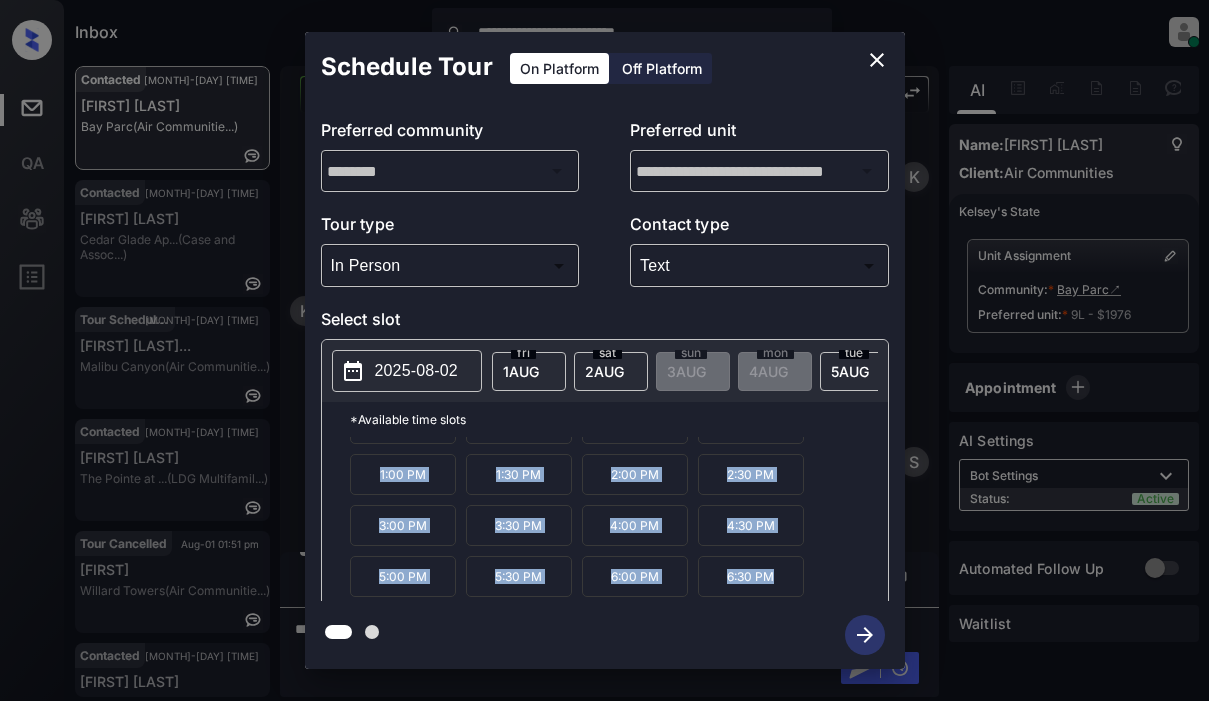 drag, startPoint x: 396, startPoint y: 469, endPoint x: 778, endPoint y: 619, distance: 410.39493 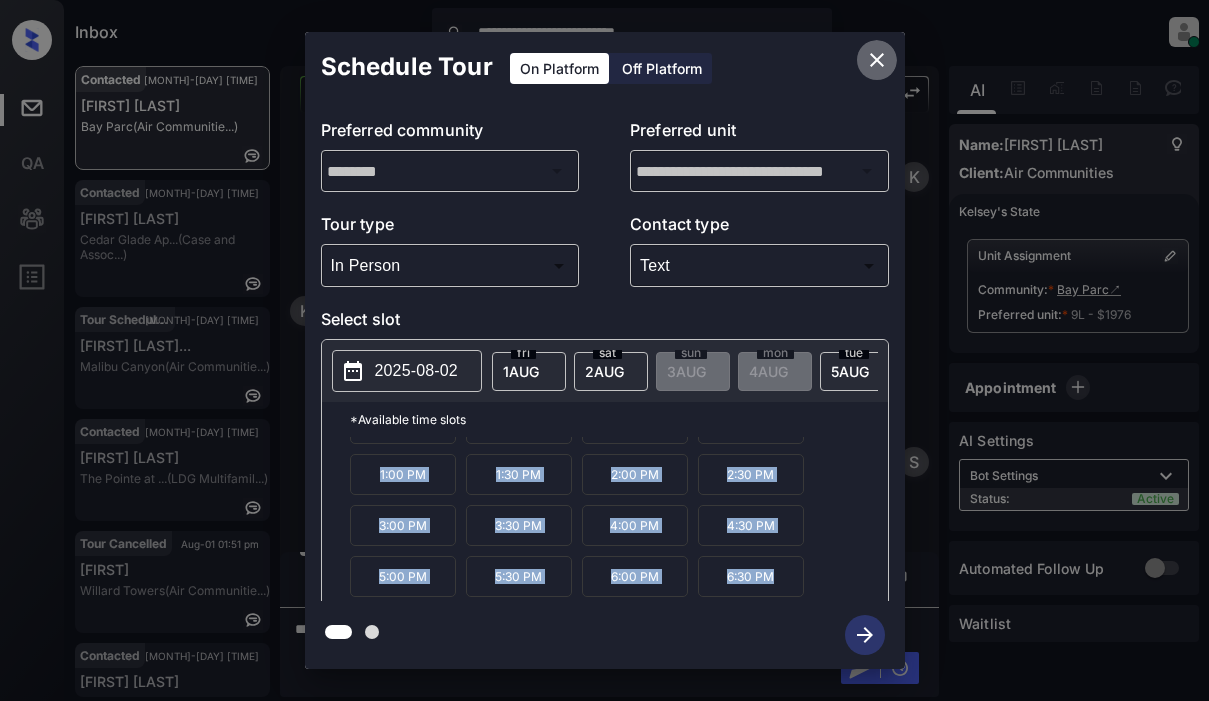 click 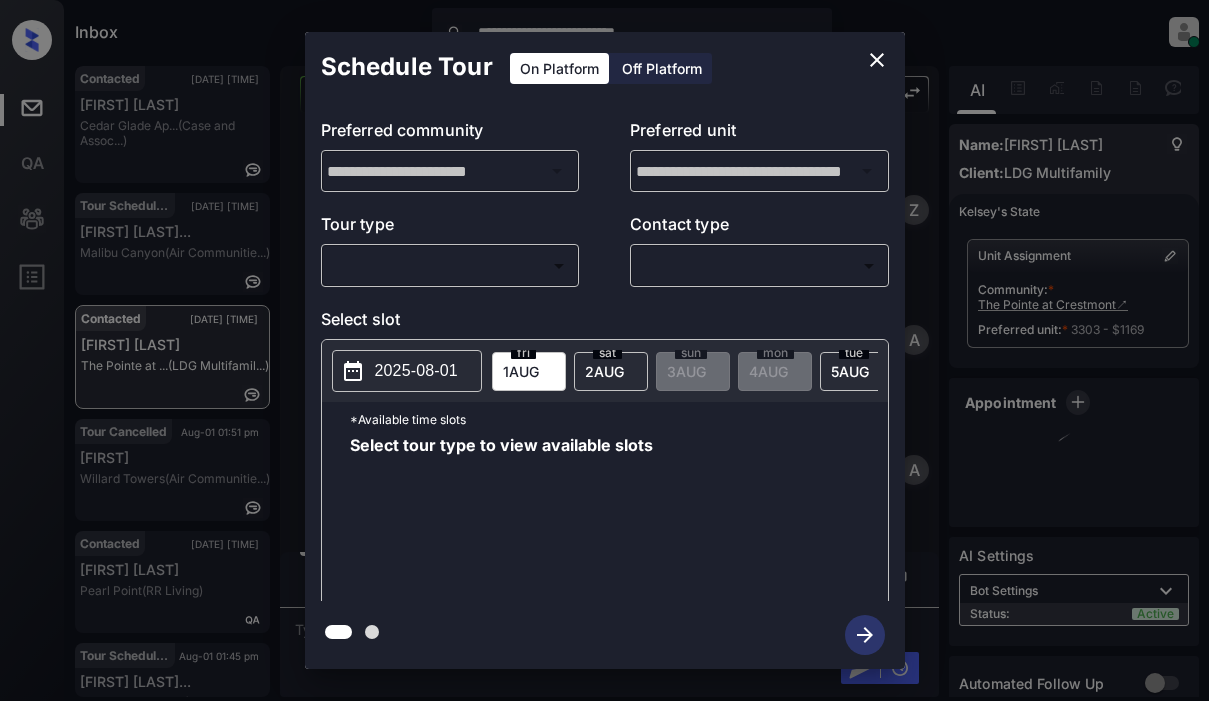 scroll, scrollTop: 0, scrollLeft: 0, axis: both 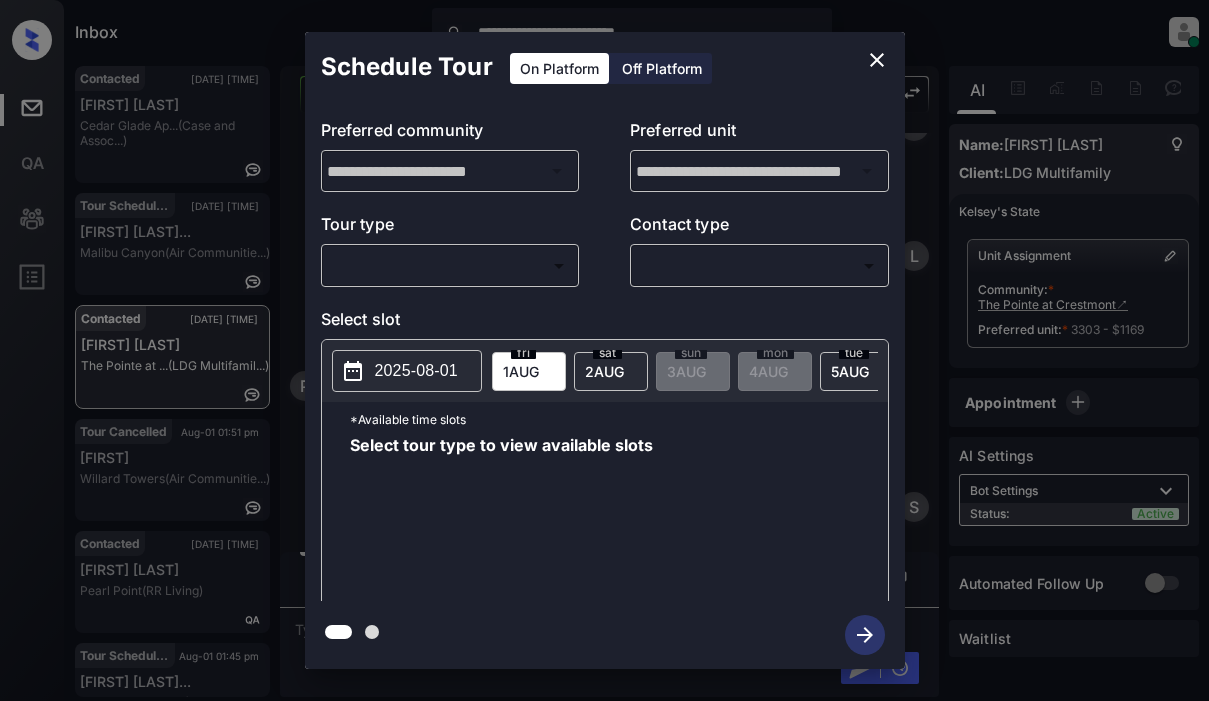 click on "**********" at bounding box center [604, 350] 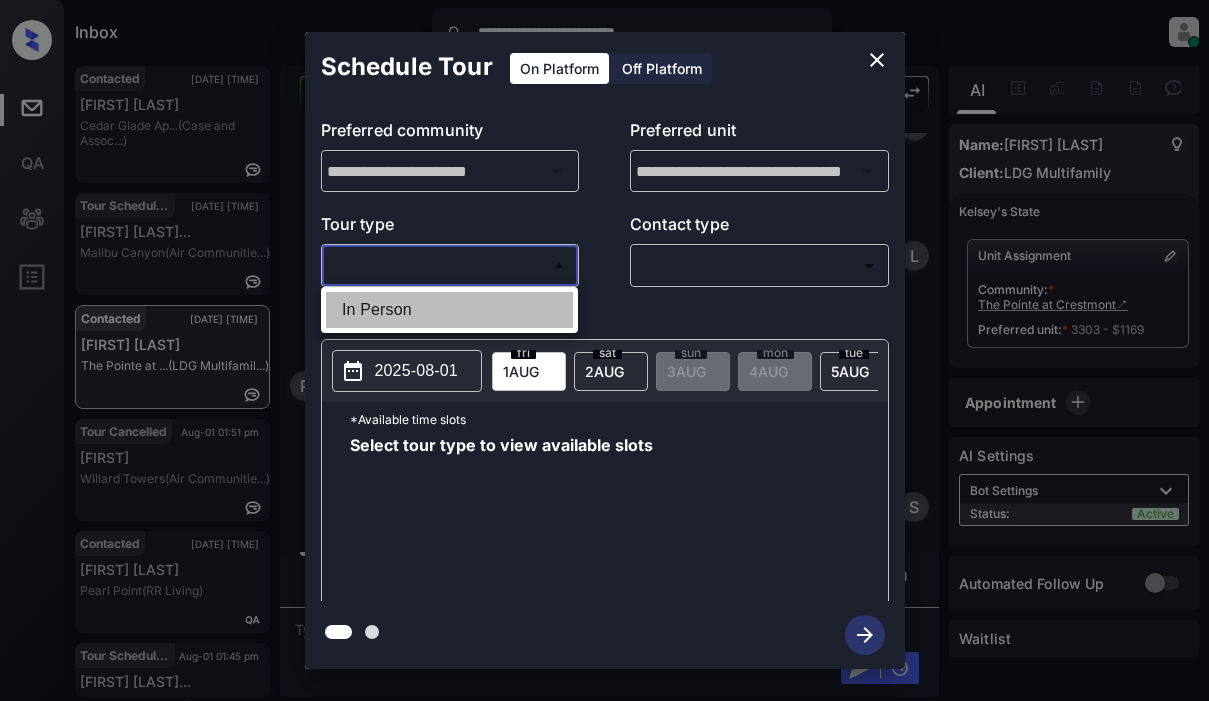 click on "In Person" at bounding box center (449, 310) 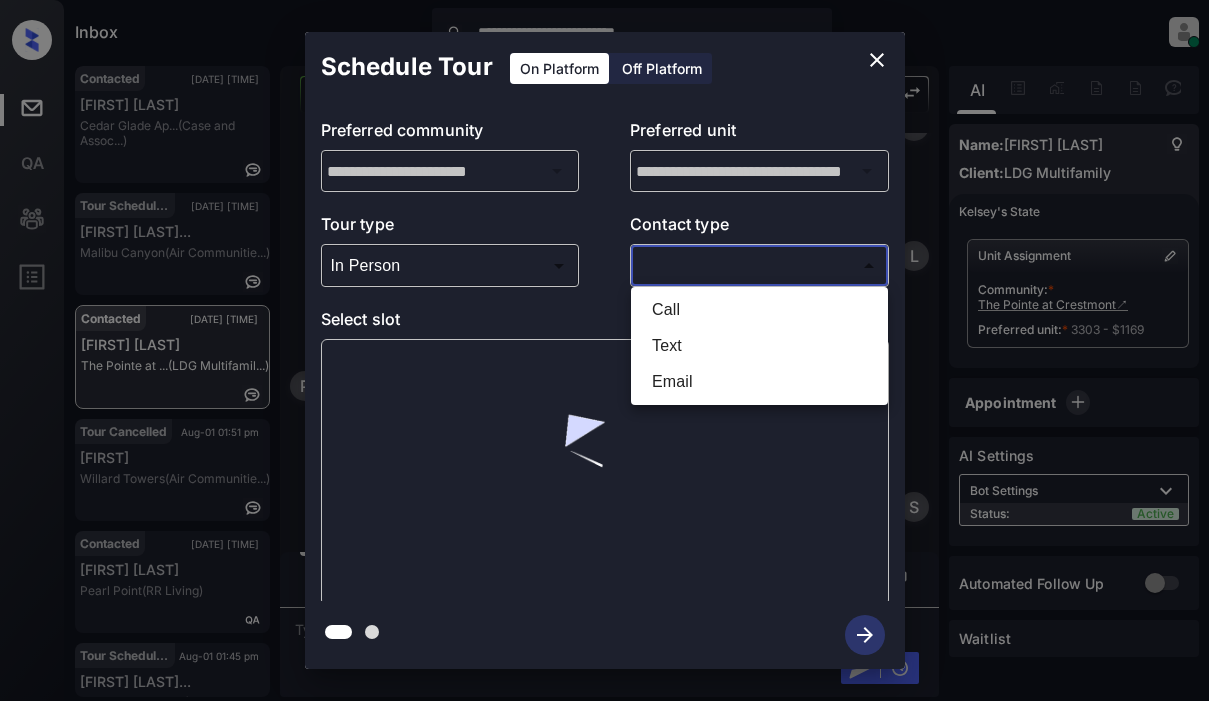 drag, startPoint x: 682, startPoint y: 281, endPoint x: 754, endPoint y: 269, distance: 72.99315 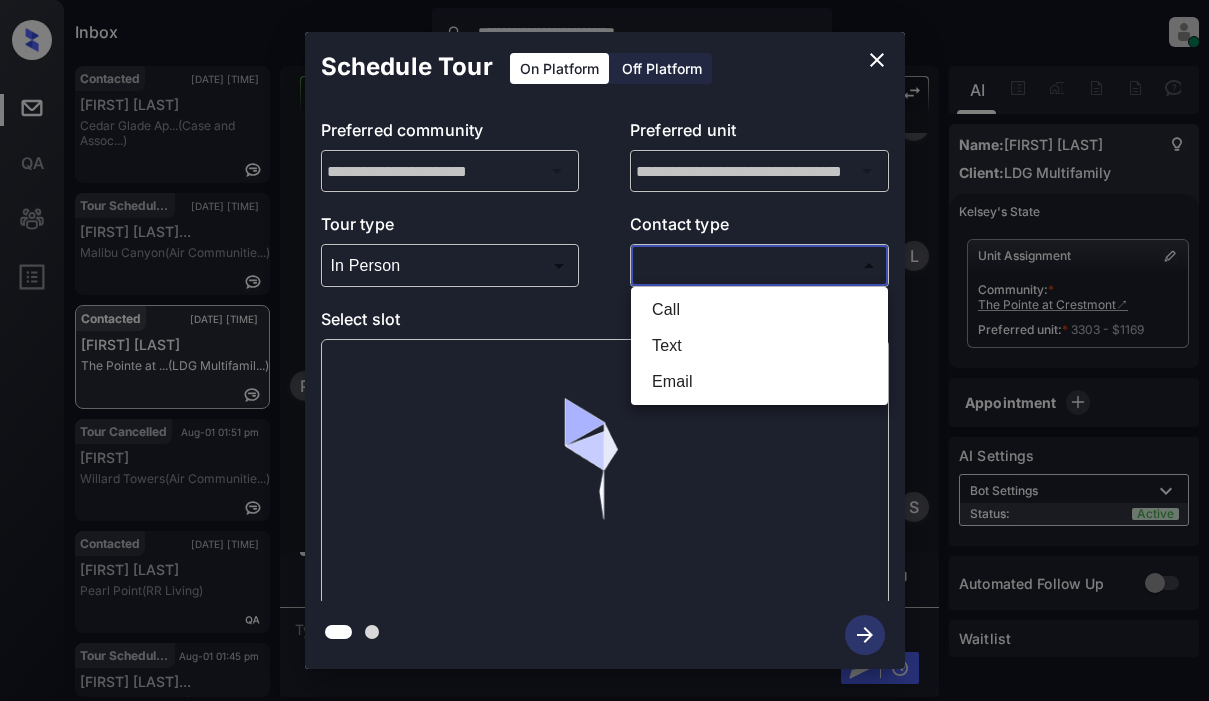 click on "**********" at bounding box center (604, 350) 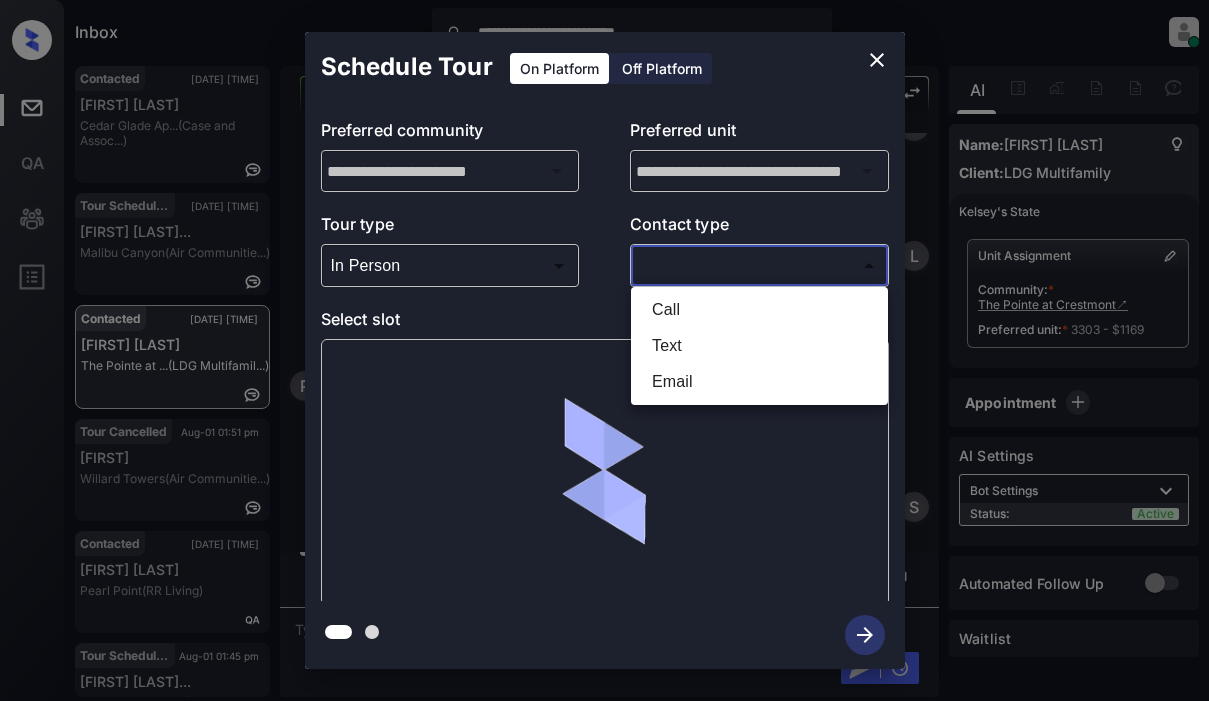 click on "Text" at bounding box center (759, 346) 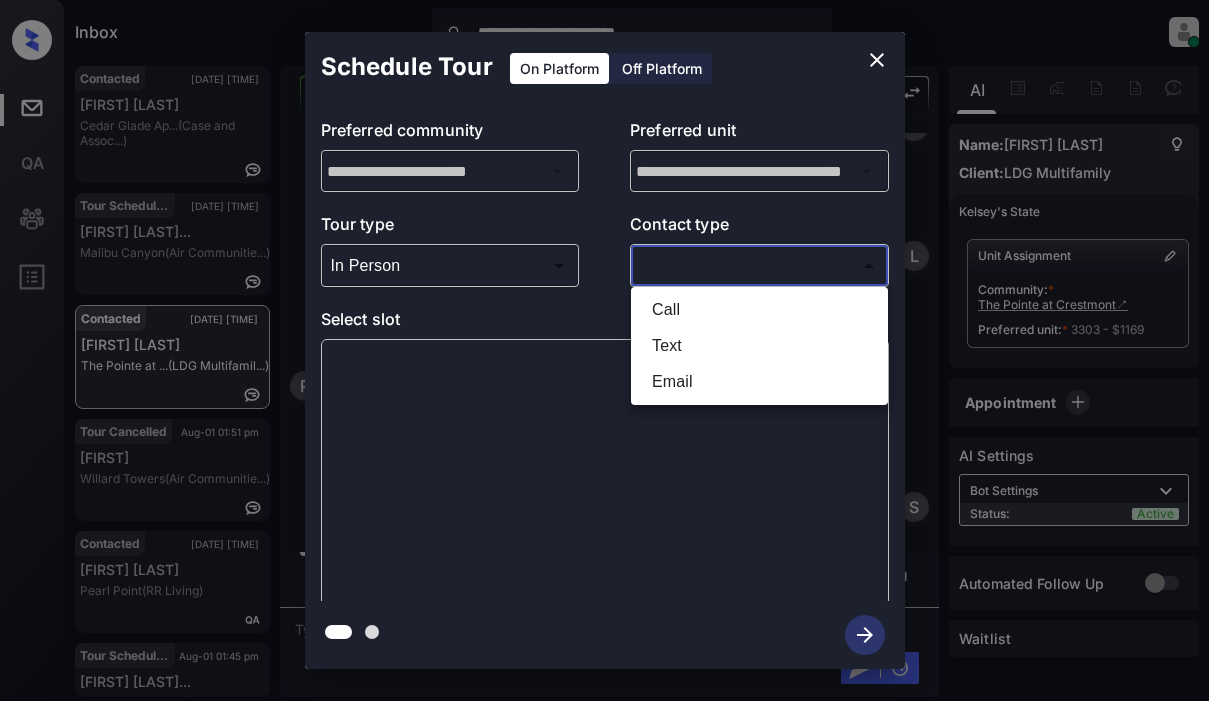 type on "****" 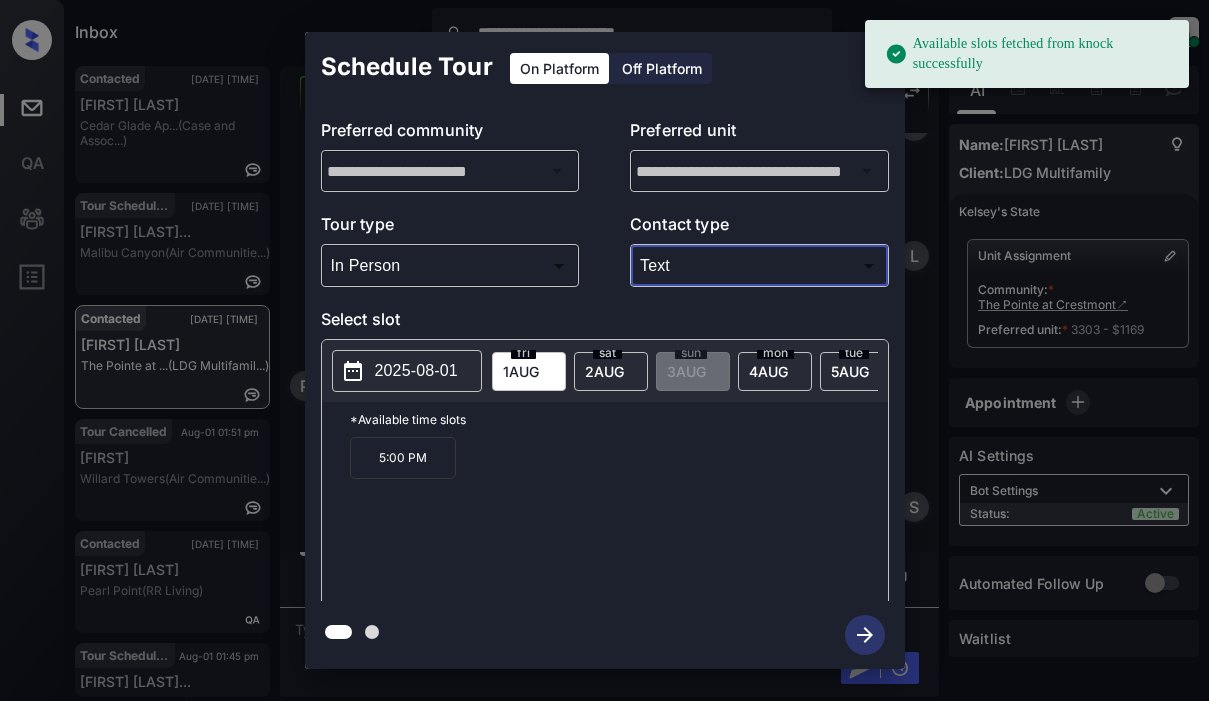 click on "2025-08-01" at bounding box center [416, 371] 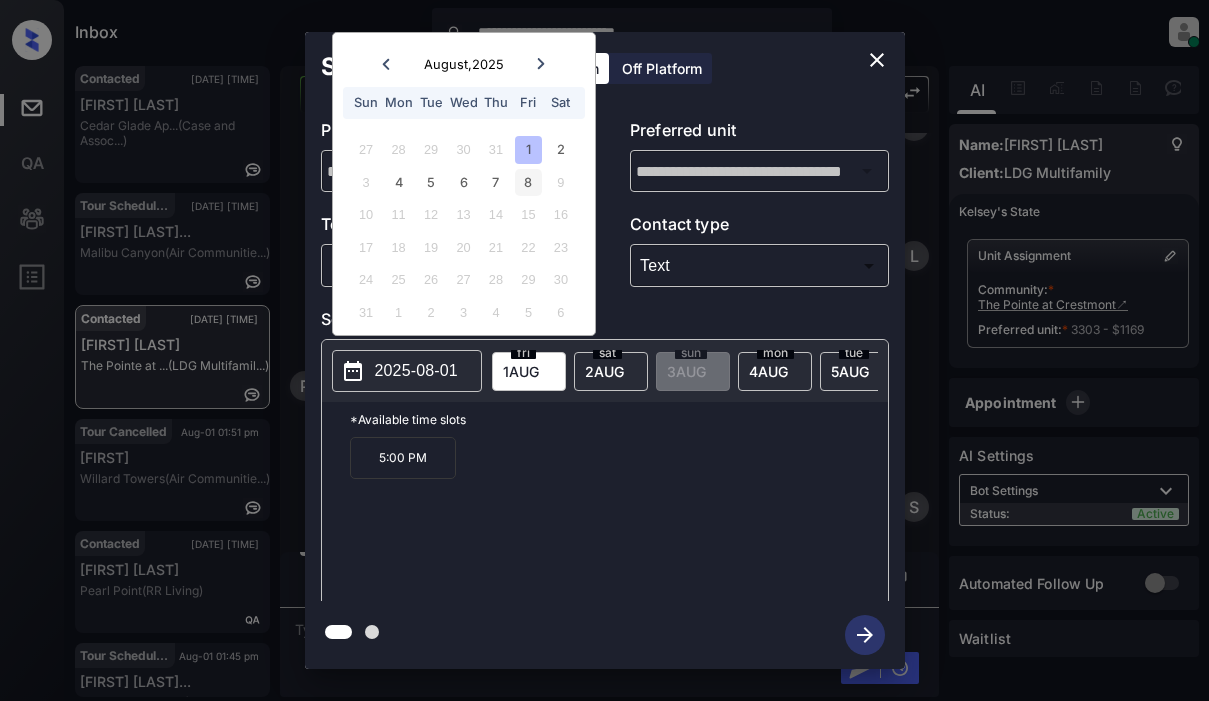 click on "8" at bounding box center [528, 182] 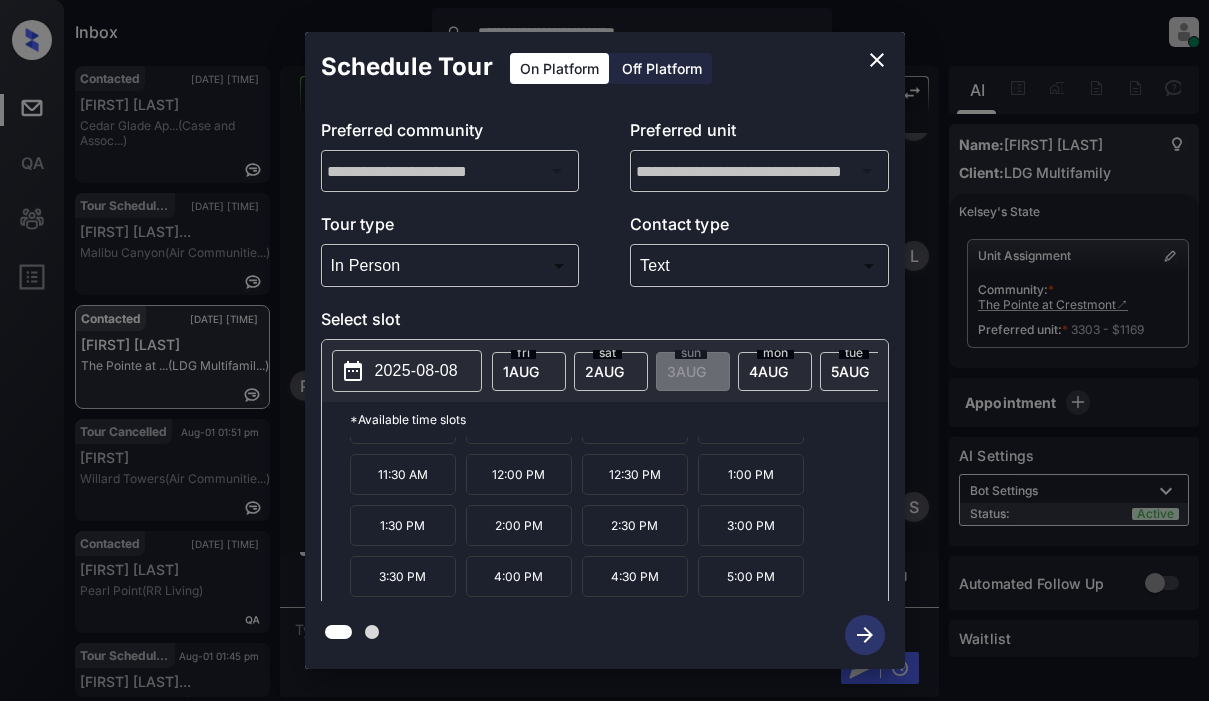 scroll, scrollTop: 0, scrollLeft: 0, axis: both 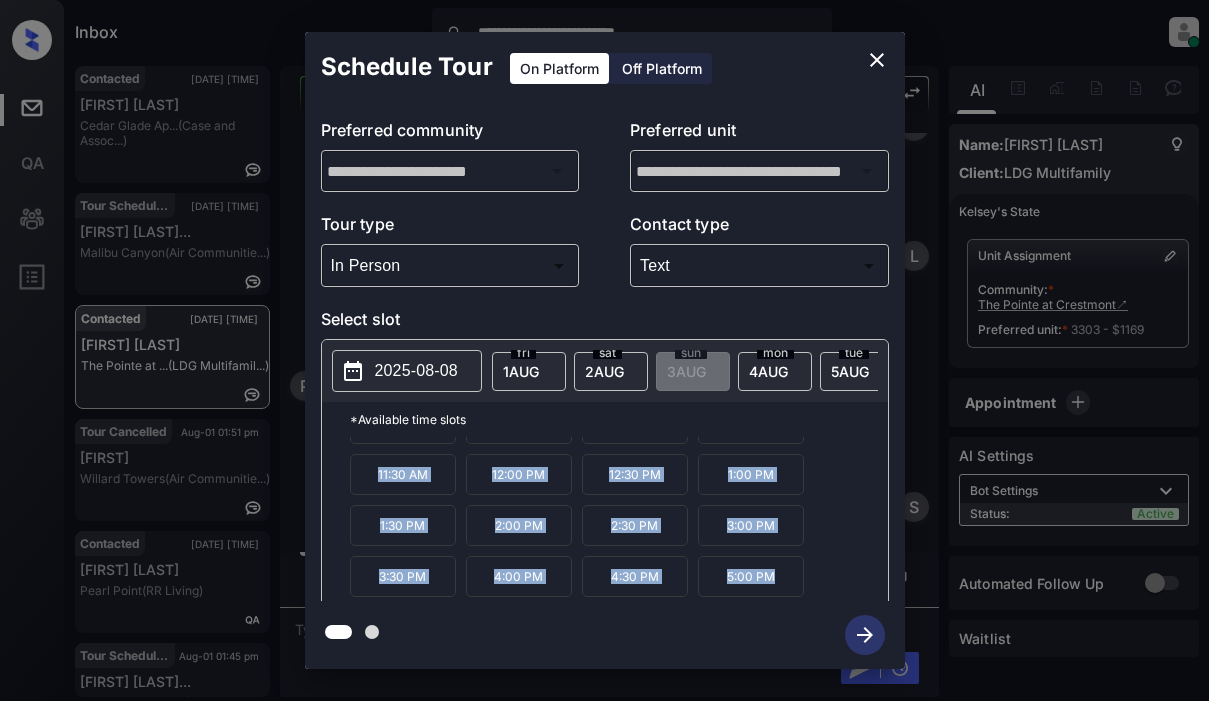 drag, startPoint x: 387, startPoint y: 470, endPoint x: 775, endPoint y: 595, distance: 407.6383 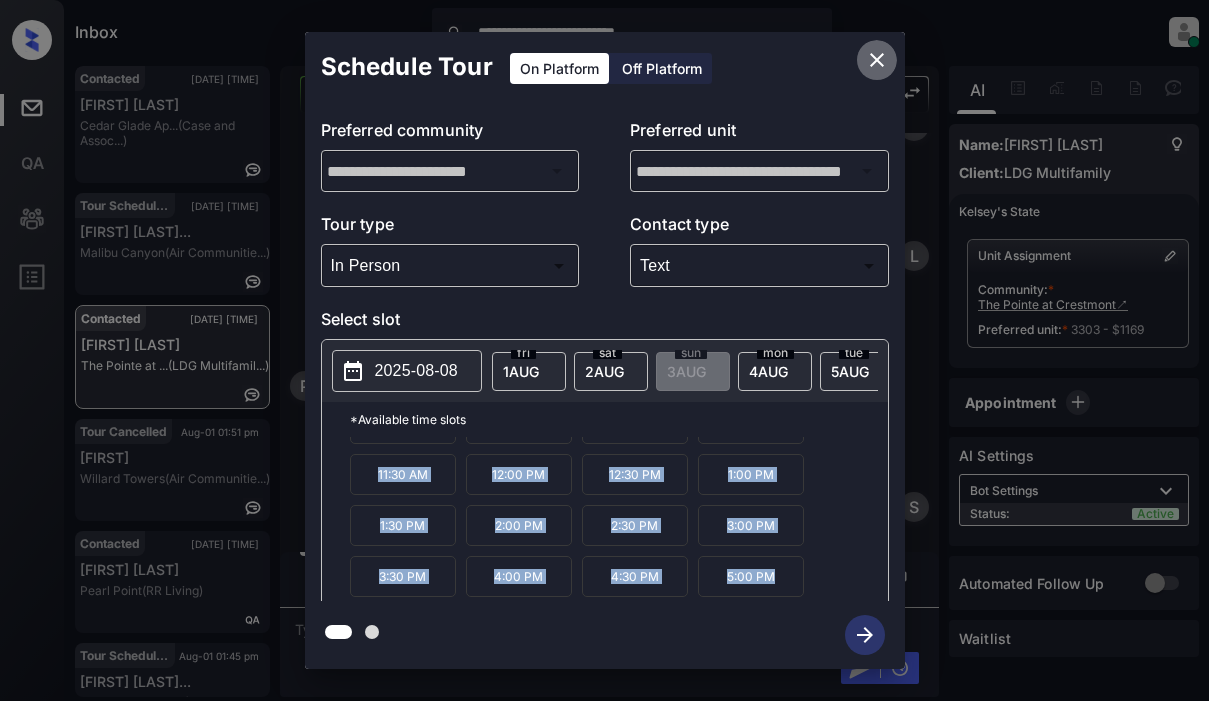 click 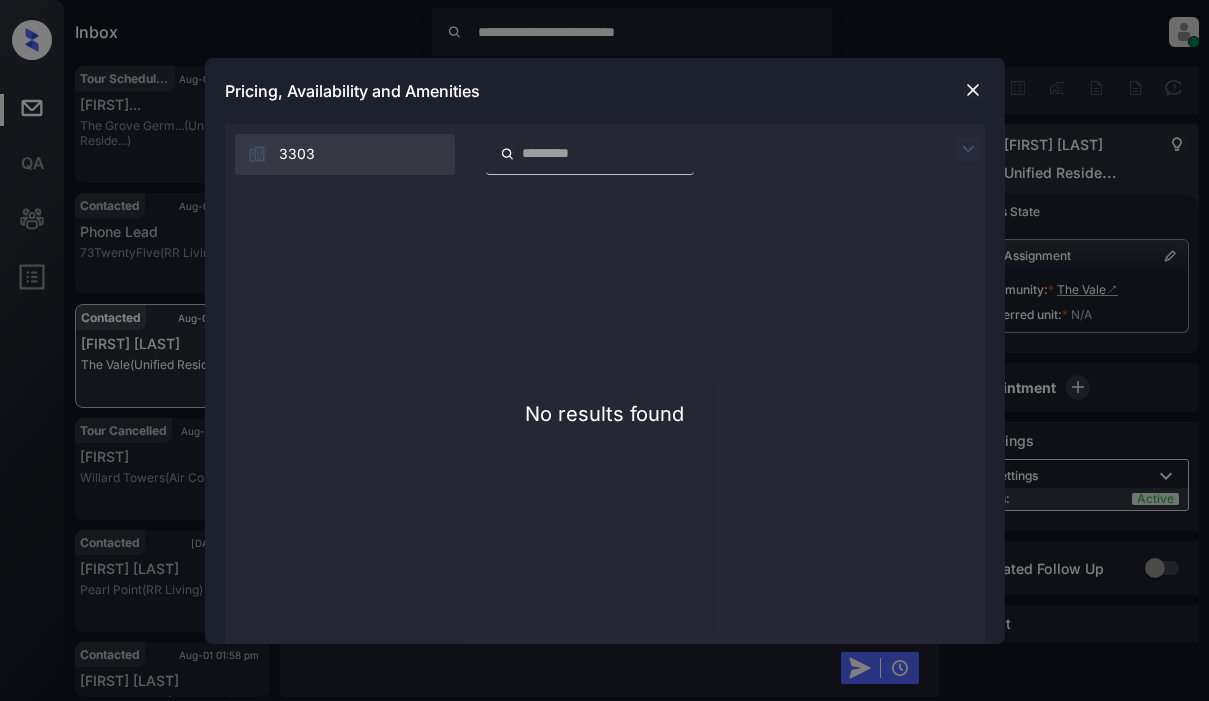 scroll, scrollTop: 0, scrollLeft: 0, axis: both 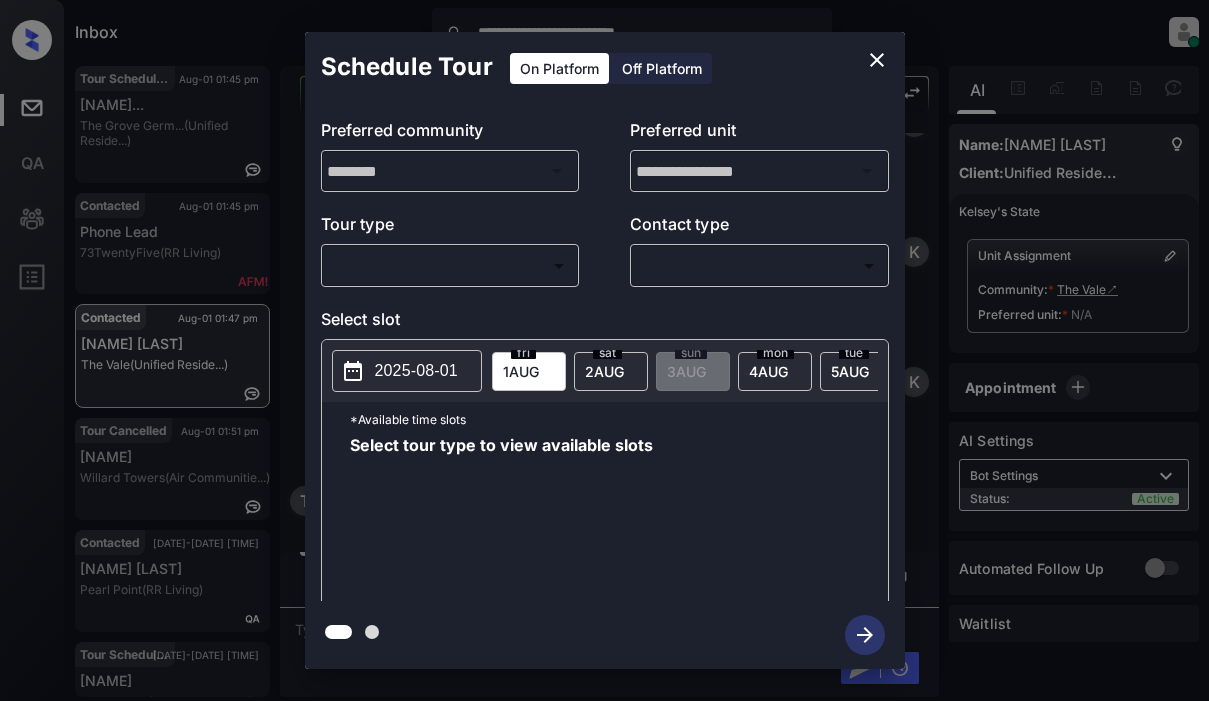 click on "**********" at bounding box center (604, 350) 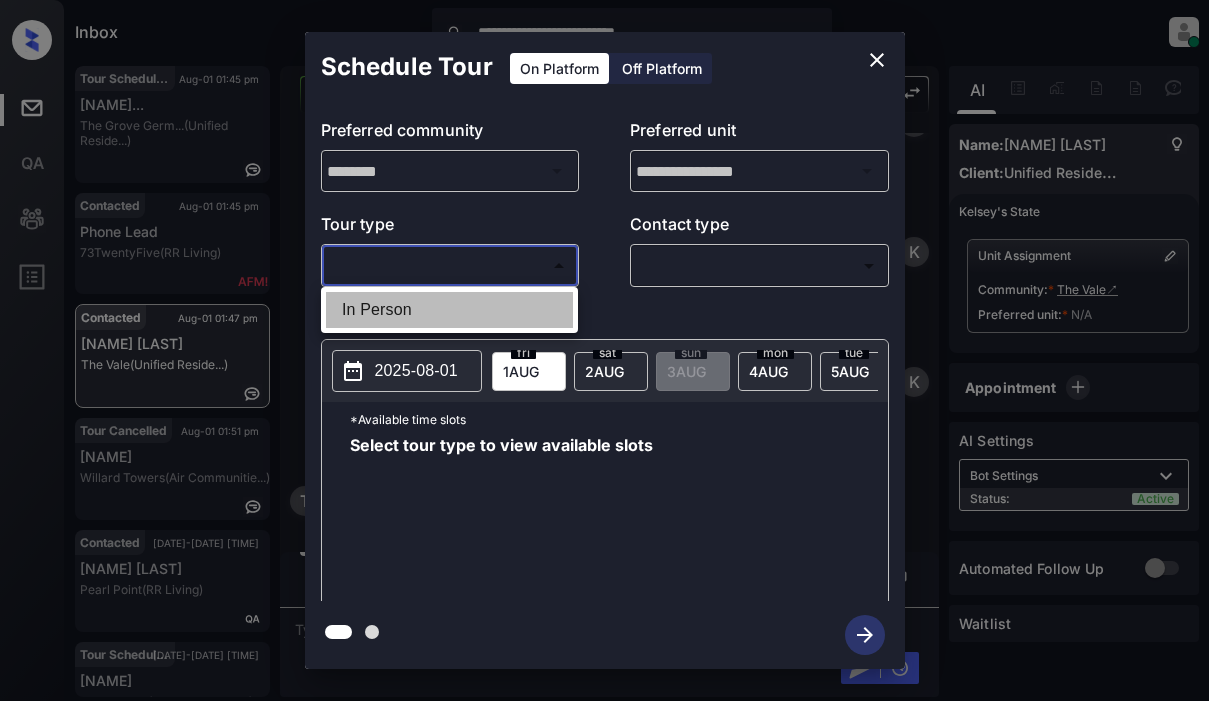 click on "In Person" at bounding box center (449, 310) 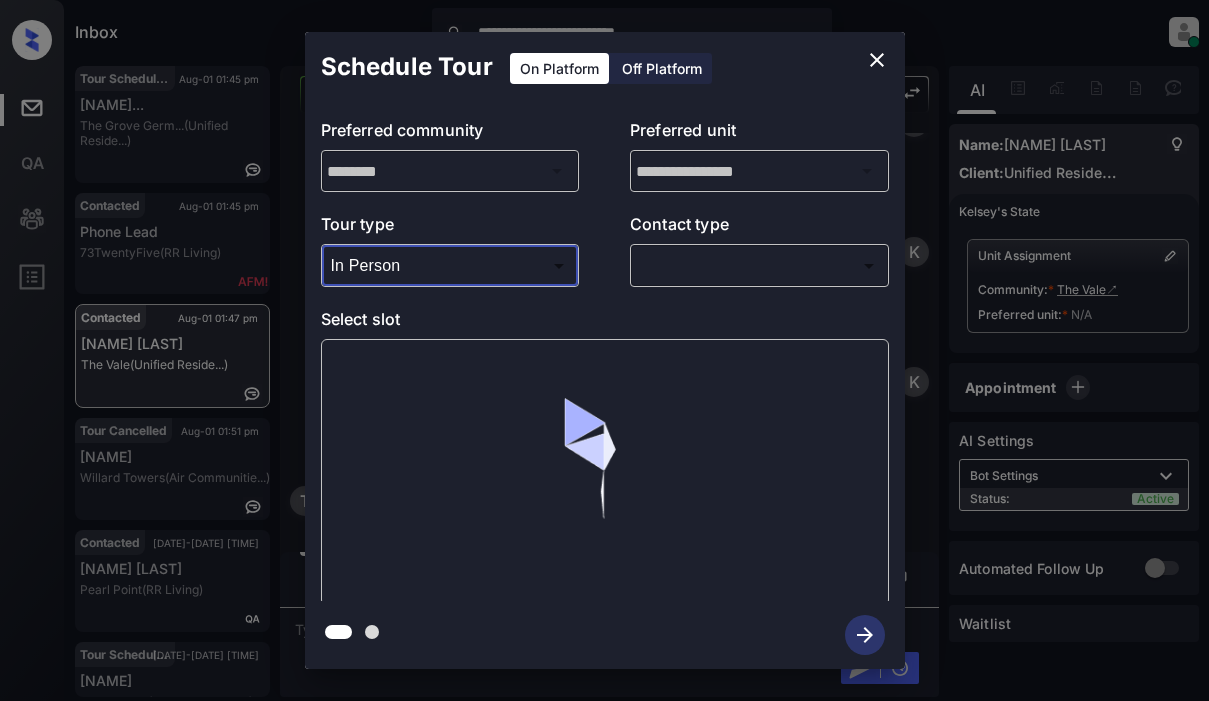 click on "**********" at bounding box center [604, 350] 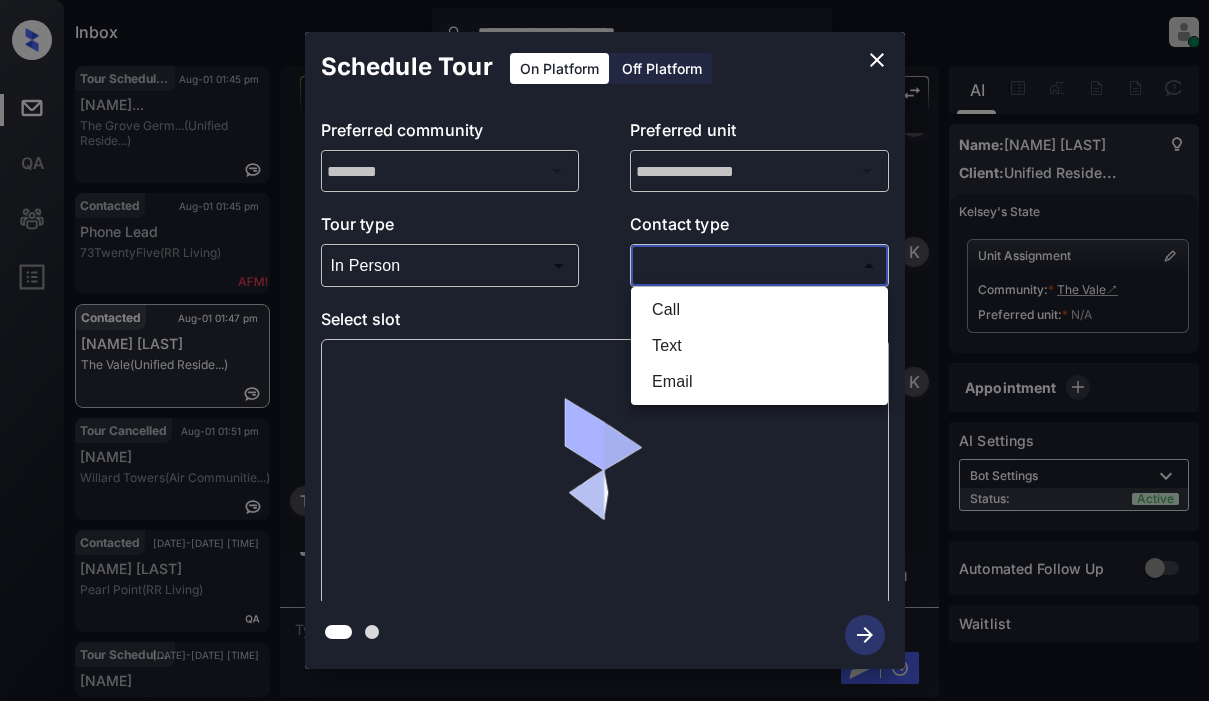 click on "Text" at bounding box center [759, 346] 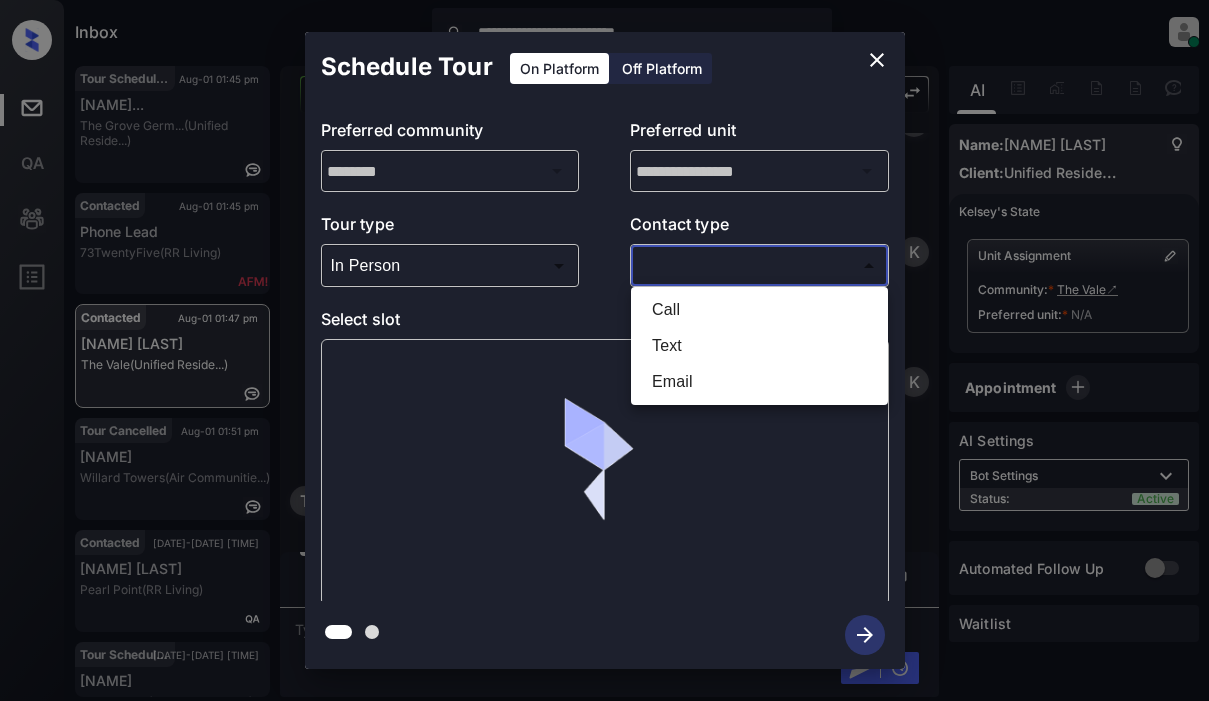 type on "****" 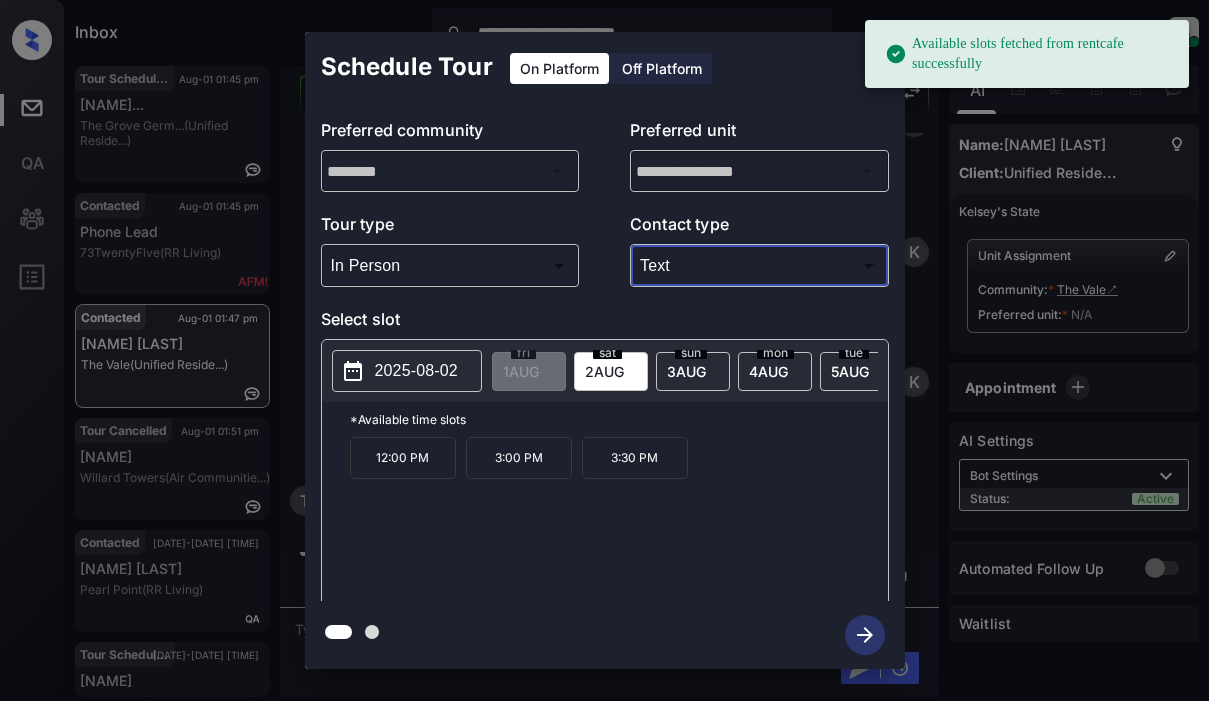 click on "12:00 PM" at bounding box center (403, 458) 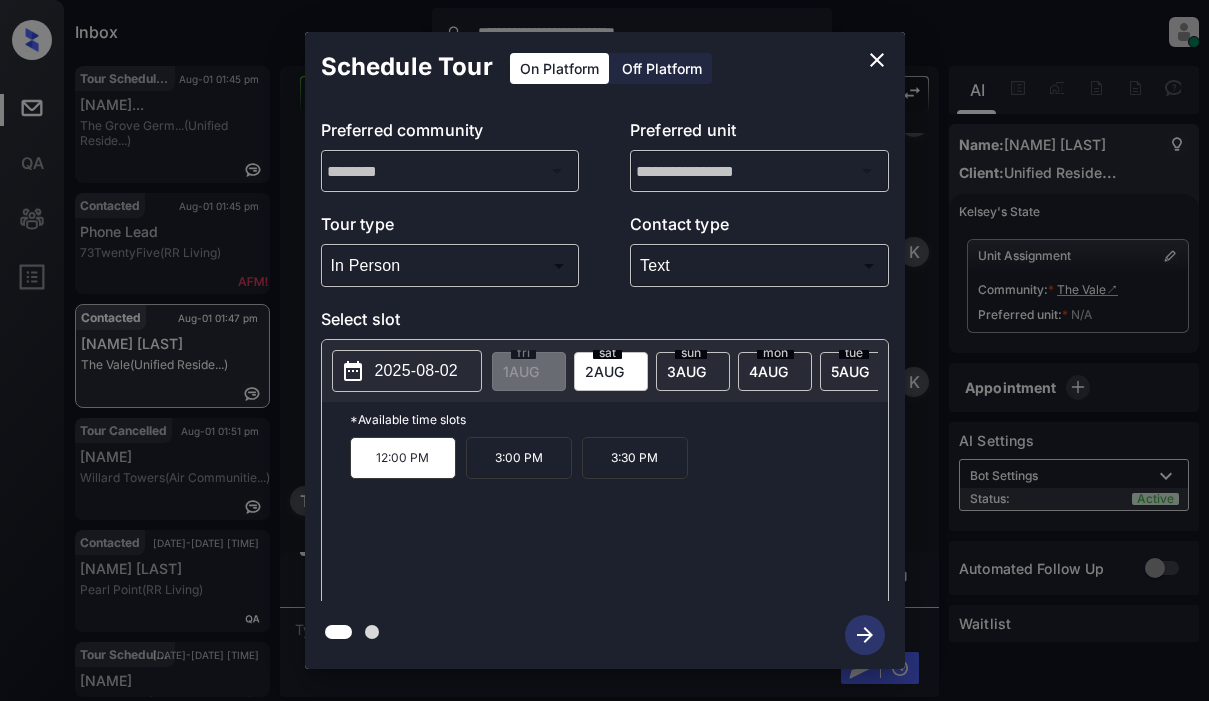 click 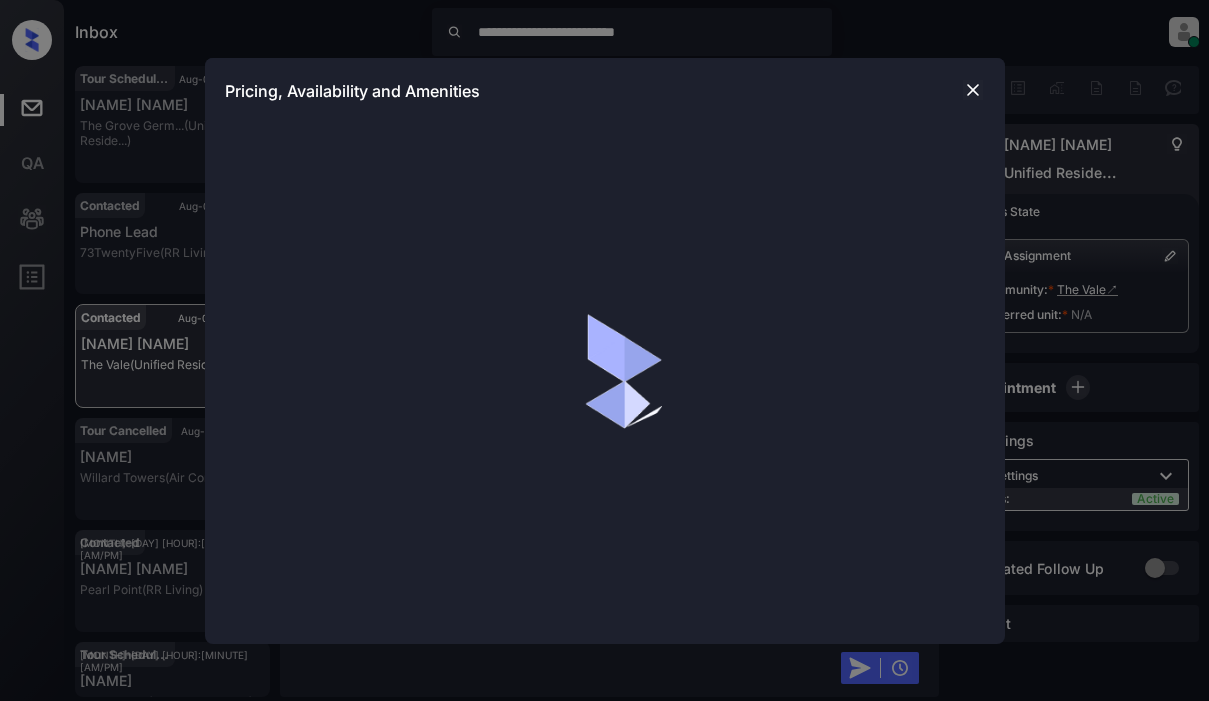 scroll, scrollTop: 0, scrollLeft: 0, axis: both 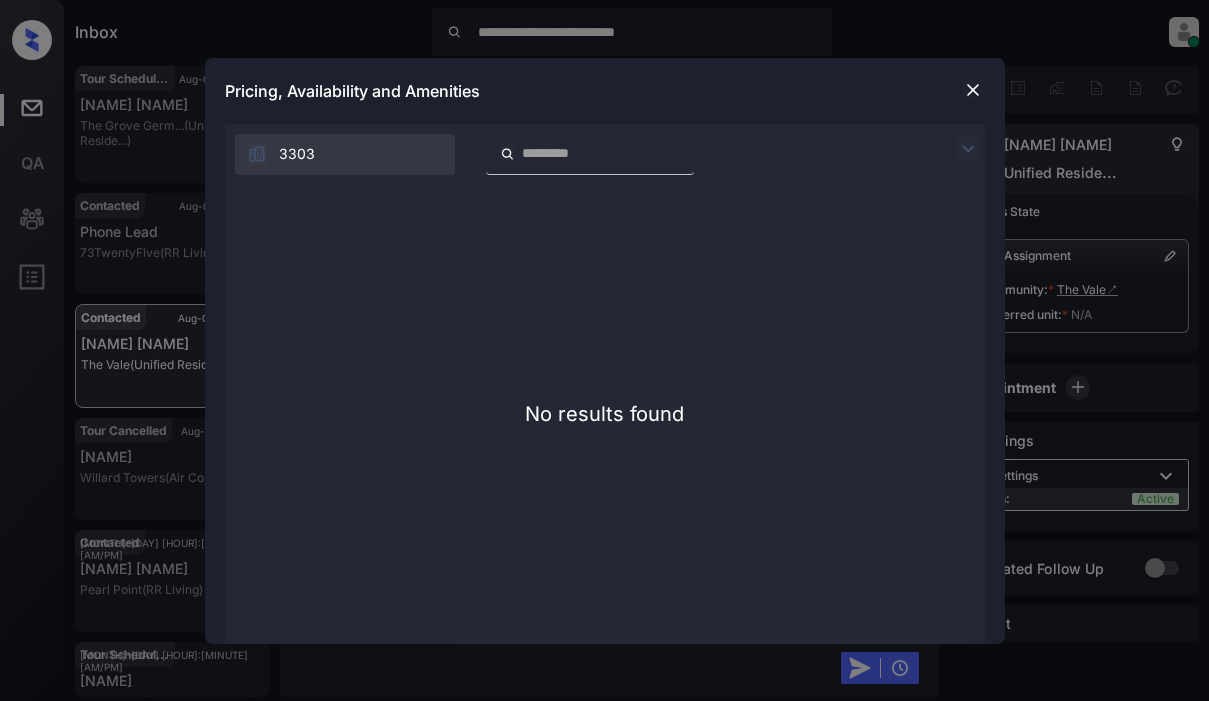click at bounding box center [973, 90] 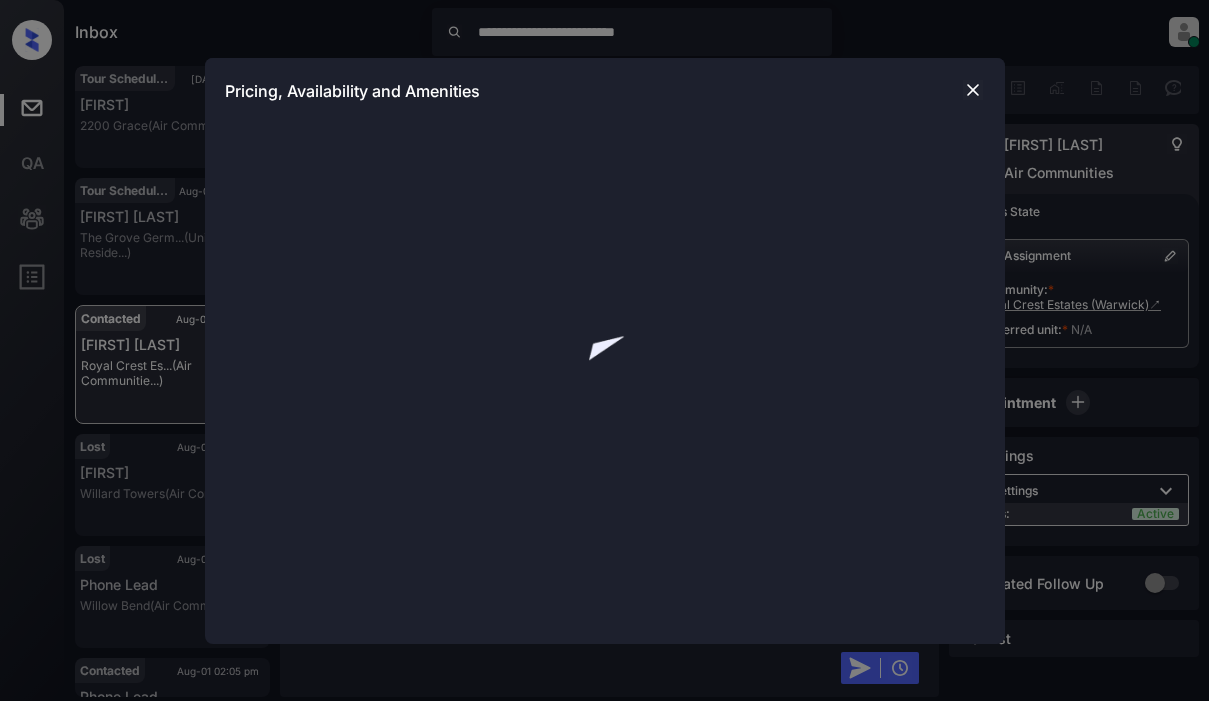 scroll, scrollTop: 0, scrollLeft: 0, axis: both 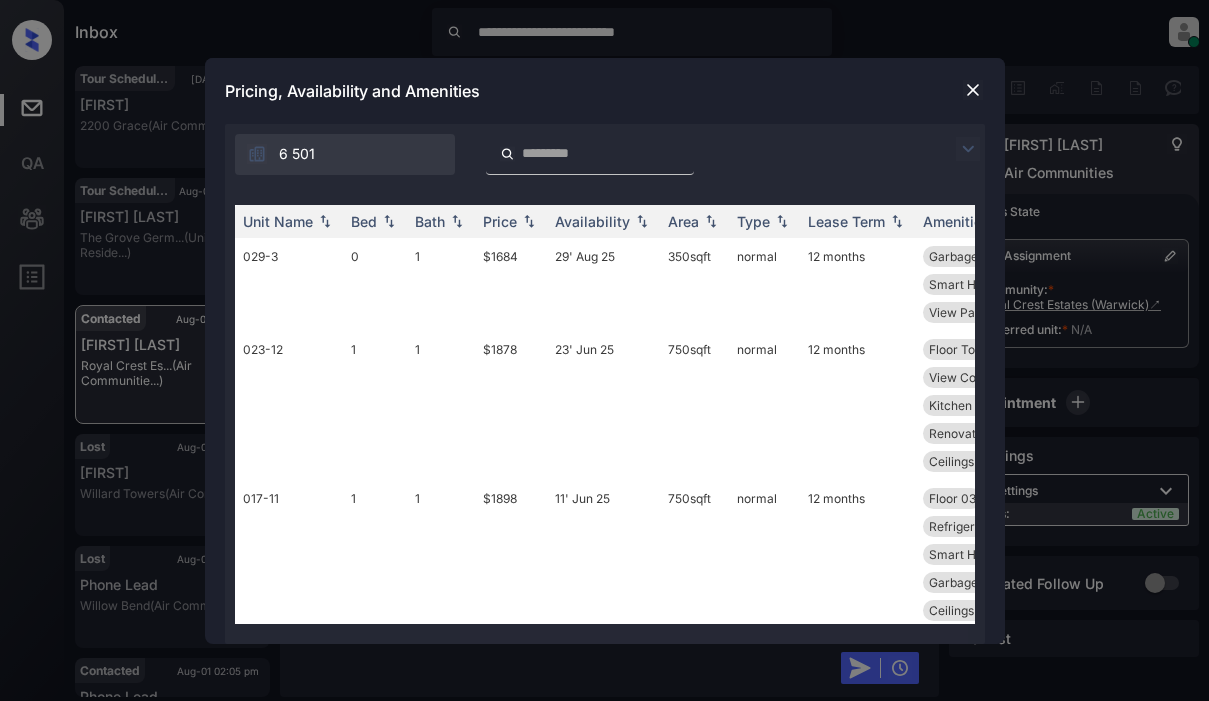 click at bounding box center (968, 149) 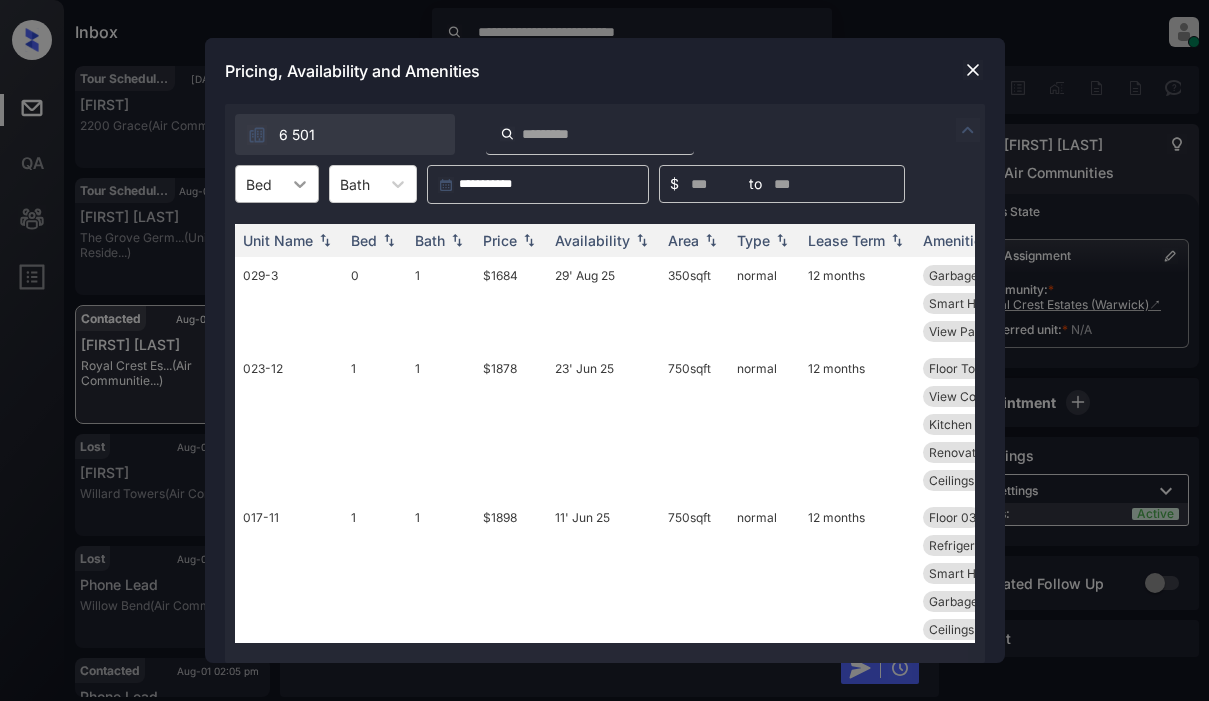 click 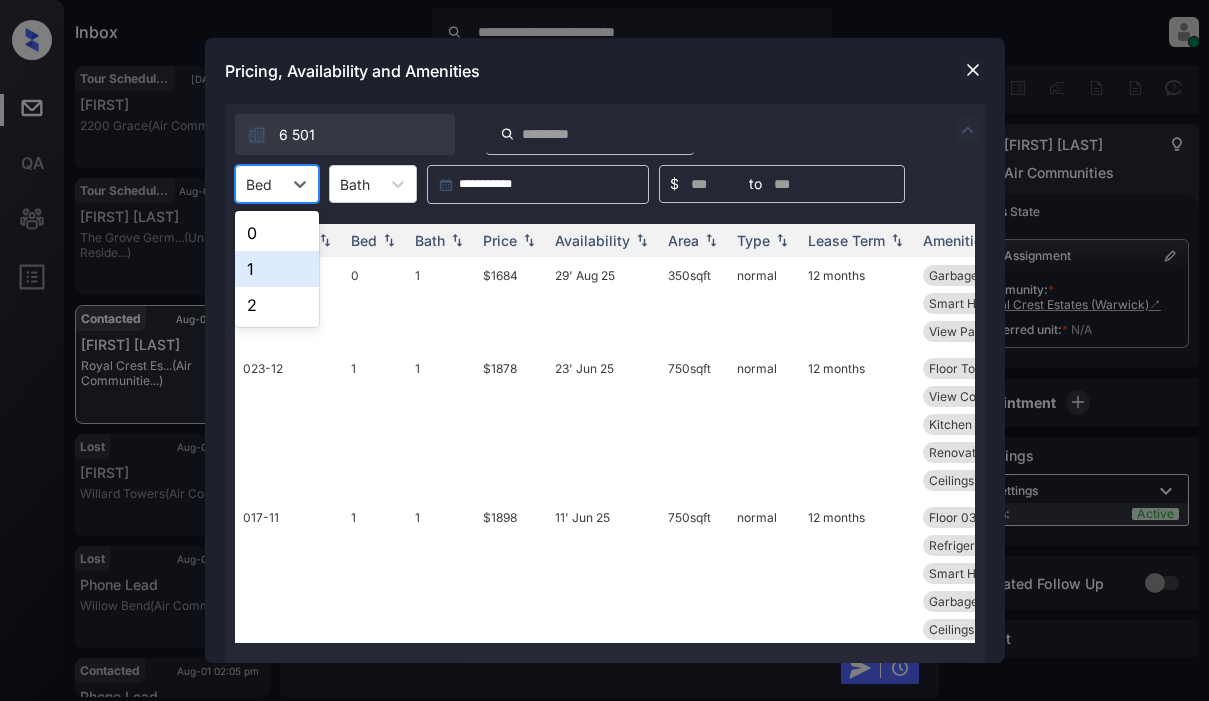 click on "1" at bounding box center (277, 269) 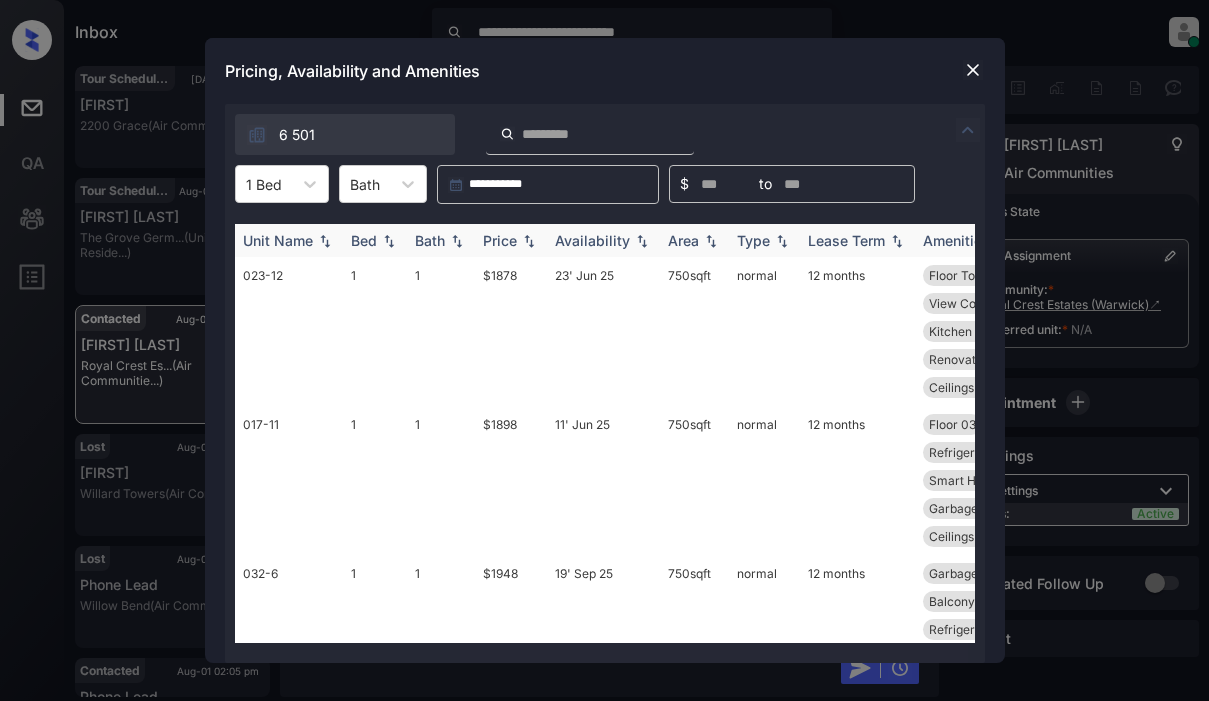 click on "Price" at bounding box center [500, 240] 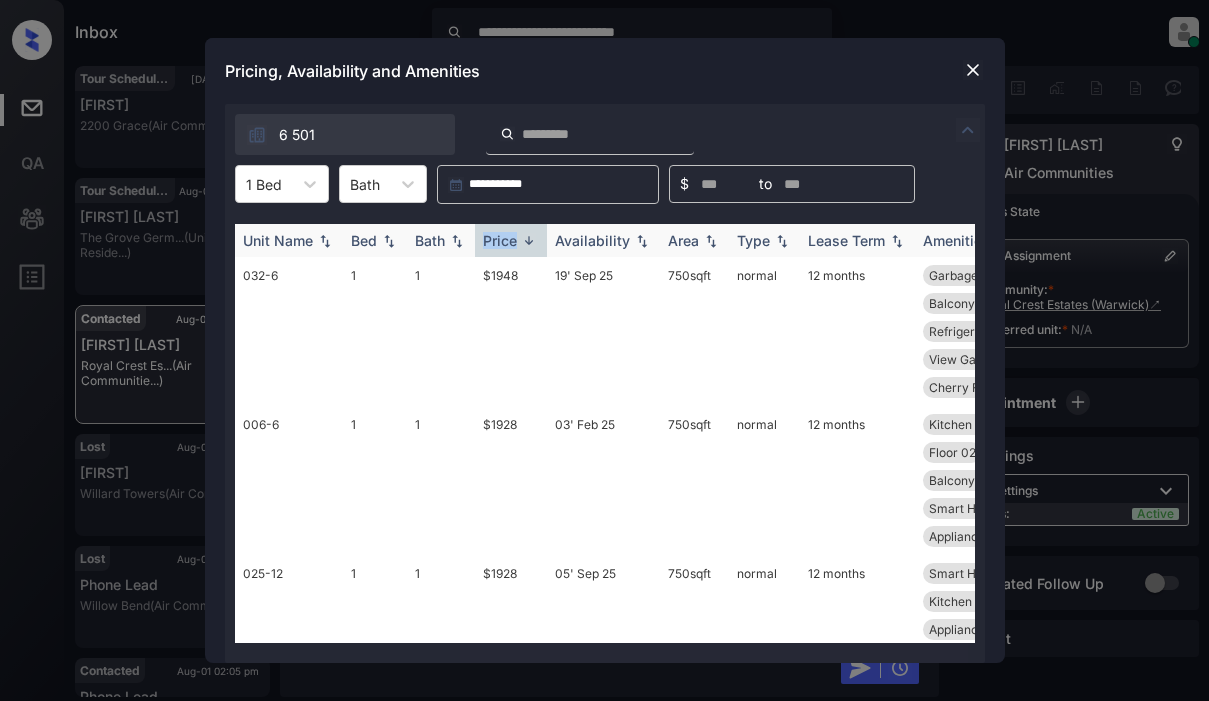 click on "Price" at bounding box center [500, 240] 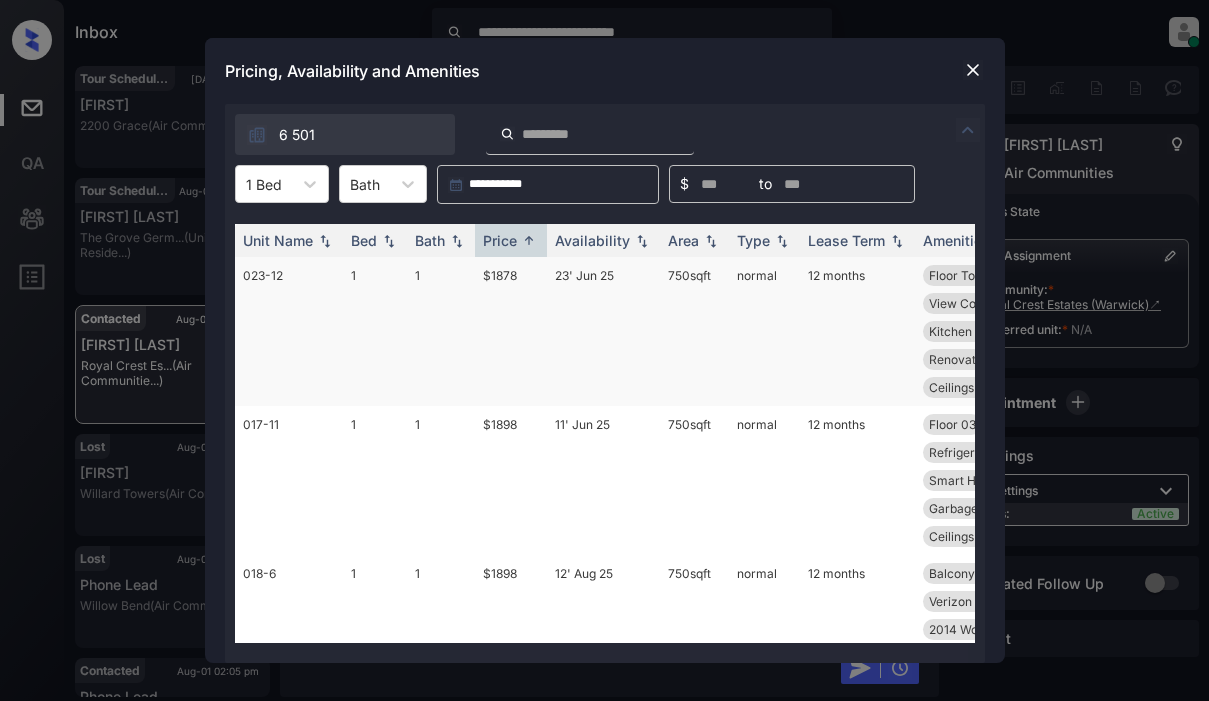 click on "$1878" at bounding box center [511, 331] 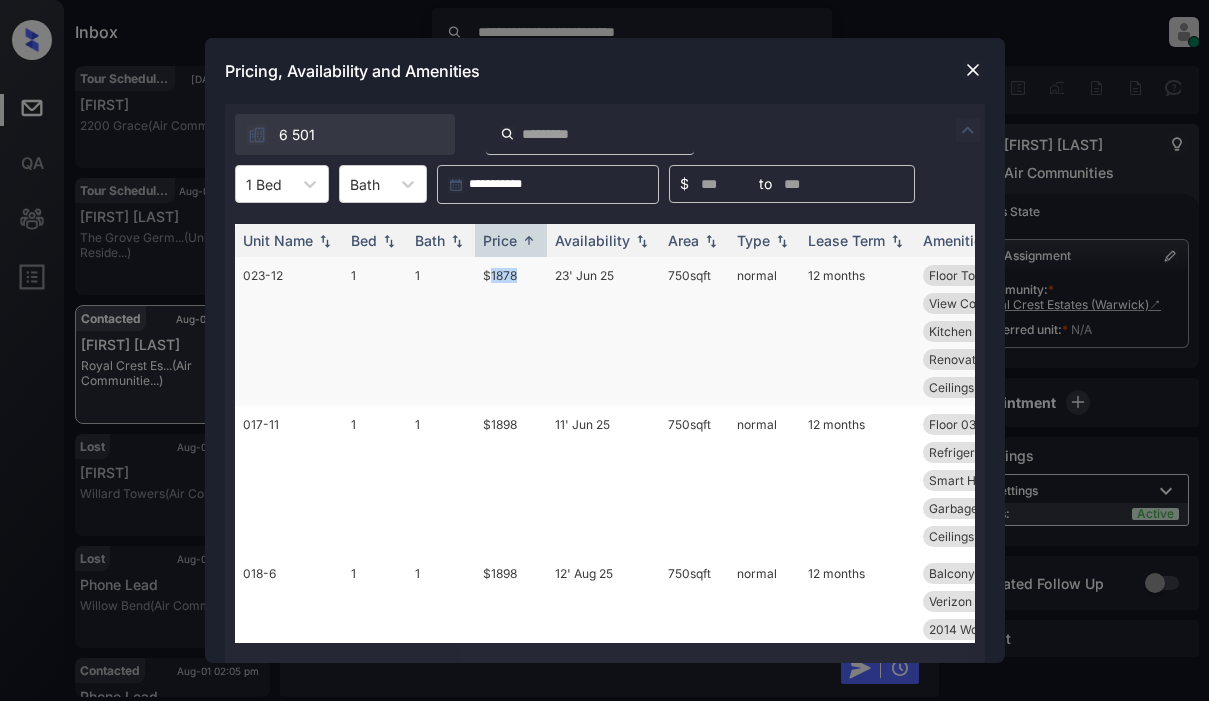 click on "$1878" at bounding box center [511, 331] 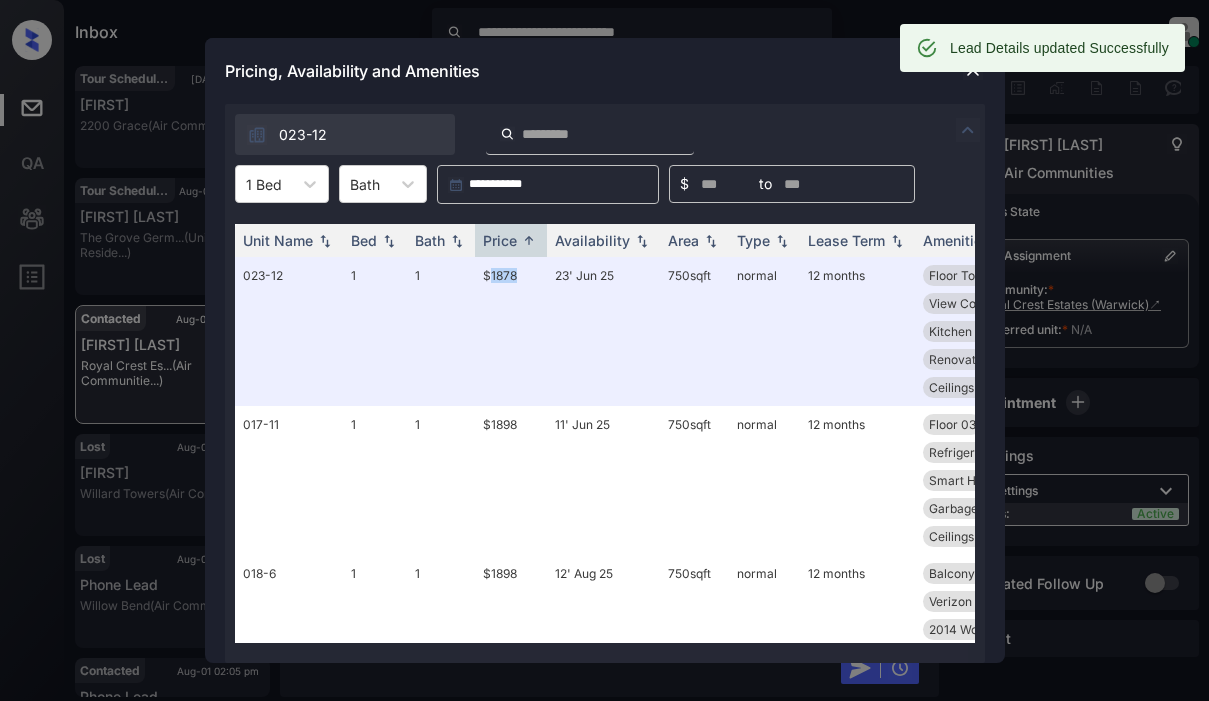 click at bounding box center [973, 70] 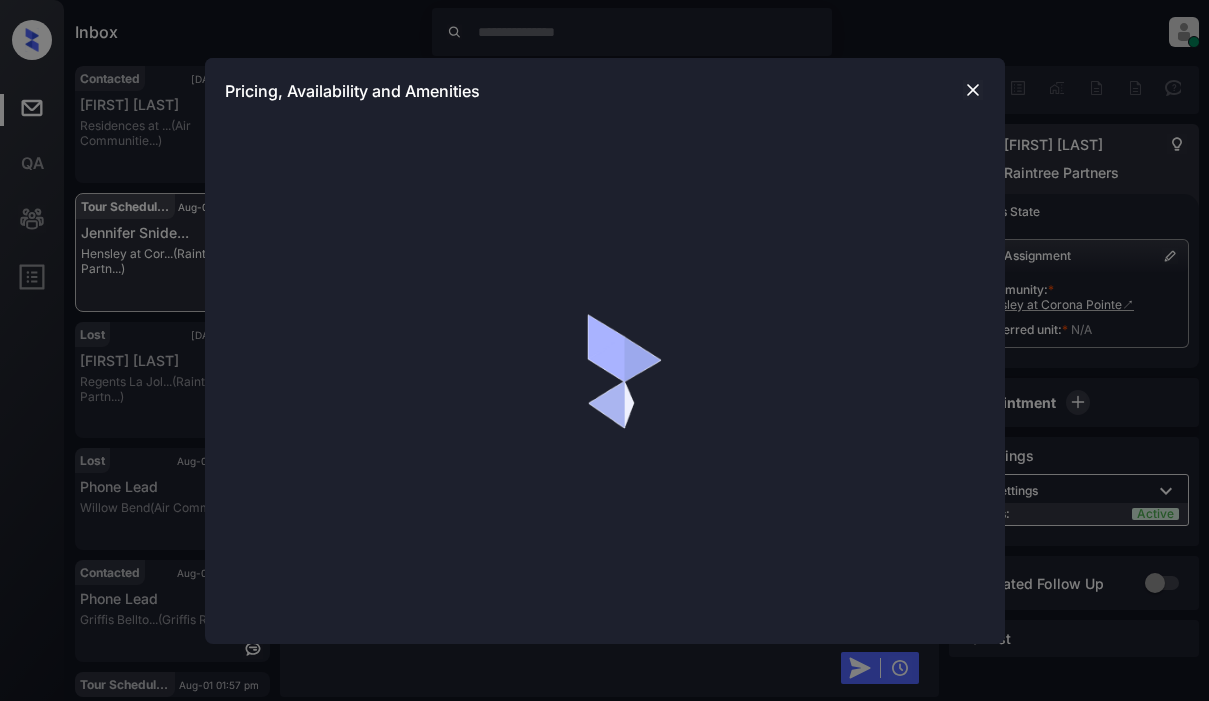 scroll, scrollTop: 0, scrollLeft: 0, axis: both 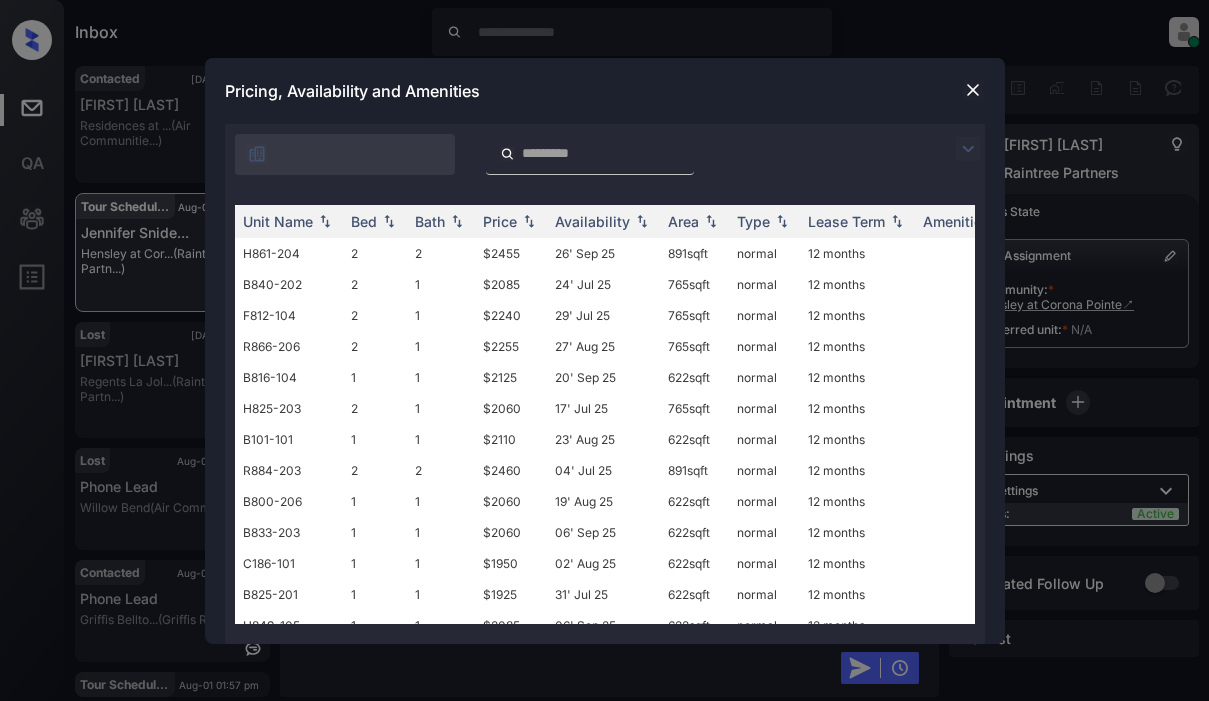 click at bounding box center (968, 149) 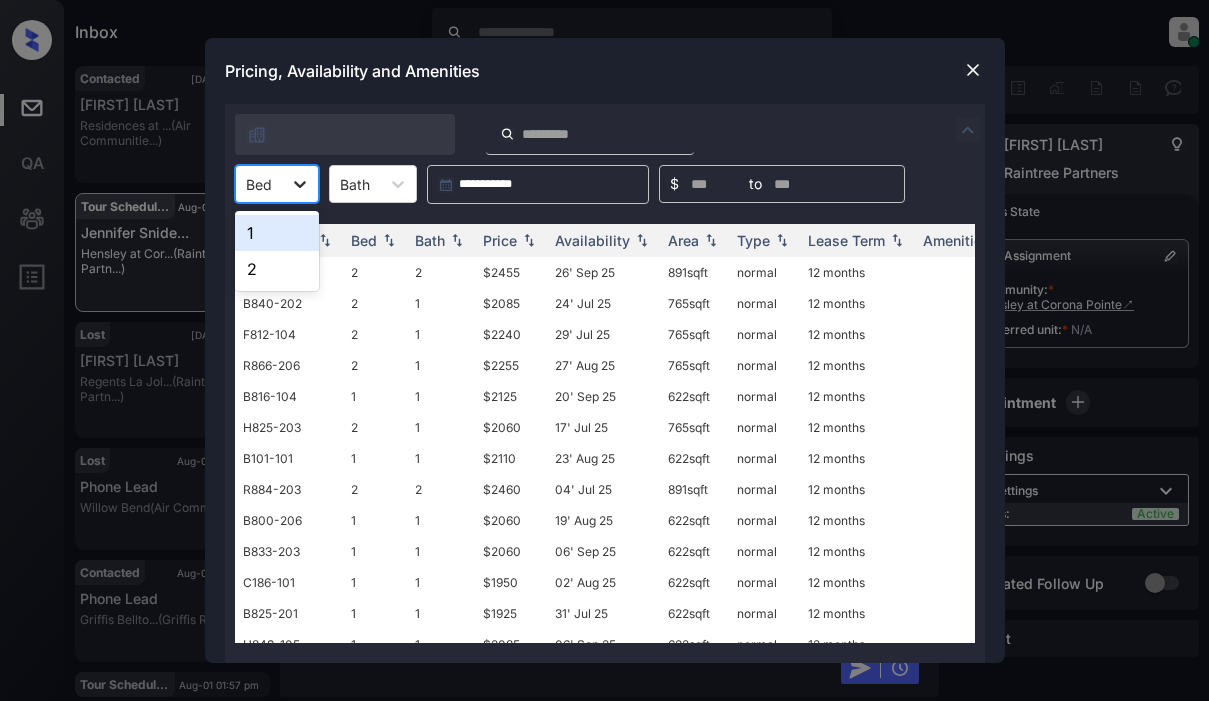 click 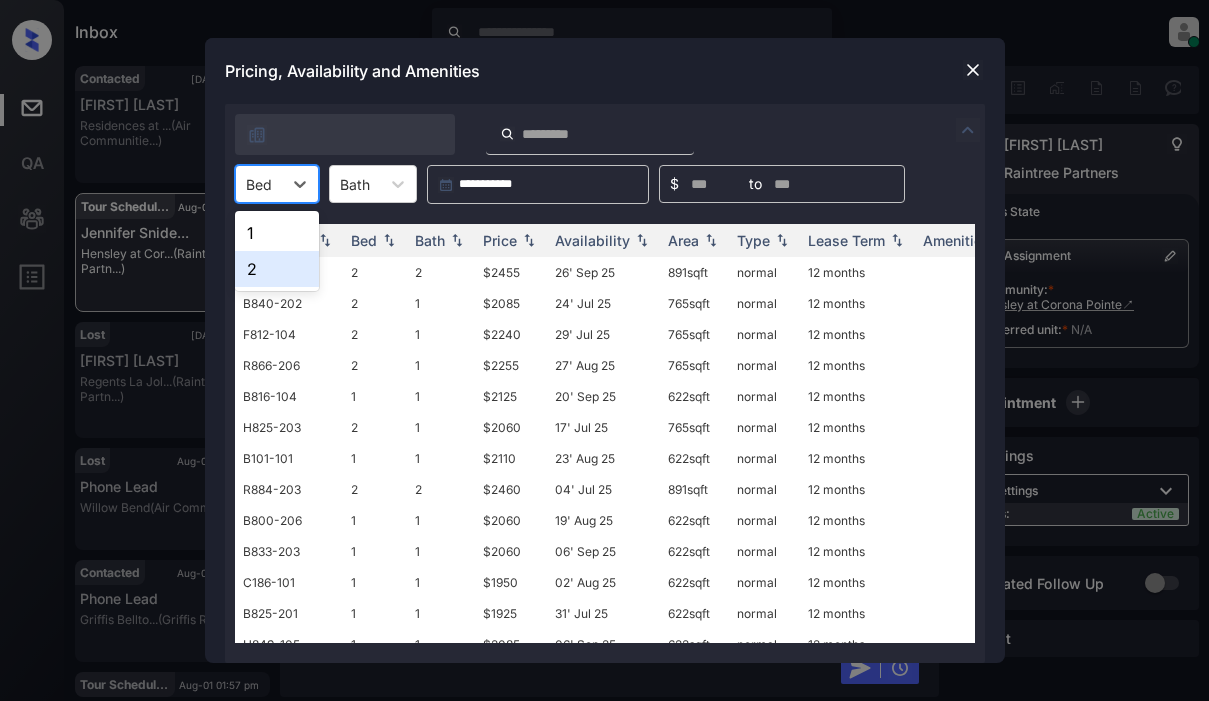 click on "2" at bounding box center (277, 269) 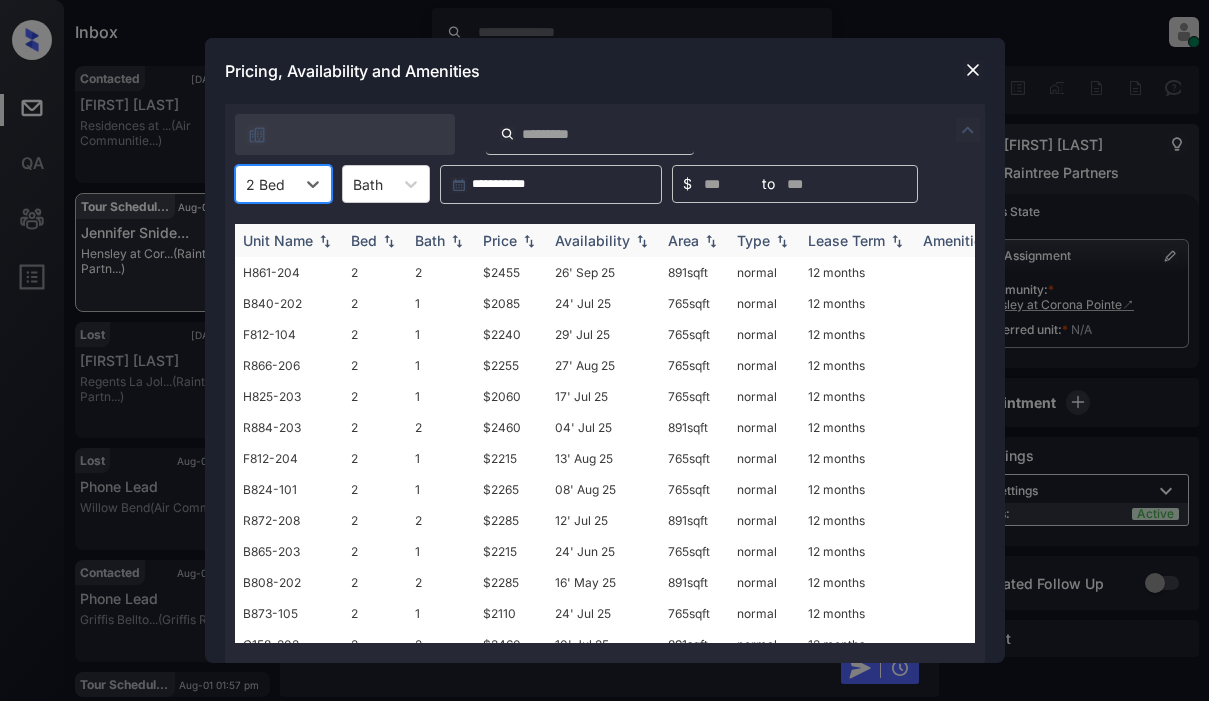 click on "Price" at bounding box center [500, 240] 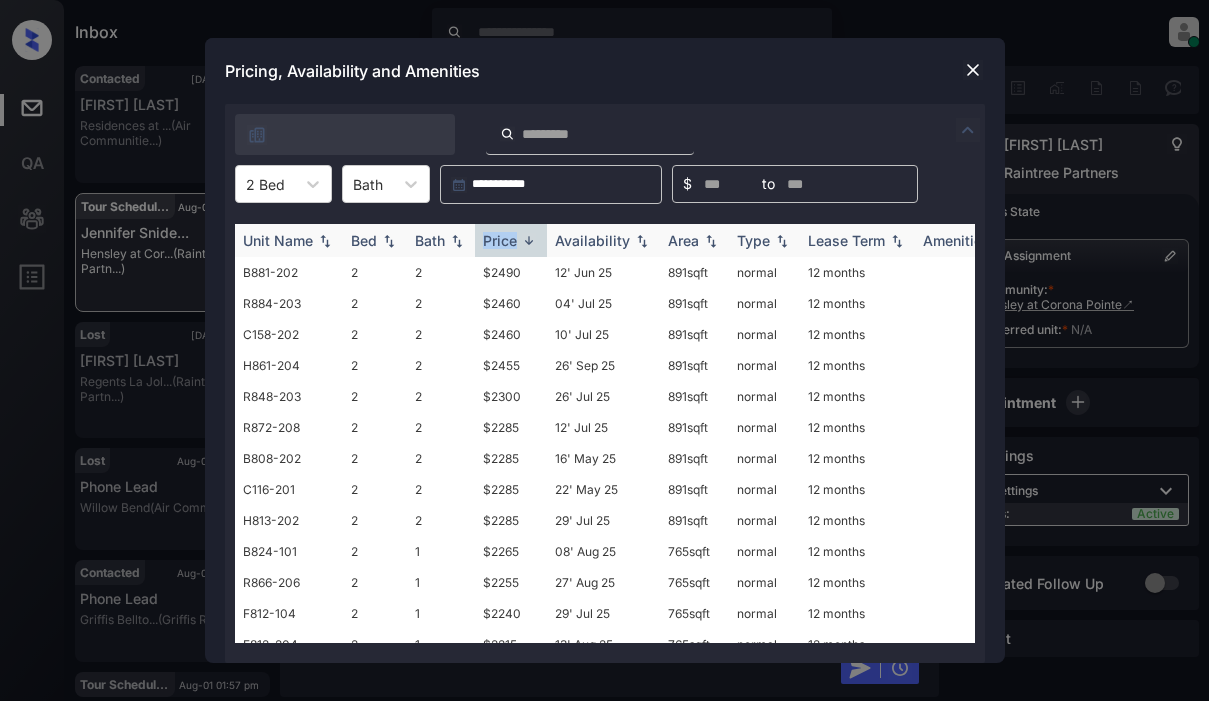 click on "Price" at bounding box center [500, 240] 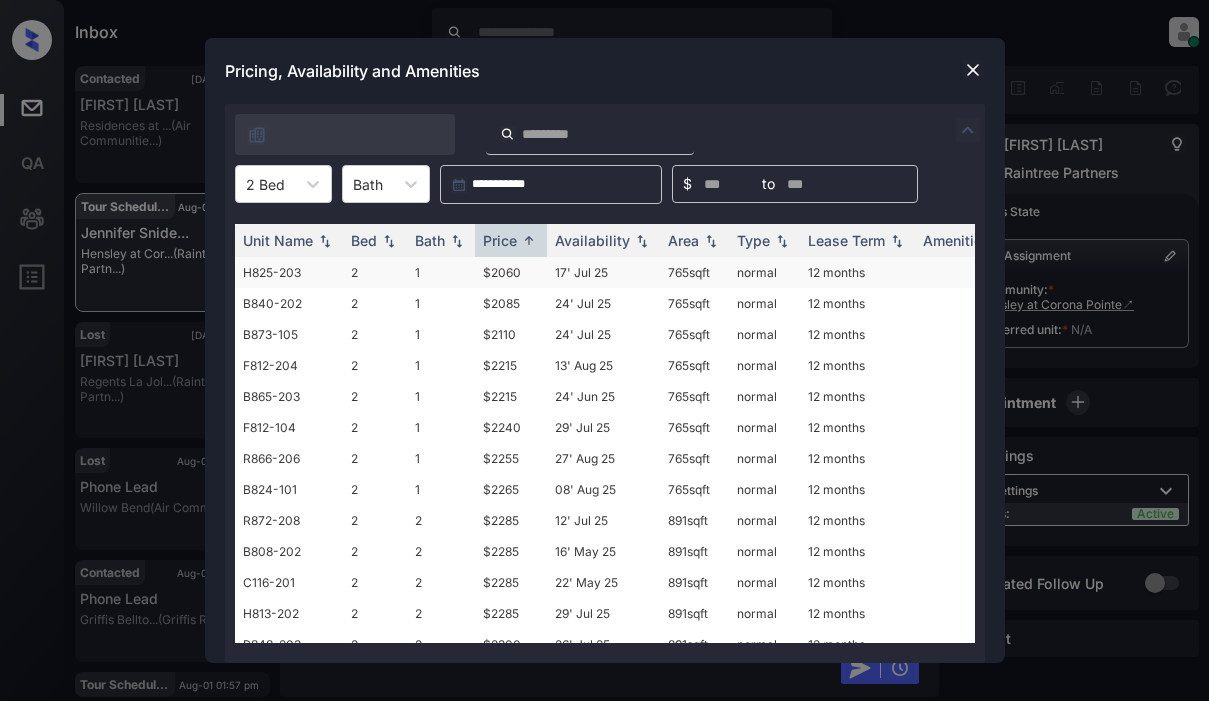 click on "$2060" at bounding box center (511, 272) 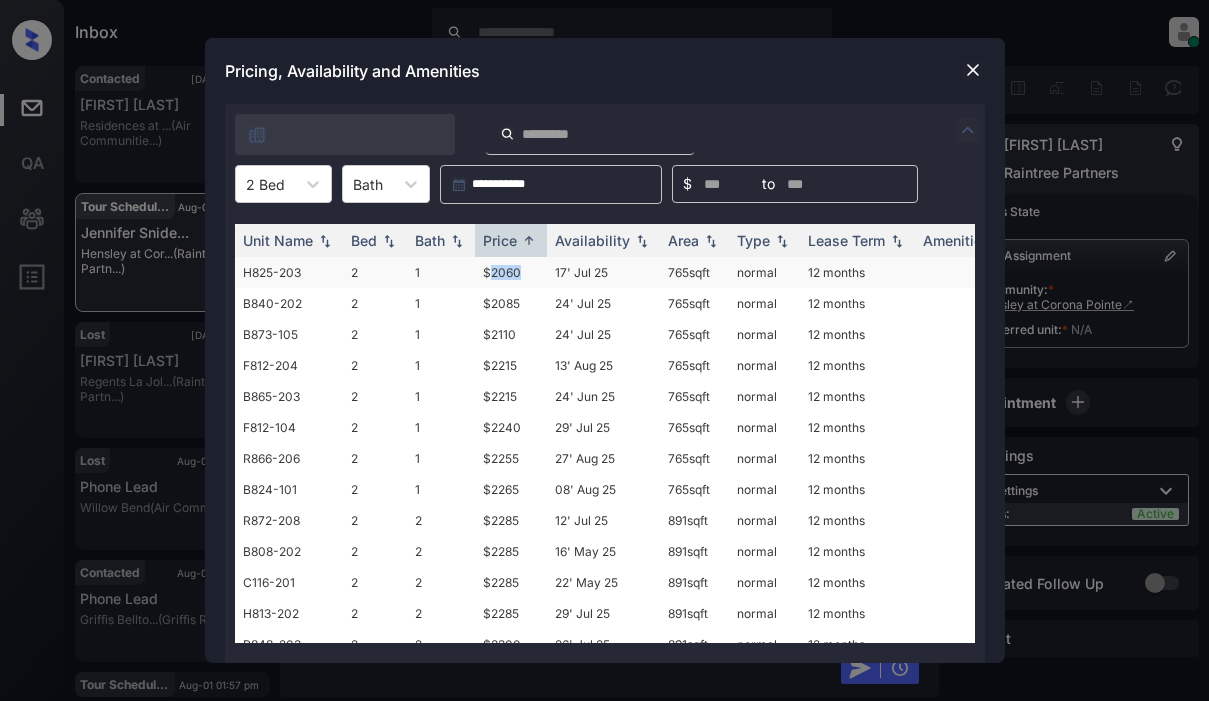 click on "$2060" at bounding box center [511, 272] 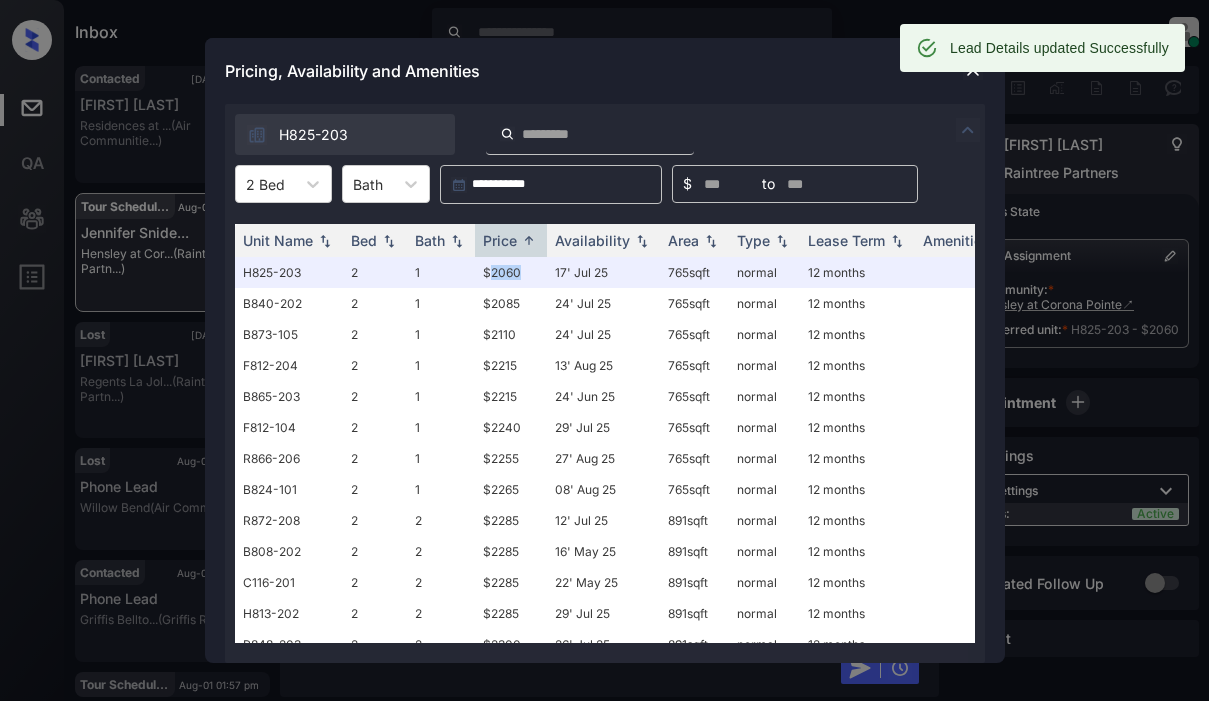 click at bounding box center (973, 70) 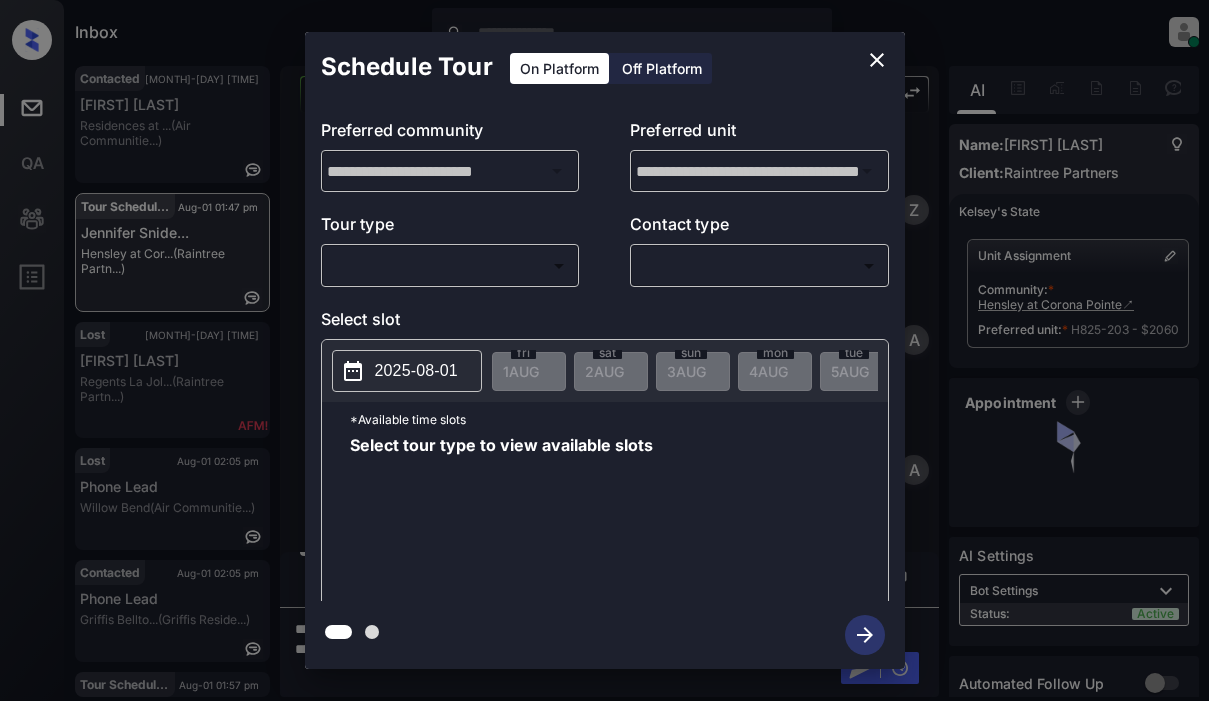 scroll, scrollTop: 0, scrollLeft: 0, axis: both 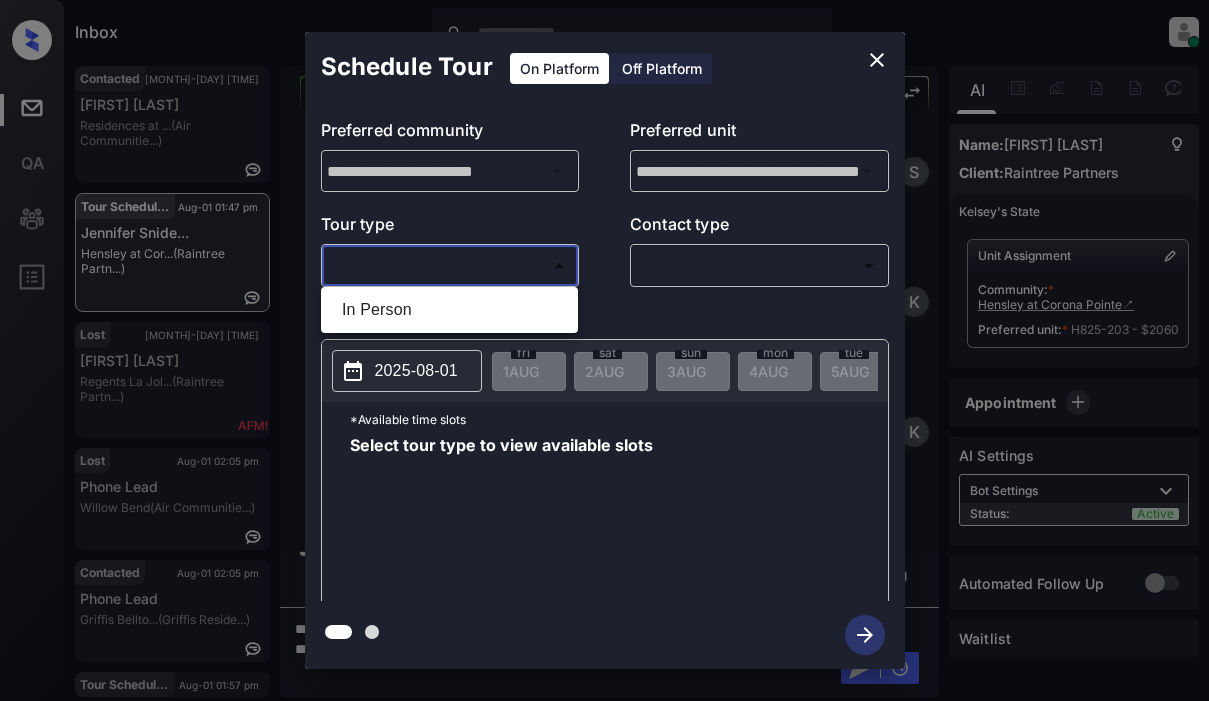 click on "Inbox [FIRST] [MIDDLE] [LAST] Online Set yourself   offline Set yourself   on break Profile Switch to  light  mode Sign out Contacted [MONTH]-[DAY] [TIME]   [FIRST] [LAST] [CITY] at ...  (Air Communitie...) Tour Scheduled [MONTH]-[DAY] [TIME]   [FIRST] [LAST]... [CITY] at Cor...  (Raintree Partn...) Lost [MONTH]-[DAY] [TIME]   [FIRST] [LAST] [CITY] La Jol...  (Raintree Partn...) Lost [MONTH]-[DAY] [TIME]   [FIRST] [LAST] [CITY]  (Air Communitie...) Contacted [MONTH]-[DAY] [TIME]   [FIRST] [LAST] [CITY]  (Griffis Reside...) Tour Scheduled [MONTH]-[DAY] [TIME]   [FIRST] [LAST]... [CITY]  (Air Communitie...) Tour Scheduled Lost Lead Sentiment: Angry Upon sliding the acknowledgement:  Lead will move to lost stage. * ​ SMS and call option will be set to opt out. AFM will be turned off for the lead. Knock Agent New Message Zuma Lead transferred to leasing agent: [FIRST] [MONTH] [DAY], [YEAR] [TIME]  Sync'd w  knock Z New Message Agent Lead created via webhook in Inbound stage. [MONTH] [DAY], [YEAR] [TIME] A New Message Agent A New Message" at bounding box center [604, 350] 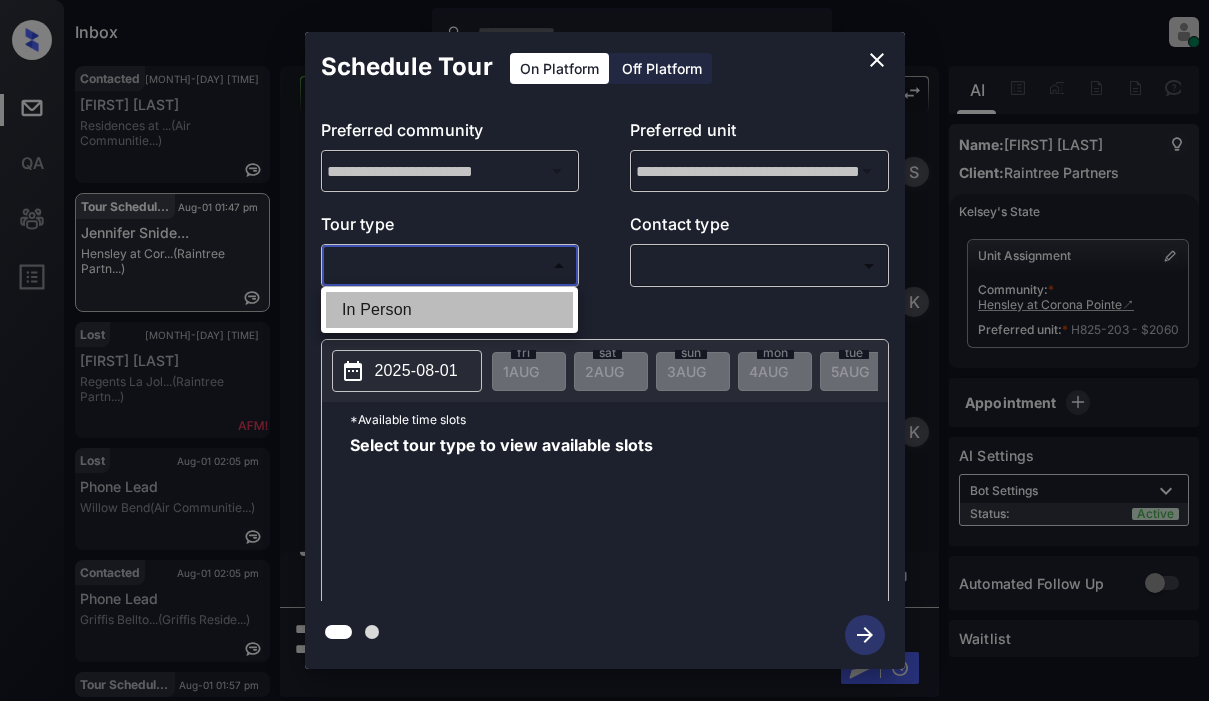 click on "In Person" at bounding box center [449, 310] 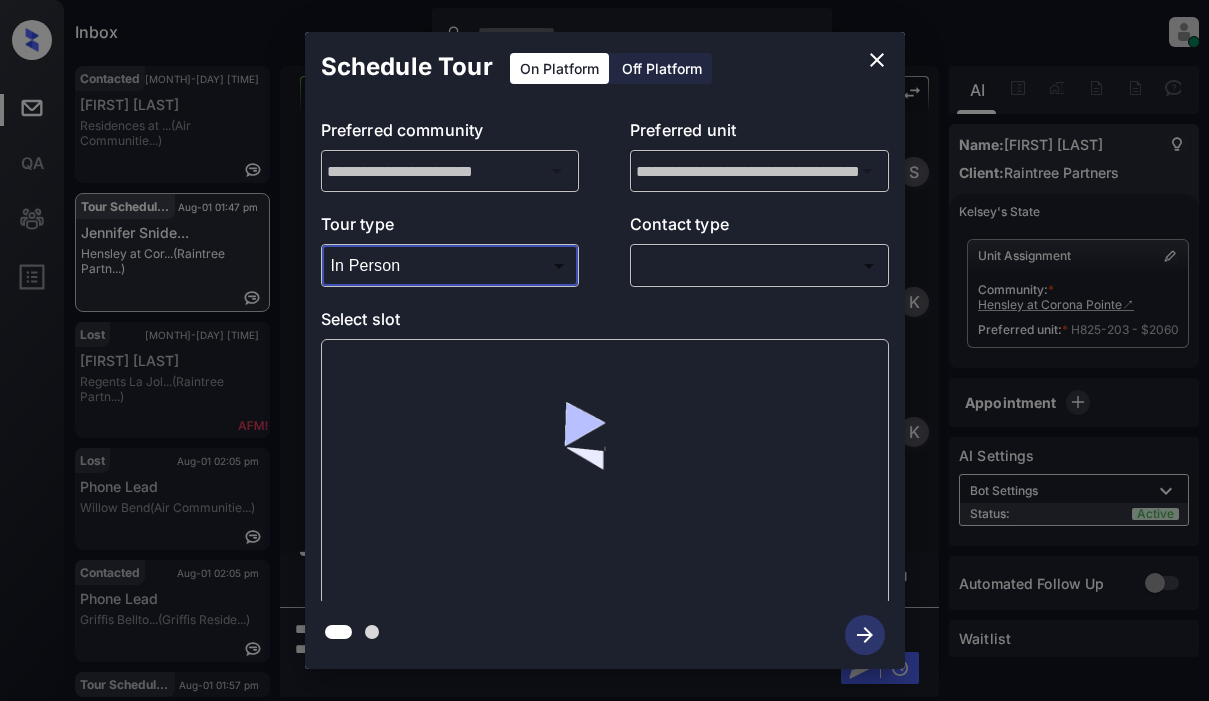click on "Inbox Lyzzelle M. Ceralde Online Set yourself   offline Set yourself   on break Profile Switch to  light  mode Sign out Contacted Aug-01 01:44 pm   Eden Williams Residences at ...  (Air Communitie...) Tour Scheduled Aug-01 01:47 pm   Jennifer Snide... Hensley at Cor...  (Raintree Partn...) Lost Aug-01 02:01 pm   Arvind Krish Regents La Jol...  (Raintree Partn...) Lost Aug-01 02:05 pm   Phone Lead Willow Bend  (Air Communitie...) Contacted Aug-01 02:05 pm   Phone Lead Griffis Bellto...  (Griffis Reside...) Tour Scheduled Aug-01 01:57 pm   Donavhan Warri... Huntington Gat...  (Air Communitie...) Tour Scheduled Lost Lead Sentiment: Angry Upon sliding the acknowledgement:  Lead will move to lost stage. * ​ SMS and call option will be set to opt out. AFM will be turned off for the lead. Knock Agent New Message Zuma Lead transferred to leasing agent: kelsey Mar 24, 2025 01:51 pm  Sync'd w  knock Z New Message Agent Lead created via webhook in Inbound stage. Mar 24, 2025 01:51 pm A New Message Agent A New Message" at bounding box center (604, 350) 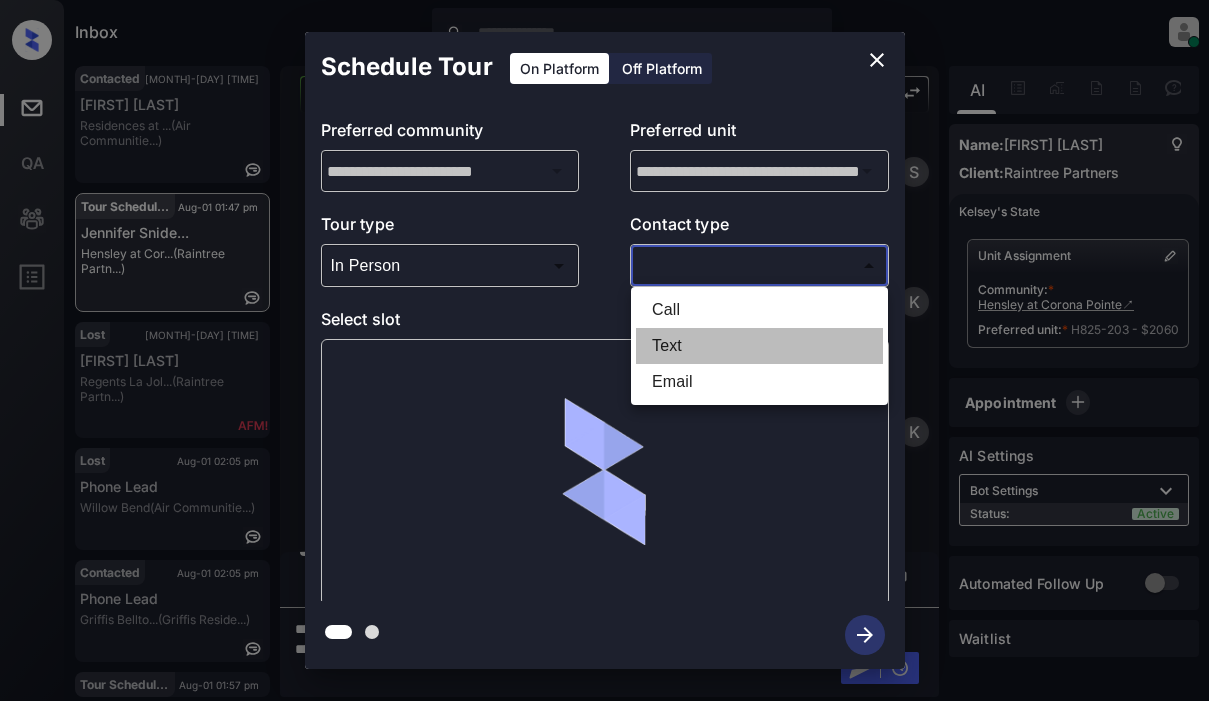 click on "Text" at bounding box center (759, 346) 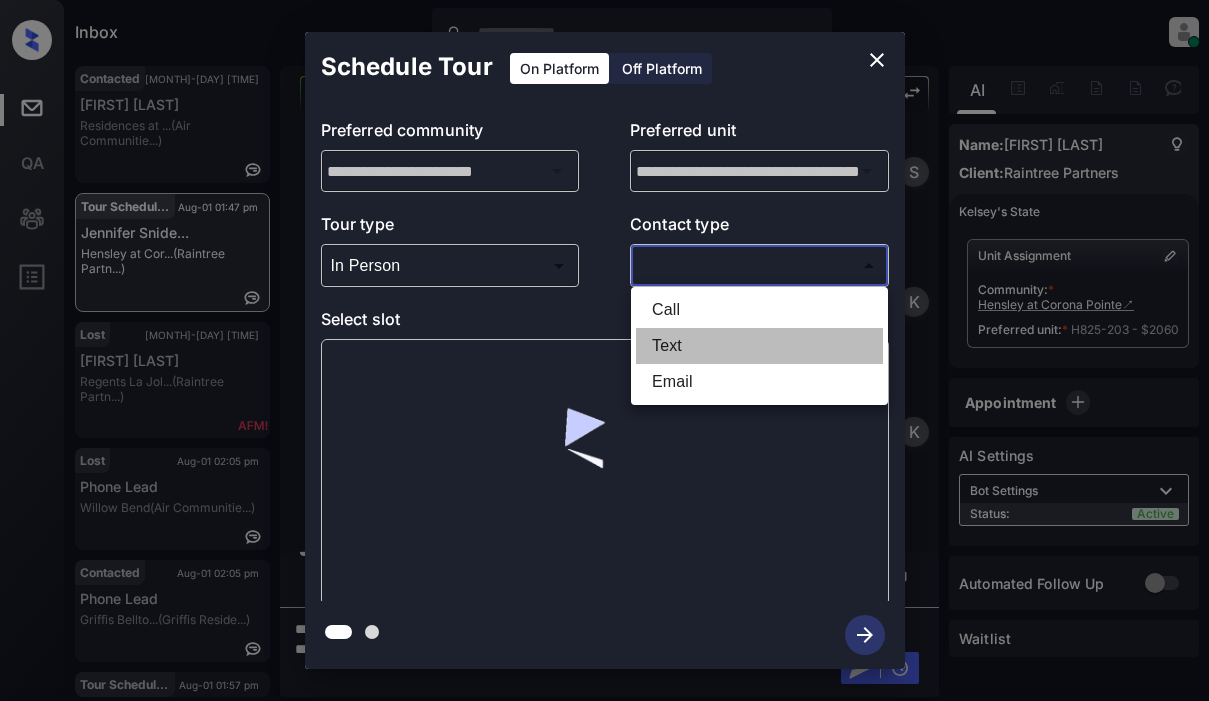 type on "****" 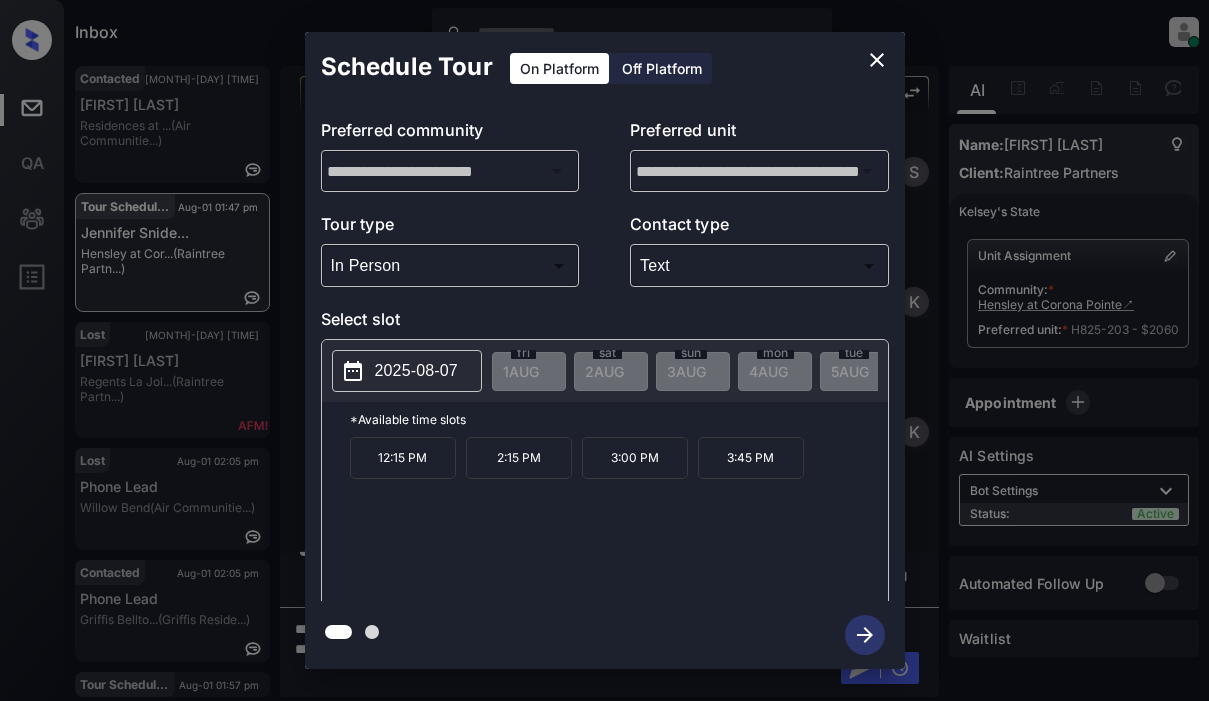 click on "2025-08-07" at bounding box center [416, 371] 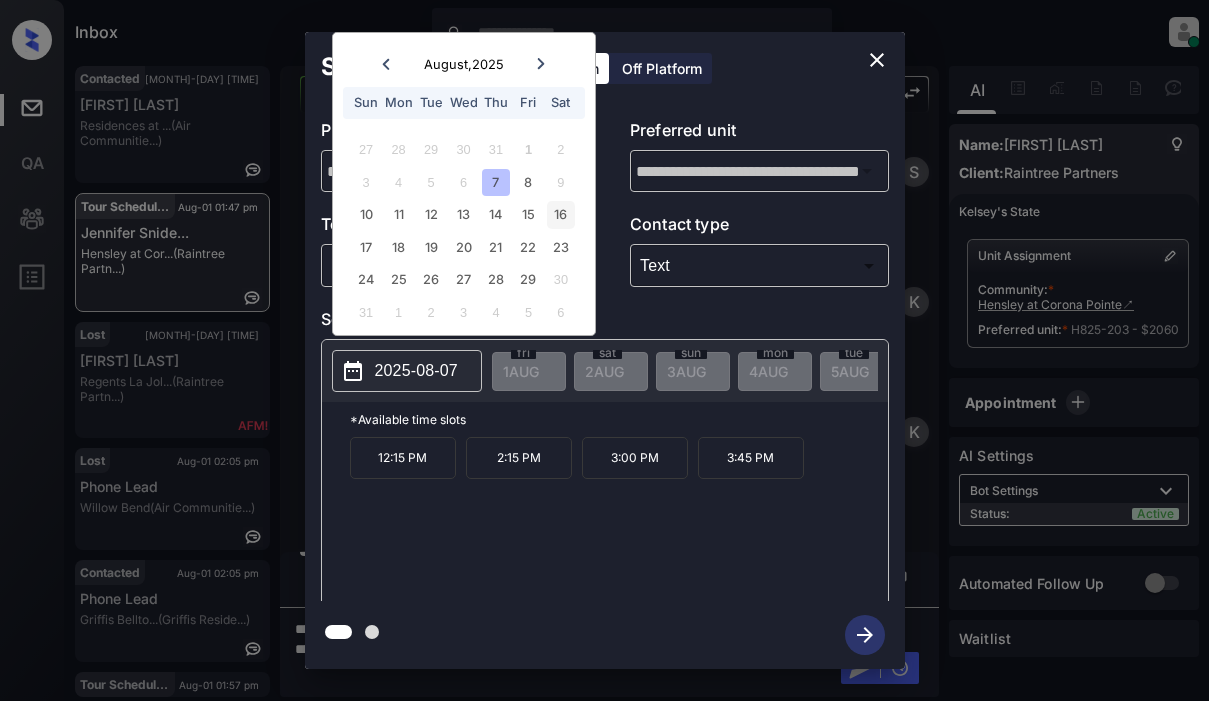 click on "16" at bounding box center [560, 214] 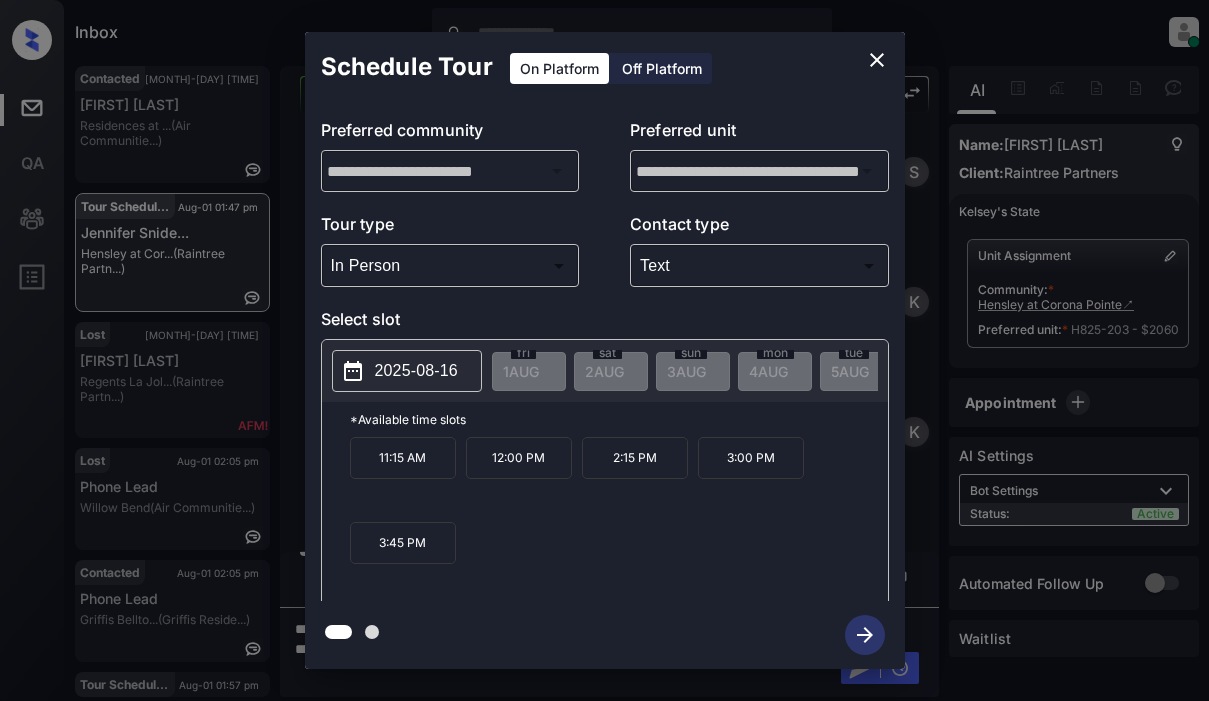 click on "11:15 AM" at bounding box center [403, 458] 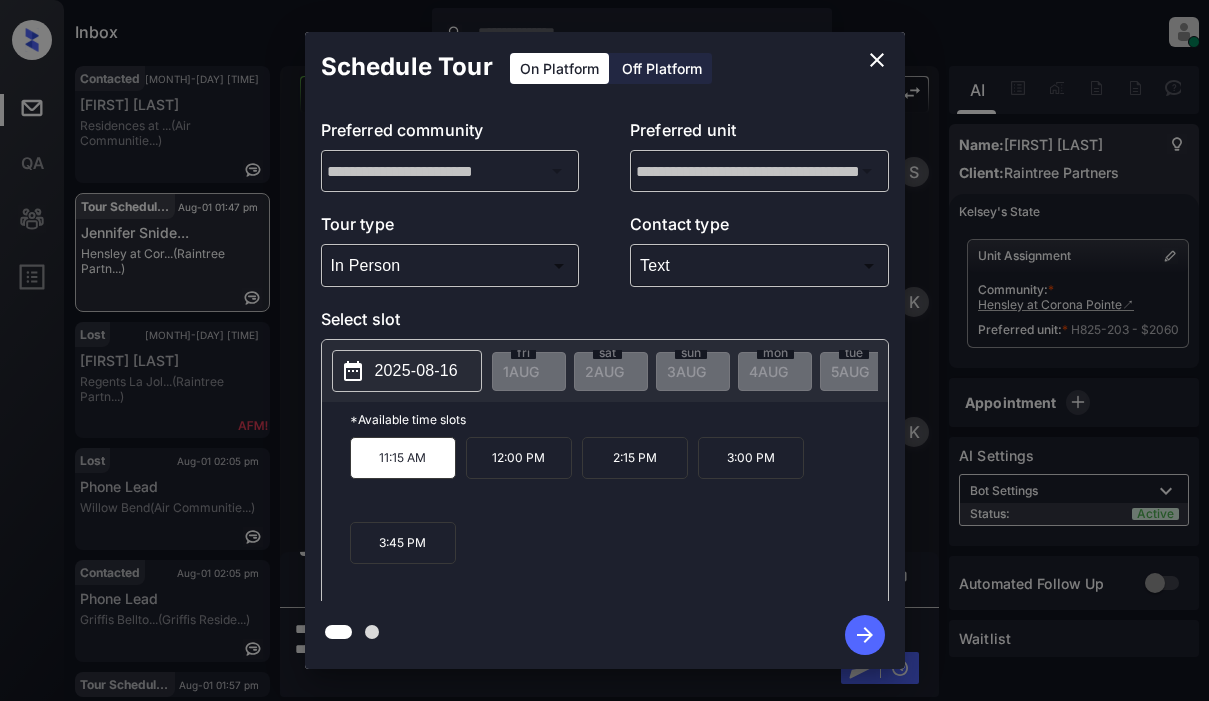 click 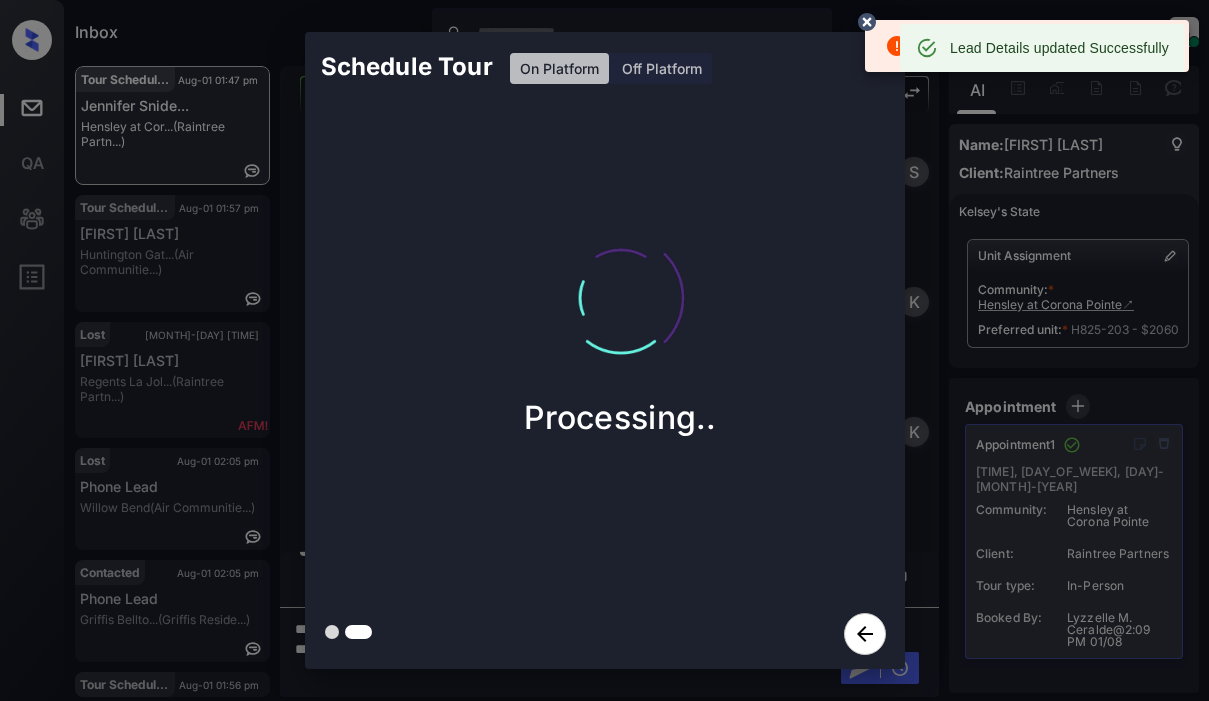 click on "Processing.." at bounding box center (621, 317) 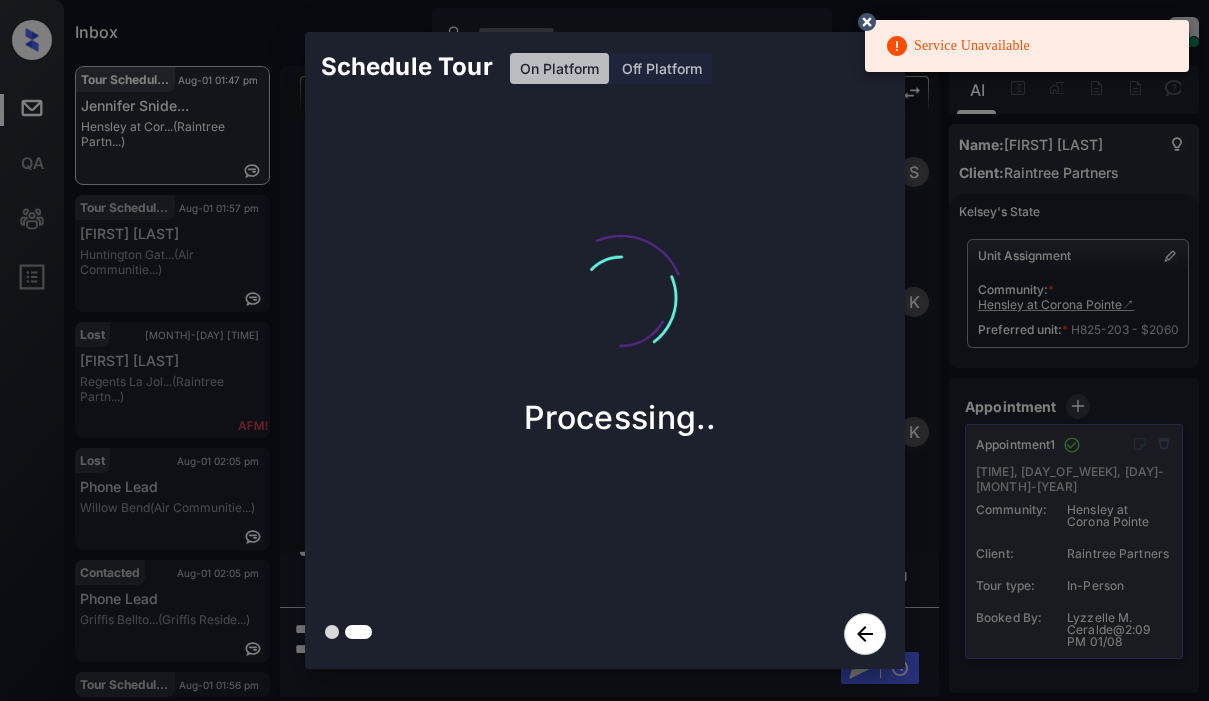 click on "Processing.." at bounding box center [621, 317] 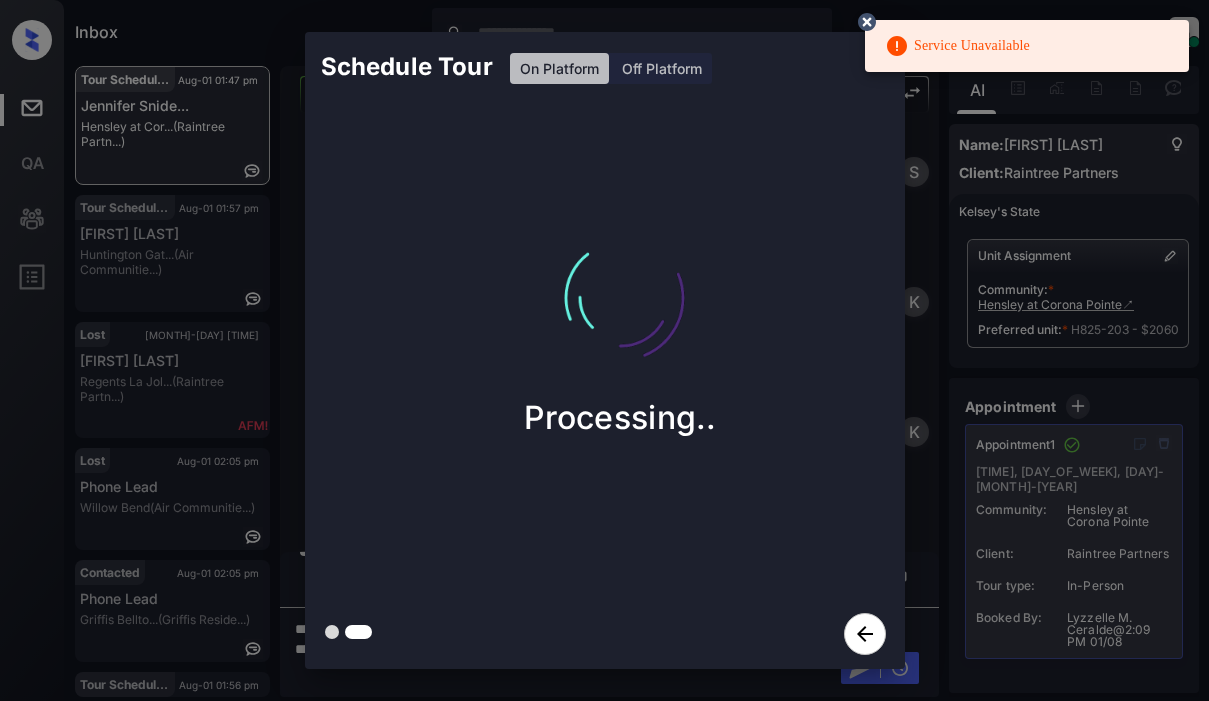 click 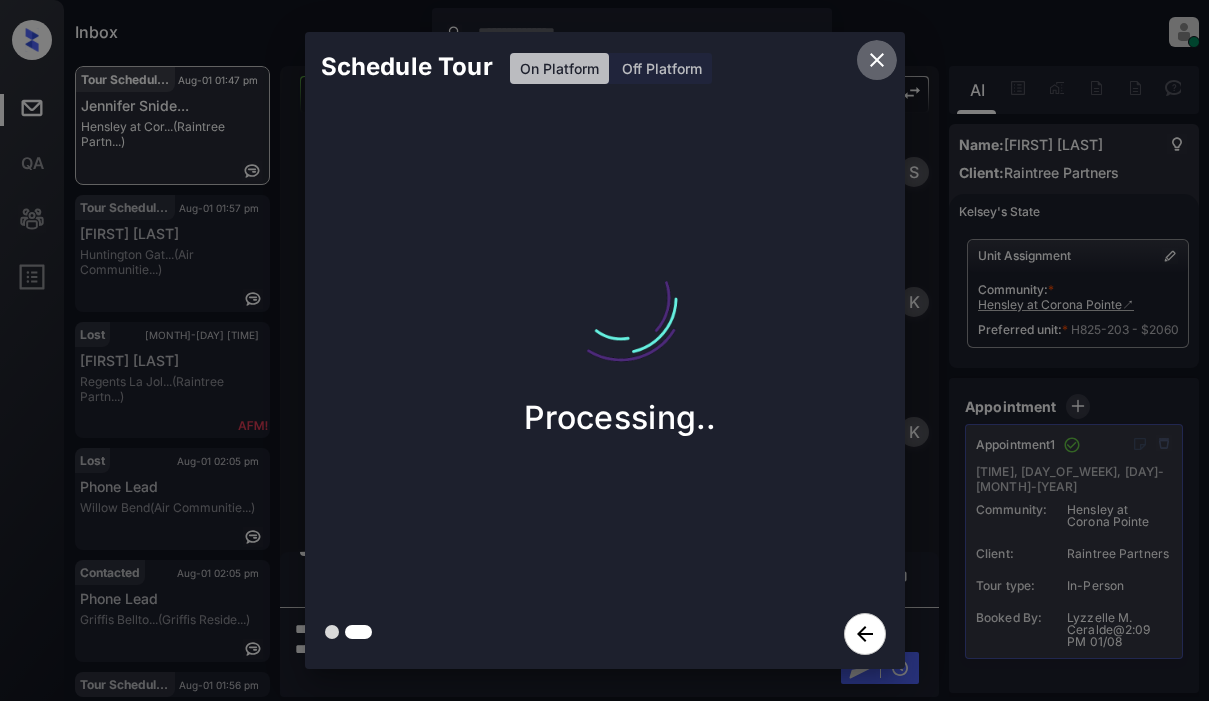 click 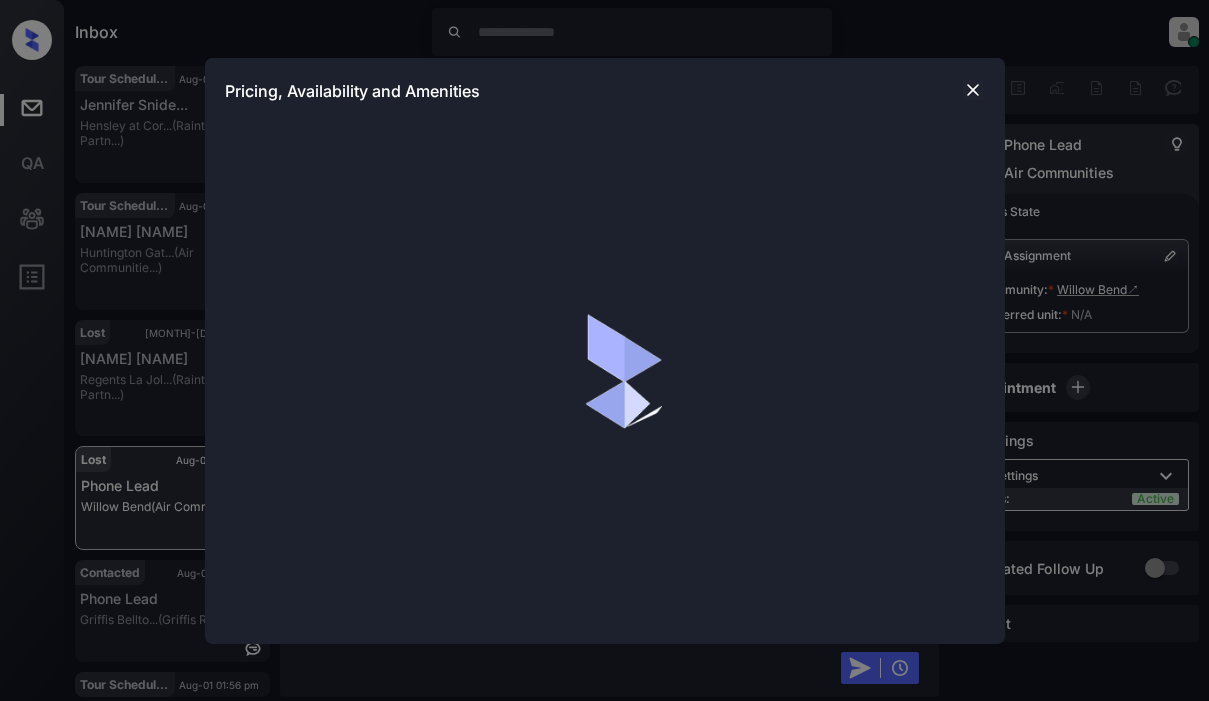 scroll, scrollTop: 0, scrollLeft: 0, axis: both 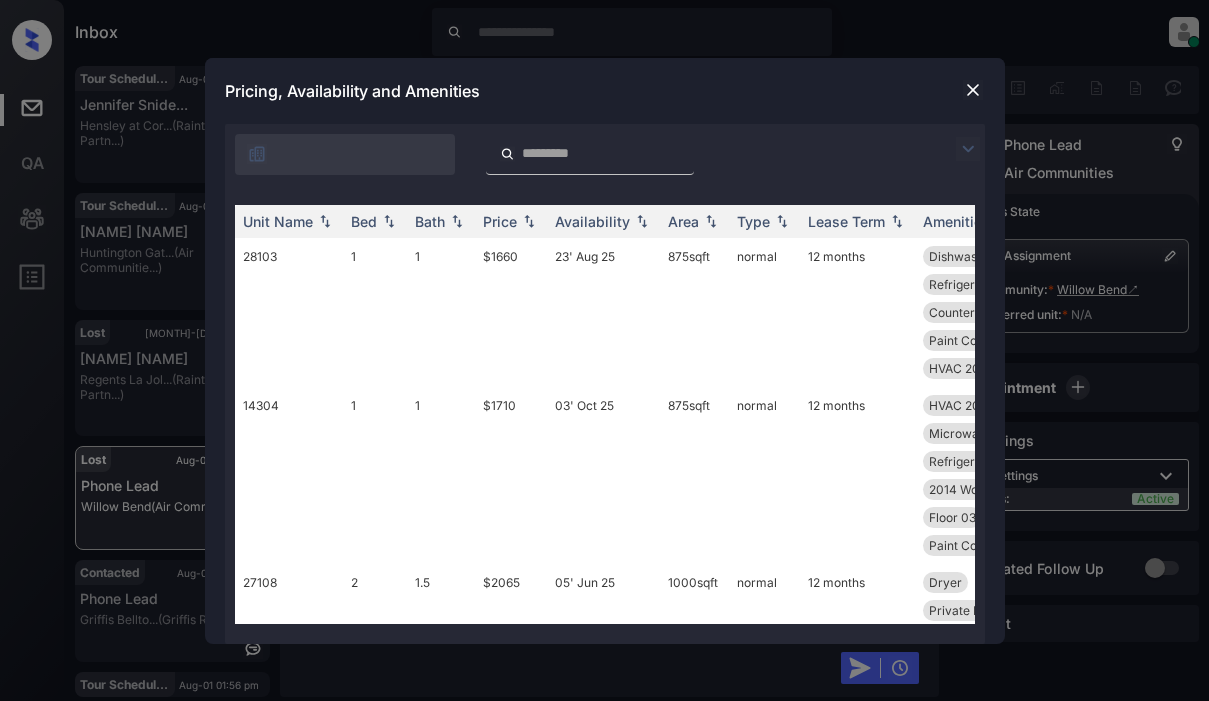 click at bounding box center (968, 149) 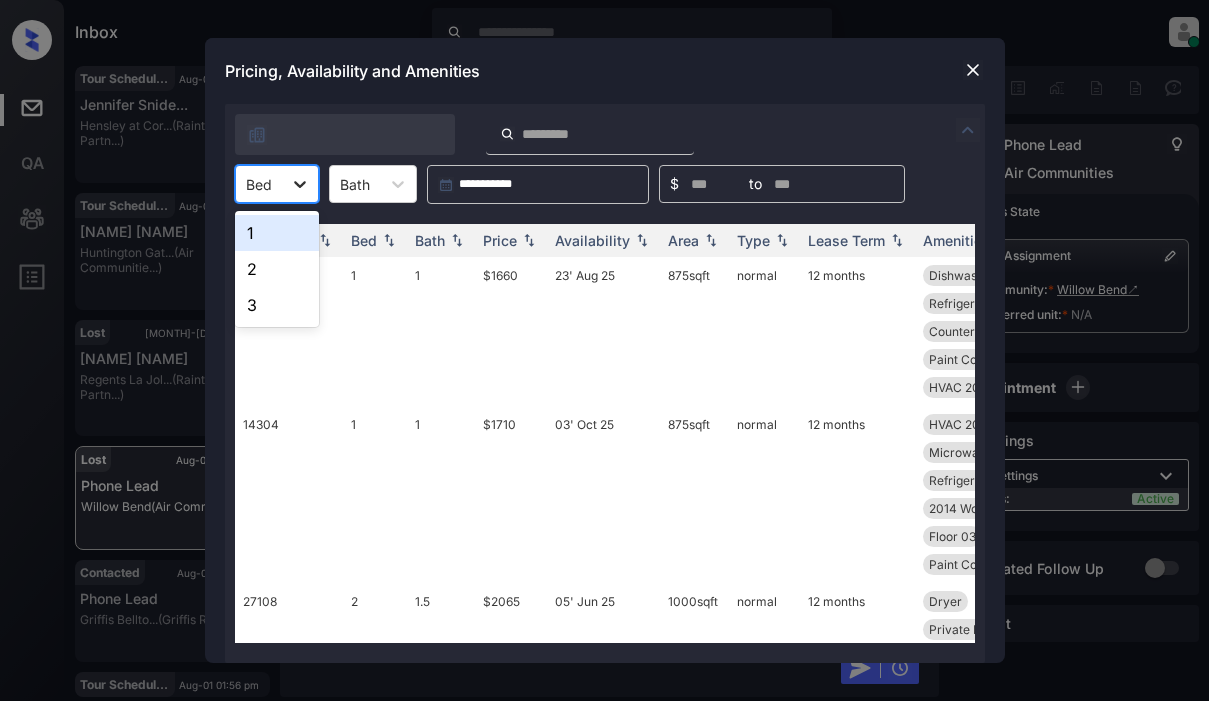 click 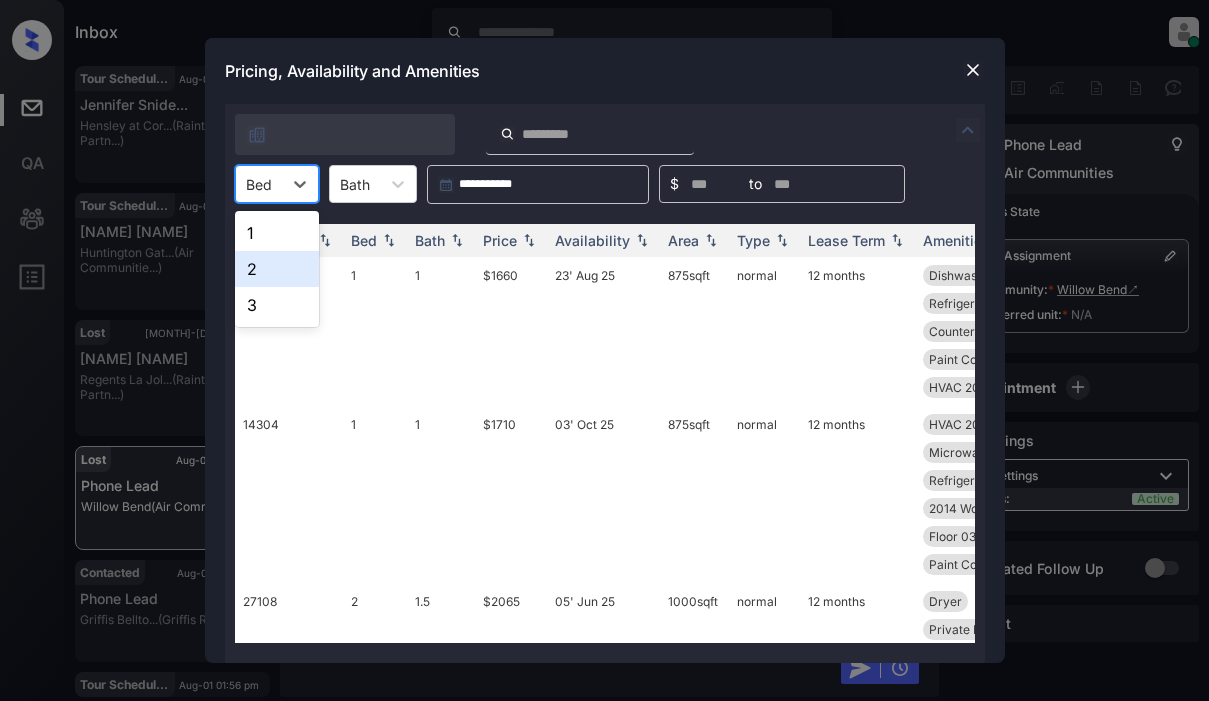 click on "2" at bounding box center (277, 269) 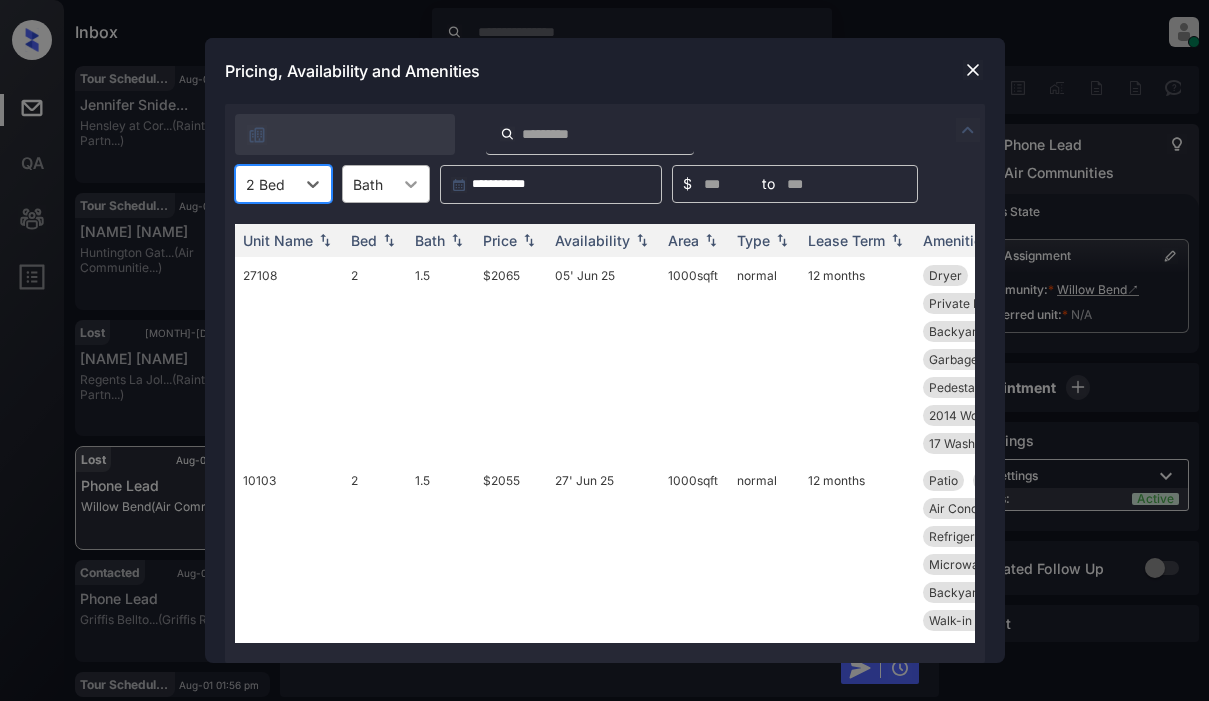 click at bounding box center [411, 184] 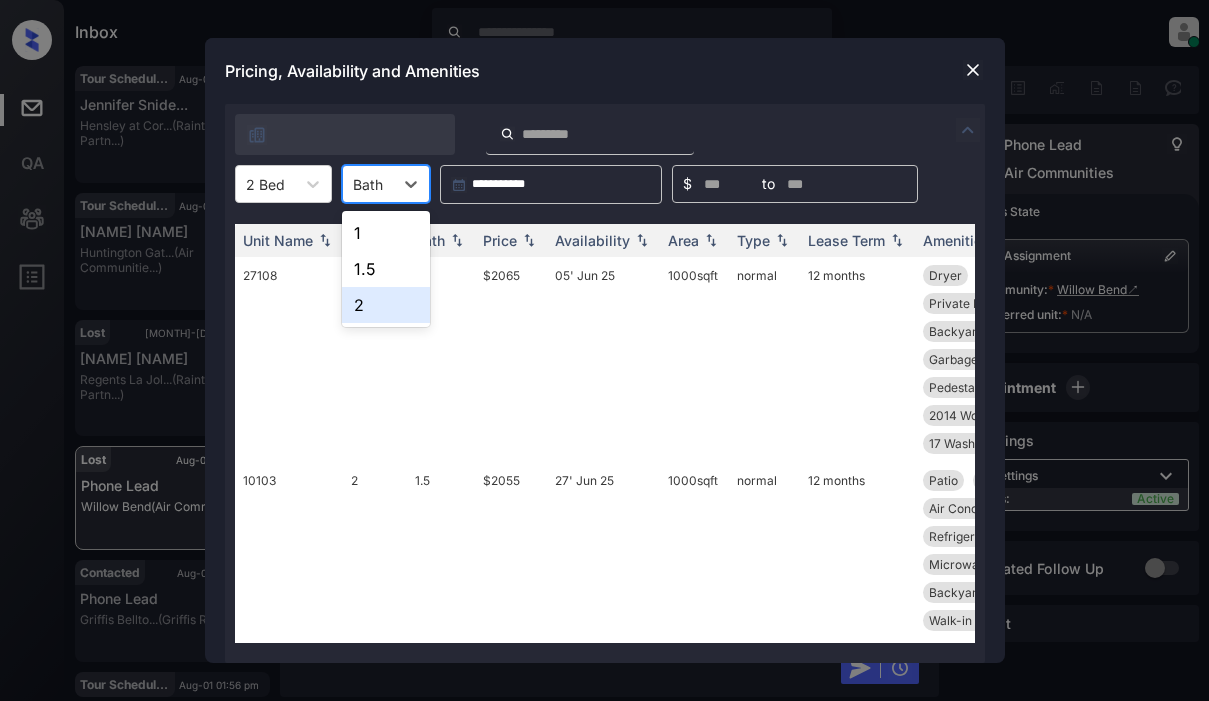 click on "2" at bounding box center (386, 305) 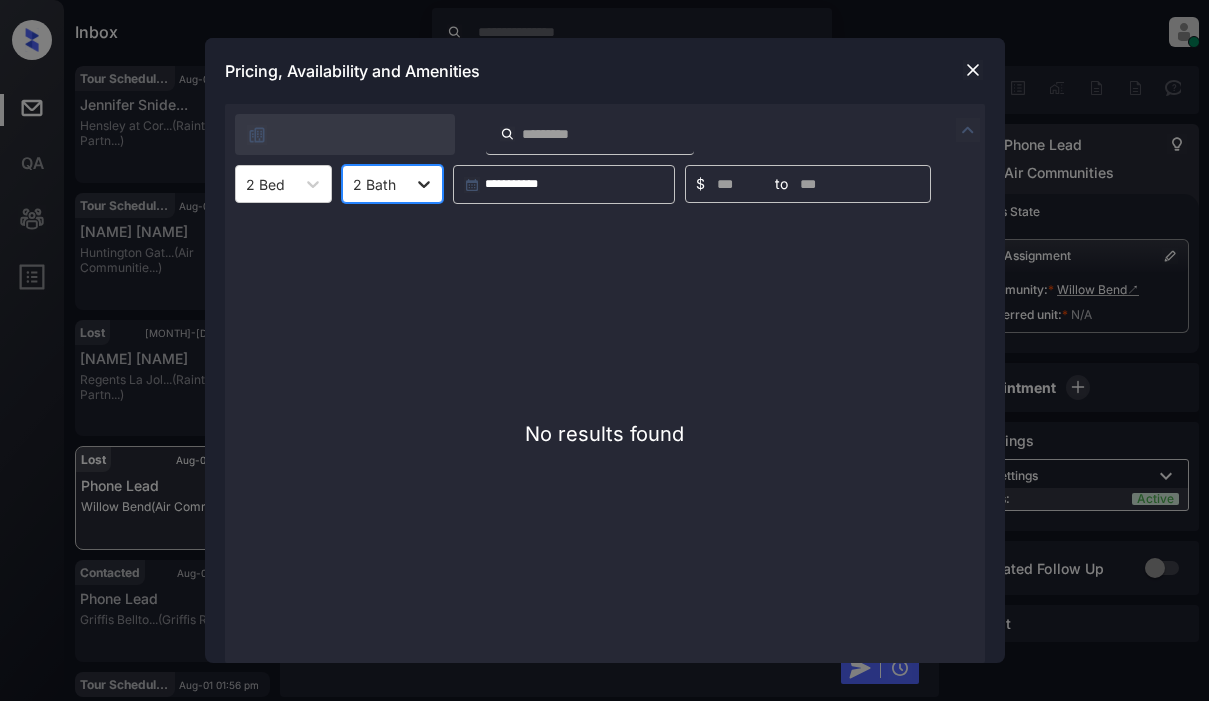 click 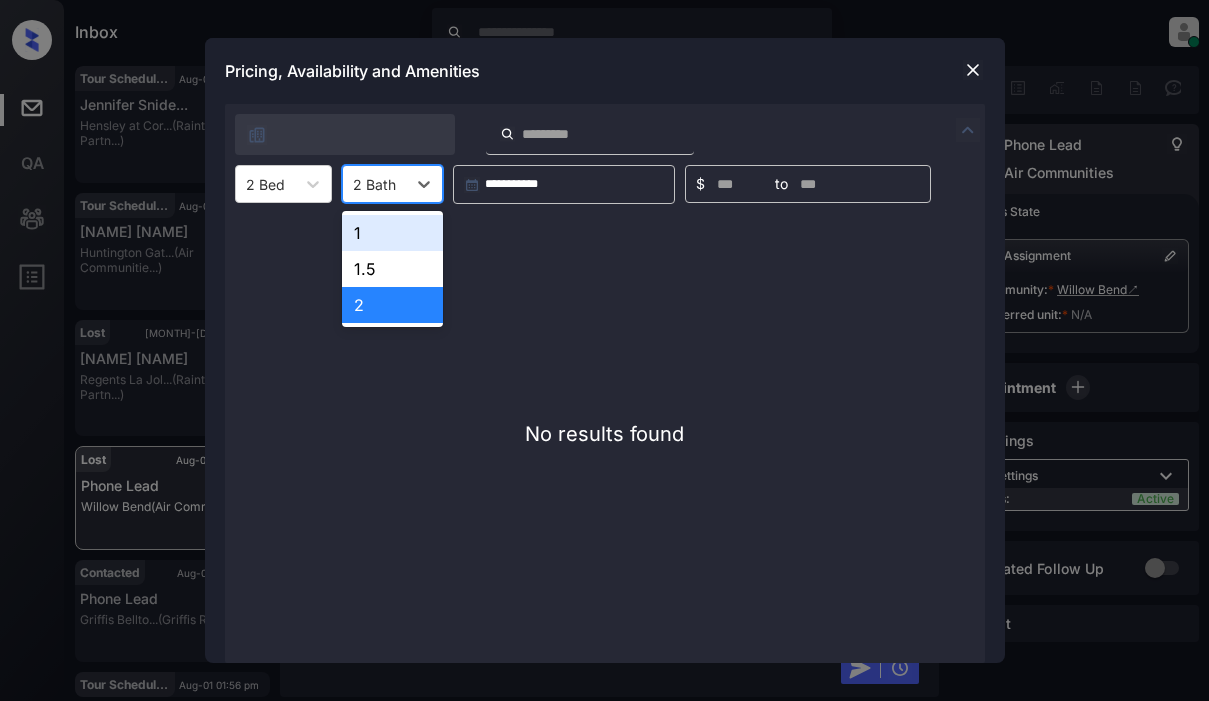 click on "1" at bounding box center [392, 233] 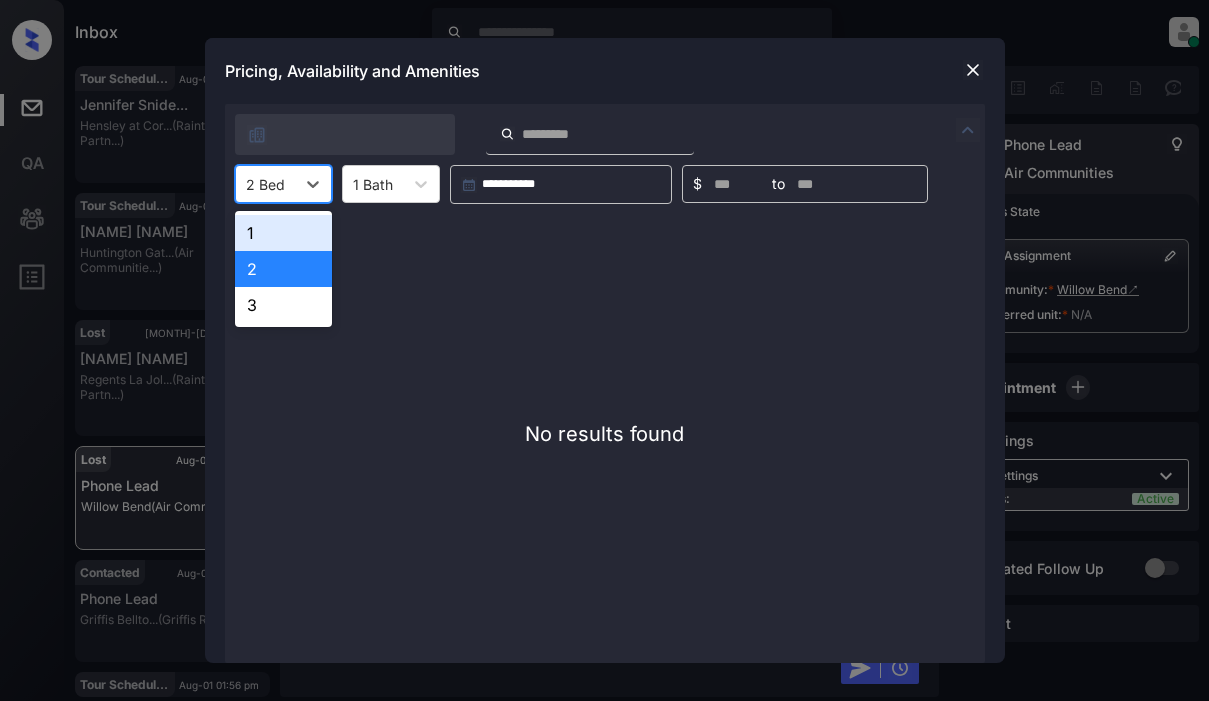 click at bounding box center [265, 184] 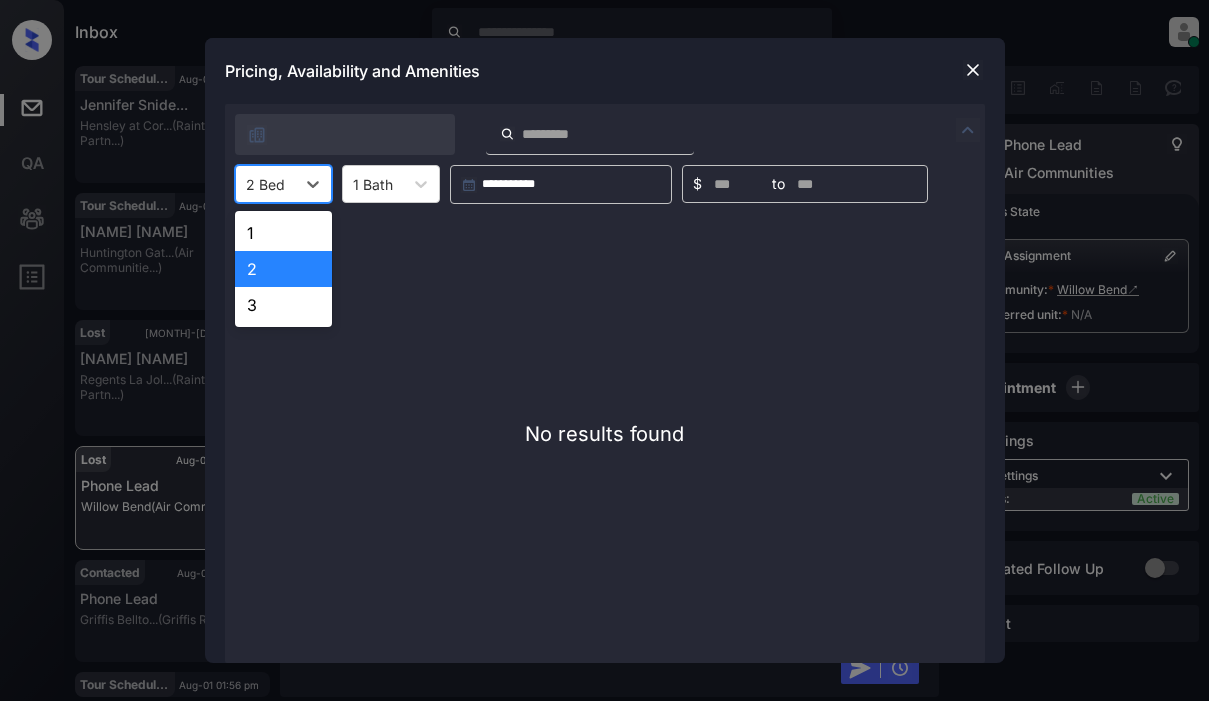 click on "2" at bounding box center (283, 269) 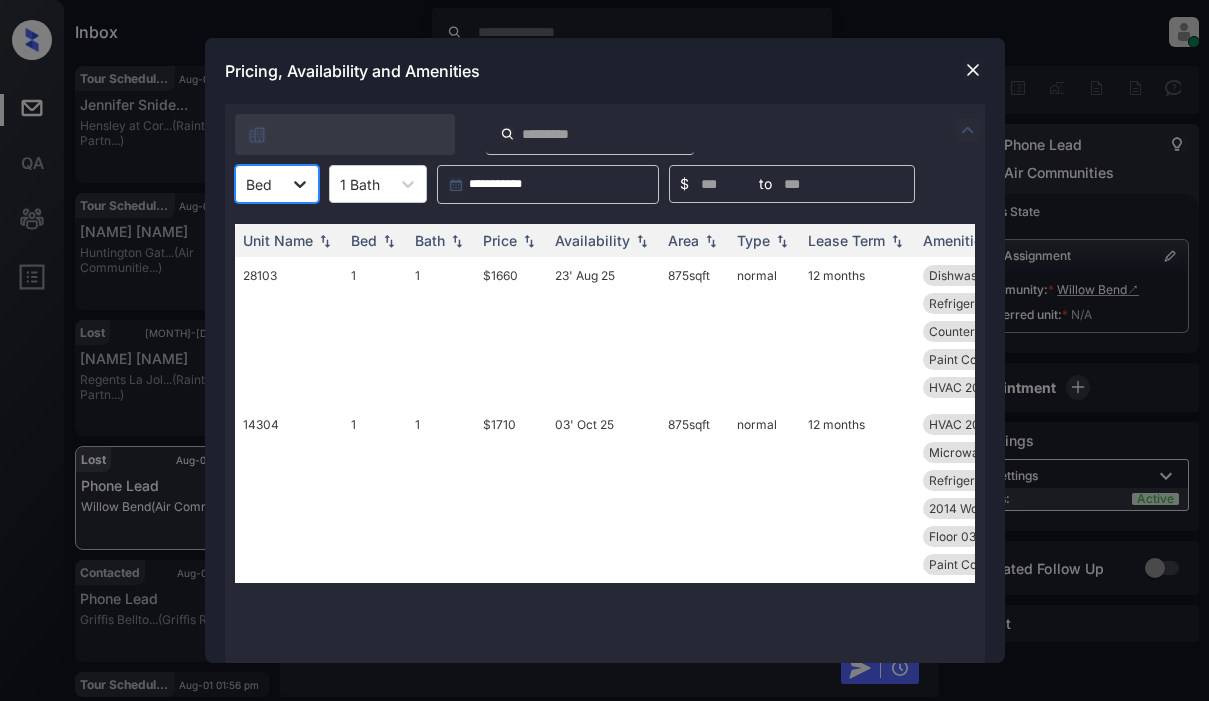 click at bounding box center [300, 184] 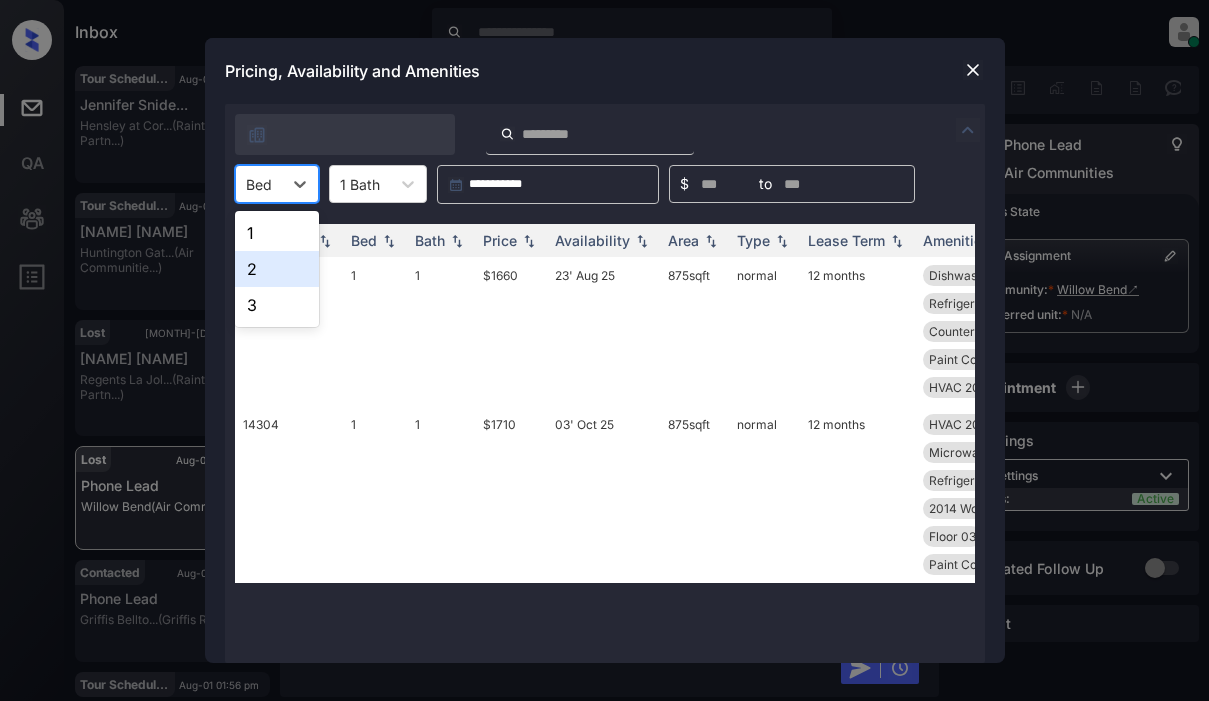 click on "2" at bounding box center [277, 269] 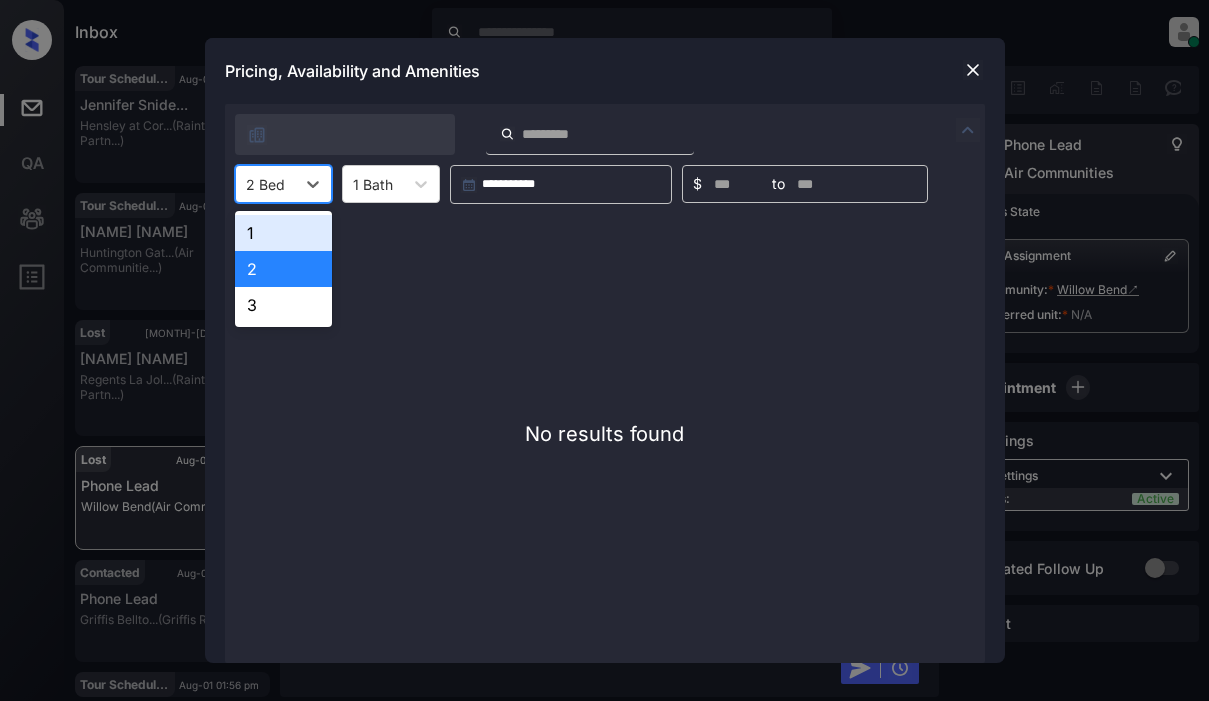 click at bounding box center [265, 184] 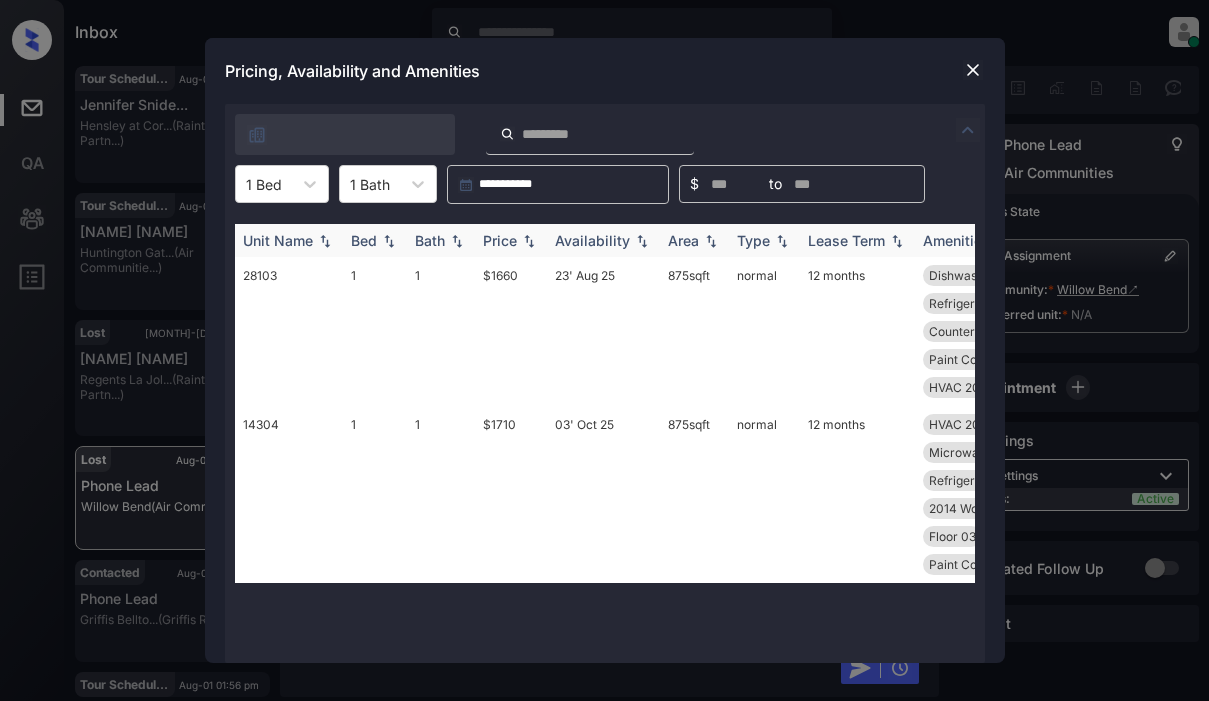 click on "Price" at bounding box center [500, 240] 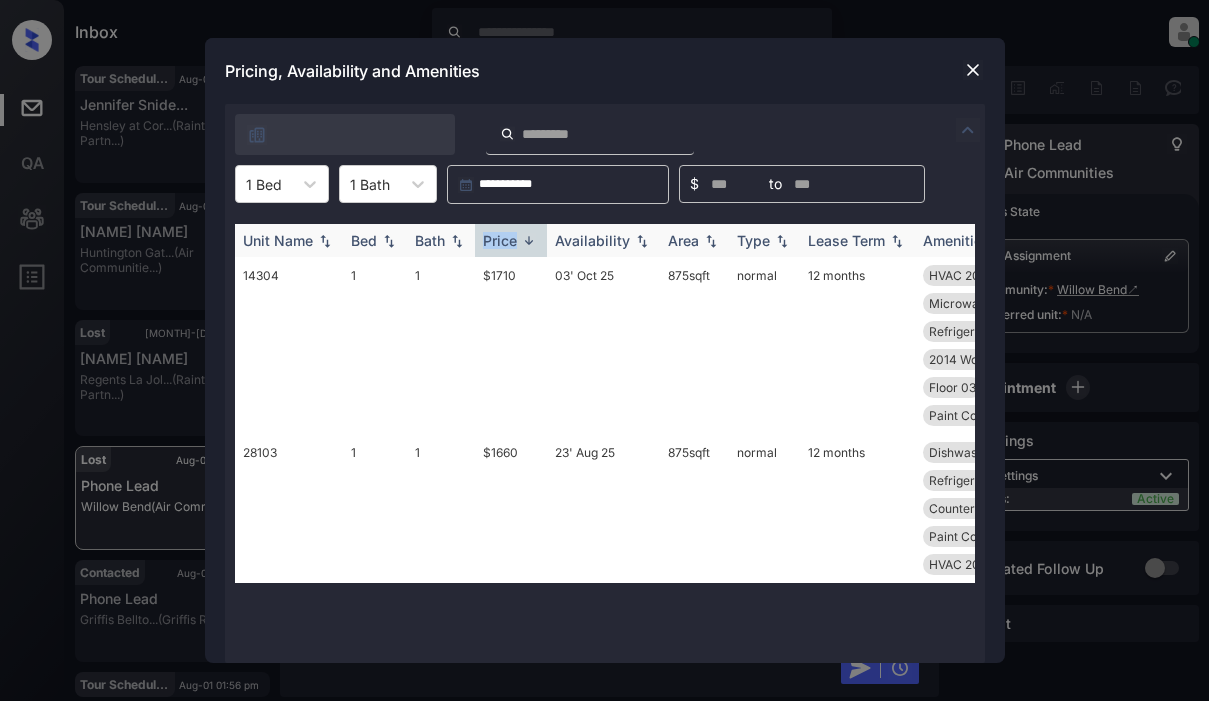 click on "Price" at bounding box center (500, 240) 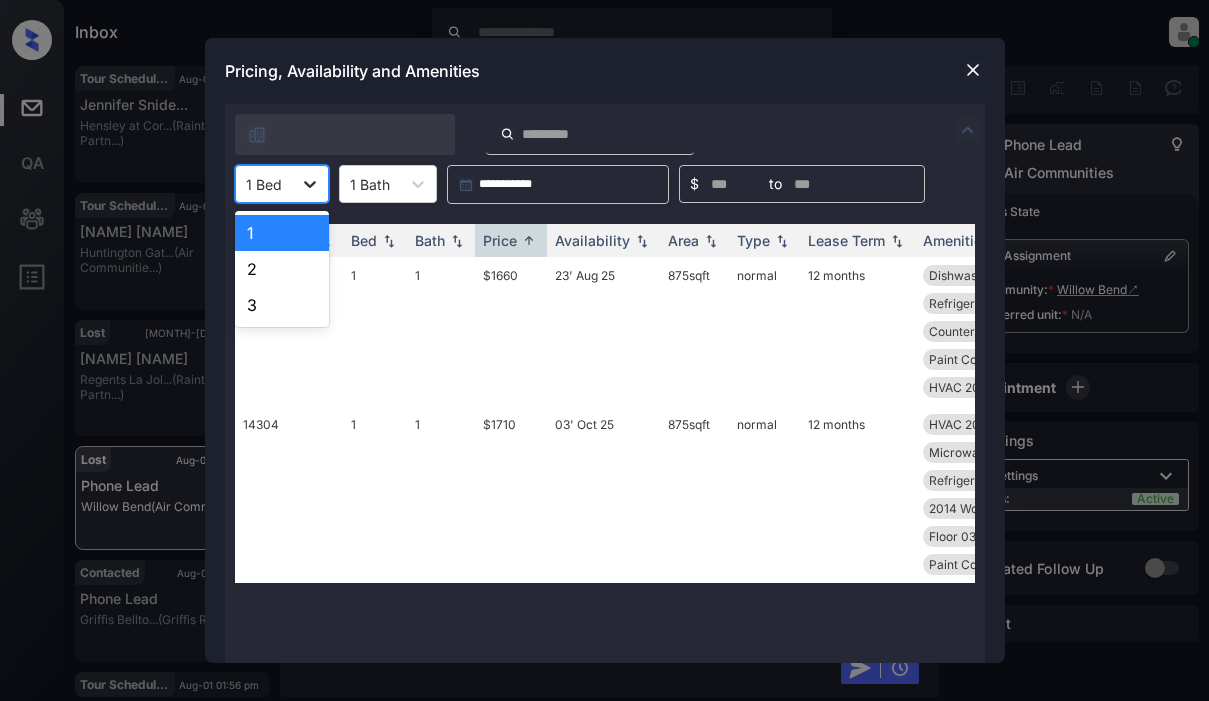 click at bounding box center [310, 184] 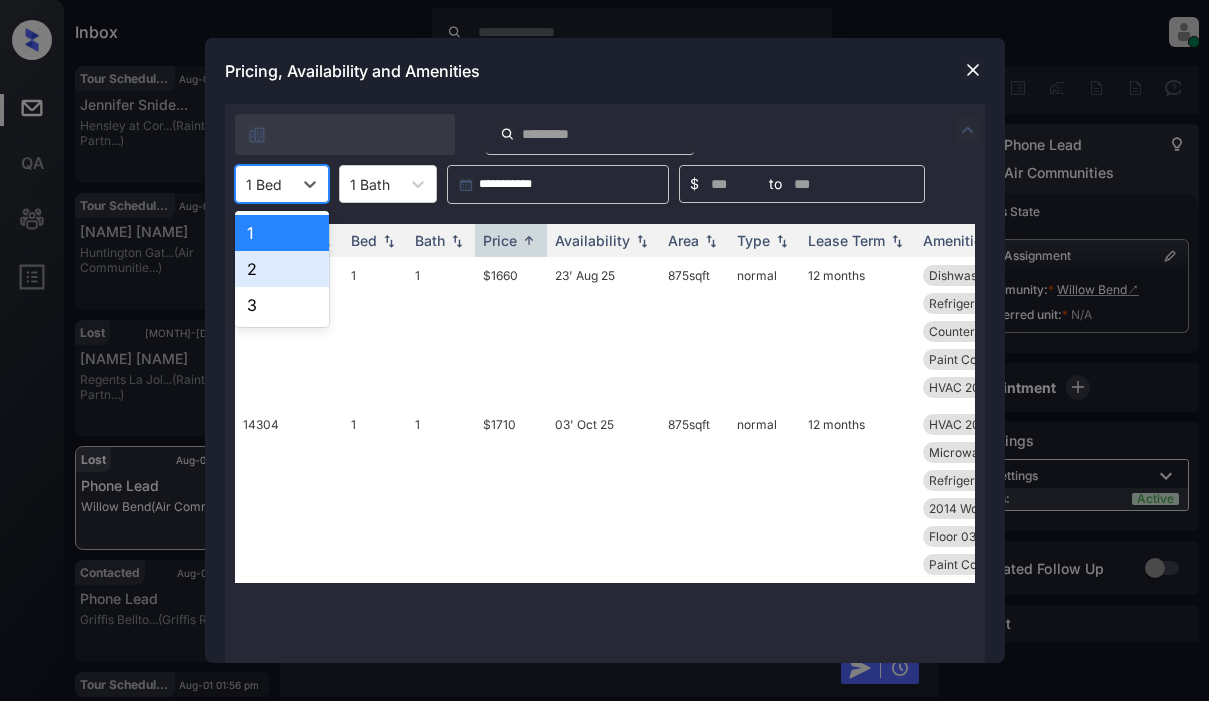 click on "2" at bounding box center (282, 269) 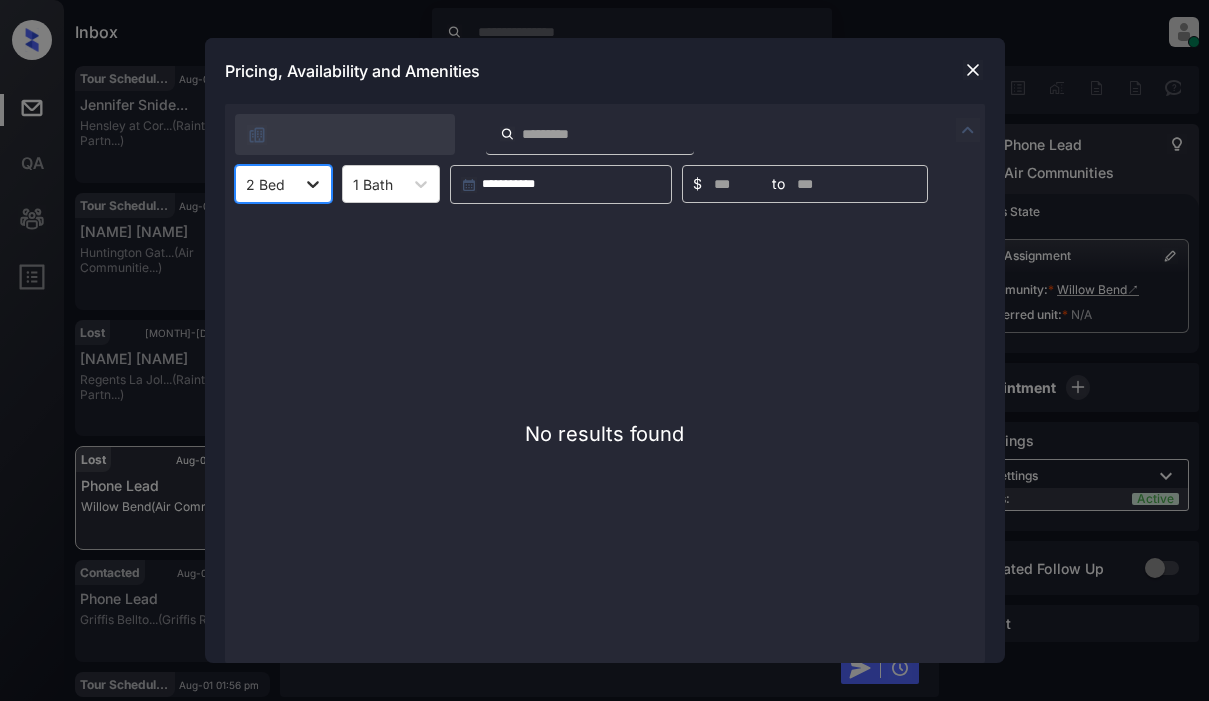 click at bounding box center (313, 184) 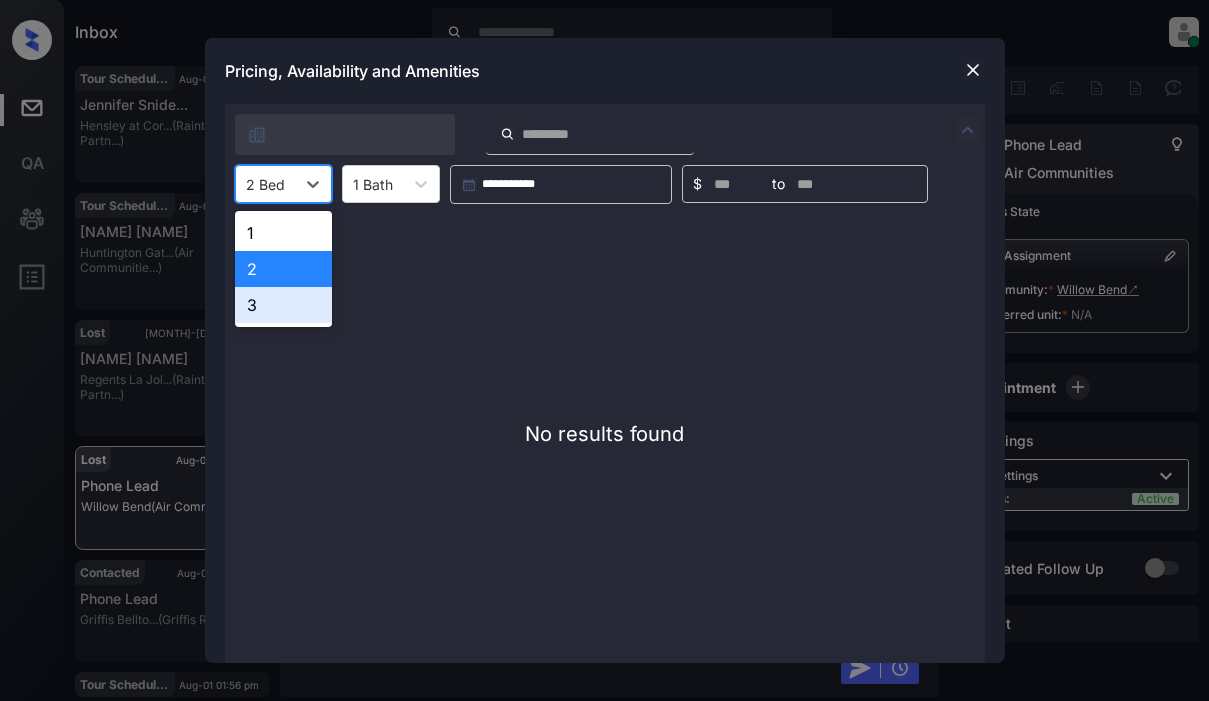 click on "3" at bounding box center [283, 305] 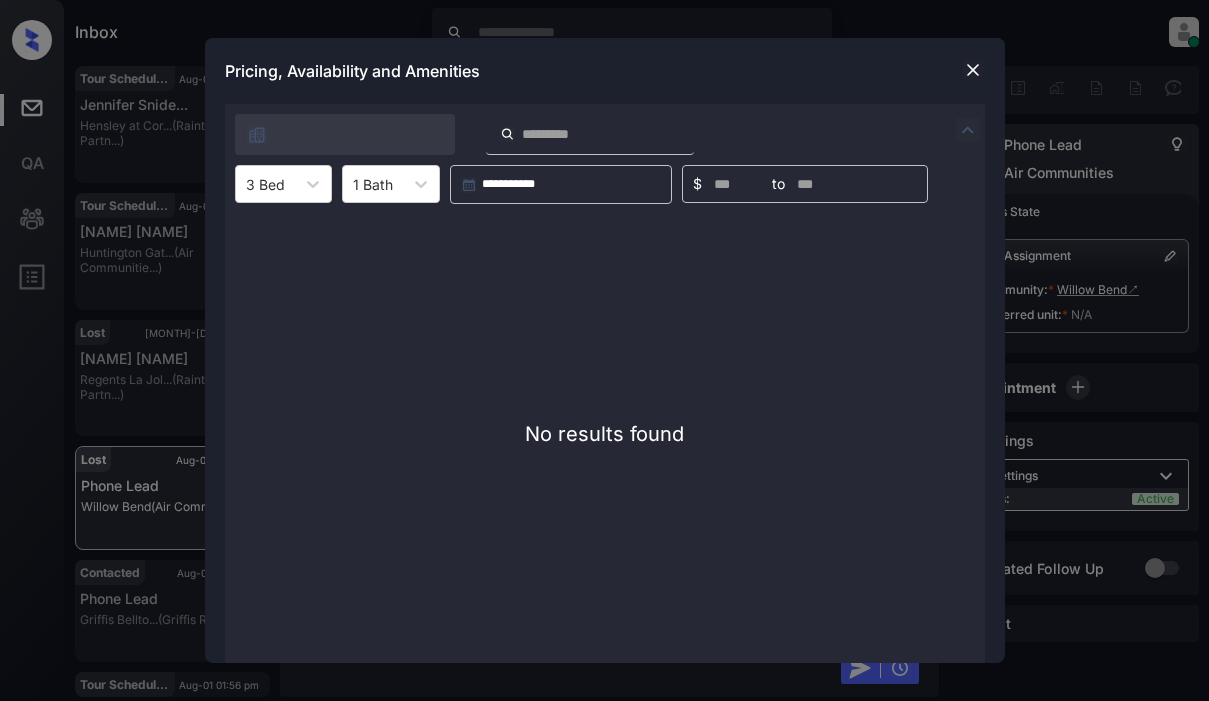 click at bounding box center (973, 70) 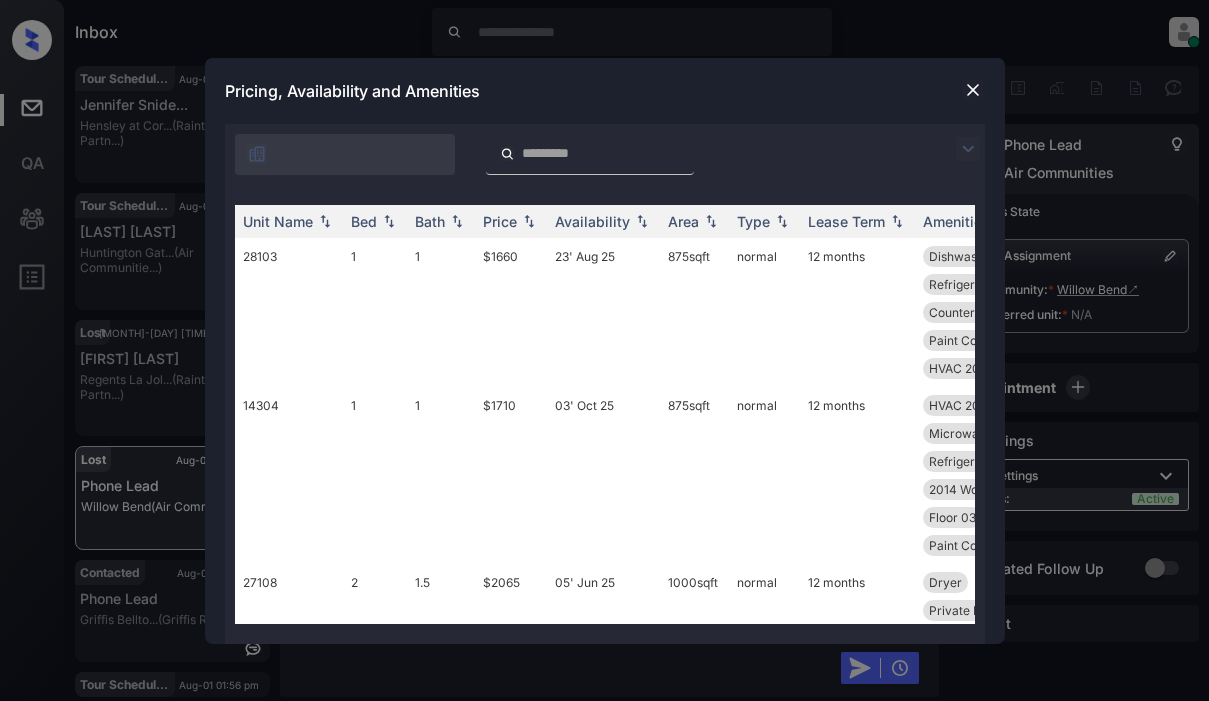 scroll, scrollTop: 0, scrollLeft: 0, axis: both 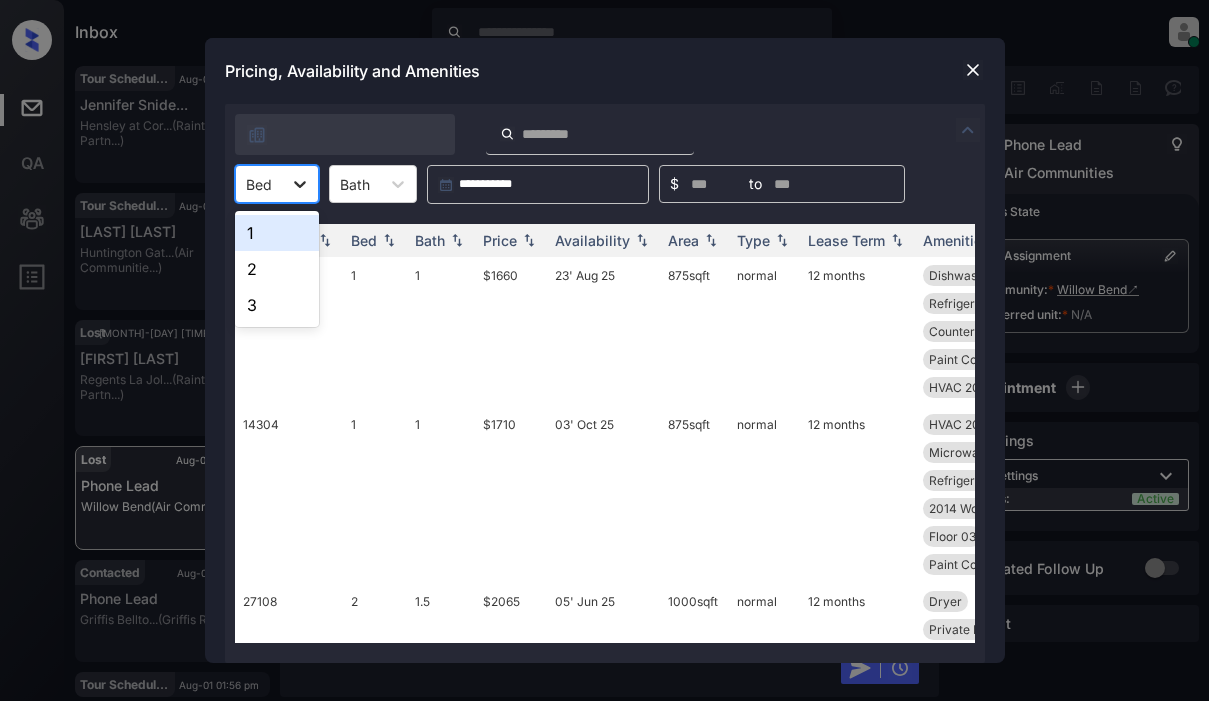 click 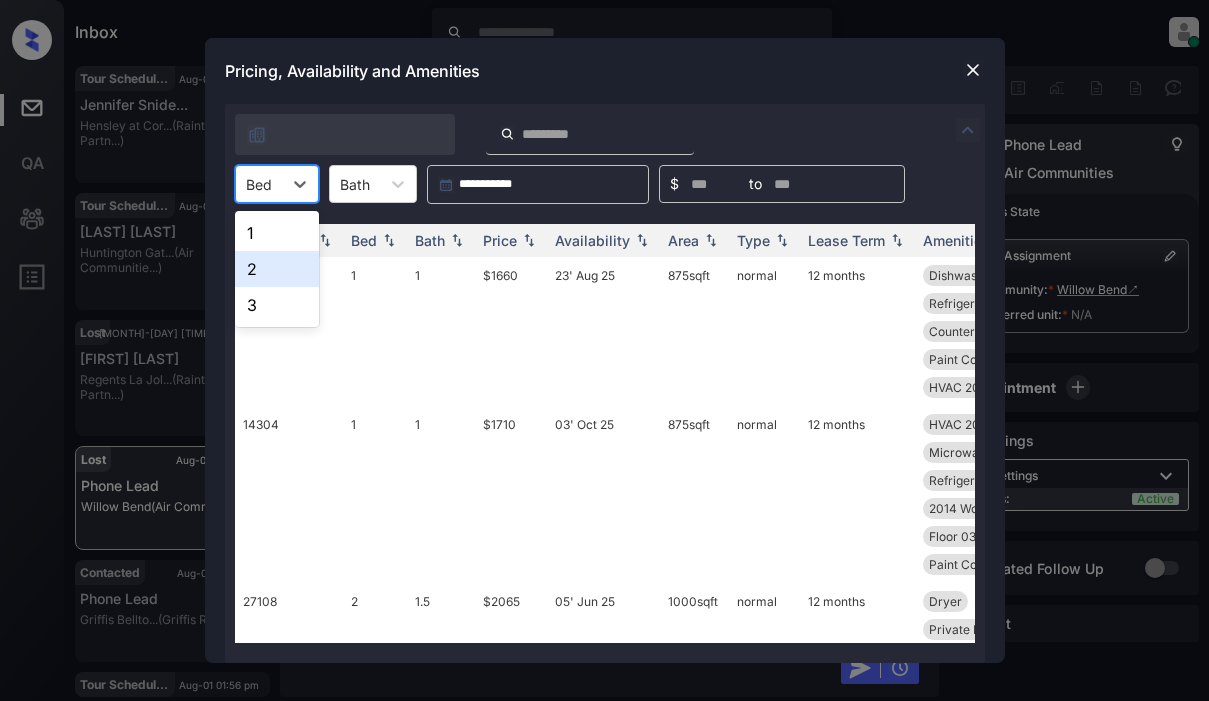 click on "2" at bounding box center (277, 269) 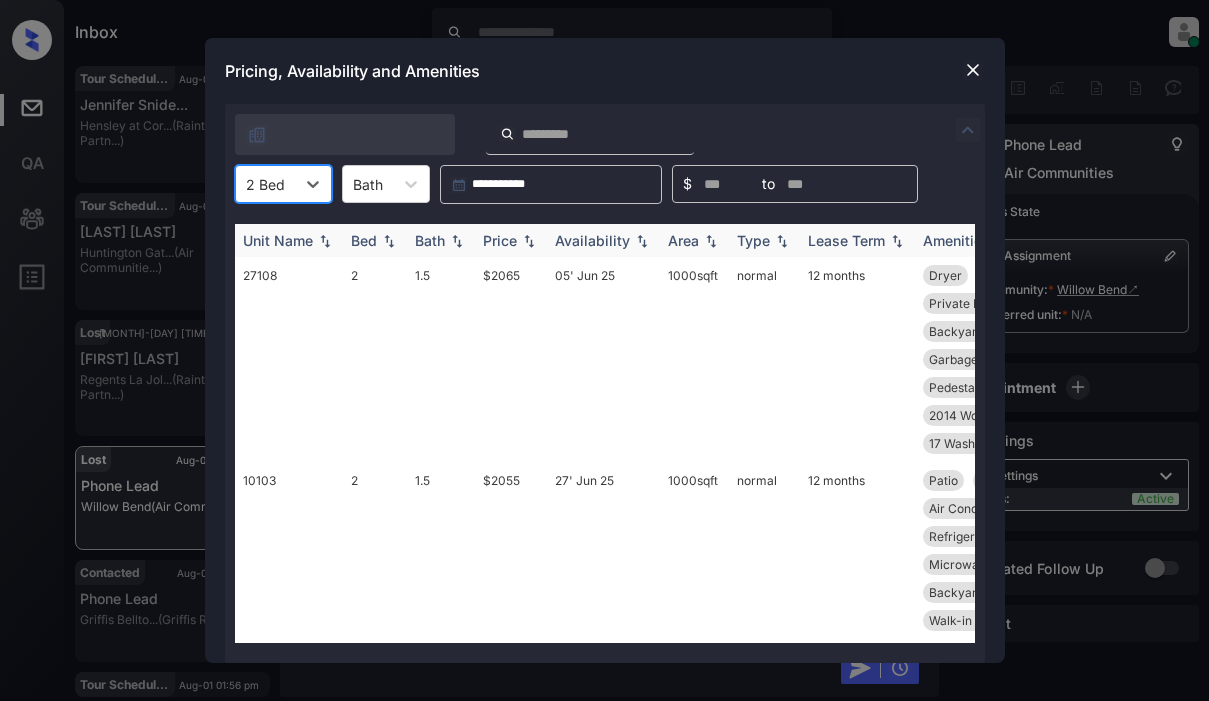 click on "Price" at bounding box center [500, 240] 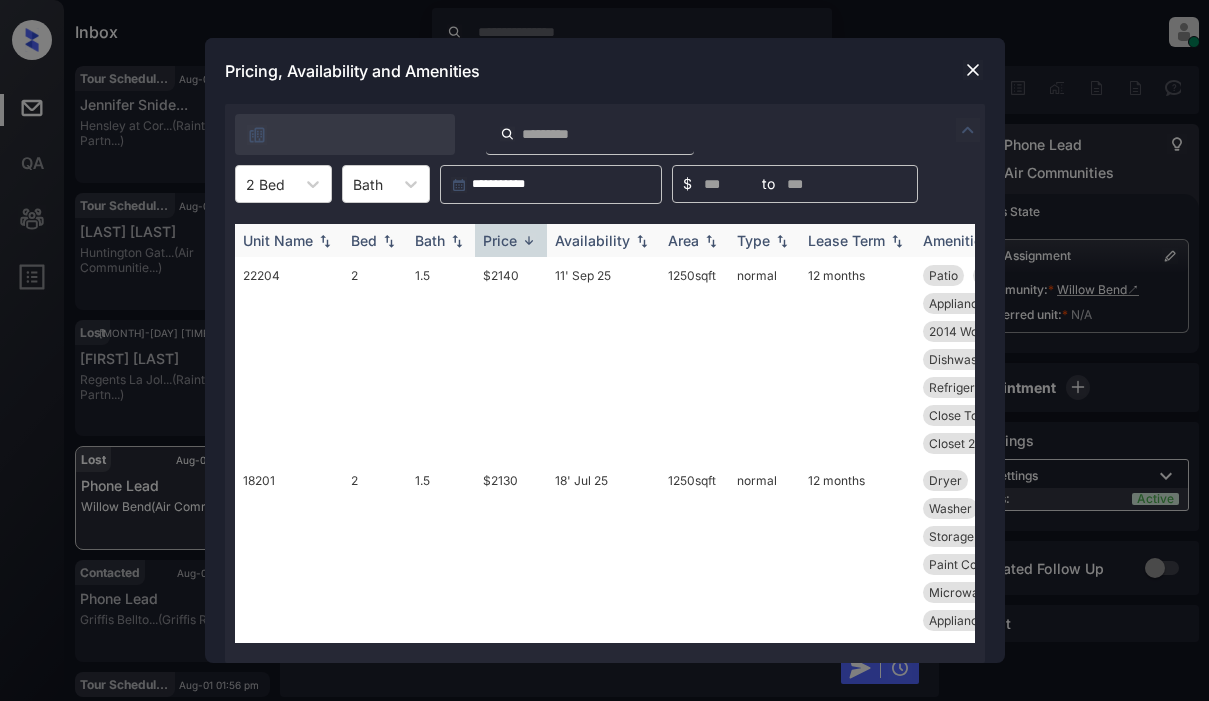 click on "Price" at bounding box center [500, 240] 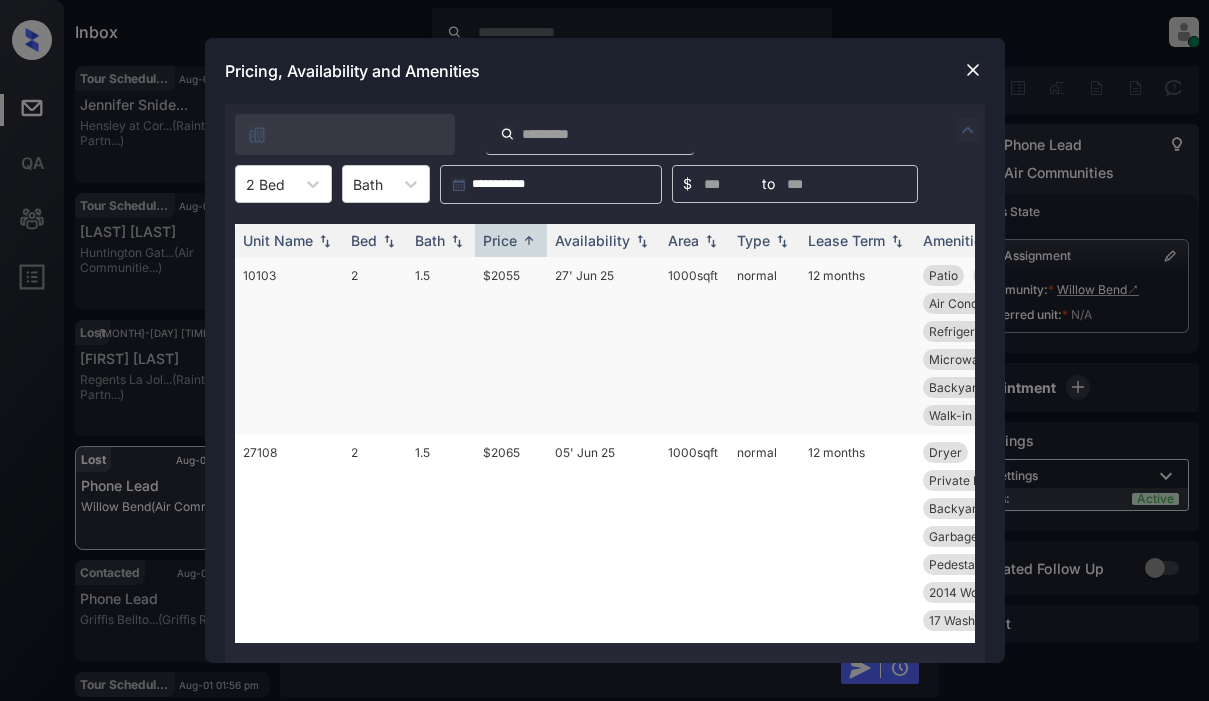 click on "$2055" at bounding box center (511, 345) 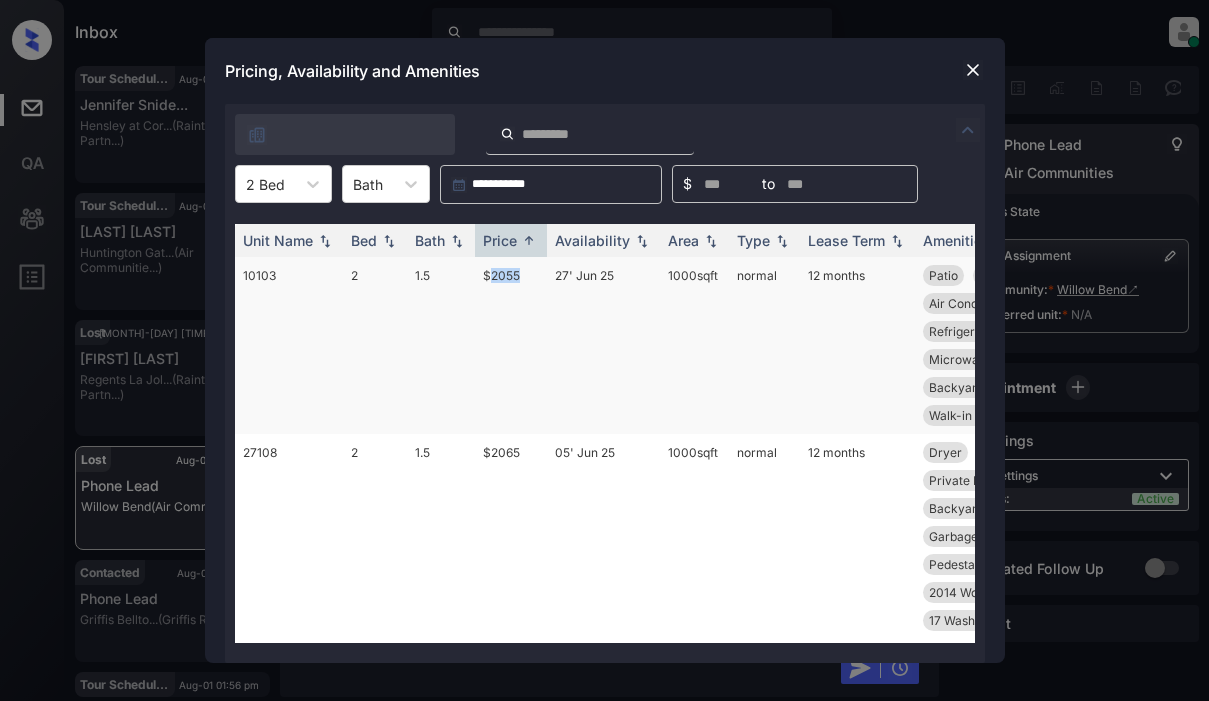 click on "$2055" at bounding box center (511, 345) 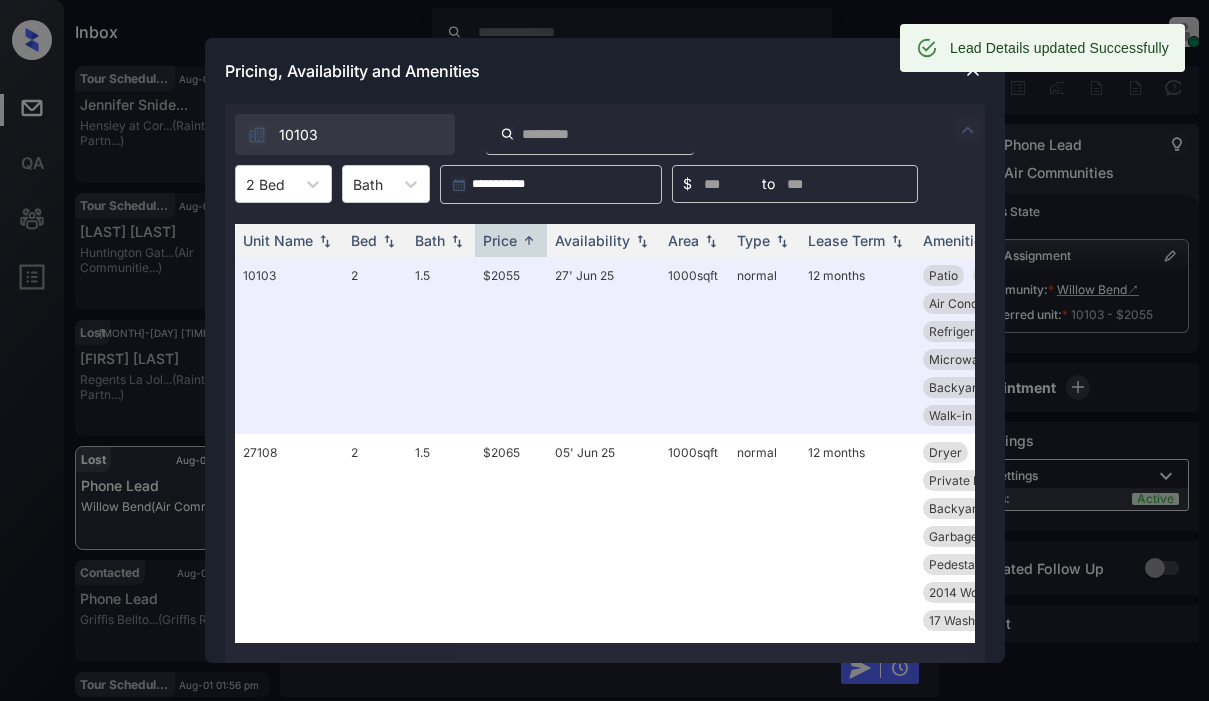 click on "10103" at bounding box center [605, 129] 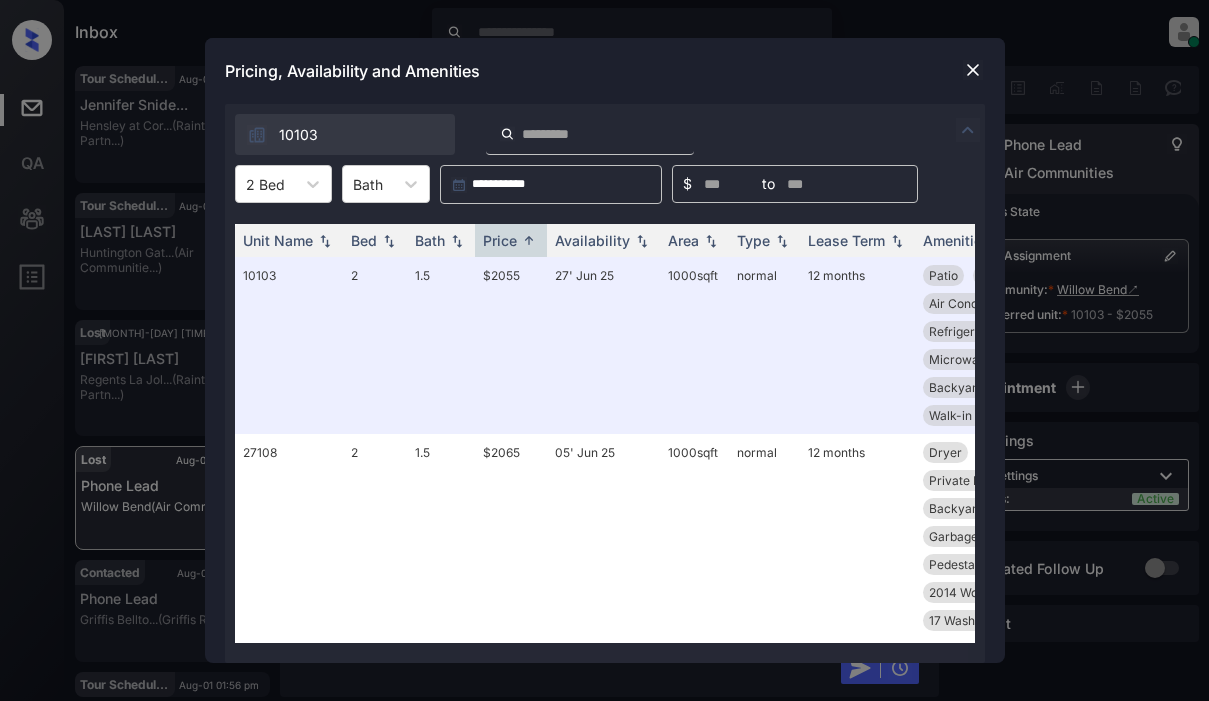 click at bounding box center (973, 70) 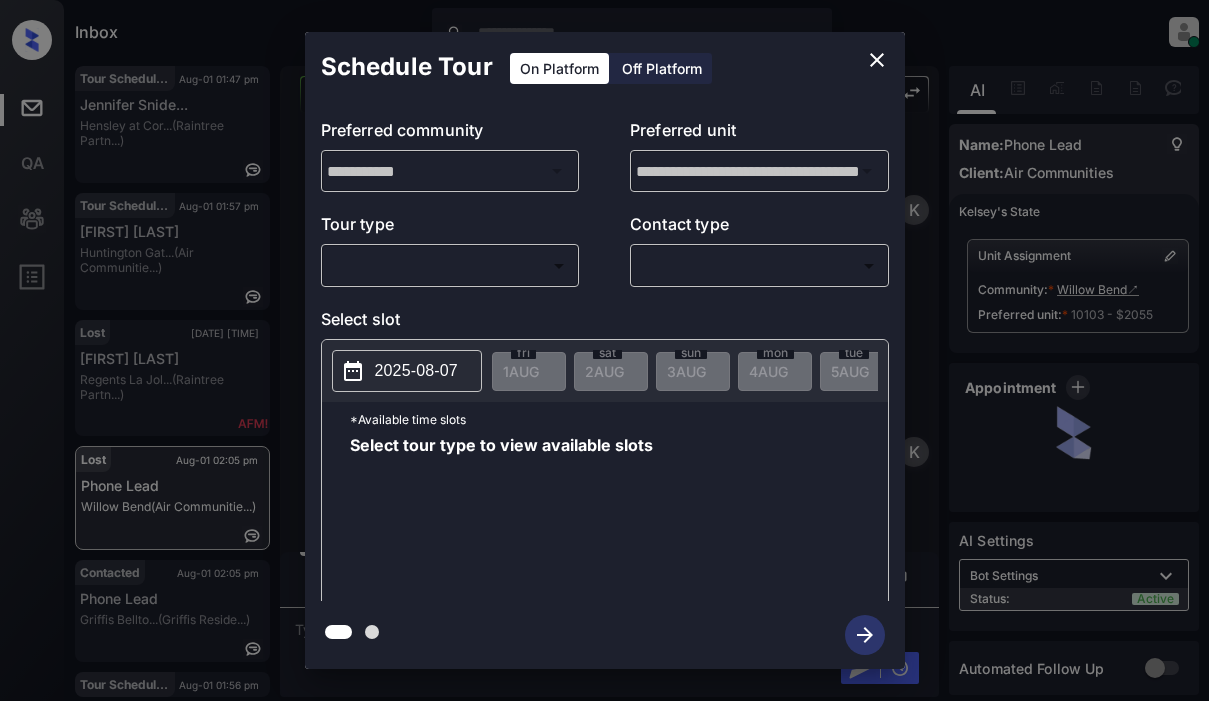 scroll, scrollTop: 0, scrollLeft: 0, axis: both 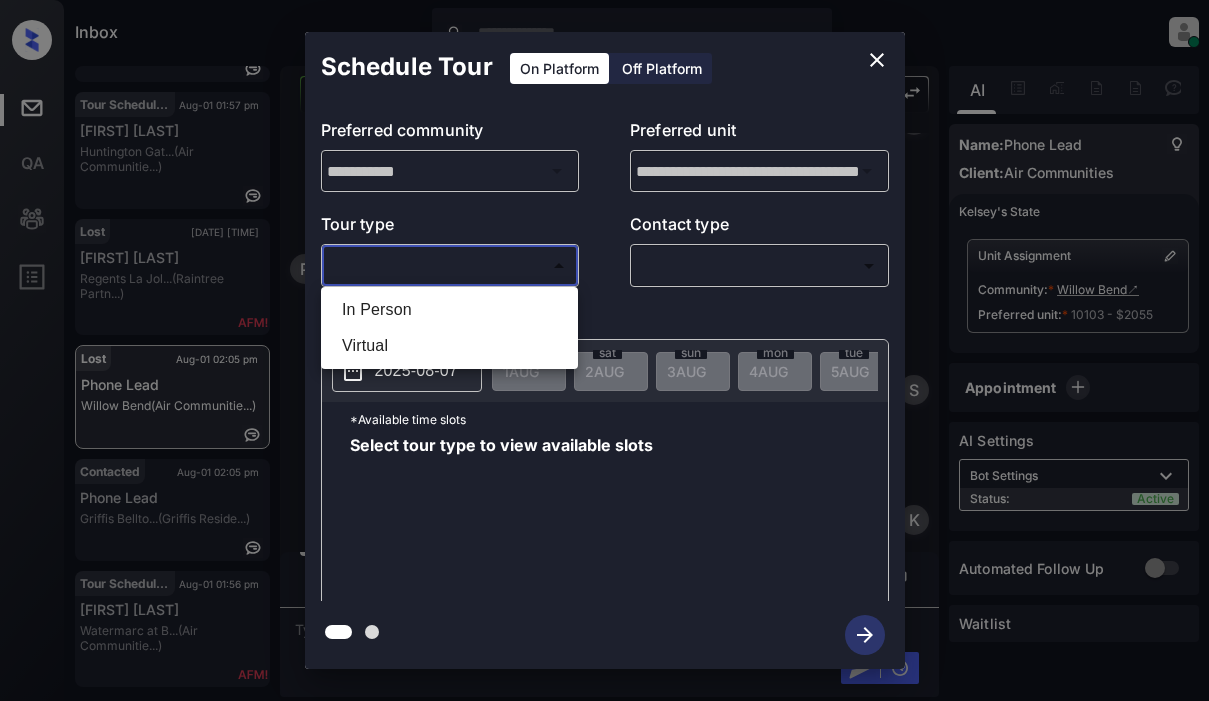 drag, startPoint x: 473, startPoint y: 270, endPoint x: 419, endPoint y: 273, distance: 54.08327 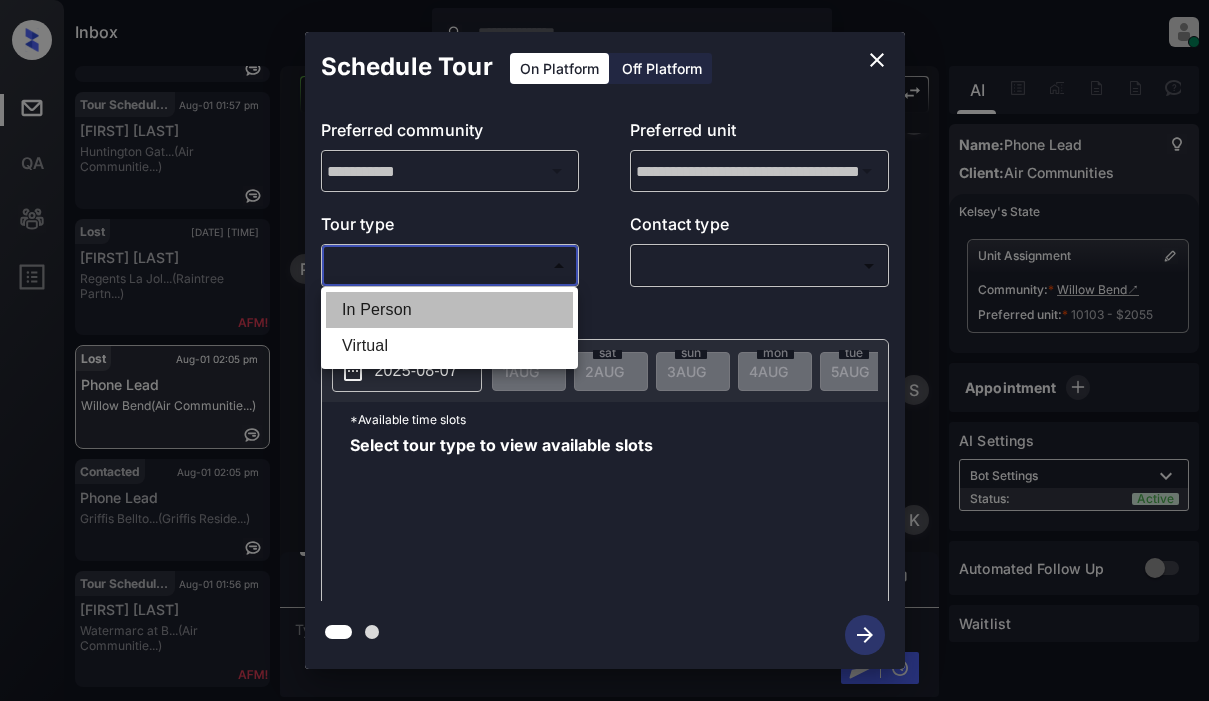 click on "In Person" at bounding box center [449, 310] 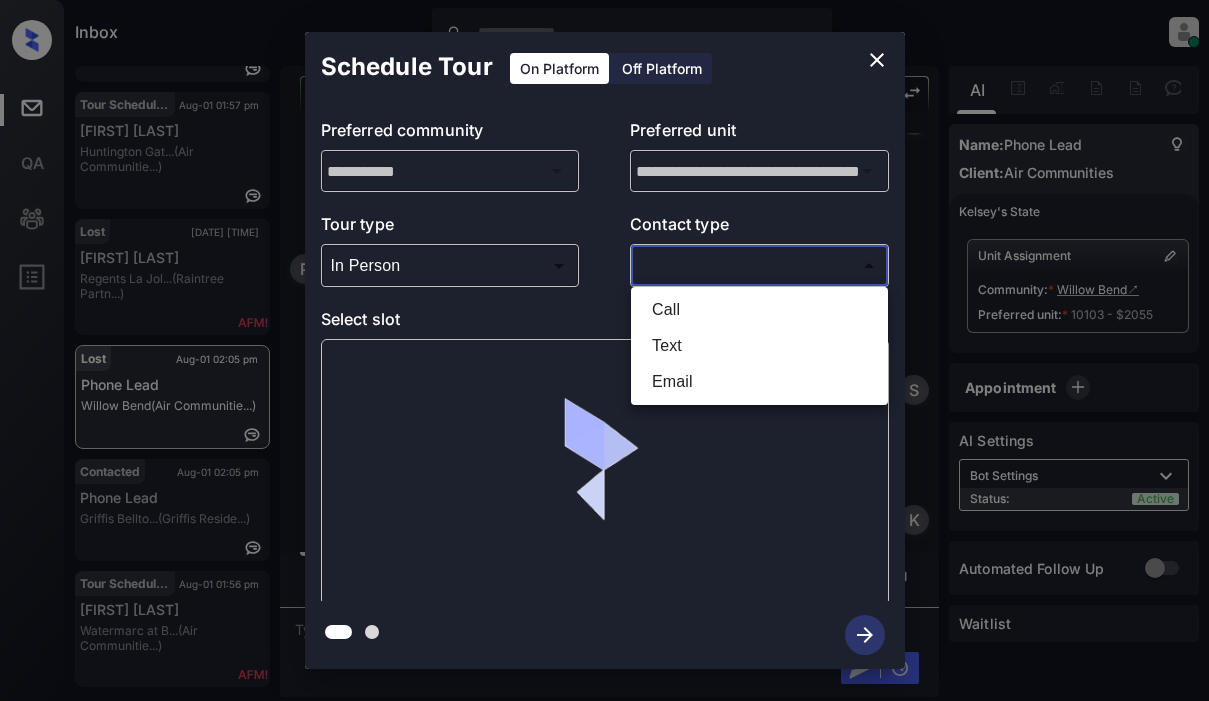 drag, startPoint x: 660, startPoint y: 255, endPoint x: 733, endPoint y: 272, distance: 74.953316 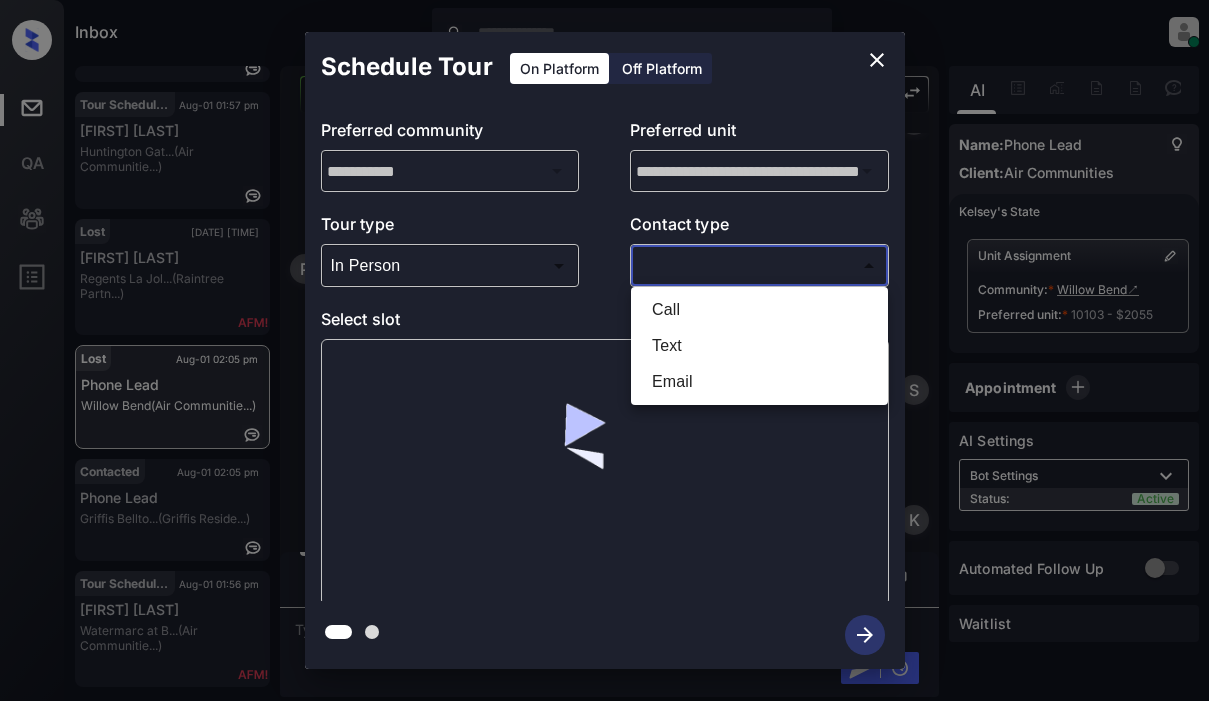 click on "Inbox [FIRST] [LAST] Online Set yourself   offline Set yourself   on break Profile Switch to  light  mode Sign out Tour Scheduled [DATE] [TIME]   [FIRST] [LAST]... [LAST] at [COMPANY]  (Raintree Partn...) Tour Scheduled [DATE] [TIME]   [FIRST] [LAST]... [LAST] [LAST]  (Air Communitie...) Lost [DATE] [TIME]   [FIRST] [LAST] [LAST] [LAST]  (Raintree Partn...) Lost [DATE] [TIME]   Phone Lead [LOCATION]  (Air Communitie...) Contacted [DATE] [TIME]   Phone Lead [LOCATION]  (Griffis Reside...) Tour Scheduled [DATE] [TIME]   [FIRST]  [LAST] [LOCATION] at [COMPANY]  (Air Communitie...) Lost Lead Sentiment: Angry Upon sliding the acknowledgement:  Lead will move to lost stage. * ​ SMS and call option will be set to opt out. AFM will be turned off for the lead. [FIRST] [LAST] New Message [FIRST] Notes Note: [DATE] [TIME]  Sync'd w  entrata [FIRST] New Message [FIRST] Due to the activation of disableLeadTransfer feature flag, [FIRST] will no longer transfer ownership of this CRM guest card [FIRST] New Message [FIRST]" at bounding box center [604, 350] 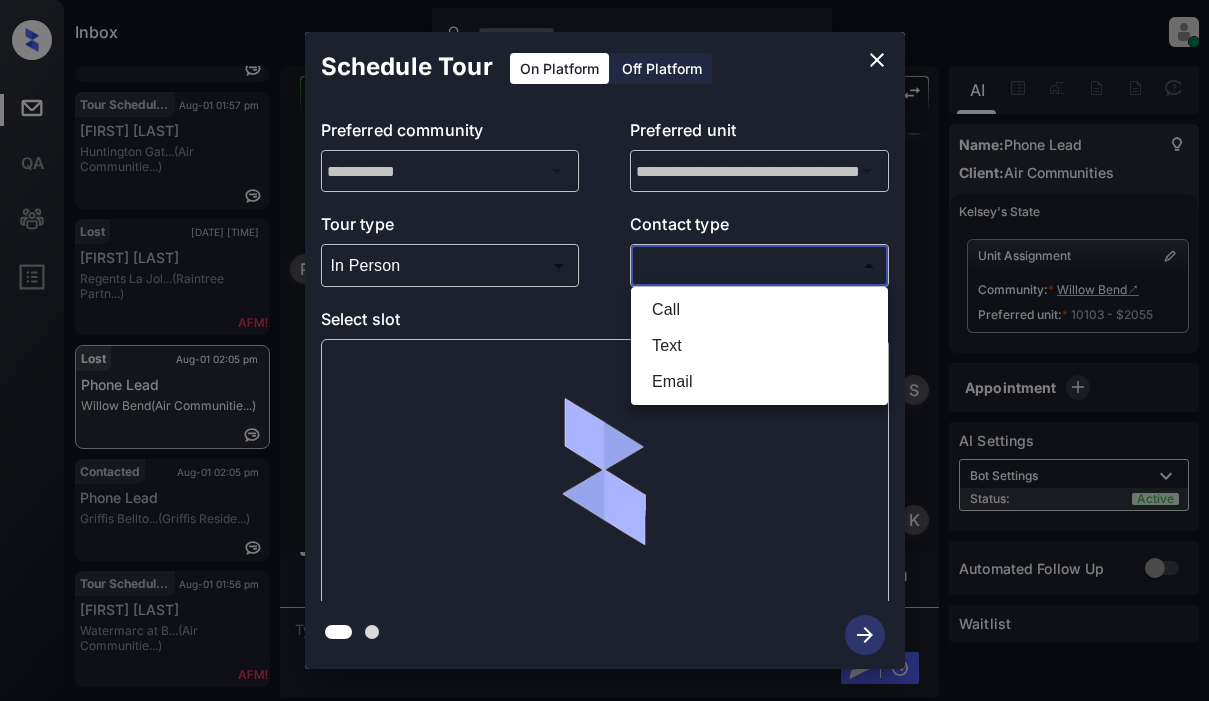 click on "Text" at bounding box center [759, 346] 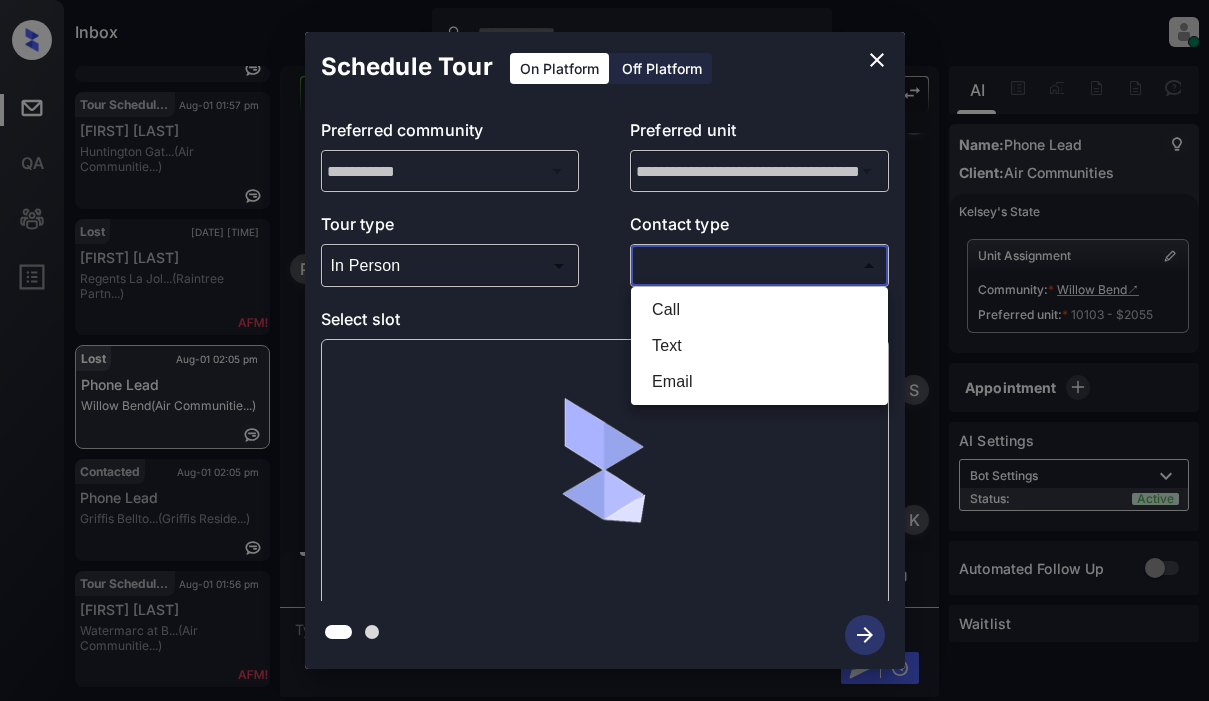 type on "****" 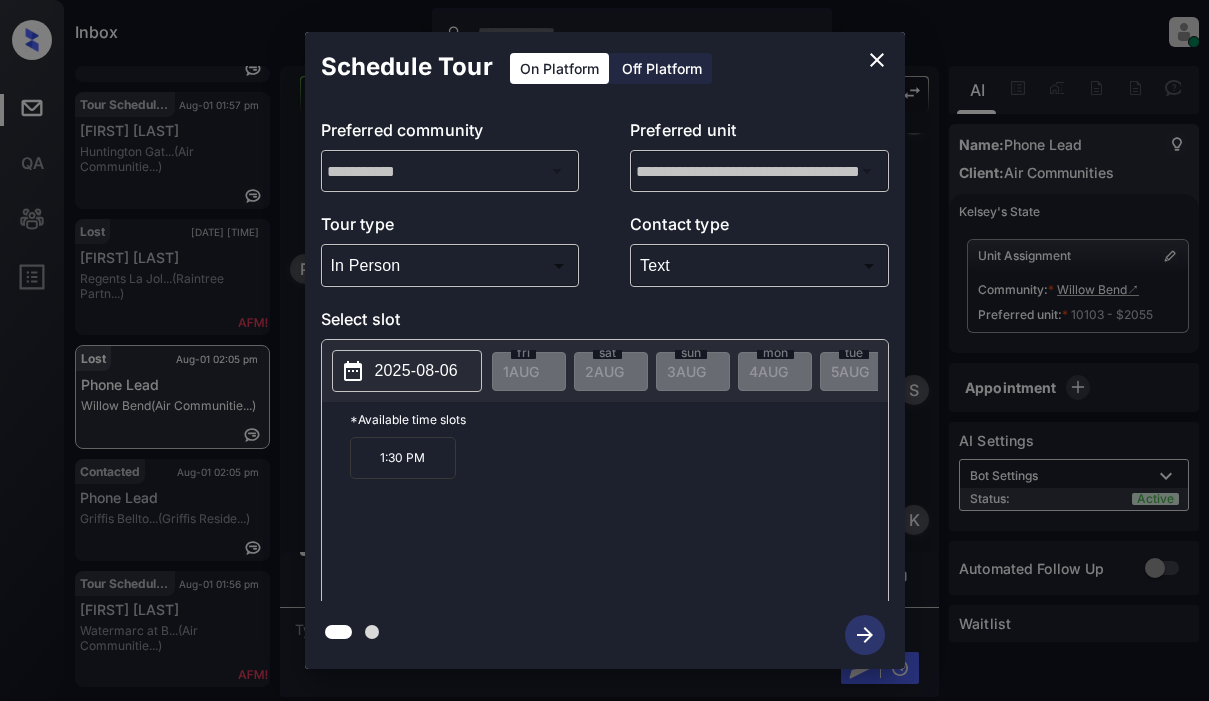 click 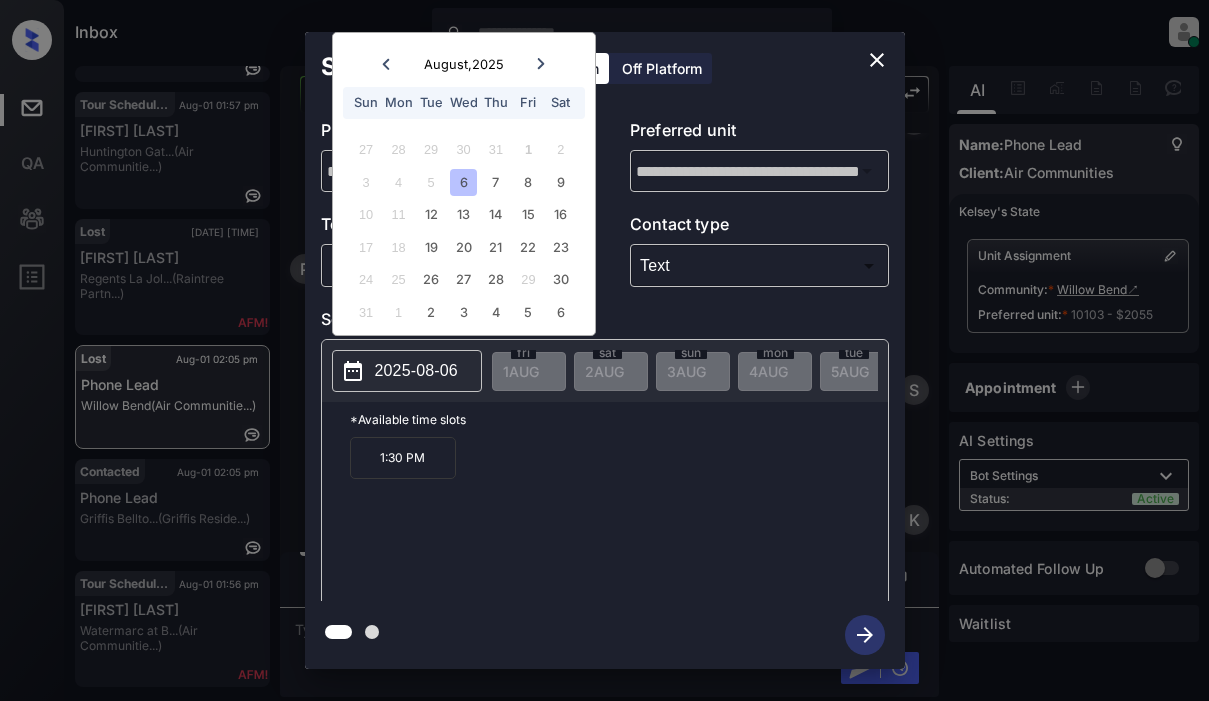 click on "6" at bounding box center [463, 182] 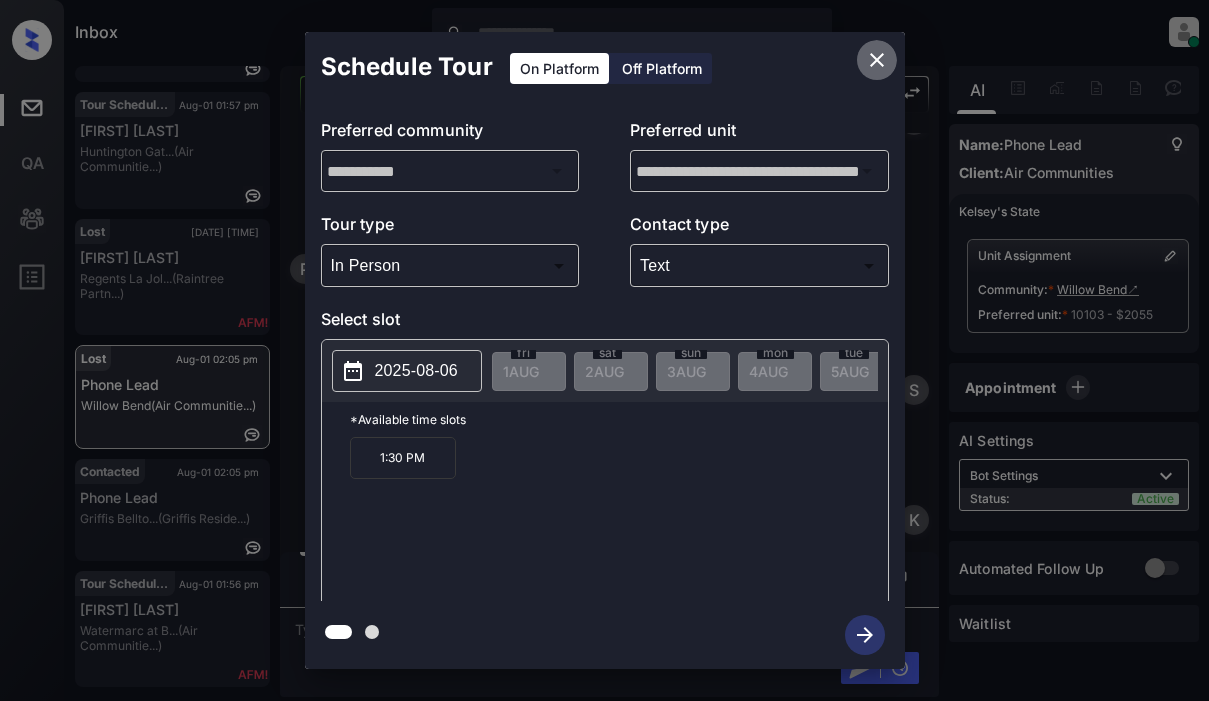 click 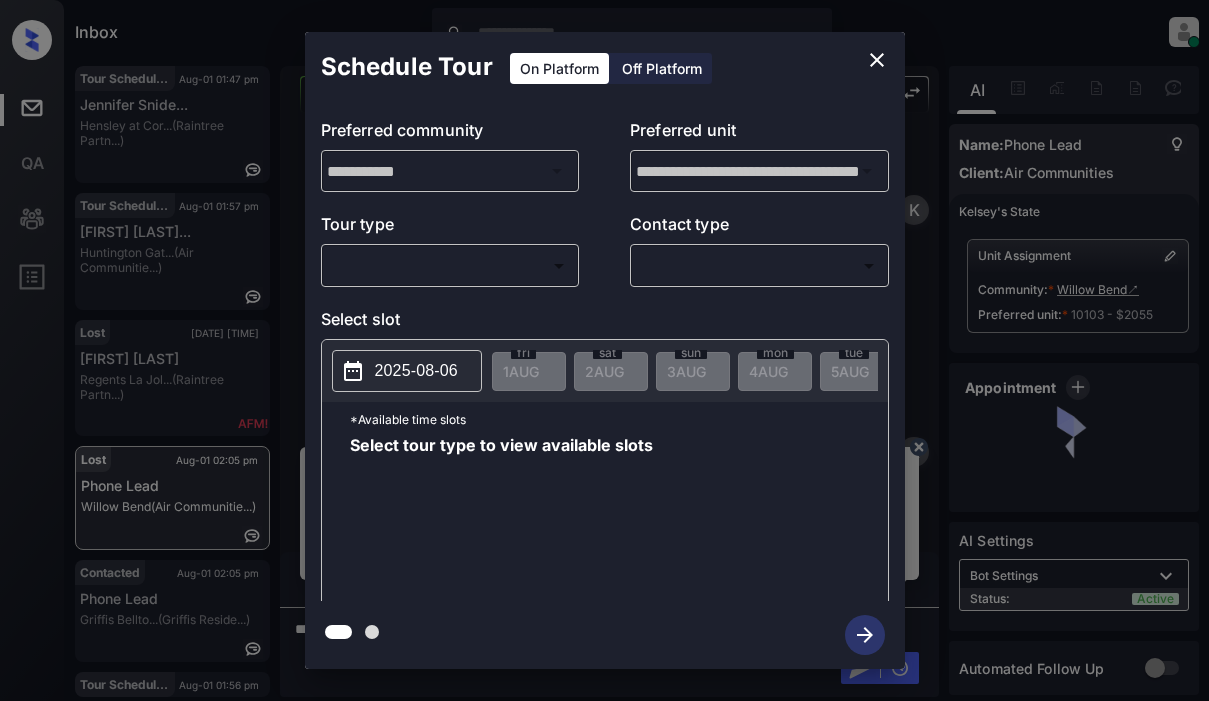 scroll, scrollTop: 0, scrollLeft: 0, axis: both 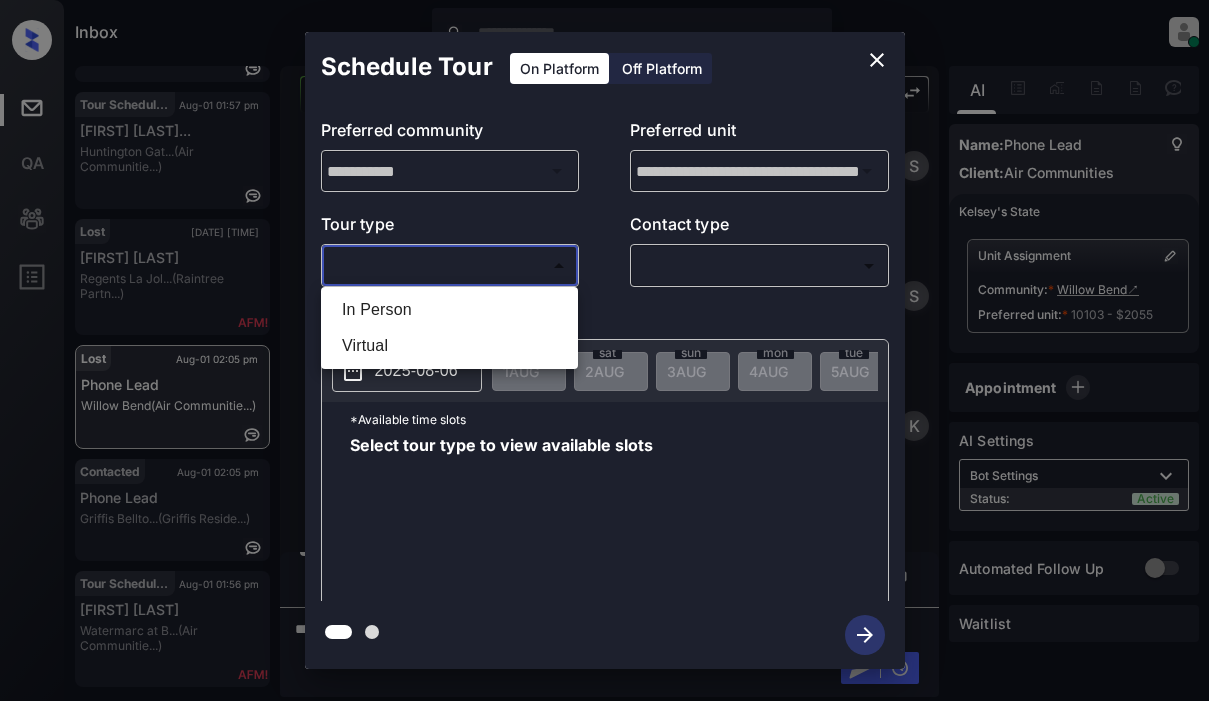 click on "Inbox [FIRST] [LAST] Online Set yourself   offline Set yourself   on break Profile Switch to  light  mode Sign out Tour Scheduled [DATE] [TIME]   [FIRST] [LAST]... [LAST] at [COMPANY]  (Raintree Partn...) Tour Scheduled [DATE] [TIME]   [FIRST] [LAST]... [LAST] [LAST]  (Air Communitie...) Lost [DATE] [TIME]   [FIRST] [LAST] [LAST] [LAST]  (Raintree Partn...) Lost [DATE] [TIME]   Phone Lead [LOCATION]  (Air Communitie...) Contacted [DATE] [TIME]   Phone Lead [LOCATION]  (Griffis Reside...) Tour Scheduled [DATE] [TIME]   [FIRST]  [LAST] [LOCATION] at [COMPANY]  (Air Communitie...) Lost Lead Sentiment: Angry Upon sliding the acknowledgement:  Lead will move to lost stage. * ​ SMS and call option will be set to opt out. AFM will be turned off for the lead. [FIRST] [LAST] New Message [FIRST] Notes Note: [DATE] [TIME]  Sync'd w  entrata [FIRST] New Message [FIRST] Due to the activation of disableLeadTransfer feature flag, [FIRST] will no longer transfer ownership of this CRM guest card [FIRST] New Message [FIRST]" at bounding box center (604, 350) 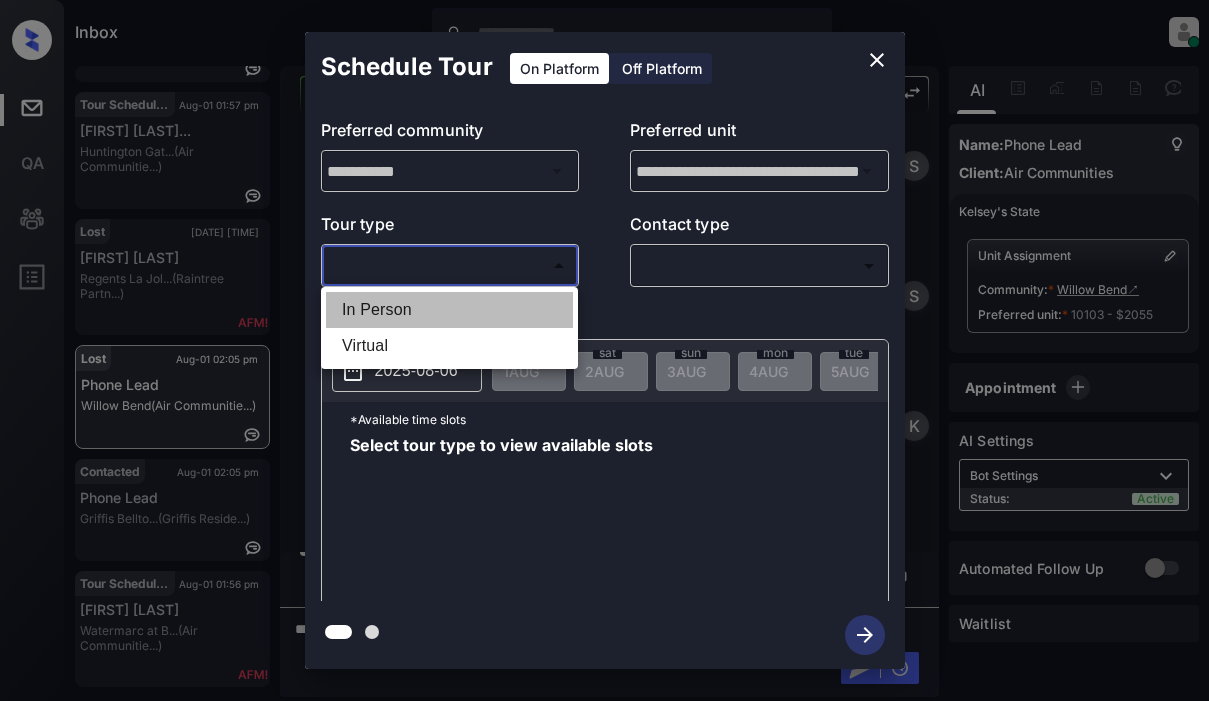 click on "In Person" at bounding box center [449, 310] 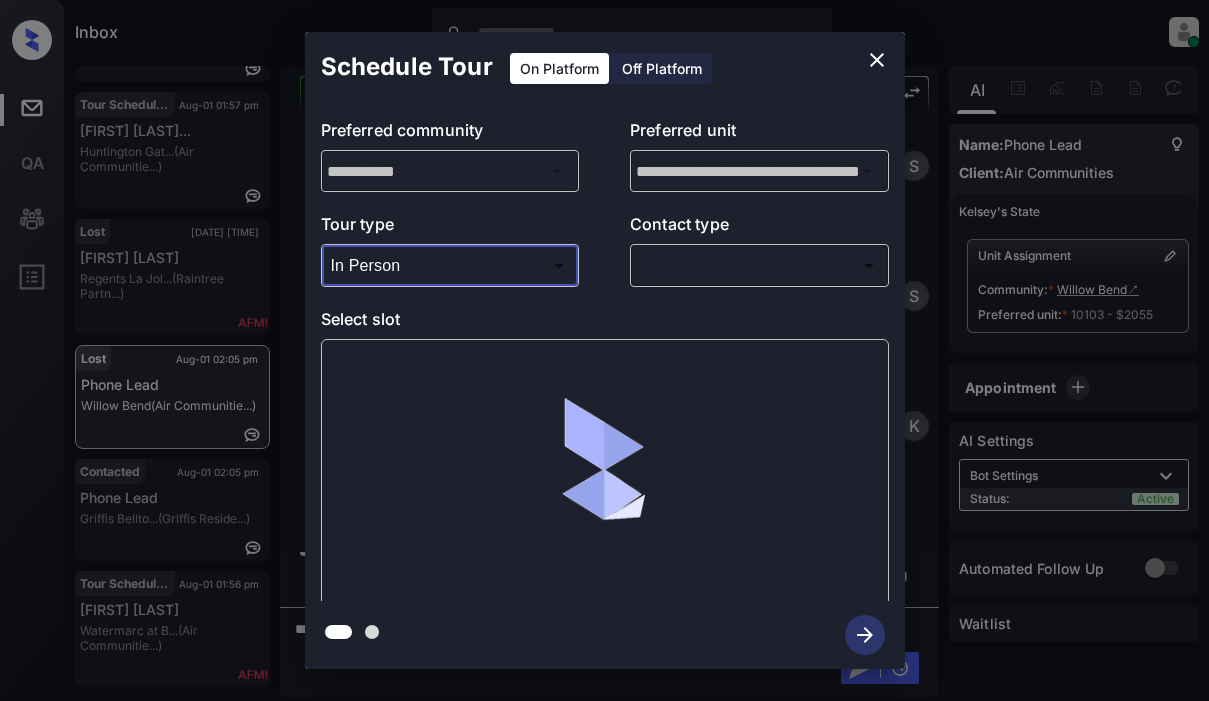 click on "Contact type" at bounding box center [759, 228] 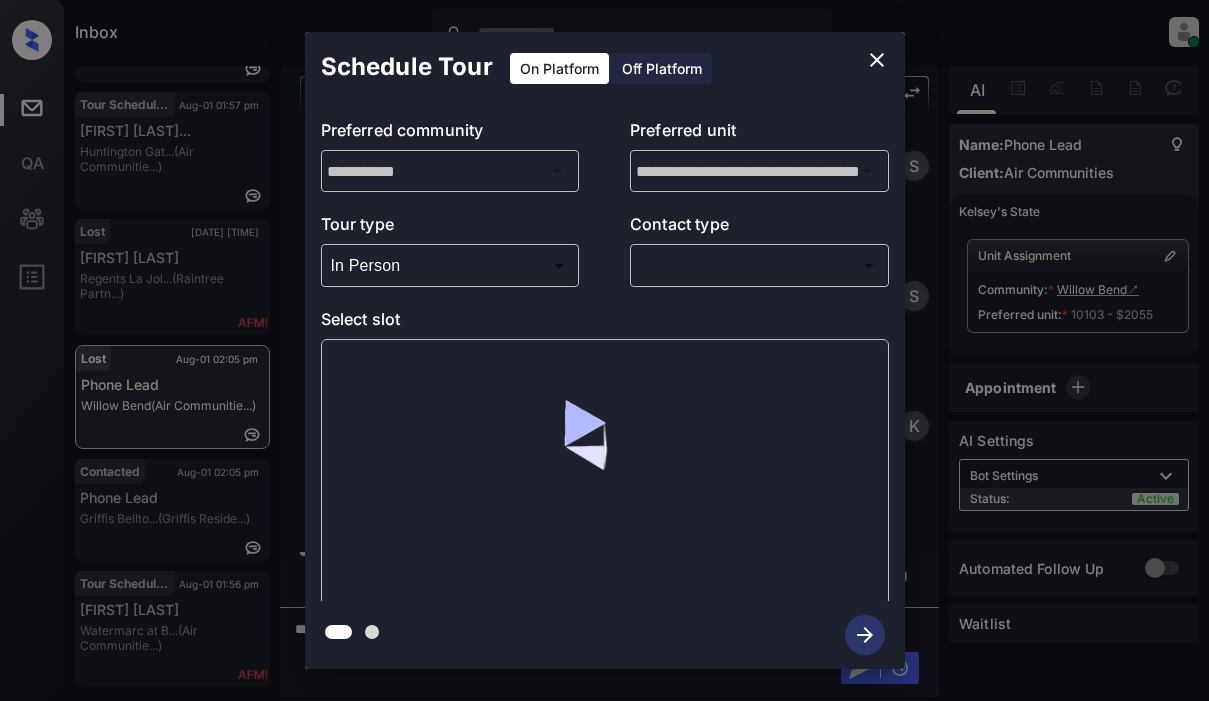 click on "Inbox [FIRST] [LAST] Online Set yourself   offline Set yourself   on break Profile Switch to  light  mode Sign out Tour Scheduled [DATE] [TIME]   [FIRST] [LAST]... [LAST] at [COMPANY]  (Raintree Partn...) Tour Scheduled [DATE] [TIME]   [FIRST] [LAST]... [LAST] [LAST]  (Air Communitie...) Lost [DATE] [TIME]   [FIRST] [LAST] [LAST] [LAST]  (Raintree Partn...) Lost [DATE] [TIME]   Phone Lead [LOCATION]  (Air Communitie...) Contacted [DATE] [TIME]   Phone Lead [LOCATION]  (Griffis Reside...) Tour Scheduled [DATE] [TIME]   [FIRST]  [LAST] [LOCATION] at [COMPANY]  (Air Communitie...) Lost Lead Sentiment: Angry Upon sliding the acknowledgement:  Lead will move to lost stage. * ​ SMS and call option will be set to opt out. AFM will be turned off for the lead. [FIRST] [LAST] New Message [FIRST] Notes Note: [DATE] [TIME]  Sync'd w  entrata [FIRST] New Message [FIRST] Due to the activation of disableLeadTransfer feature flag, [FIRST] will no longer transfer ownership of this CRM guest card [FIRST] New Message [FIRST]" at bounding box center [604, 350] 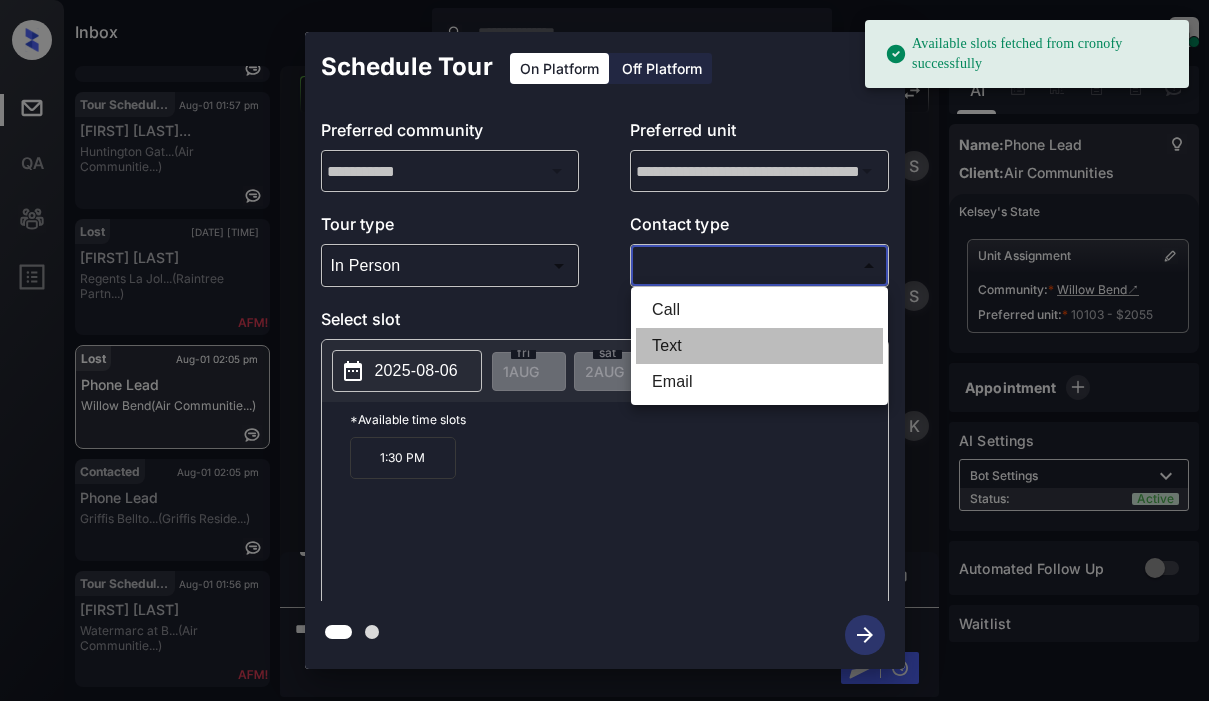 click on "Text" at bounding box center [759, 346] 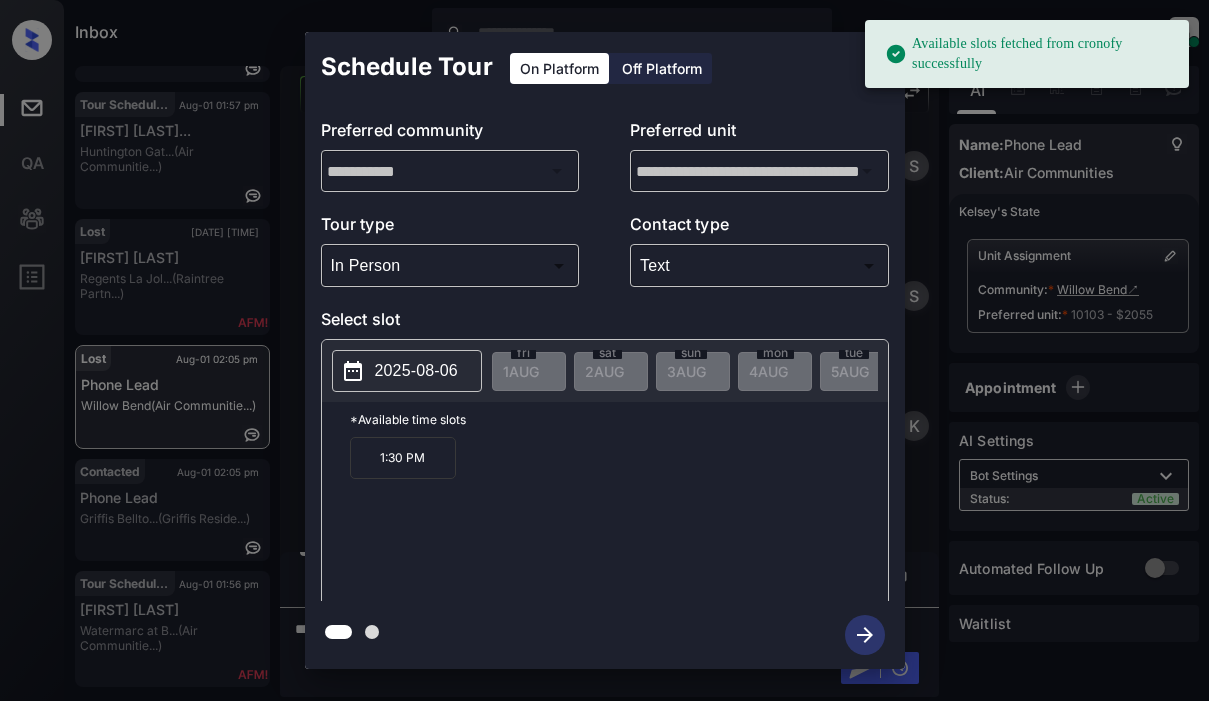 click on "2025-08-06" at bounding box center (407, 371) 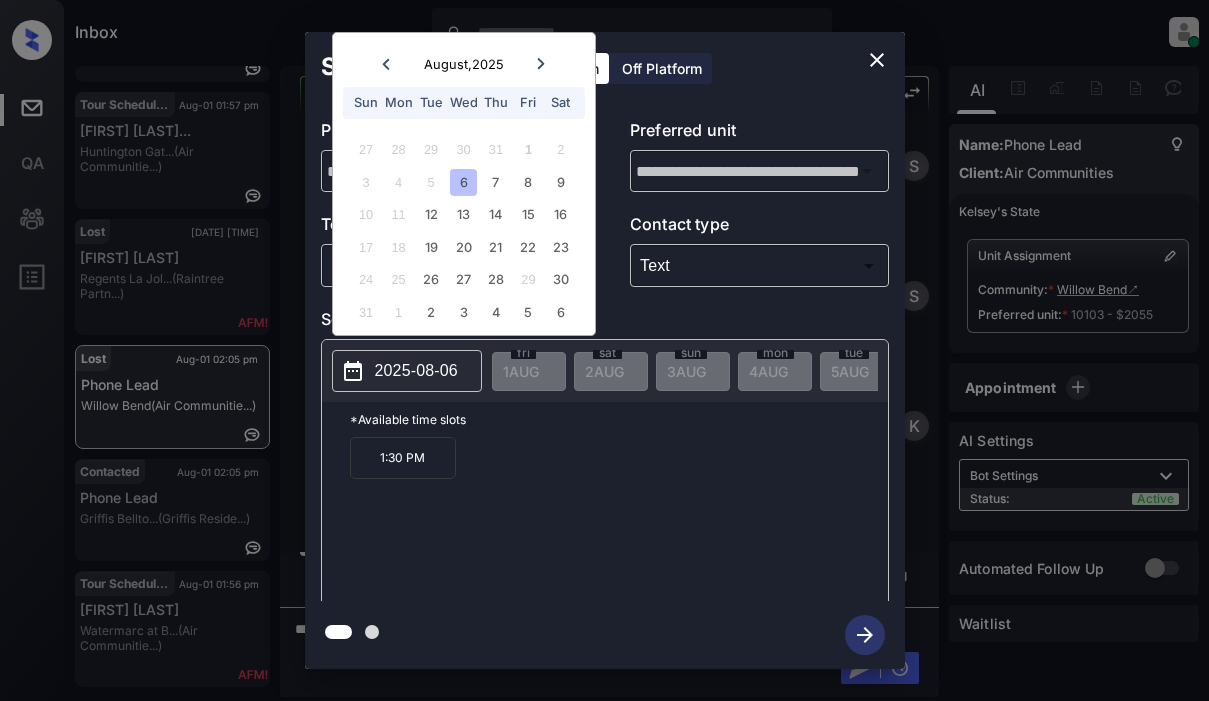 click 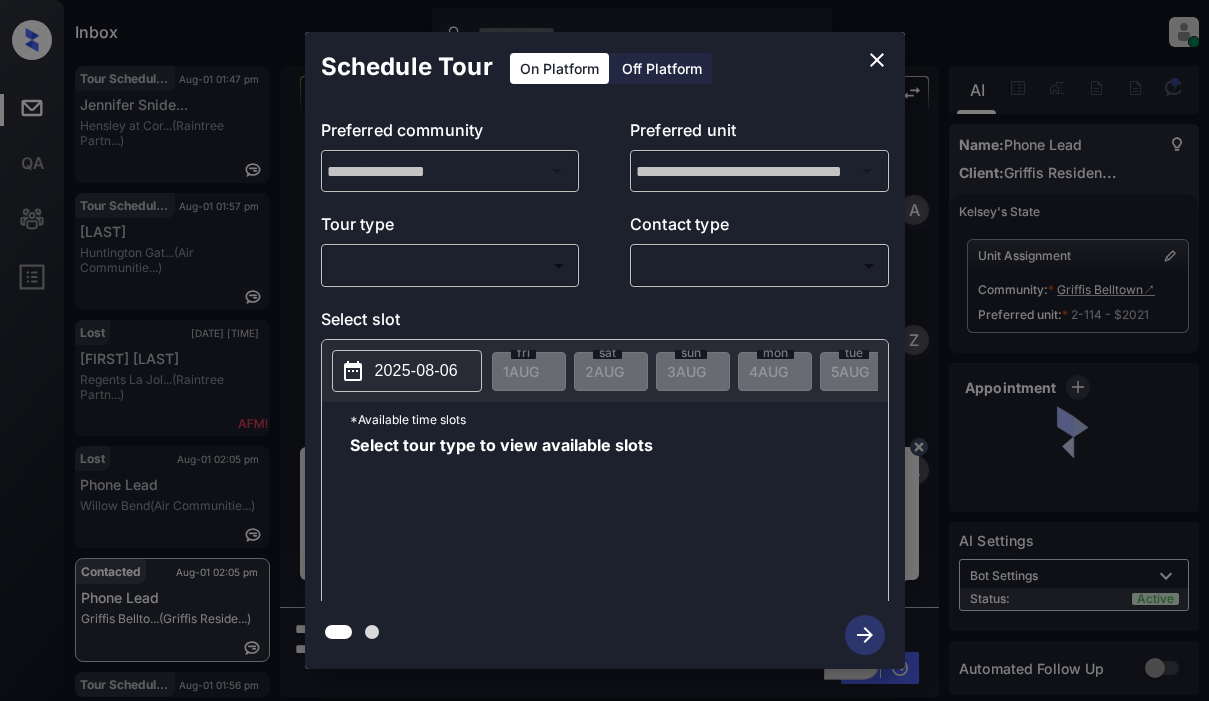 scroll, scrollTop: 0, scrollLeft: 0, axis: both 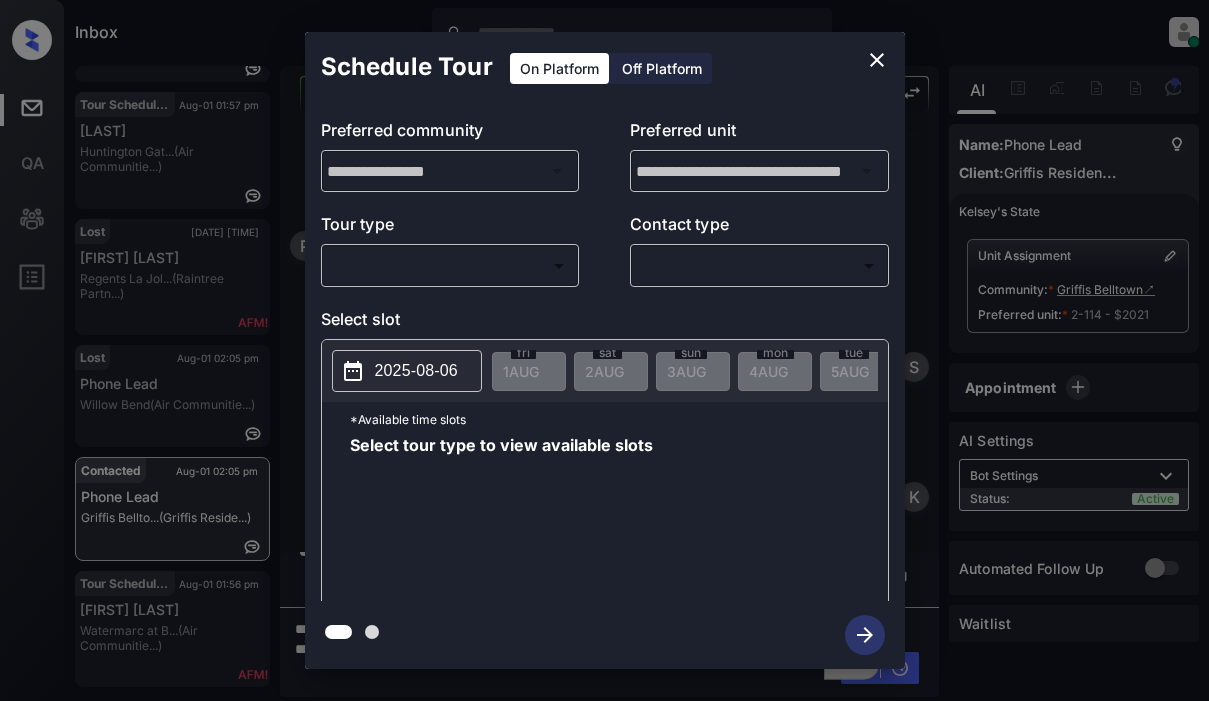 click on "Inbox [FIRST] [LAST] Online Set yourself   offline Set yourself   on break Profile Switch to  light  mode Sign out Tour Scheduled [DATE] [TIME]   [FIRST] [LAST]... [COMMUNITY]  ( [BRAND] ) Tour Scheduled [DATE] [TIME]   [FIRST] [LAST]... [COMMUNITY]  ( [BRAND] ) Lost [DATE] [TIME]   [FIRST] [LAST] [COMMUNITY]  ( [BRAND] ) Lost [DATE] [TIME]   Phone Lead [COMMUNITY]  ( [BRAND] ) Contacted [DATE] [TIME]   Phone Lead [COMMUNITY]  ( [BRAND] ) Tour Scheduled [DATE] [TIME]   [FIRST]  [LAST] [COMMUNITY]  ( [BRAND] ) Contacted Lost Lead Sentiment: Angry Upon sliding the acknowledgement:  Lead will move to lost stage. * ​ SMS and call option will be set to opt out. AFM will be turned off for the lead. [FIRST] [LAST] New Message Agent Lead created via callToText in Inbound stage. [DATE] [TIME] A New Message [FIRST] Lead transferred to leasing agent: [FIRST] [DATE] [TIME]  Sync'd w  knock [FIRST] New Message Agent A New Message" at bounding box center (604, 350) 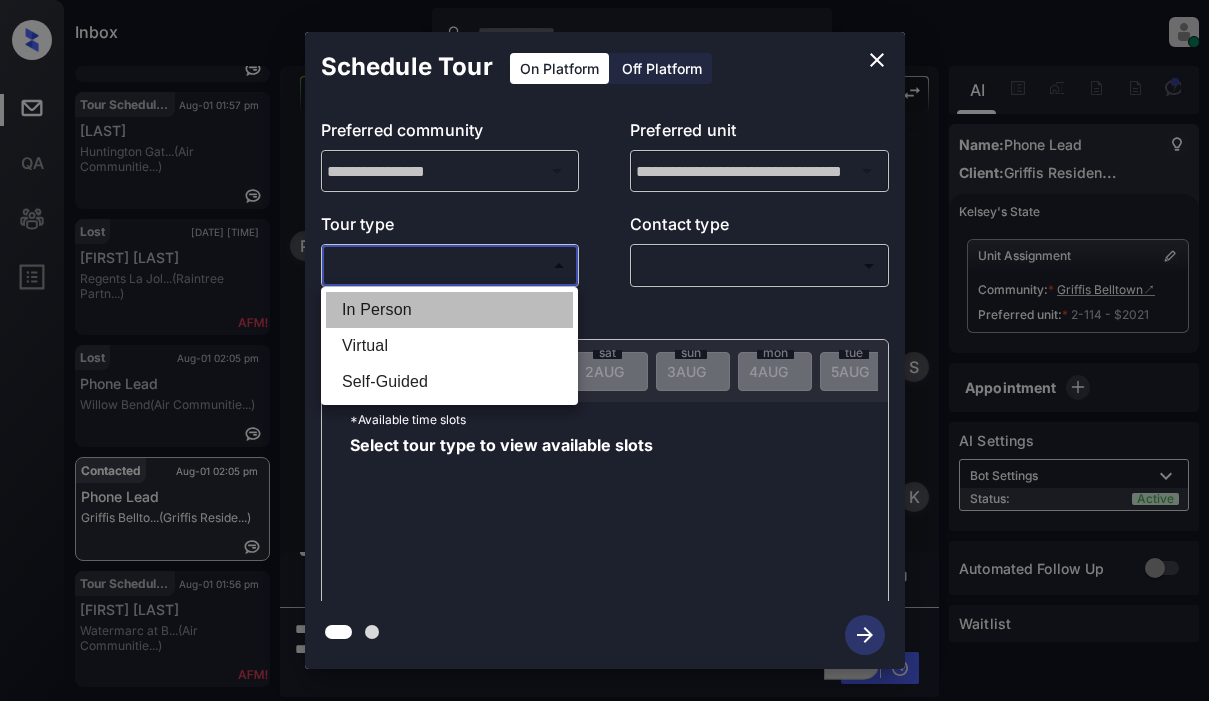 click on "In Person" at bounding box center (449, 310) 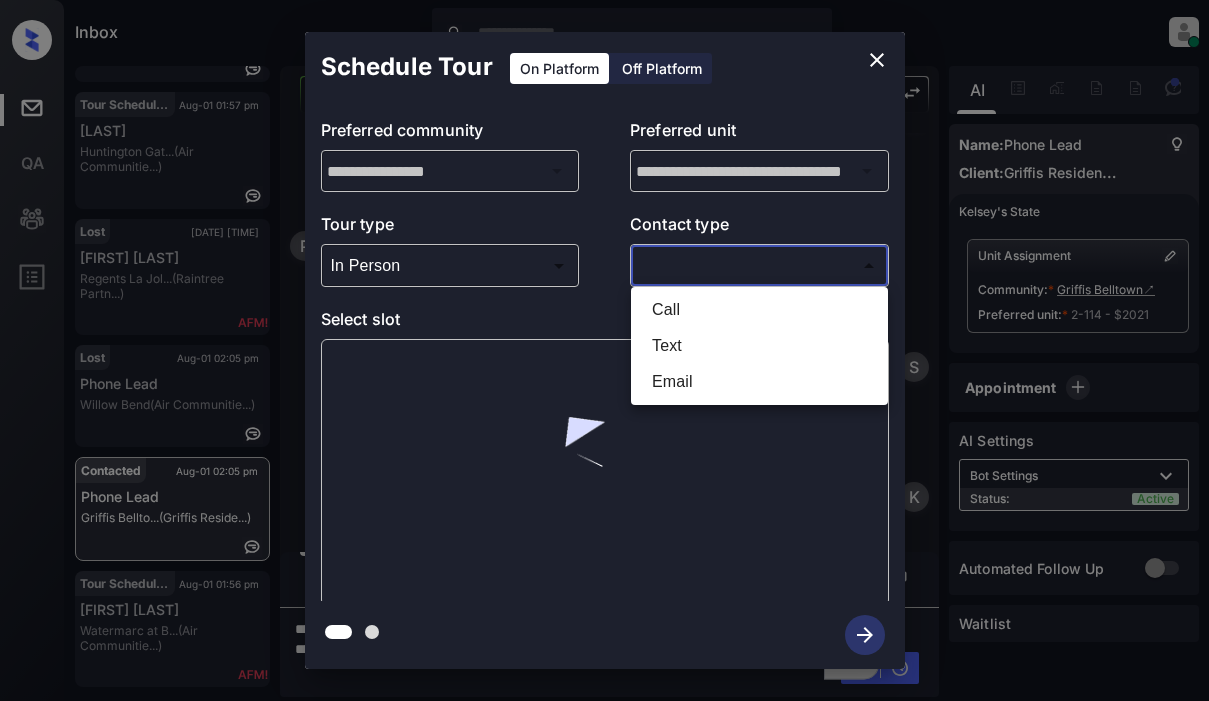 drag, startPoint x: 653, startPoint y: 250, endPoint x: 708, endPoint y: 295, distance: 71.063354 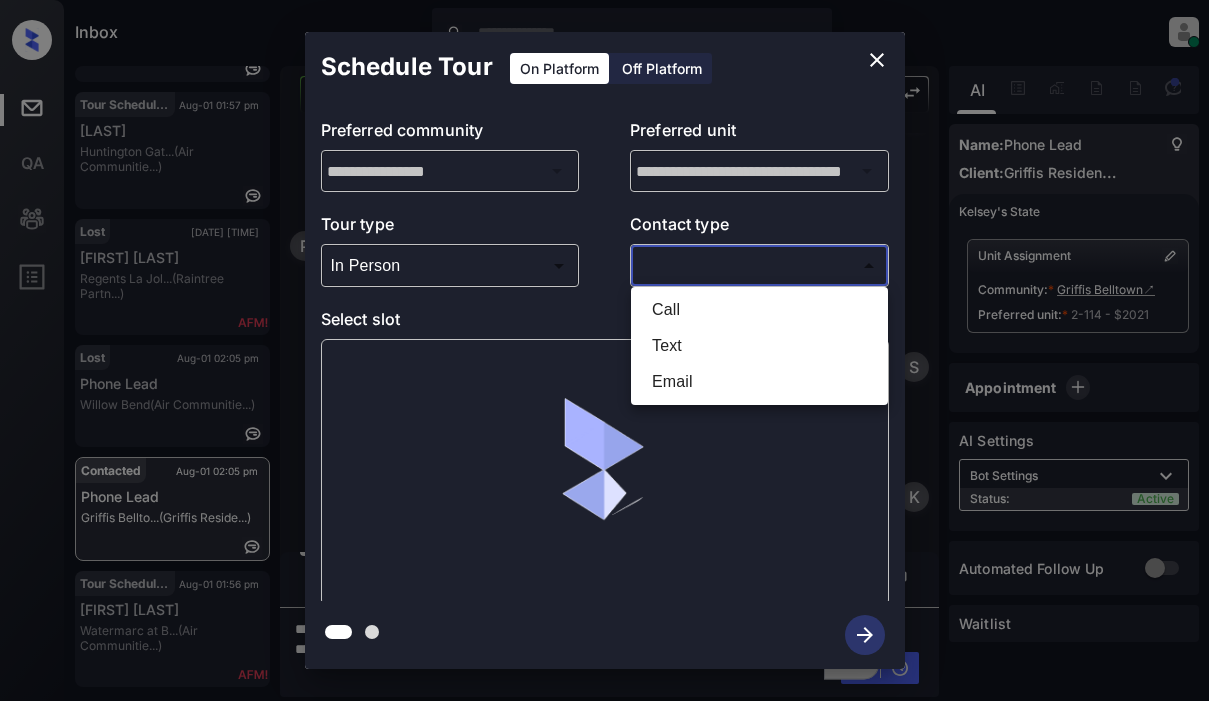 click on "Inbox [FIRST] [LAST] Online Set yourself   offline Set yourself   on break Profile Switch to  light  mode Sign out Tour Scheduled [DATE] [TIME]   [FIRST] [LAST]... [COMMUNITY]  ( [BRAND] ) Tour Scheduled [DATE] [TIME]   [FIRST] [LAST]... [COMMUNITY]  ( [BRAND] ) Lost [DATE] [TIME]   [FIRST] [LAST] [COMMUNITY]  ( [BRAND] ) Lost [DATE] [TIME]   Phone Lead [COMMUNITY]  ( [BRAND] ) Contacted [DATE] [TIME]   Phone Lead [COMMUNITY]  ( [BRAND] ) Tour Scheduled [DATE] [TIME]   [FIRST]  [LAST] [COMMUNITY]  ( [BRAND] ) Contacted Lost Lead Sentiment: Angry Upon sliding the acknowledgement:  Lead will move to lost stage. * ​ SMS and call option will be set to opt out. AFM will be turned off for the lead. [FIRST] [LAST] New Message Agent Lead created via callToText in Inbound stage. [DATE] [TIME] A New Message [FIRST] Lead transferred to leasing agent: [FIRST] [DATE] [TIME]  Sync'd w  knock [FIRST] New Message Agent A New Message" at bounding box center [604, 350] 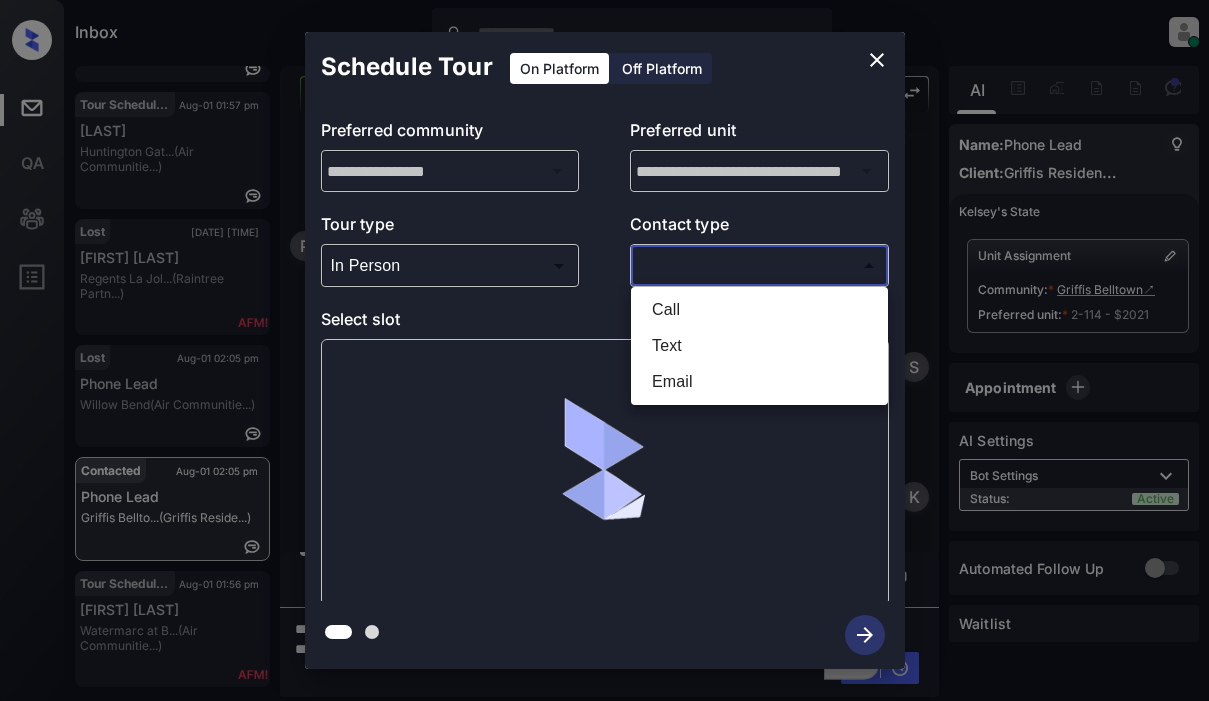 click on "Text" at bounding box center [759, 346] 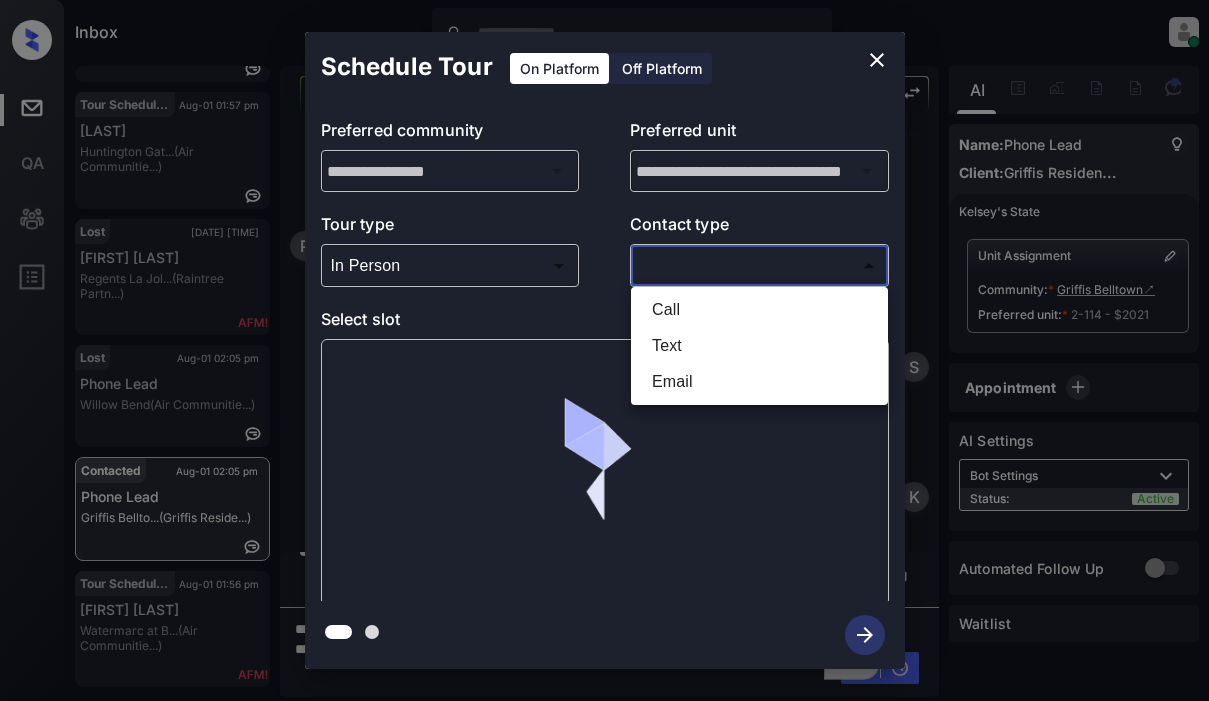 type on "****" 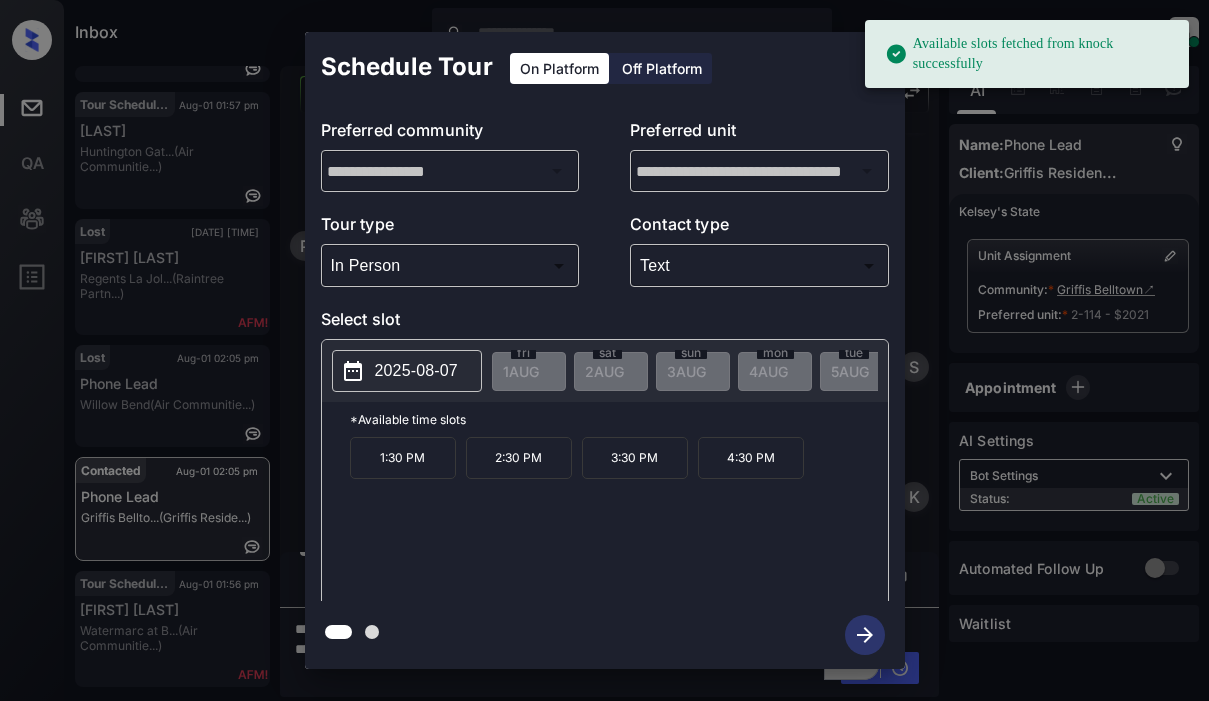 click on "2025-08-07" at bounding box center (416, 371) 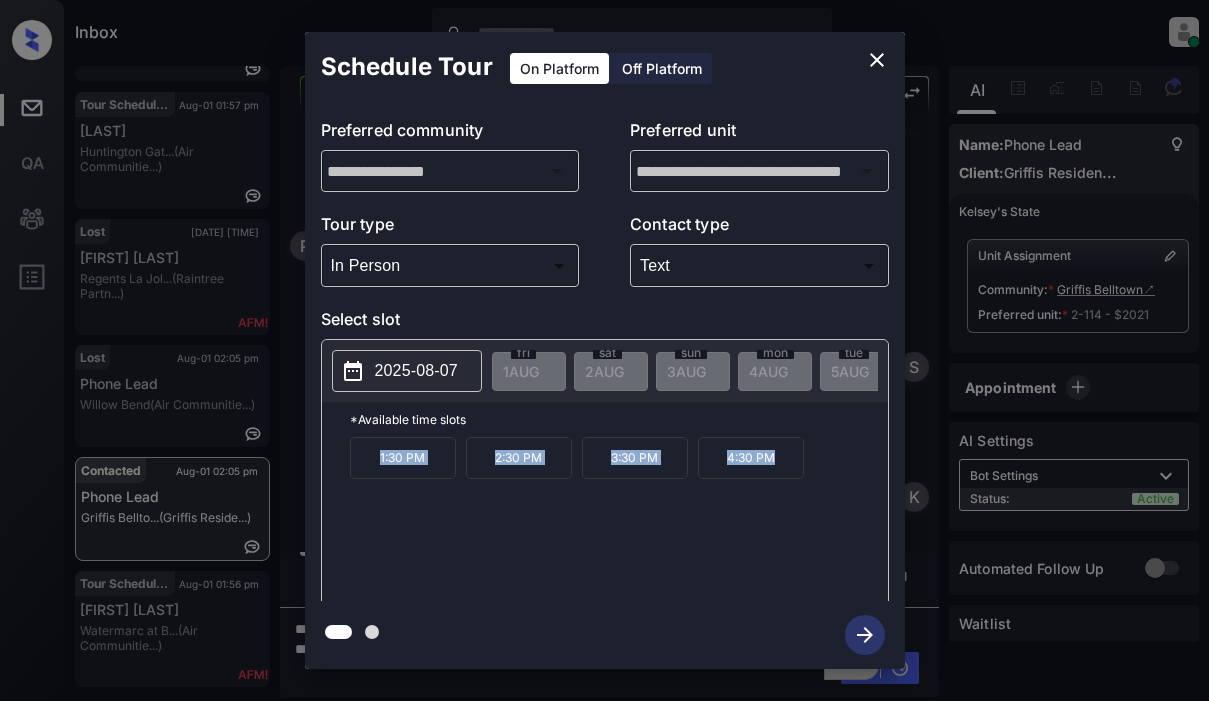 drag, startPoint x: 372, startPoint y: 458, endPoint x: 815, endPoint y: 470, distance: 443.1625 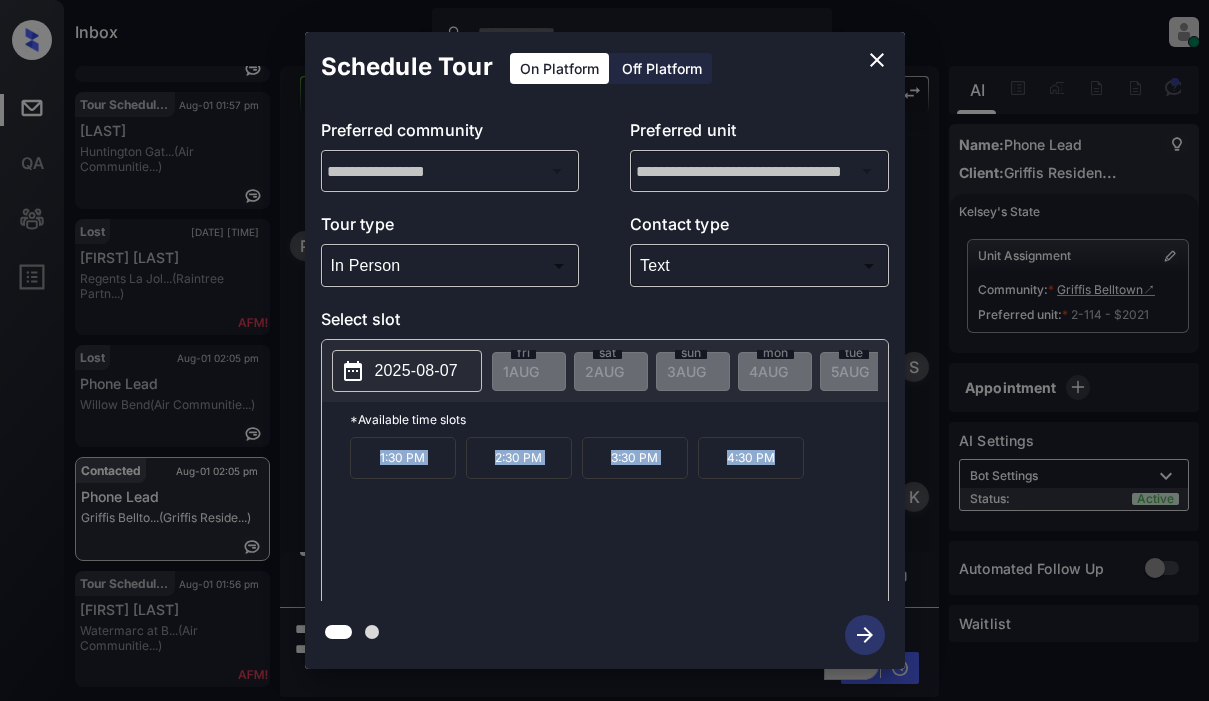 copy on "[TIME] [TIME] [TIME] [TIME]" 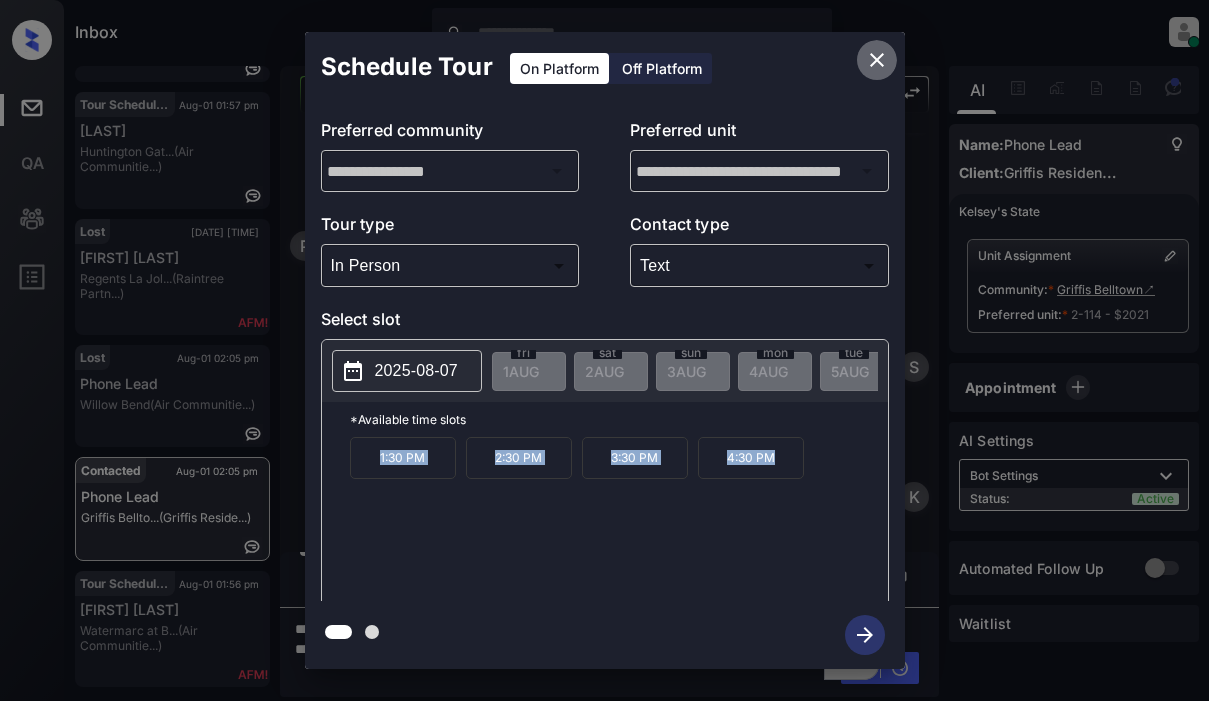 click 